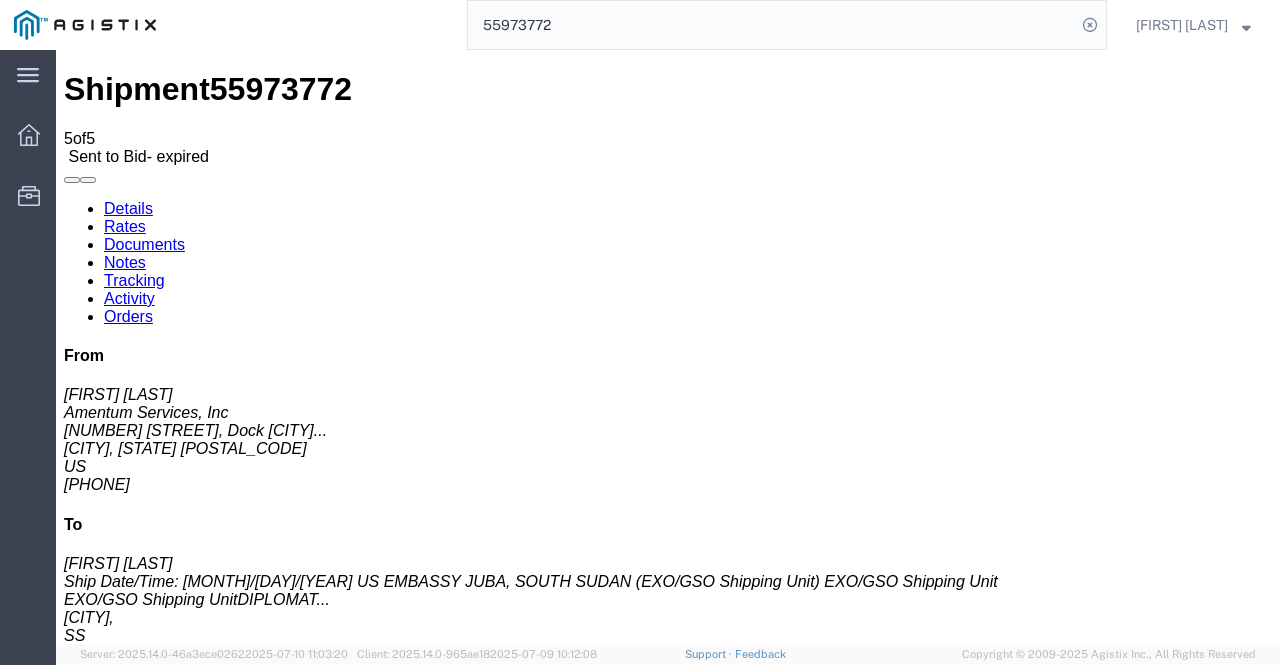 scroll, scrollTop: 0, scrollLeft: 0, axis: both 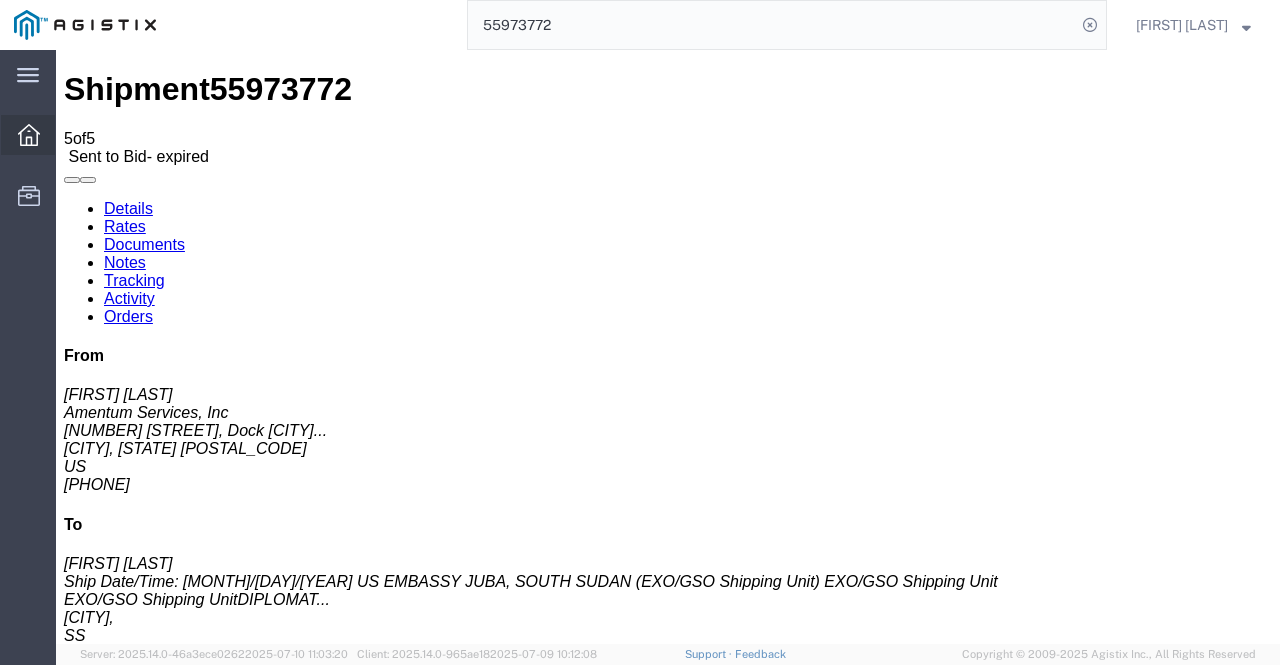 click 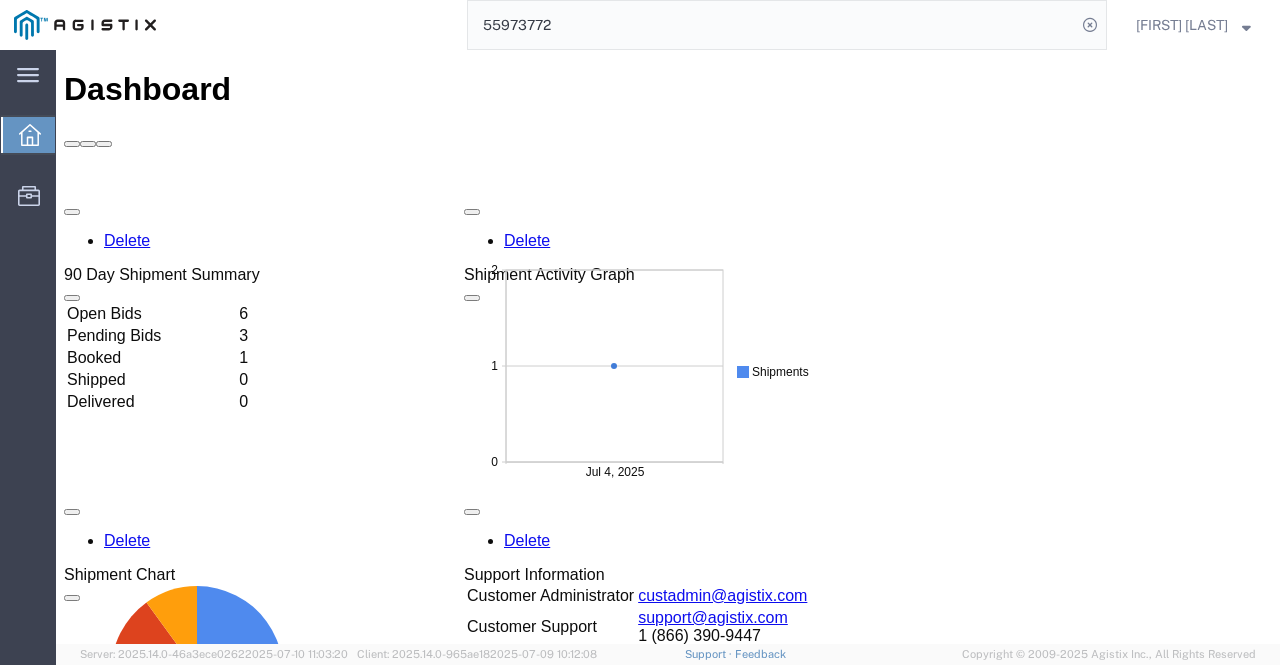 scroll, scrollTop: 0, scrollLeft: 0, axis: both 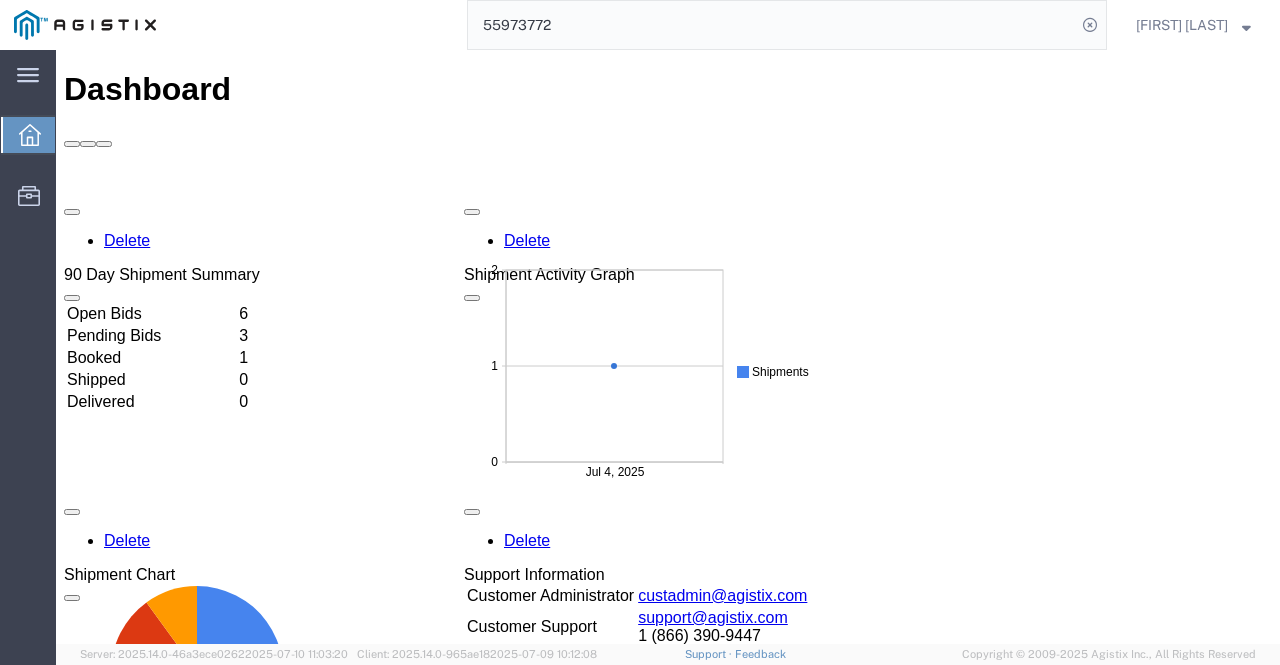 click on "Delete
90 Day Shipment Summary
Open Bids 6 Pending Bids 3 Booked 1 Shipped 0 Delivered 0
Delete
Shipment Activity Graph
Delete
Shipment Chart
Delete
Support Information Customer Administrator custadmin@agistix.com Customer Support support@agistix.com
1 (866) 390-9447
Billing invoices@agistix.com Training Click here for training
Add module" at bounding box center (668, 648) 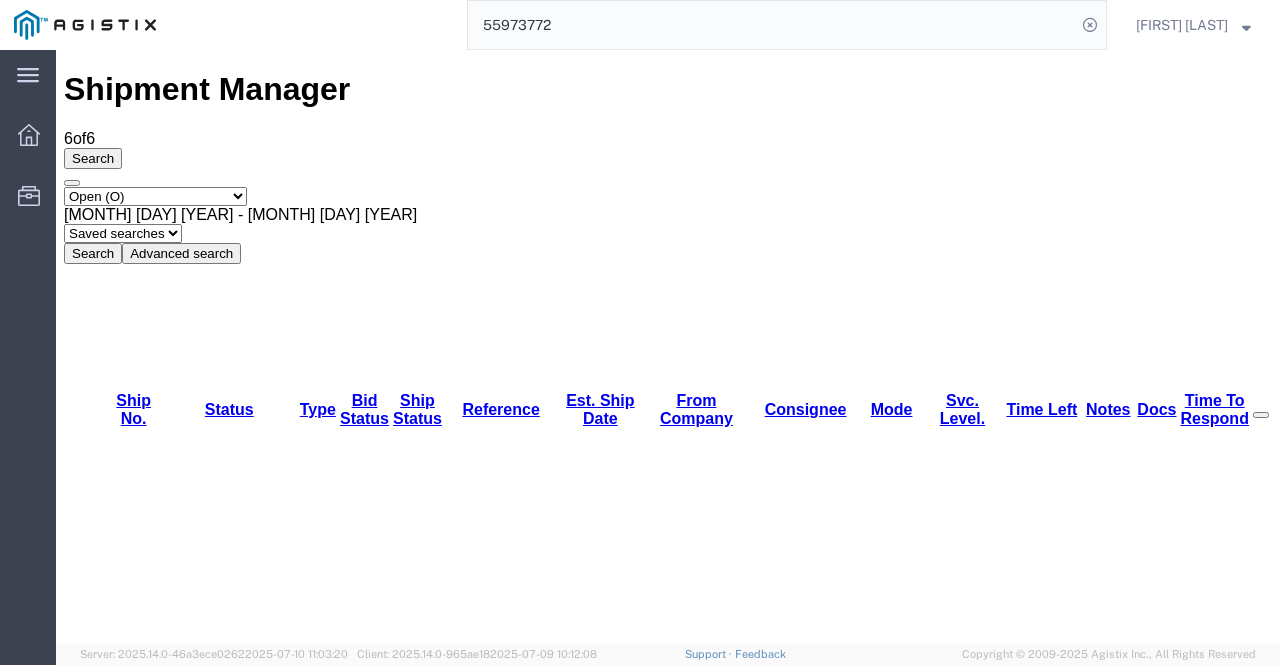 click on "56153251" at bounding box center (122, 1590) 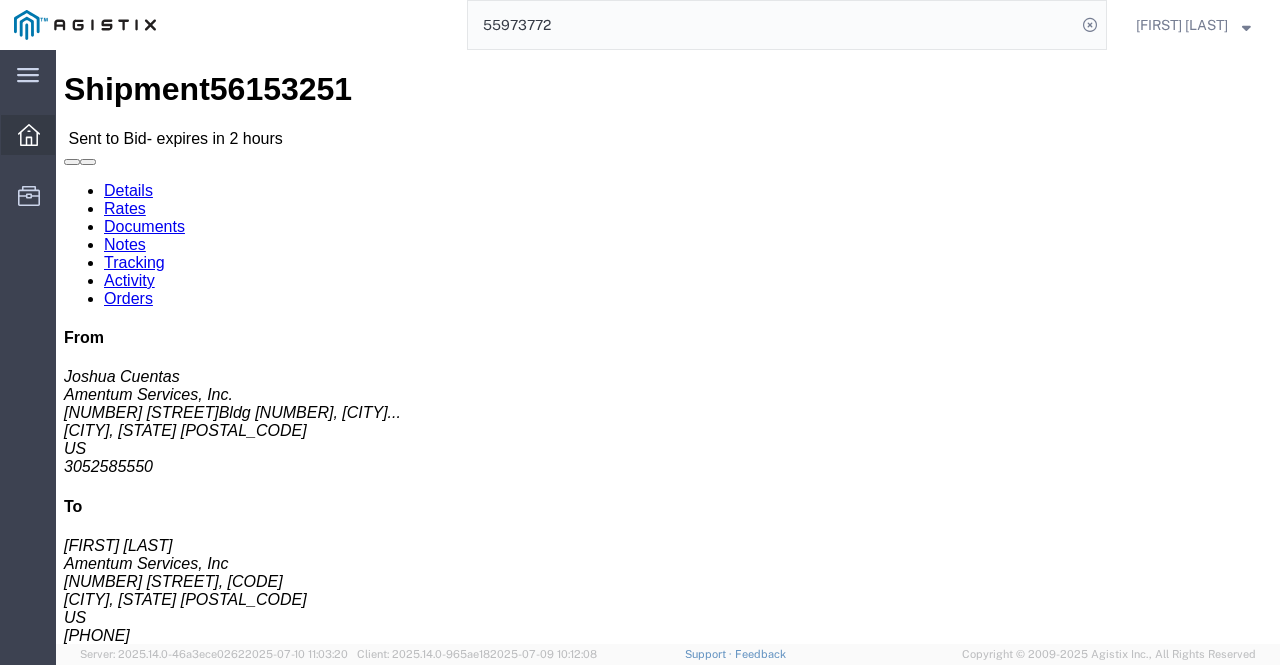 click 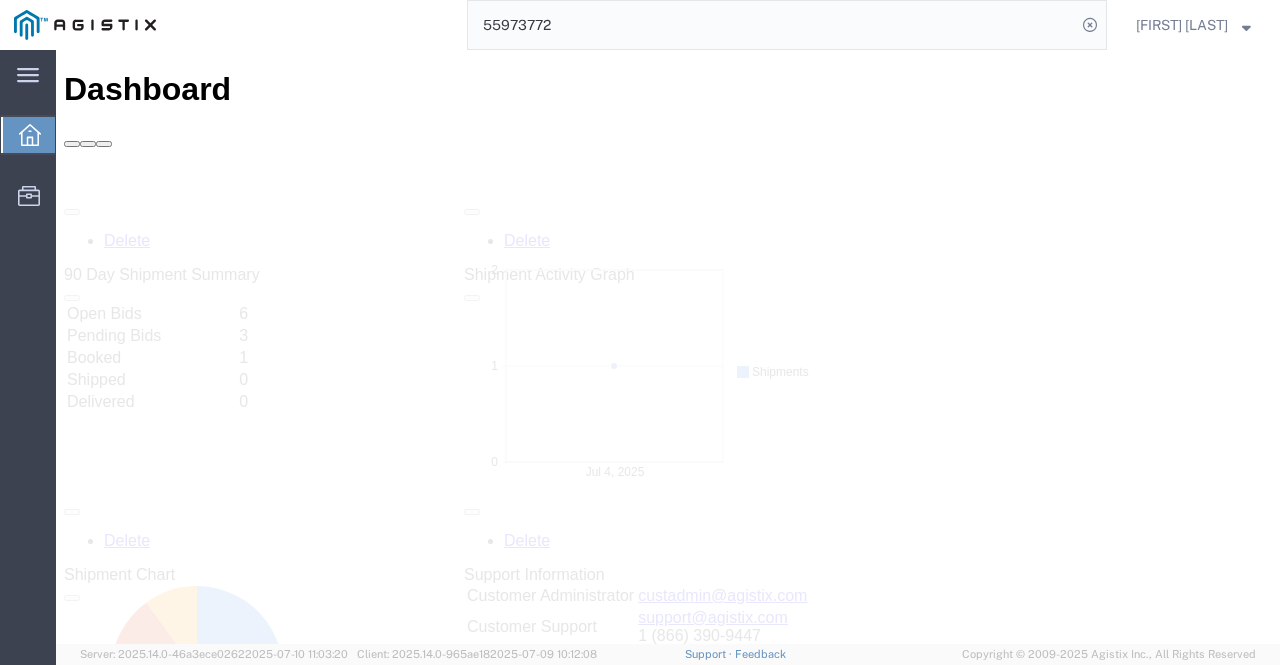 scroll, scrollTop: 0, scrollLeft: 0, axis: both 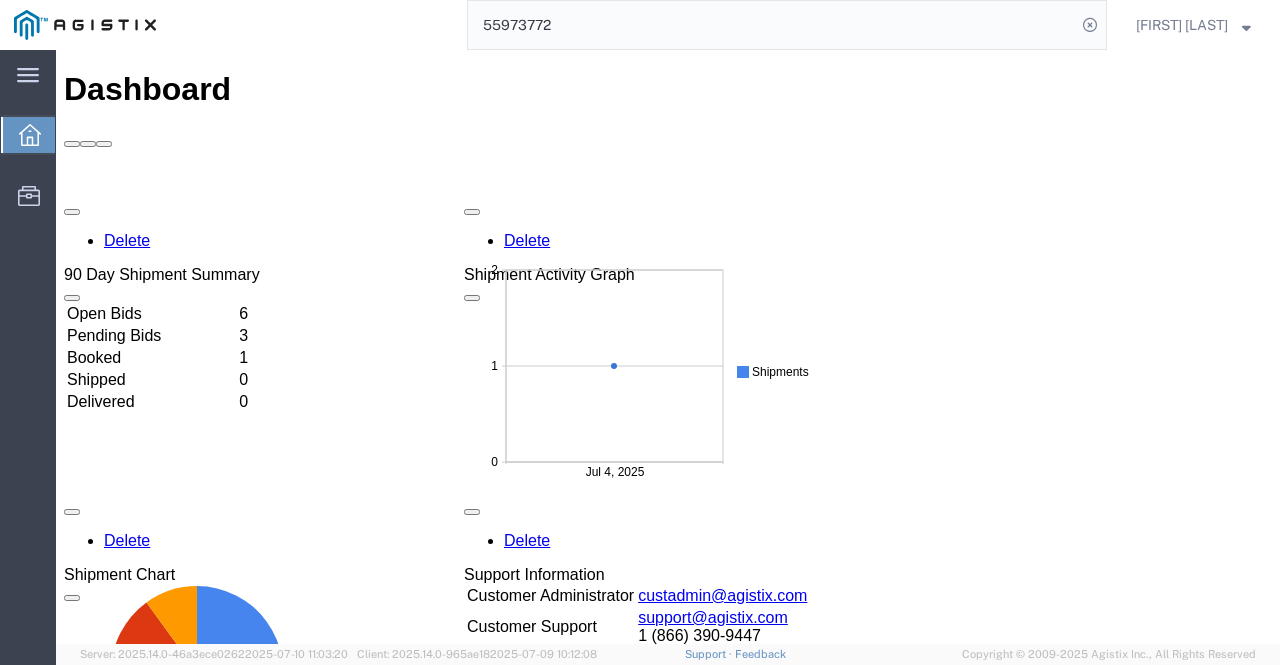 click on "Open Bids" at bounding box center (151, 314) 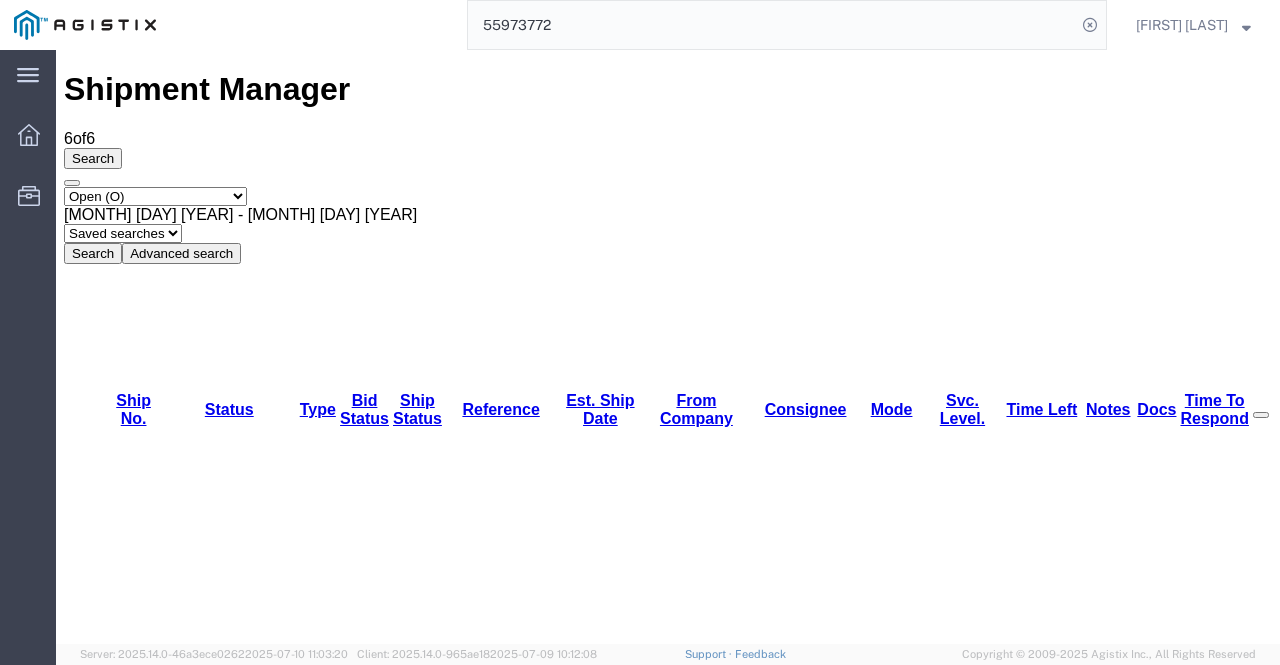 click on "56163954" at bounding box center [122, 1166] 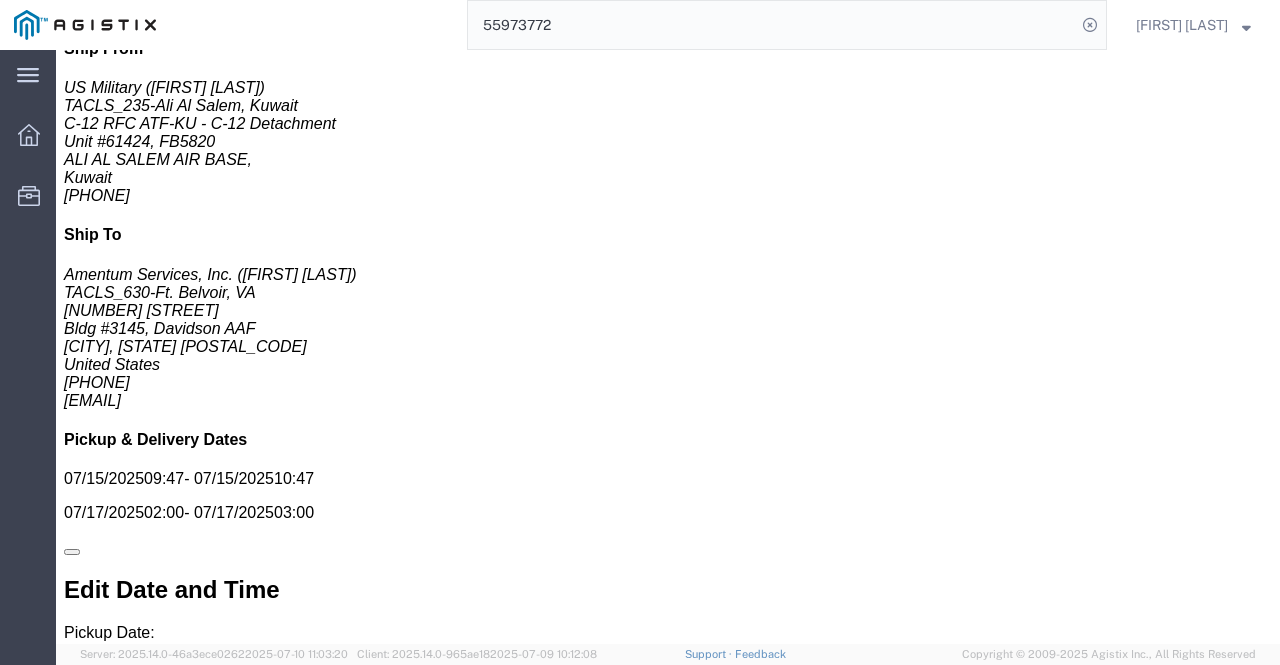 scroll, scrollTop: 700, scrollLeft: 0, axis: vertical 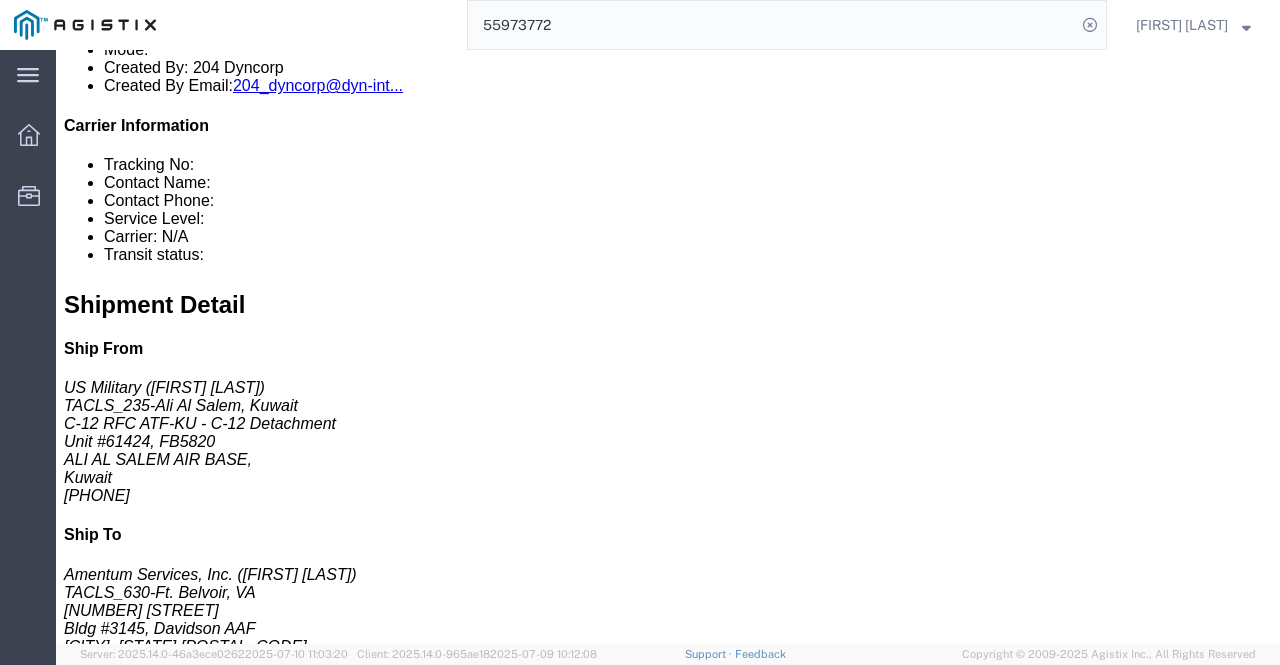 click on "Rates" 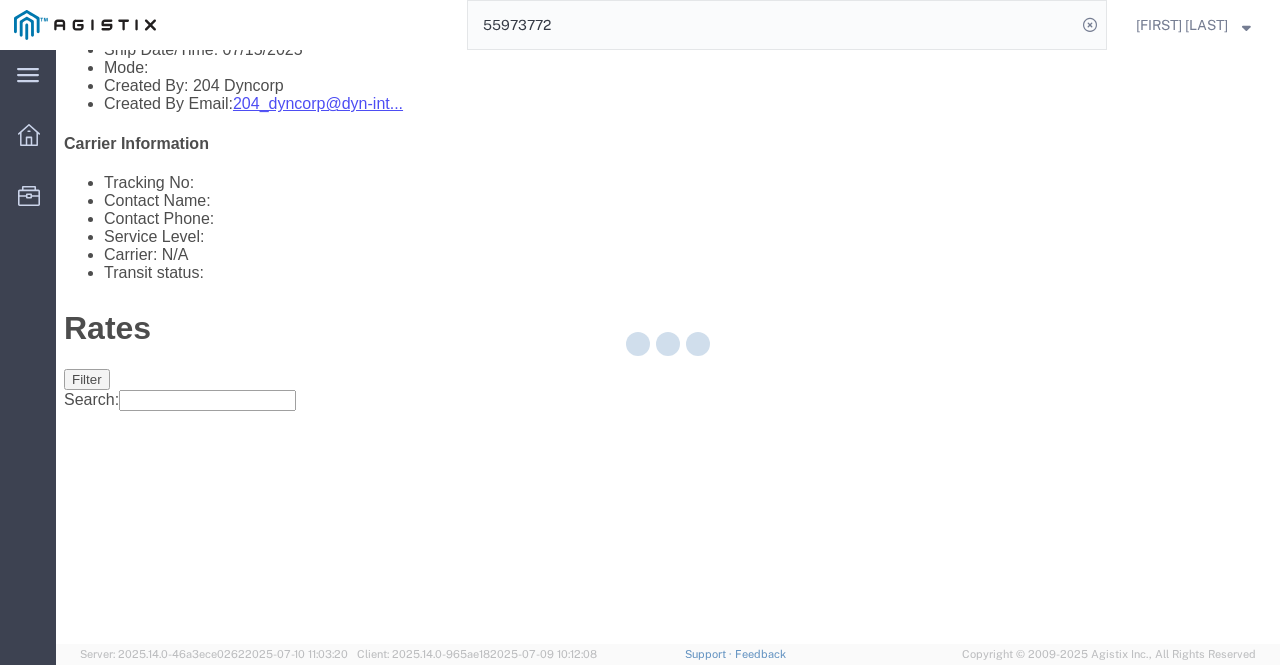 scroll, scrollTop: 0, scrollLeft: 0, axis: both 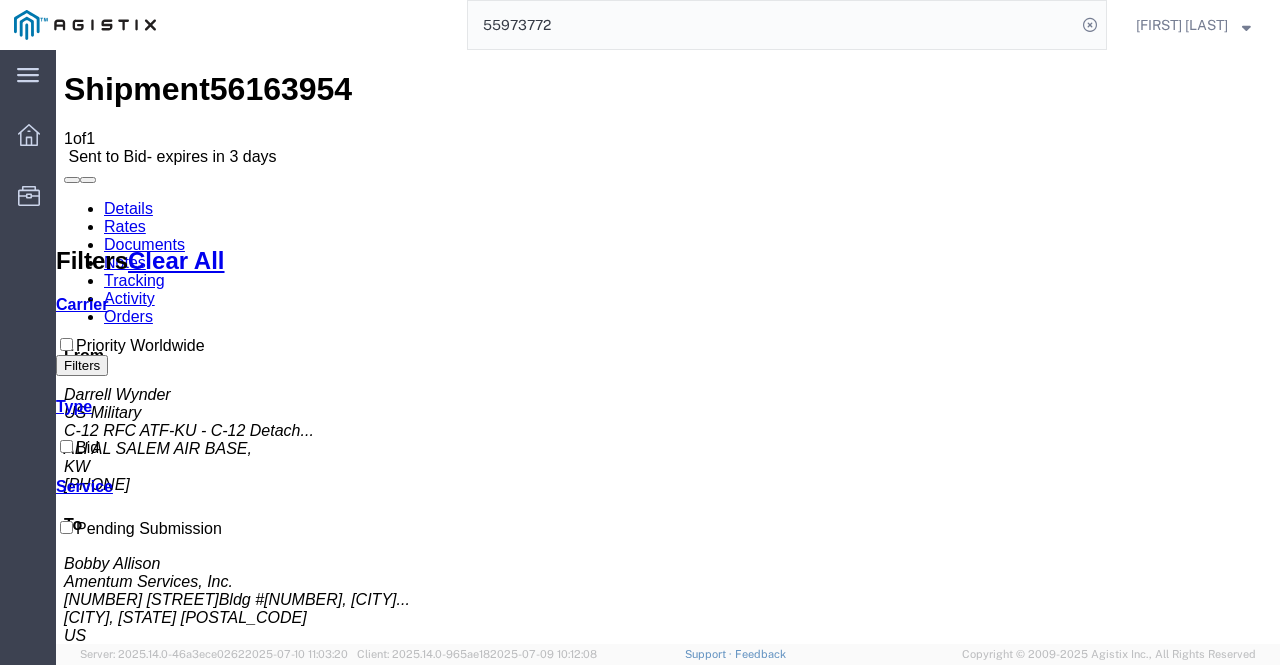 click on "Details" at bounding box center (128, 208) 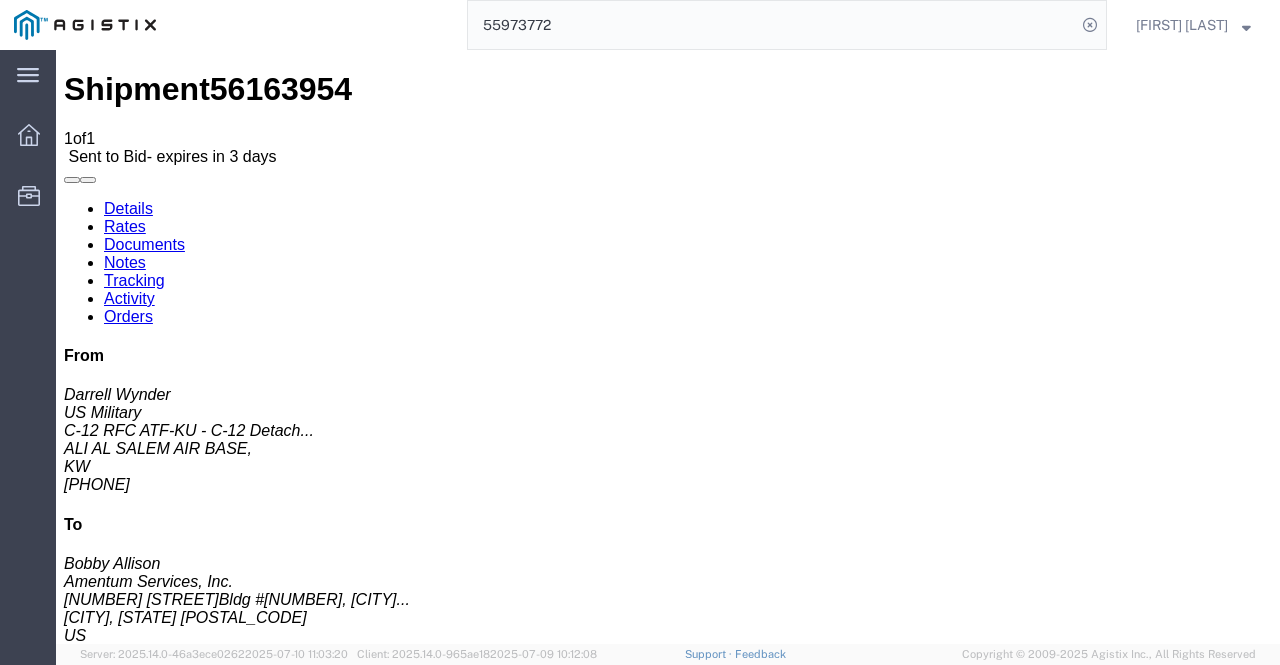 click on "Enter / Modify Bid" 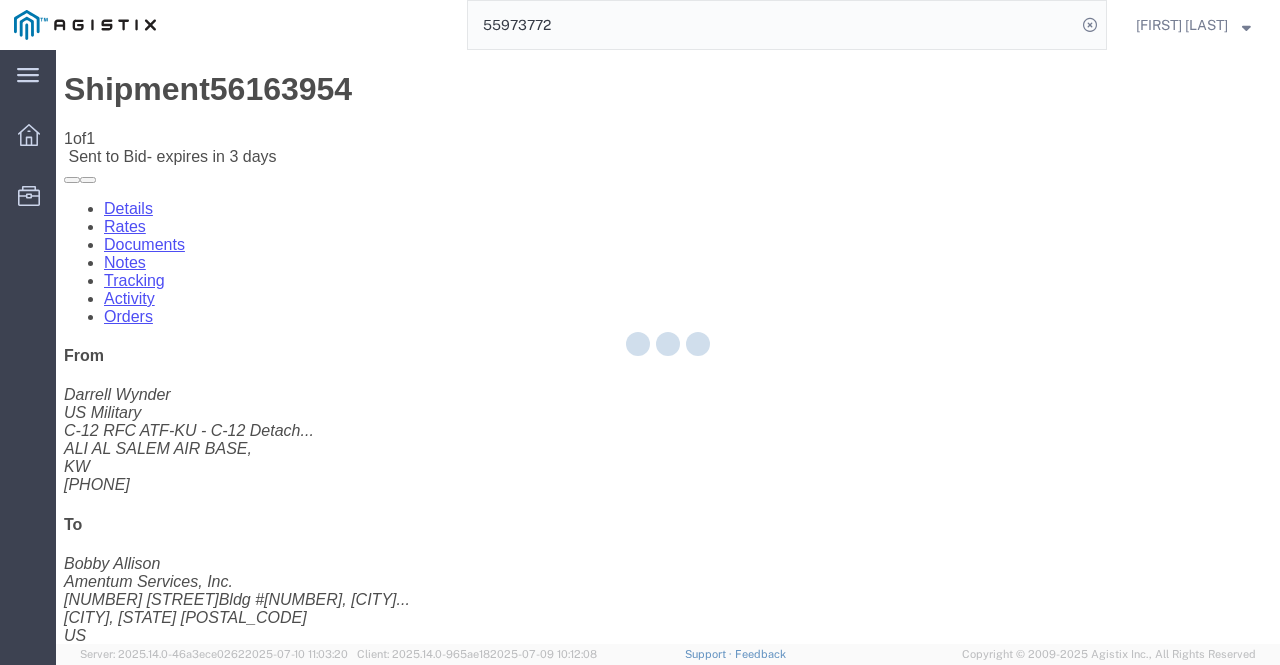 select on "14439" 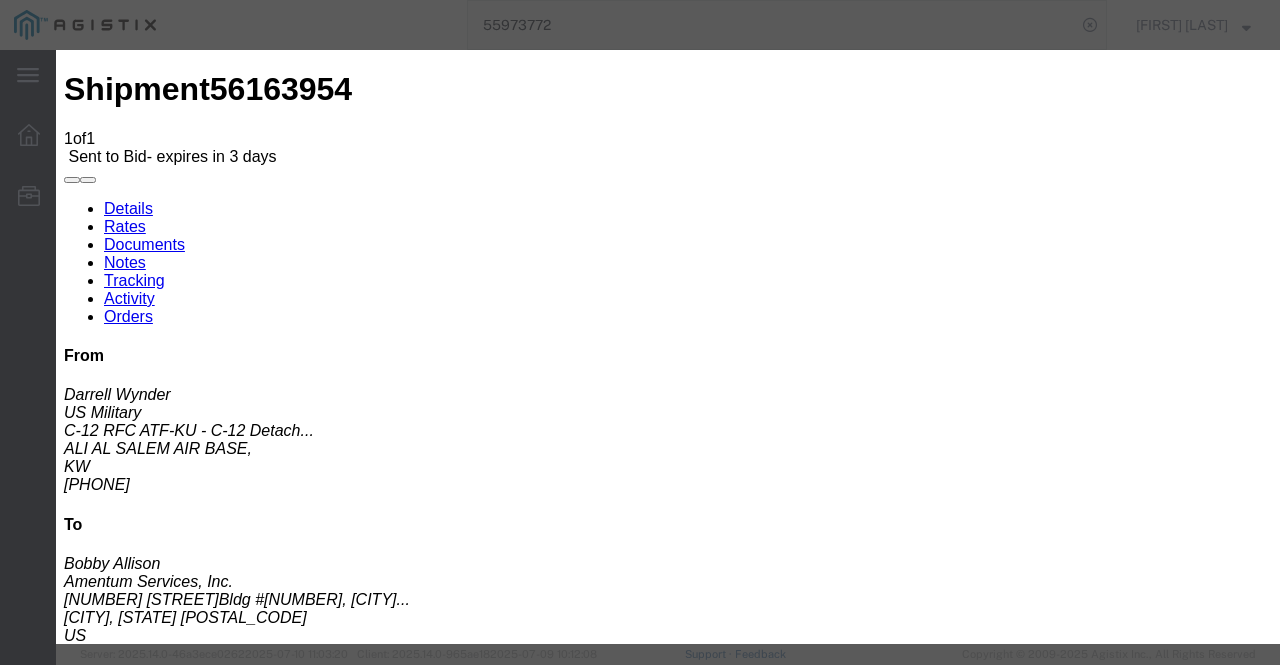 click on "Select 2 Day Air LTL Standard 3 - 5 Day Less than Truckload Ocean TL Standard 3 - 5 Day Truckload" 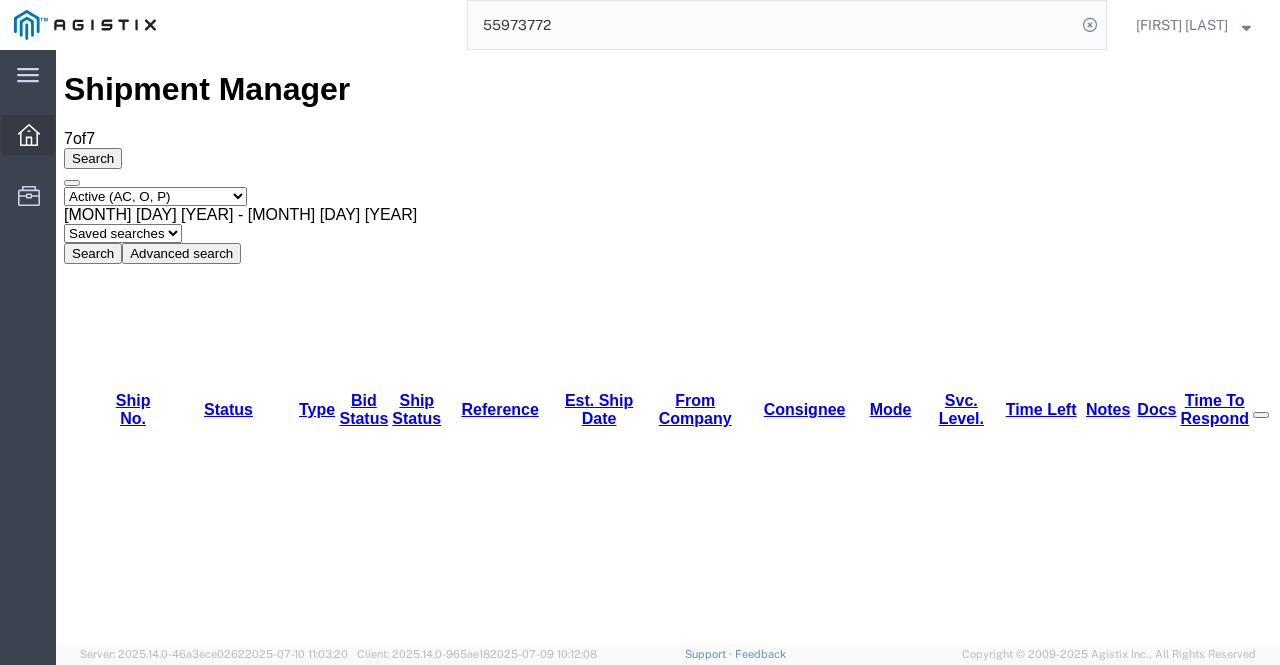 click 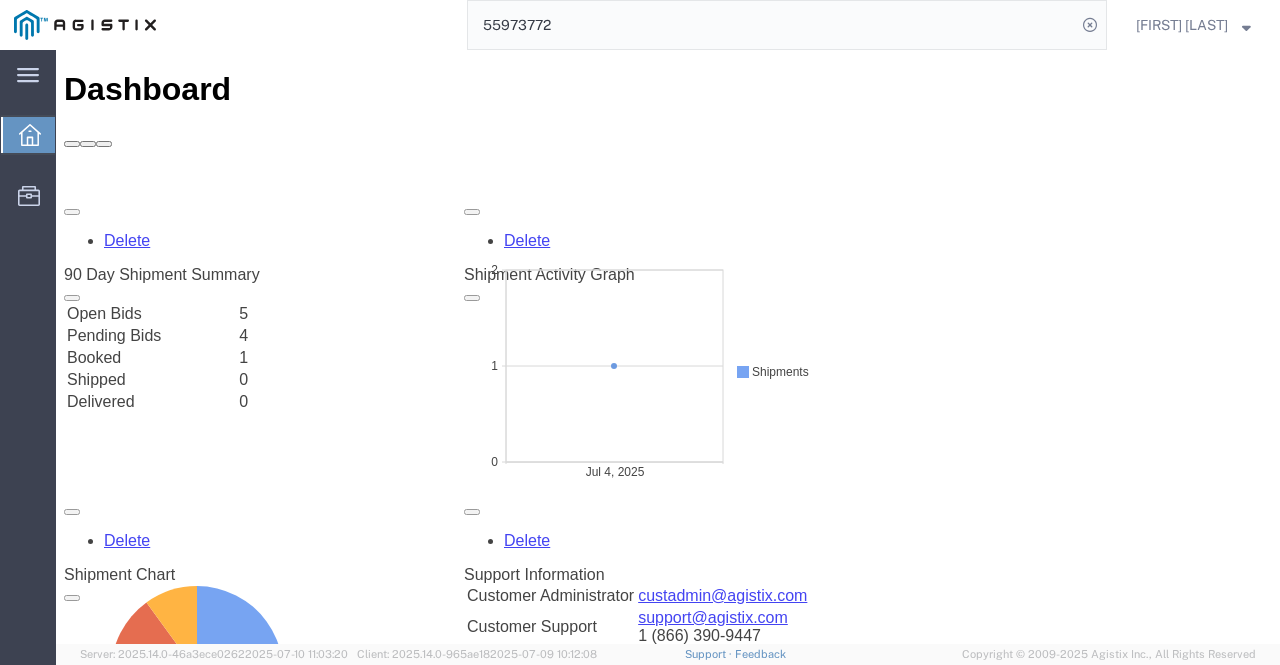 scroll, scrollTop: 0, scrollLeft: 0, axis: both 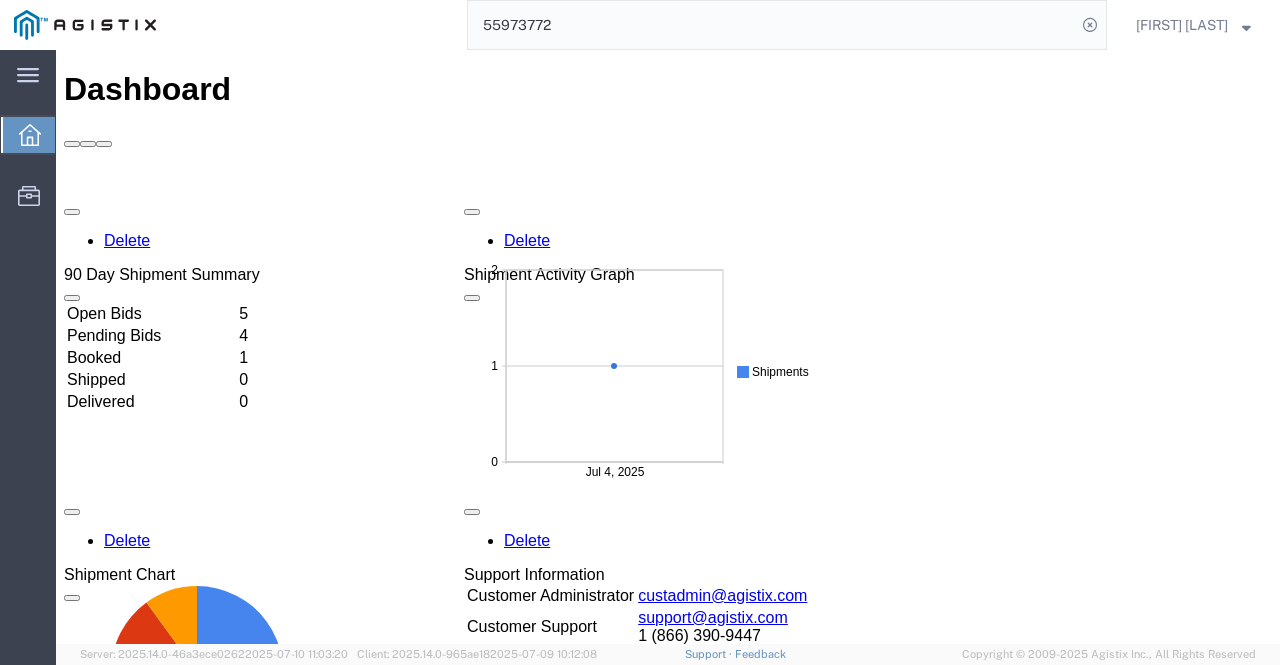 click on "Pending Bids" at bounding box center [151, 336] 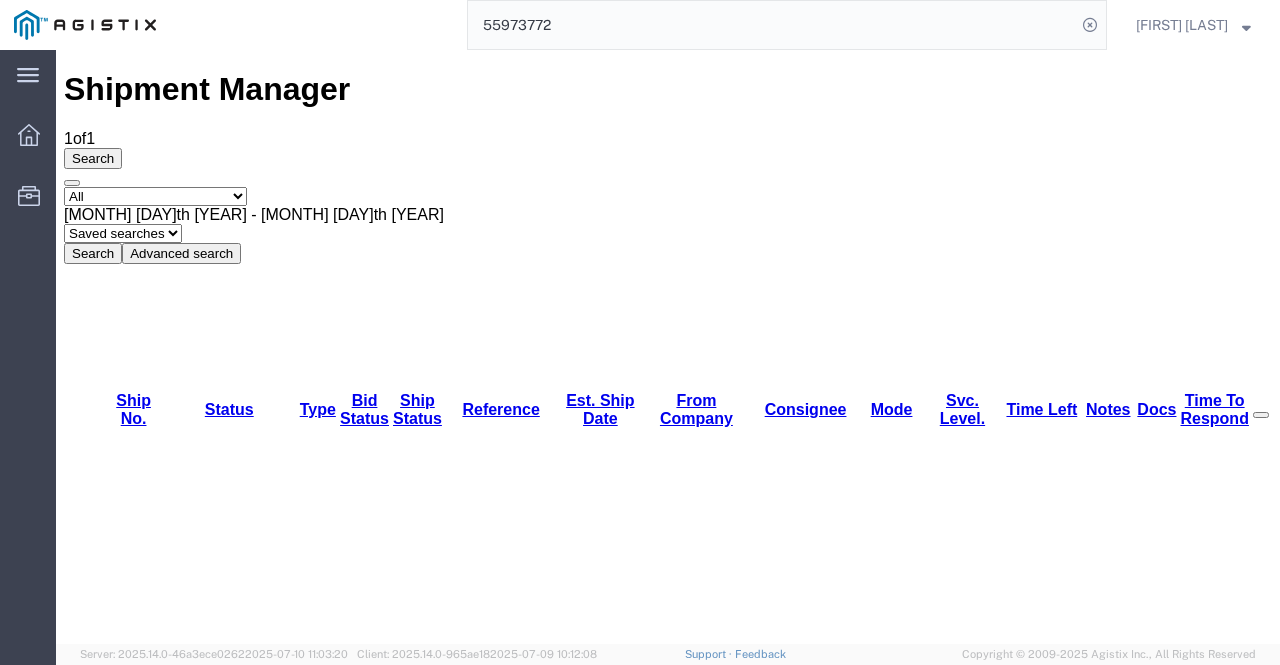 click on "56163954" at bounding box center (131, 1148) 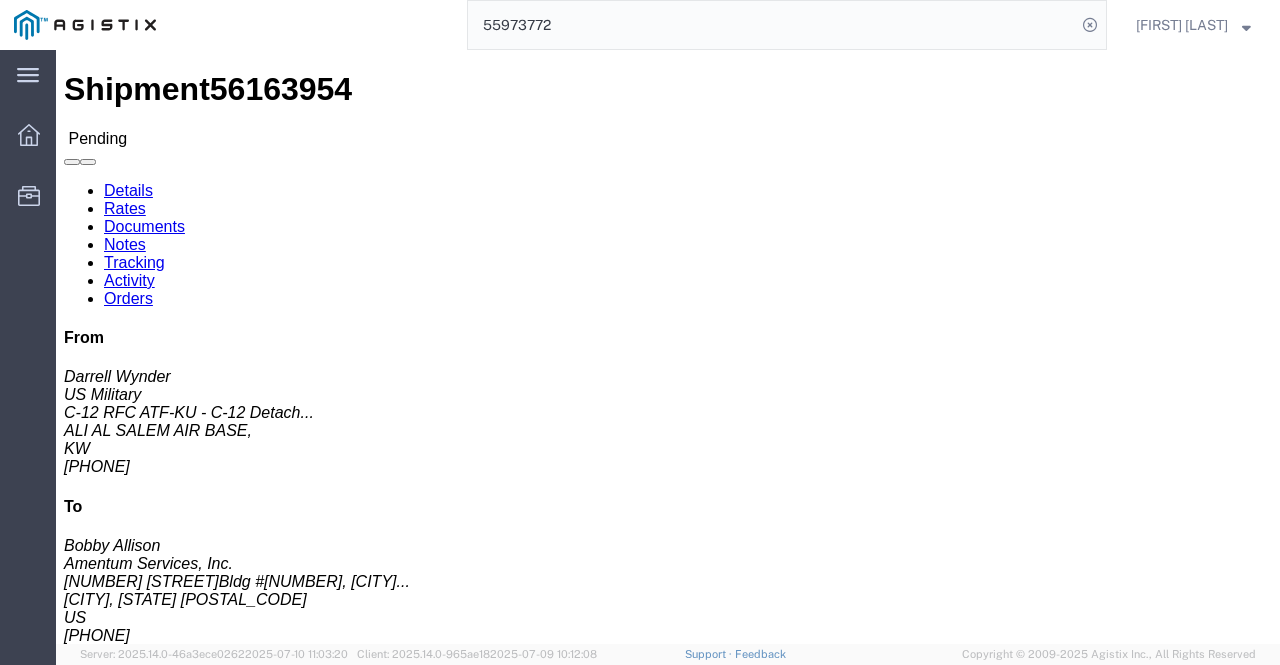 scroll, scrollTop: 100, scrollLeft: 0, axis: vertical 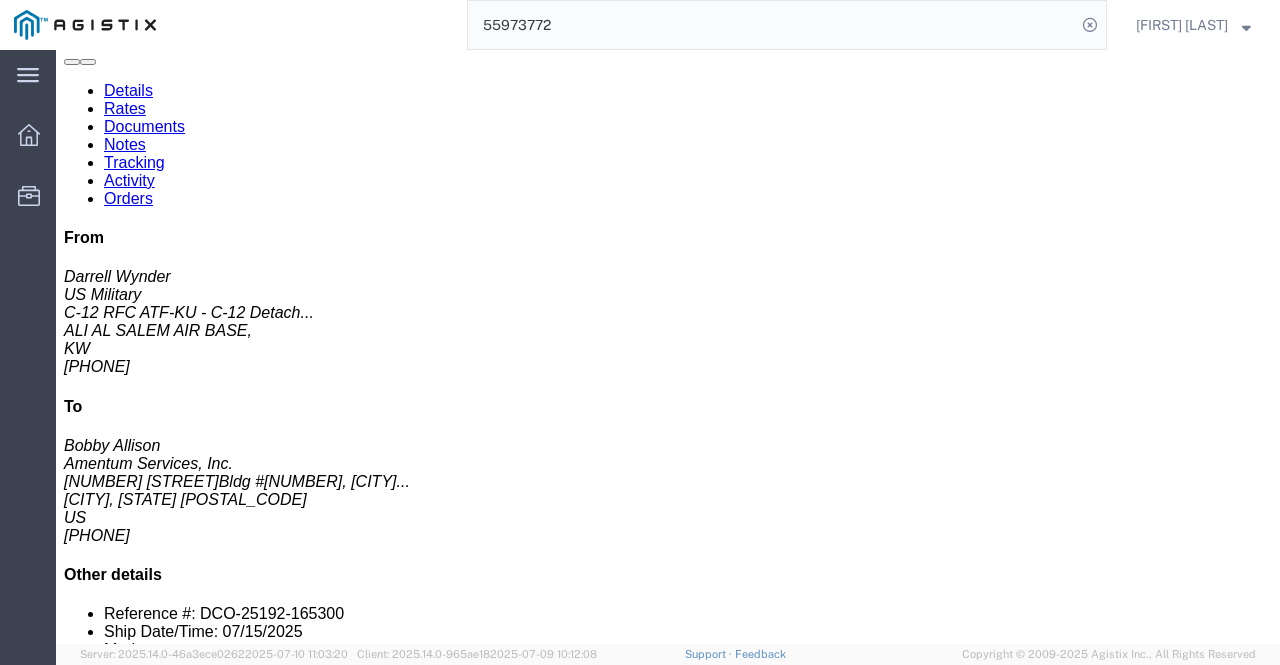 click on "Rates" 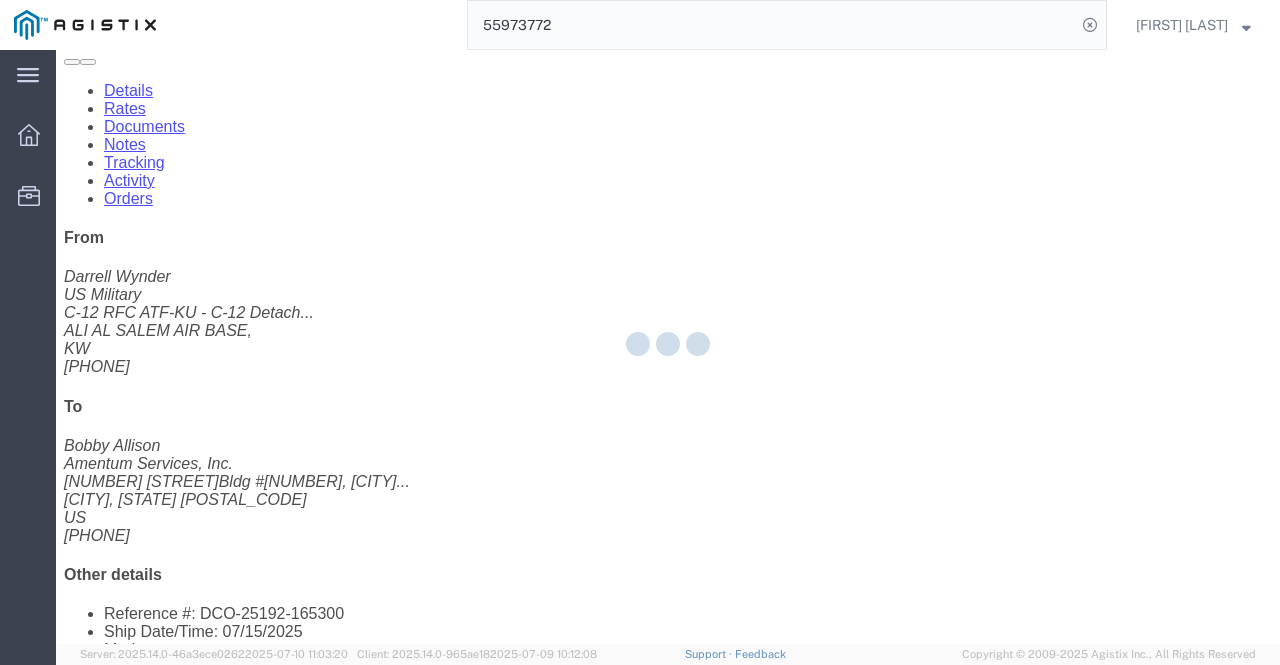 scroll, scrollTop: 0, scrollLeft: 0, axis: both 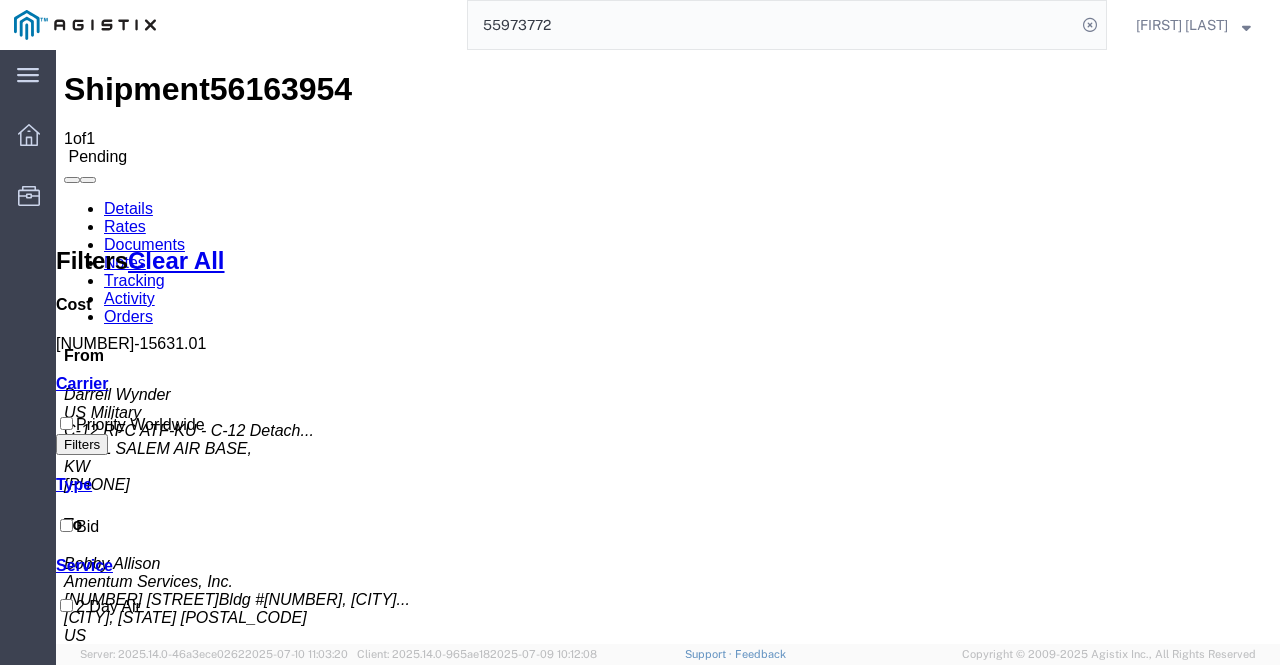 click on "Details" at bounding box center [128, 208] 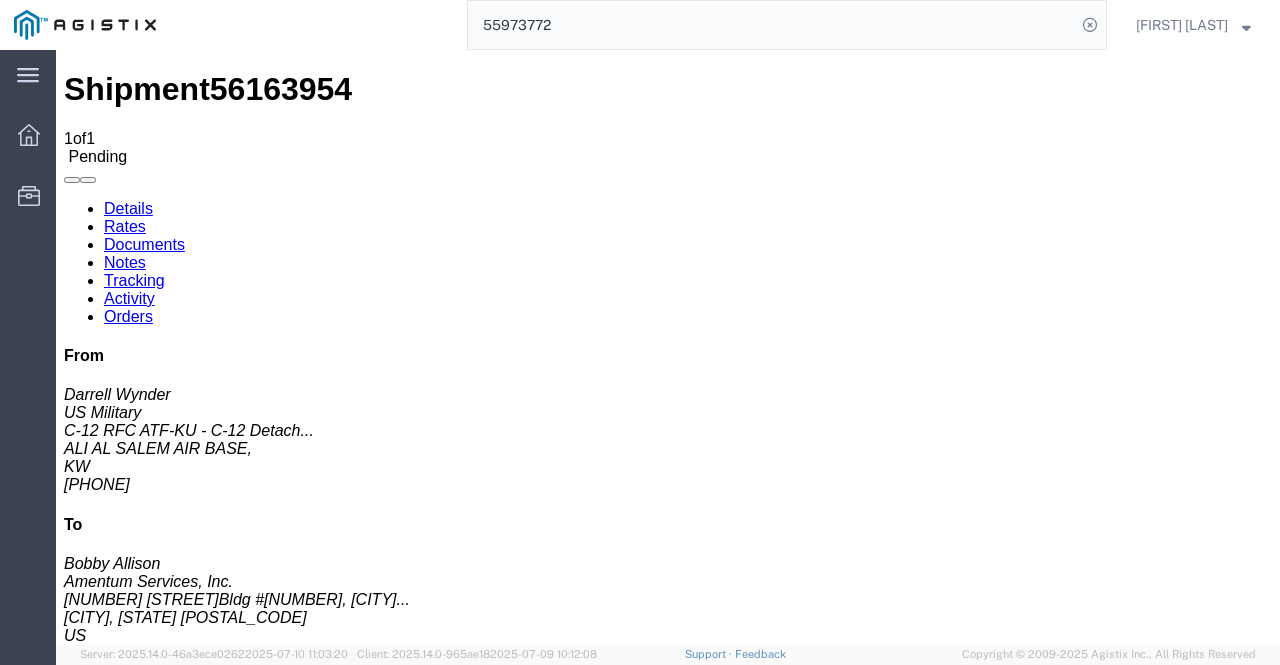 click on "Withdraw Bid" 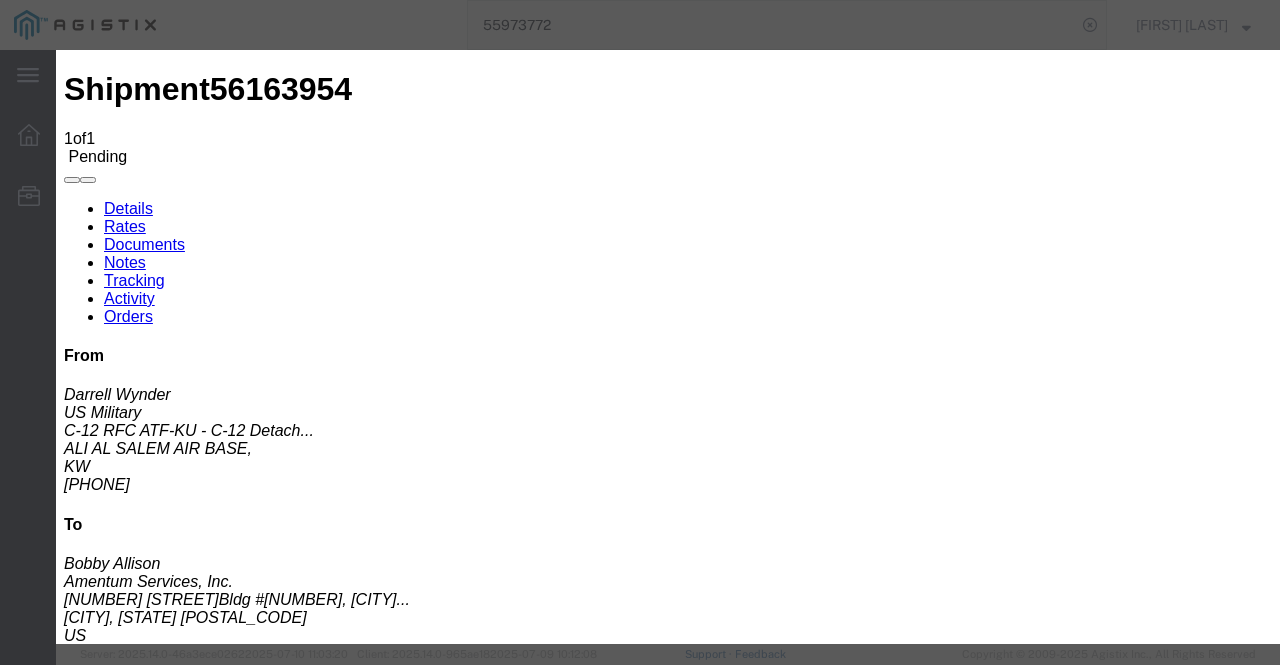 click on "Withdraw" 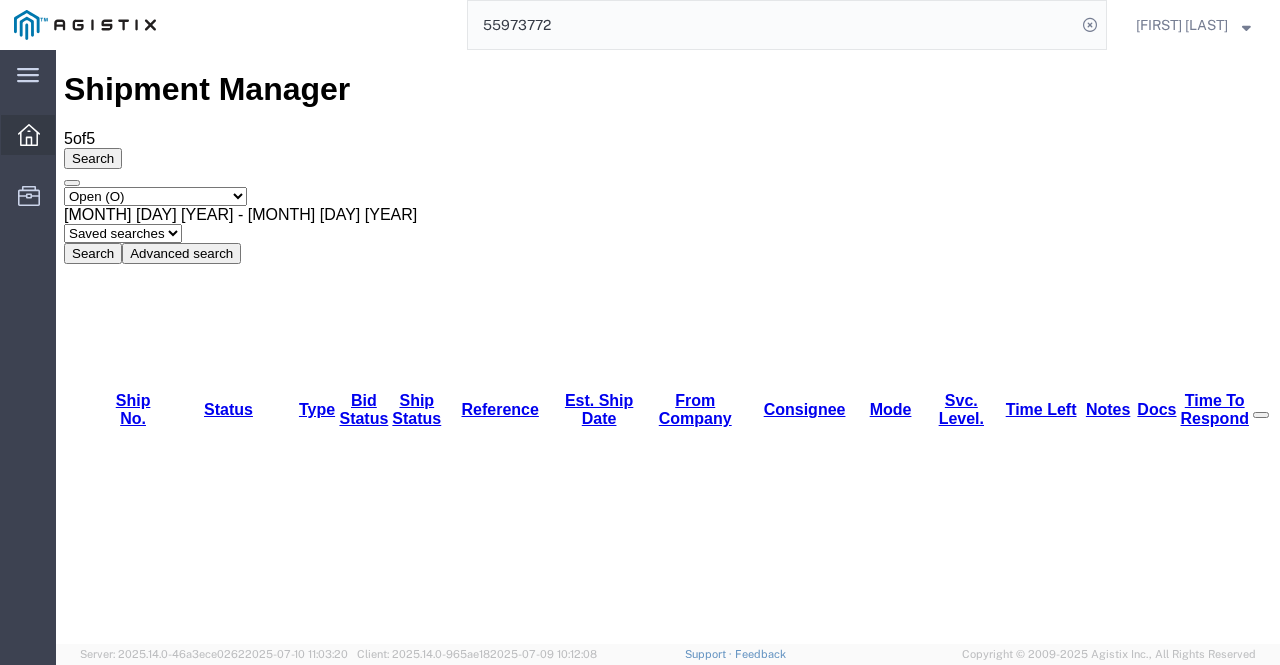 click 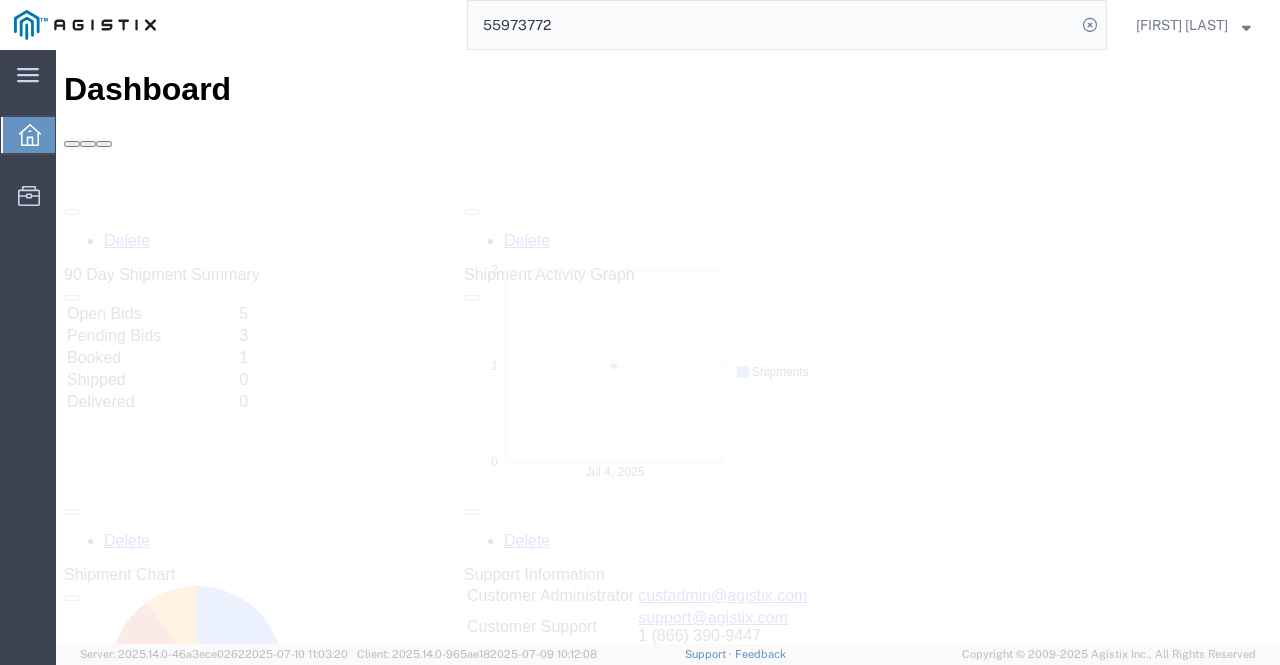 scroll, scrollTop: 0, scrollLeft: 0, axis: both 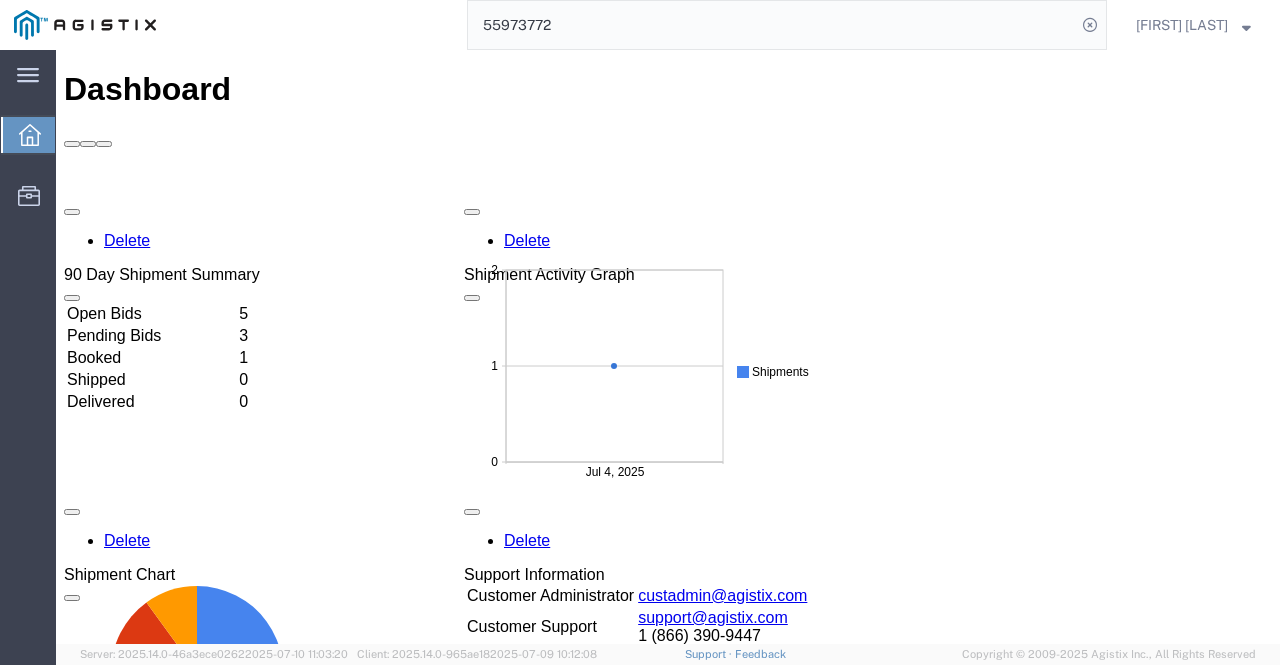 click on "Open Bids" at bounding box center [151, 314] 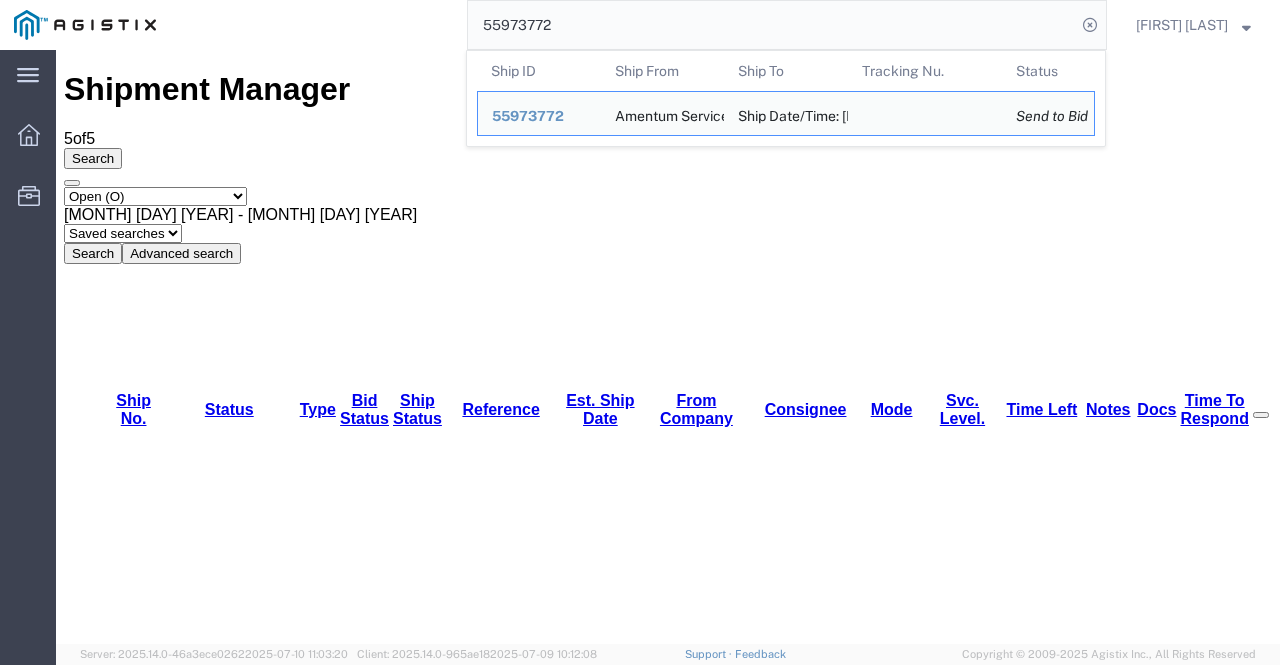 drag, startPoint x: 944, startPoint y: 22, endPoint x: 931, endPoint y: 29, distance: 14.764823 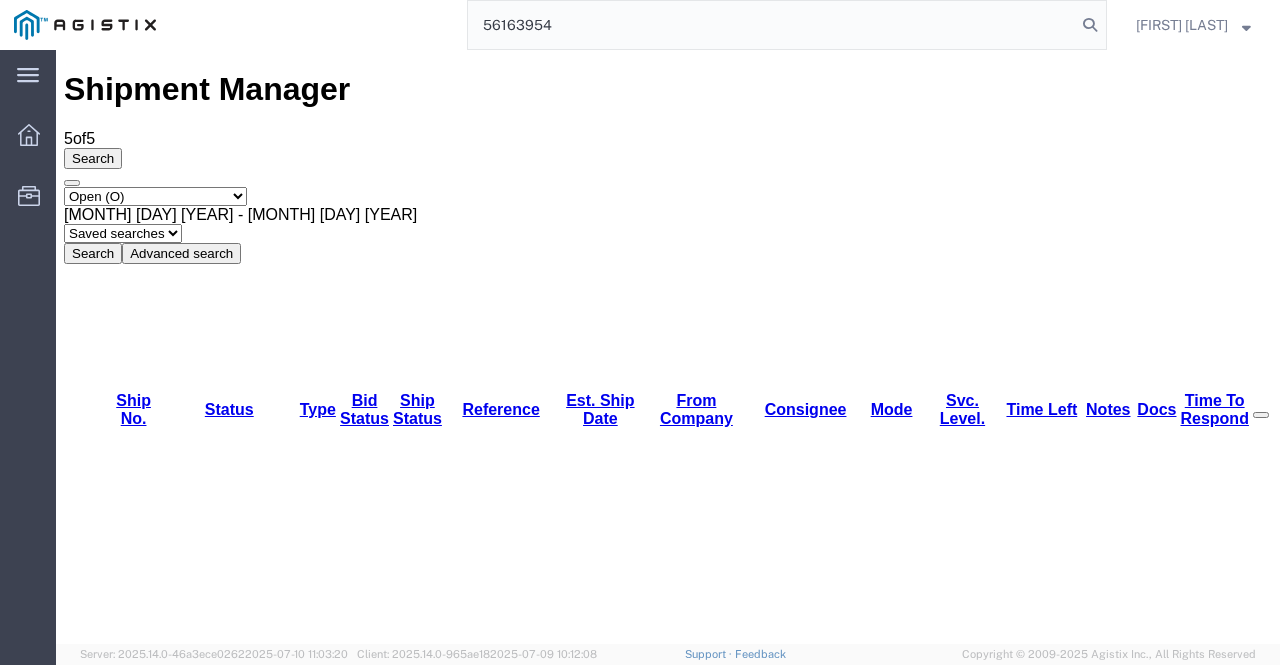 type on "56163954" 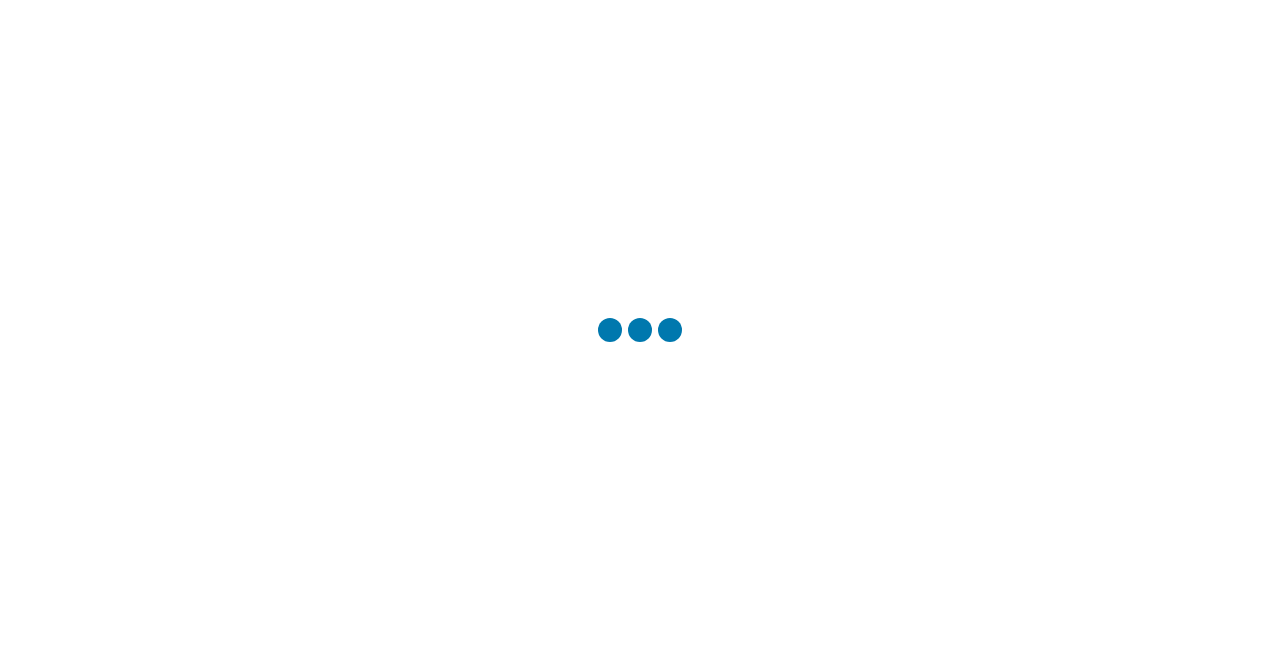 scroll, scrollTop: 0, scrollLeft: 0, axis: both 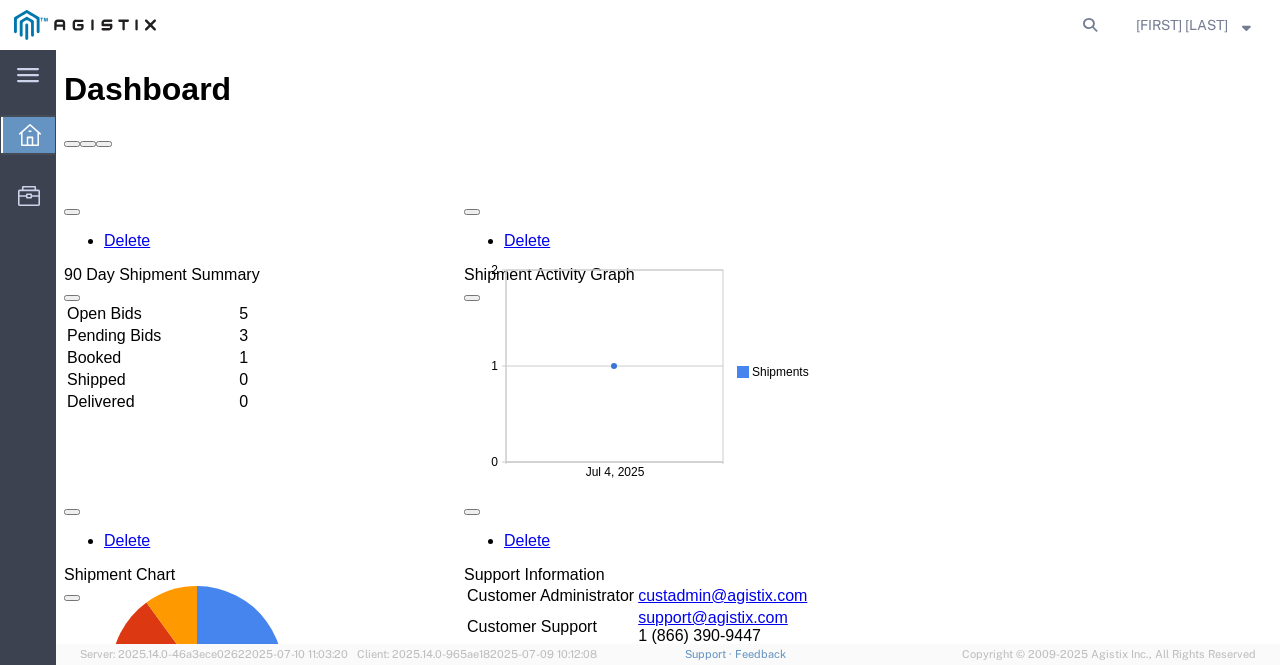 click on "[FIRST] [LAST]" 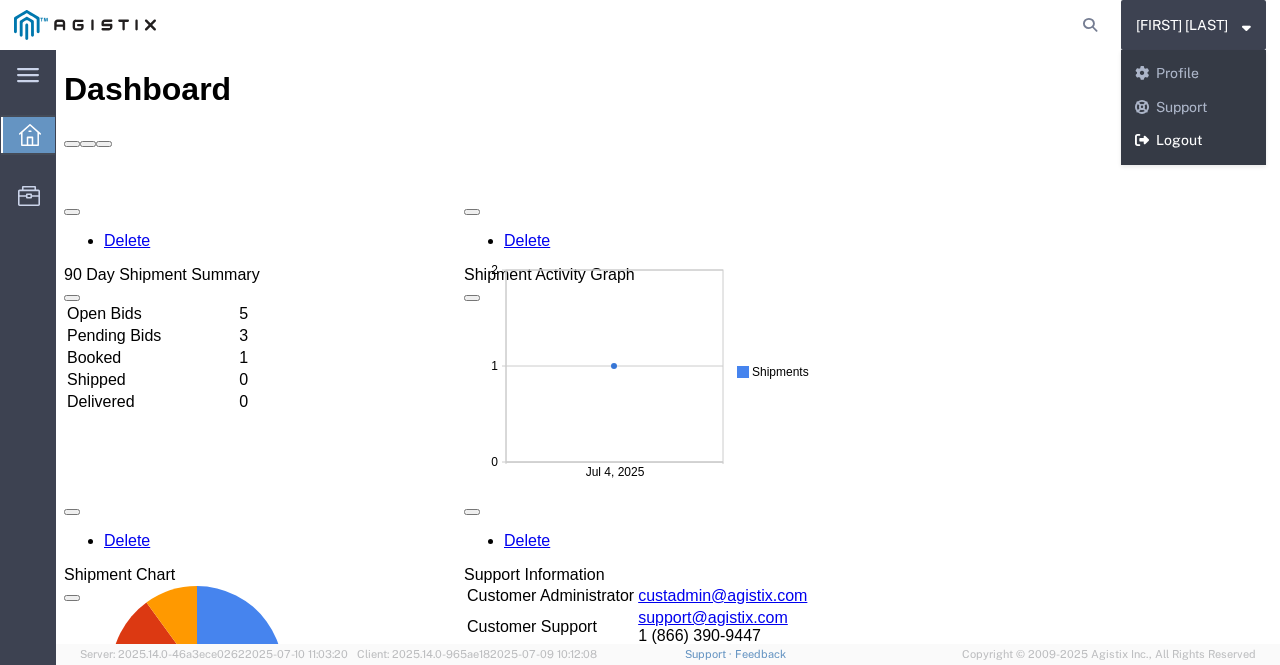 click on "Logout" 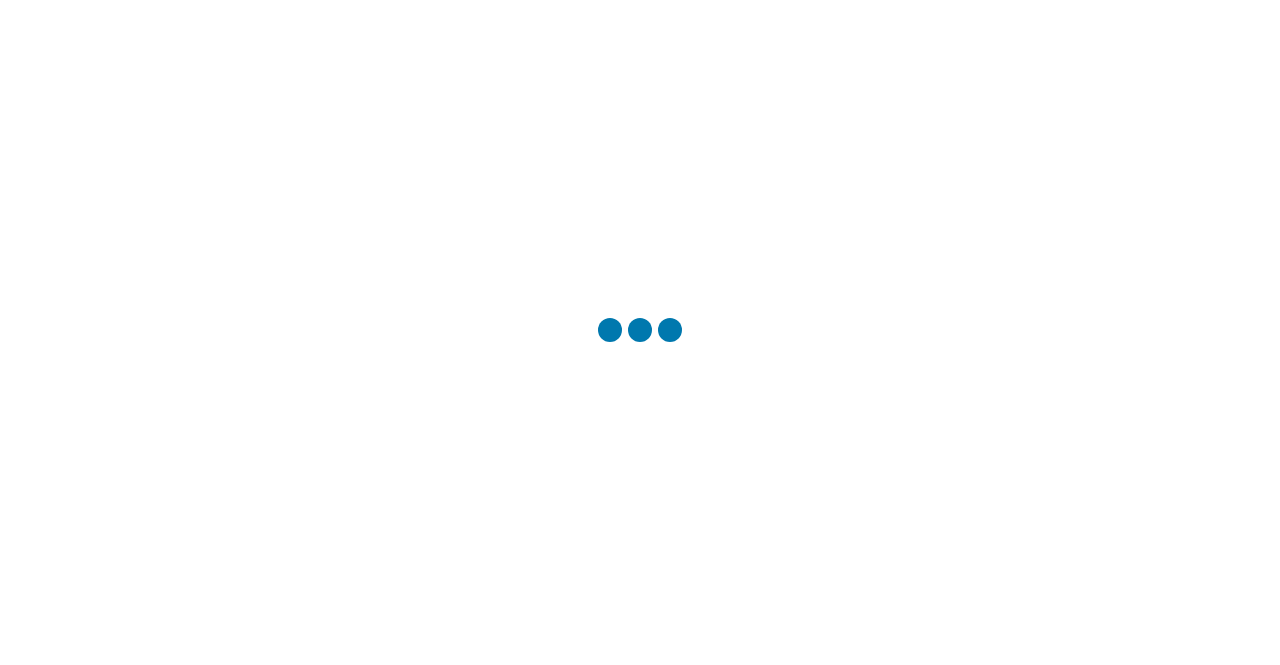 scroll, scrollTop: 0, scrollLeft: 0, axis: both 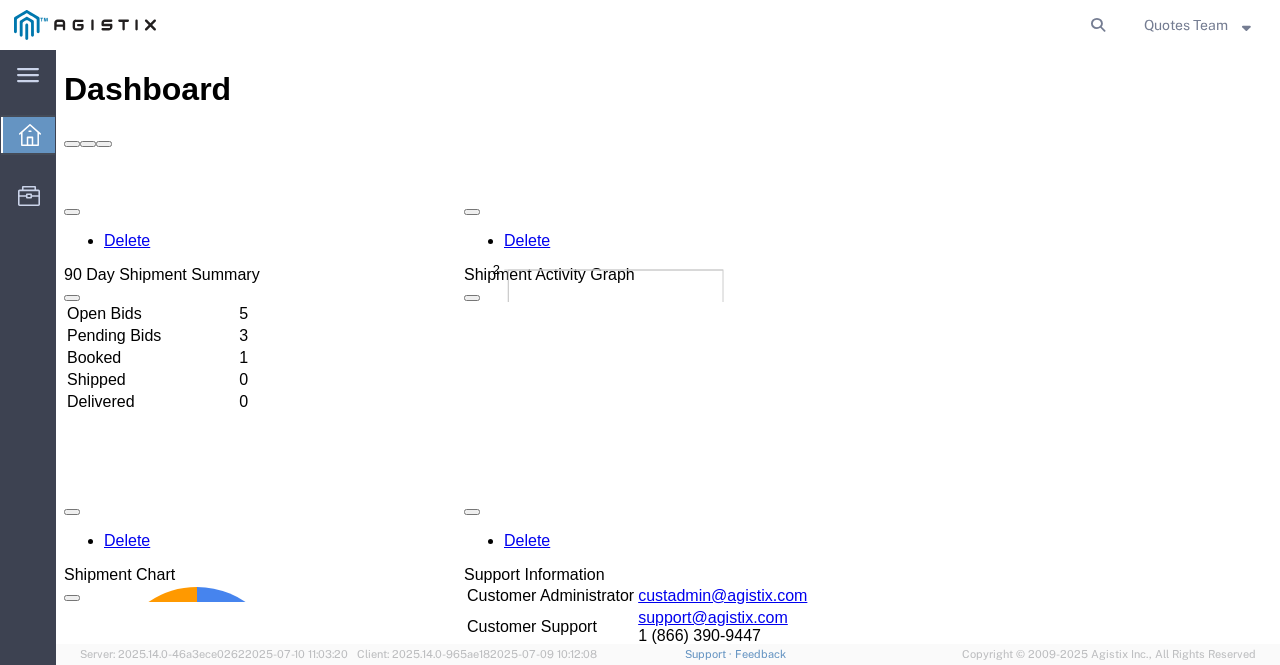 click on "Open Bids" at bounding box center (151, 314) 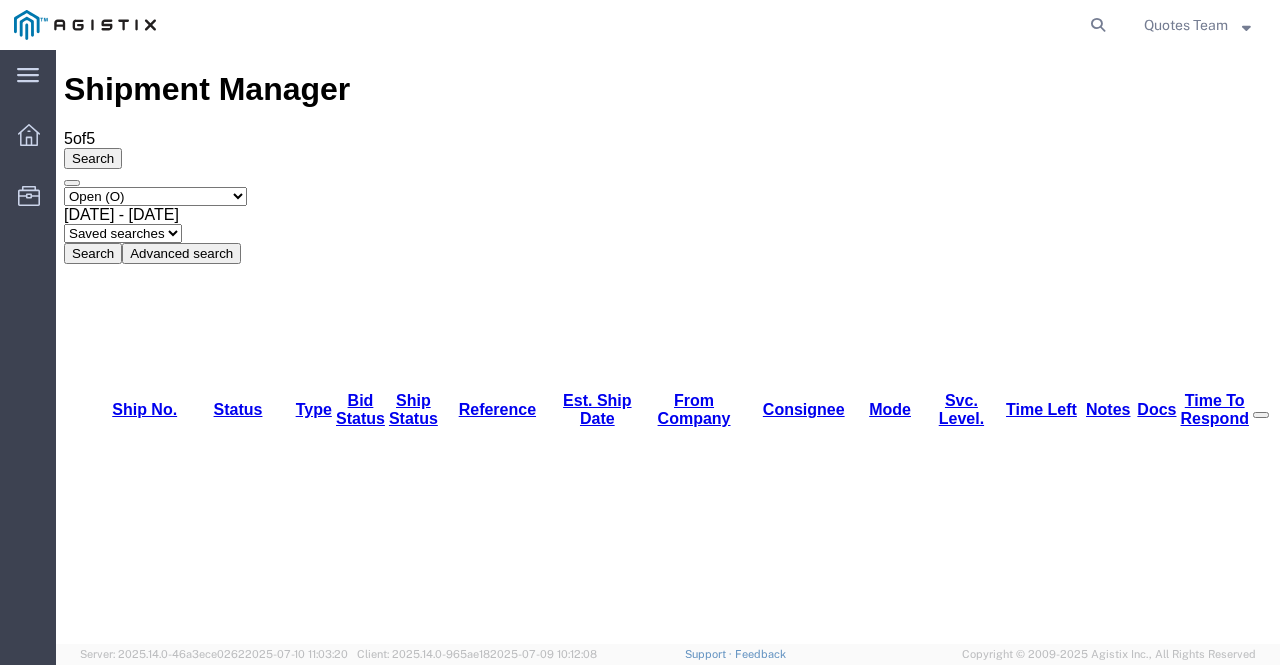 drag, startPoint x: 154, startPoint y: 189, endPoint x: 158, endPoint y: 211, distance: 22.36068 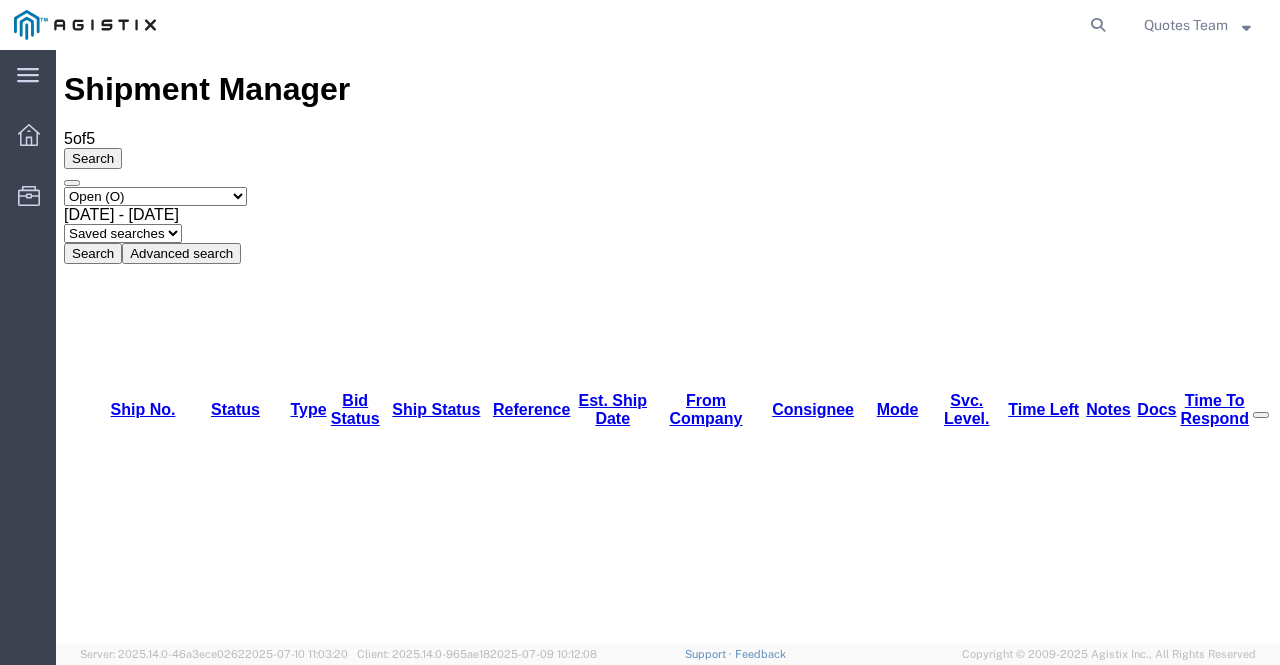 drag, startPoint x: 425, startPoint y: 191, endPoint x: 504, endPoint y: 199, distance: 79.40403 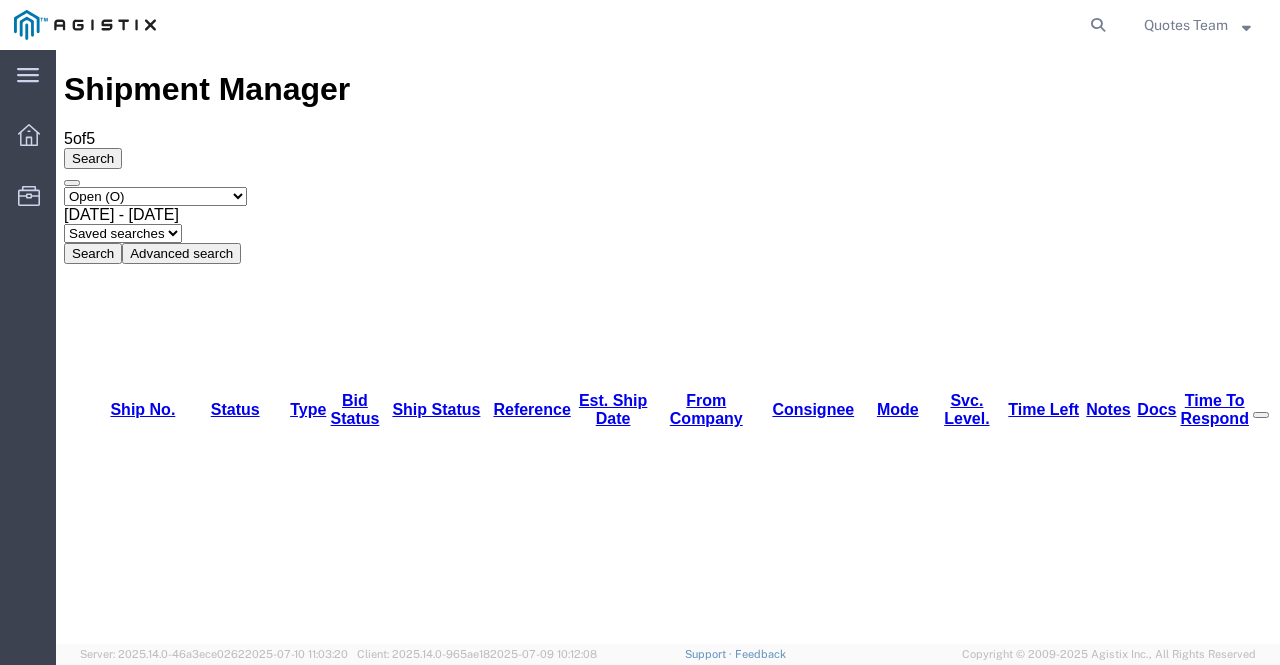 click on "Ship Status" at bounding box center (436, 410) 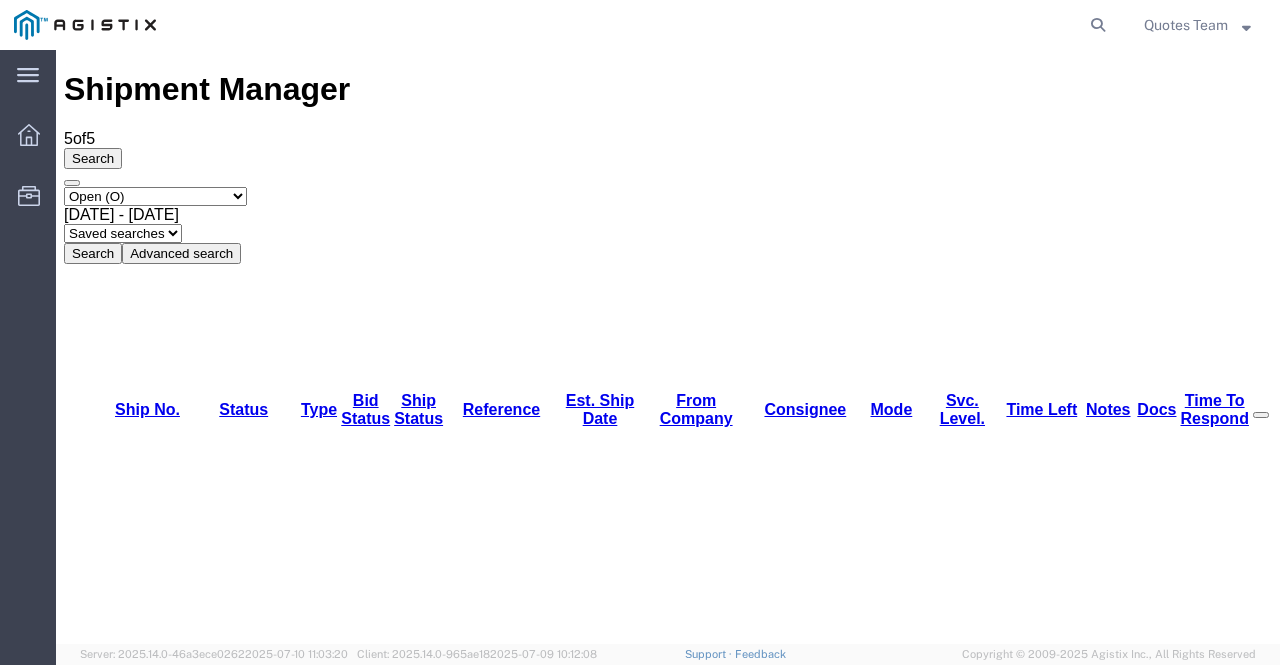 drag, startPoint x: 501, startPoint y: 194, endPoint x: 424, endPoint y: 166, distance: 81.9329 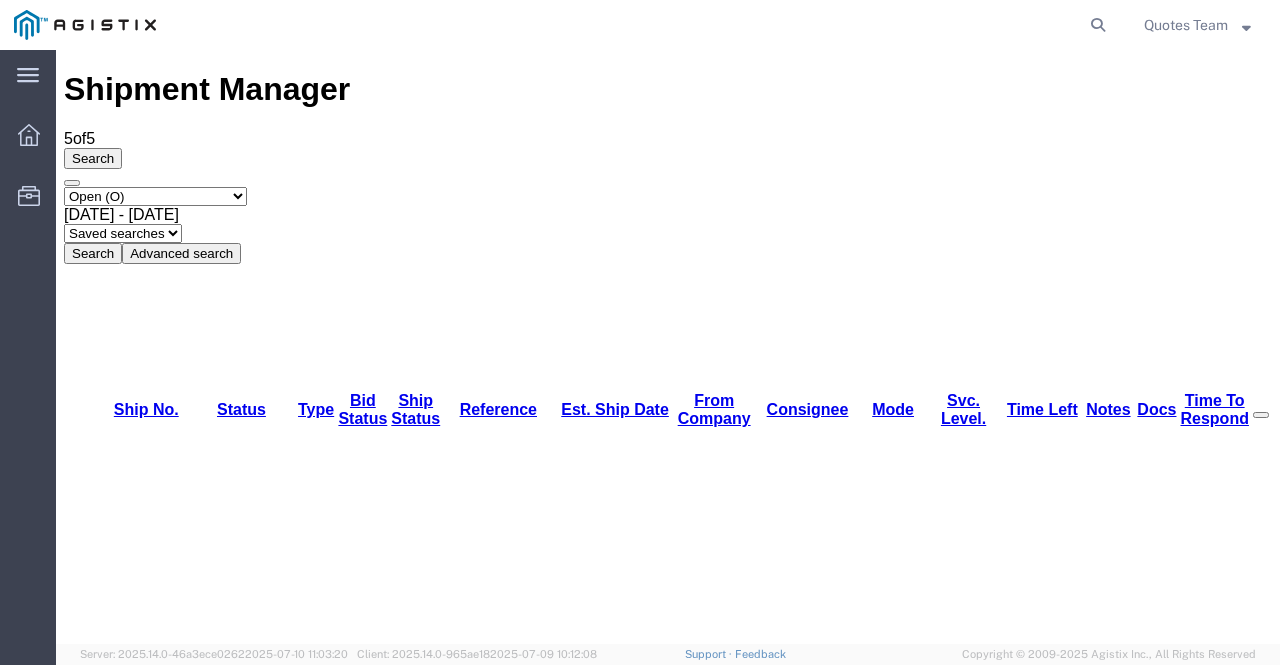 drag, startPoint x: 624, startPoint y: 189, endPoint x: 674, endPoint y: 197, distance: 50.635956 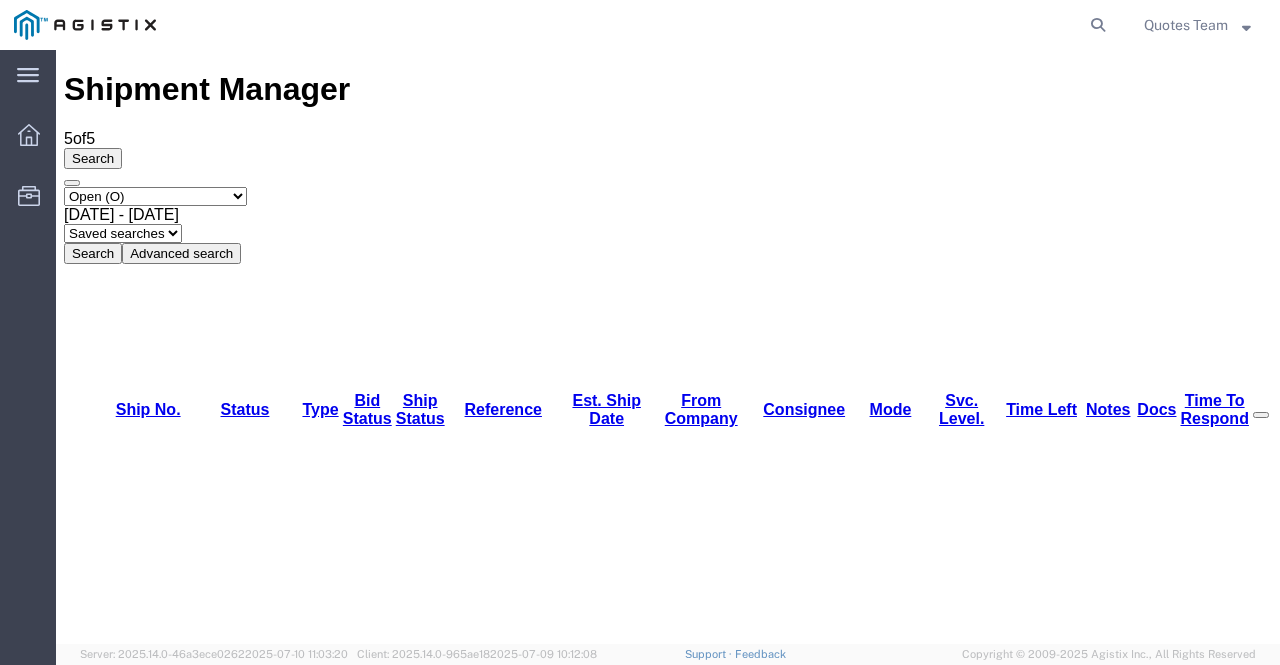 drag, startPoint x: 670, startPoint y: 187, endPoint x: 632, endPoint y: 169, distance: 42.047592 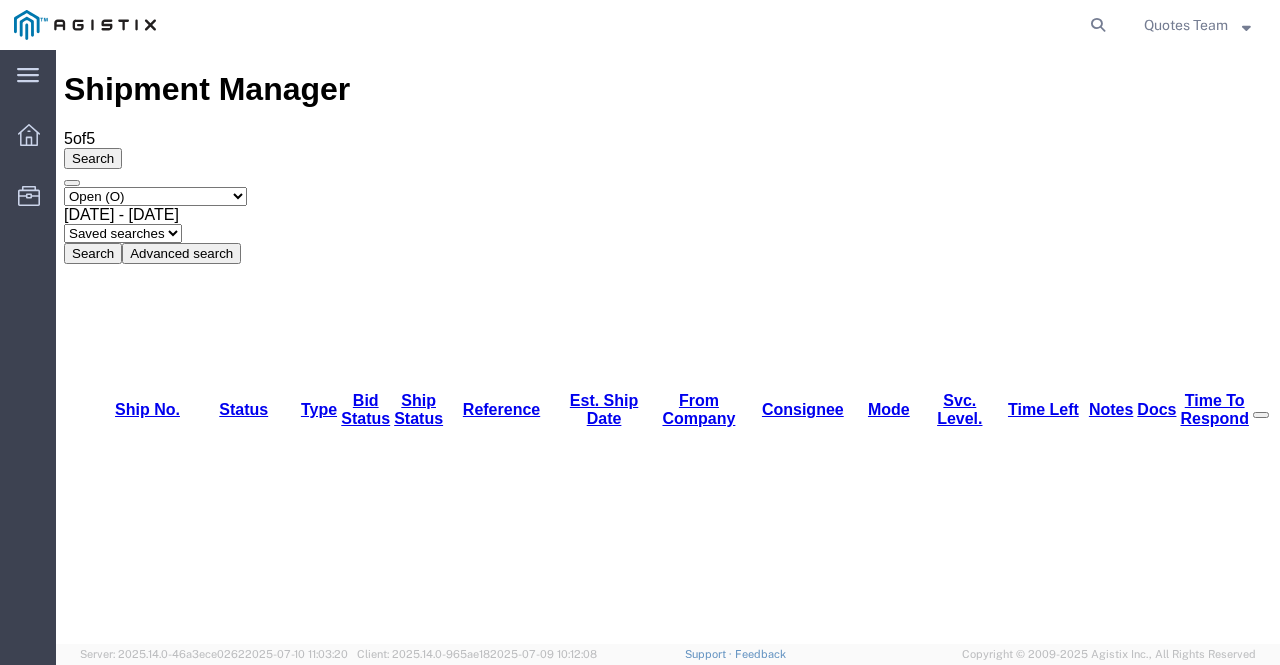 click on "Ship No. Status Type Bid Status Ship Status Reference Est. Ship Date From Company Consignee Mode Svc. Level. Time Left Notes Docs Time To Respond Ship No. Status Type Bid Status Ship Status Reference Est. Ship Date From Company Consignee Mode Svc. Level. Time Left Notes Docs Time To Respond 56155975 Open Bid Open Sent To Bid 7467.019.01.1004.SHIP.BJ 07/15/25 ADS, Inc. AMERICAN EMBASSY COTONOU AIR 0d,
4h,
36m
Bid/Shipment Detail Confirm-Submit Email Detail Restore Bid View Detail Withdraw-Ignore 56153251 Open Bid Open Sent To Bid 56153251 07/11/25 Amentum Services, Inc. Amentum Services, Inc TL 0d,
1h,
18m
Bid/Shipment Detail Confirm-Submit Email Detail Restore Bid View Detail Withdraw-Ignore 56153128 Open Bid Open Sent To Bid DCO-25191-165262 07/11/25 US Army Royal Moroccan Air Force LTL 0d,
0h,
54m
Bid/Shipment Detail Confirm-Submit Email Detail Restore Bid View Detail Withdraw-Ignore 56124233 Open Bid Open Sent To Bid DCO-25189-165088 07/15/25 US Army TL Open" at bounding box center (668, 1246) 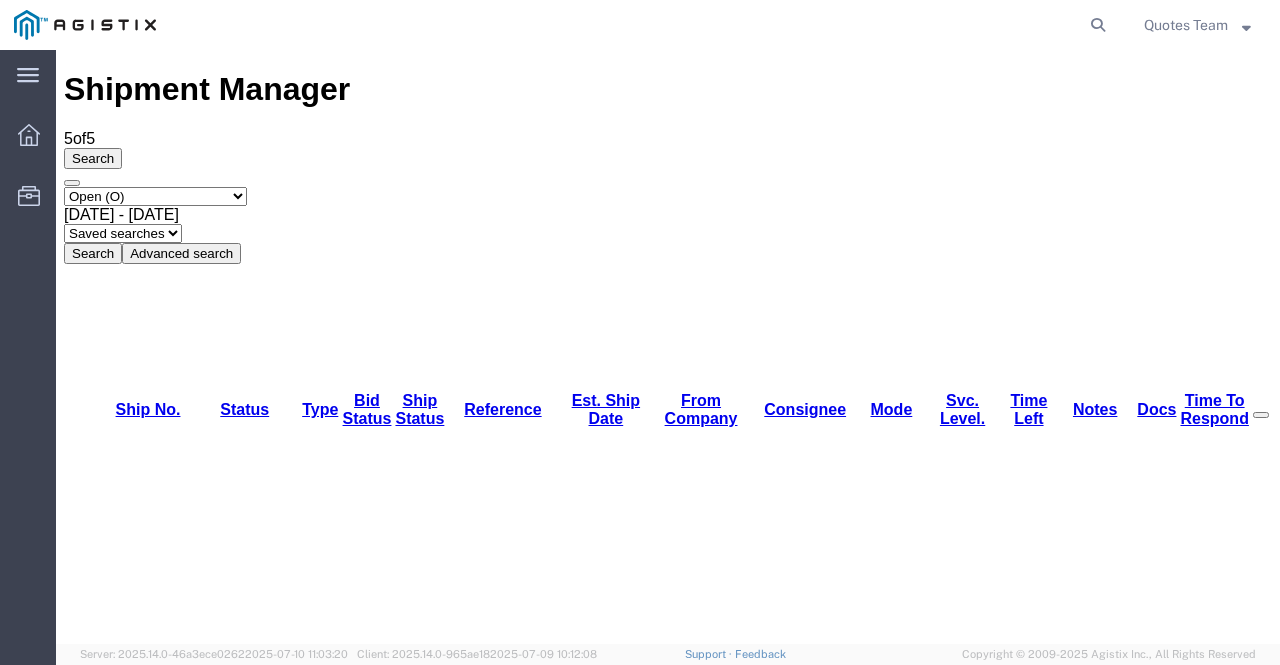 drag, startPoint x: 1060, startPoint y: 191, endPoint x: 1024, endPoint y: 191, distance: 36 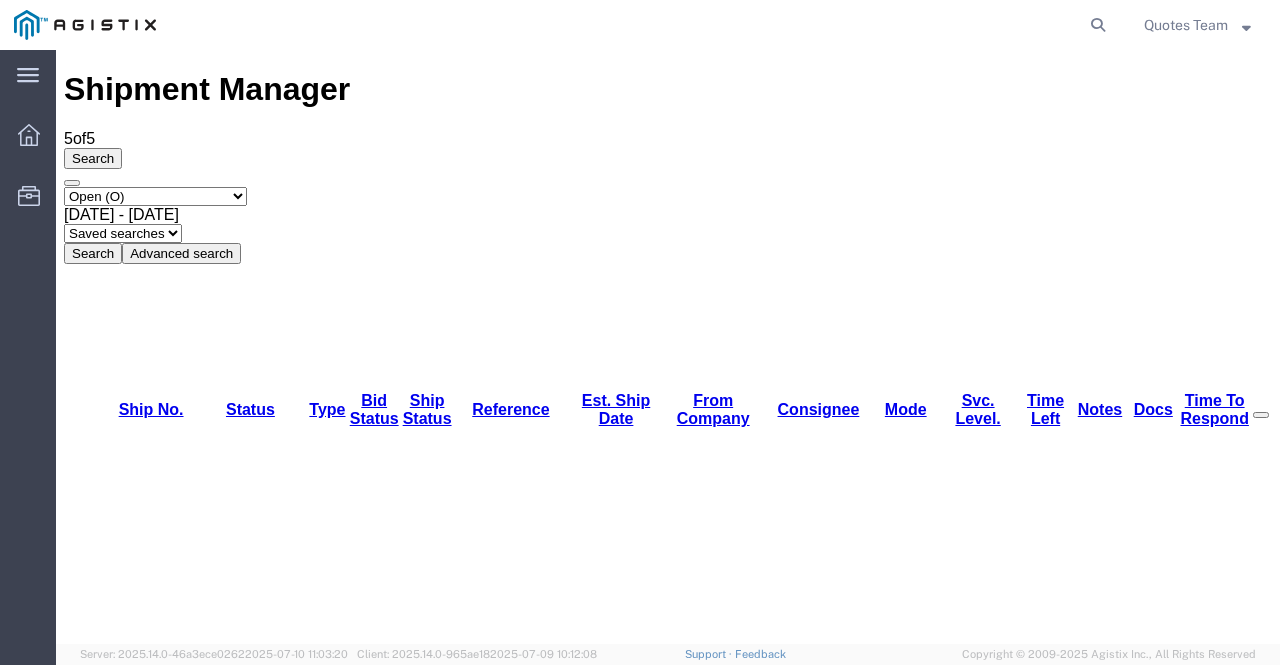 drag, startPoint x: 1110, startPoint y: 192, endPoint x: 1080, endPoint y: 183, distance: 31.320919 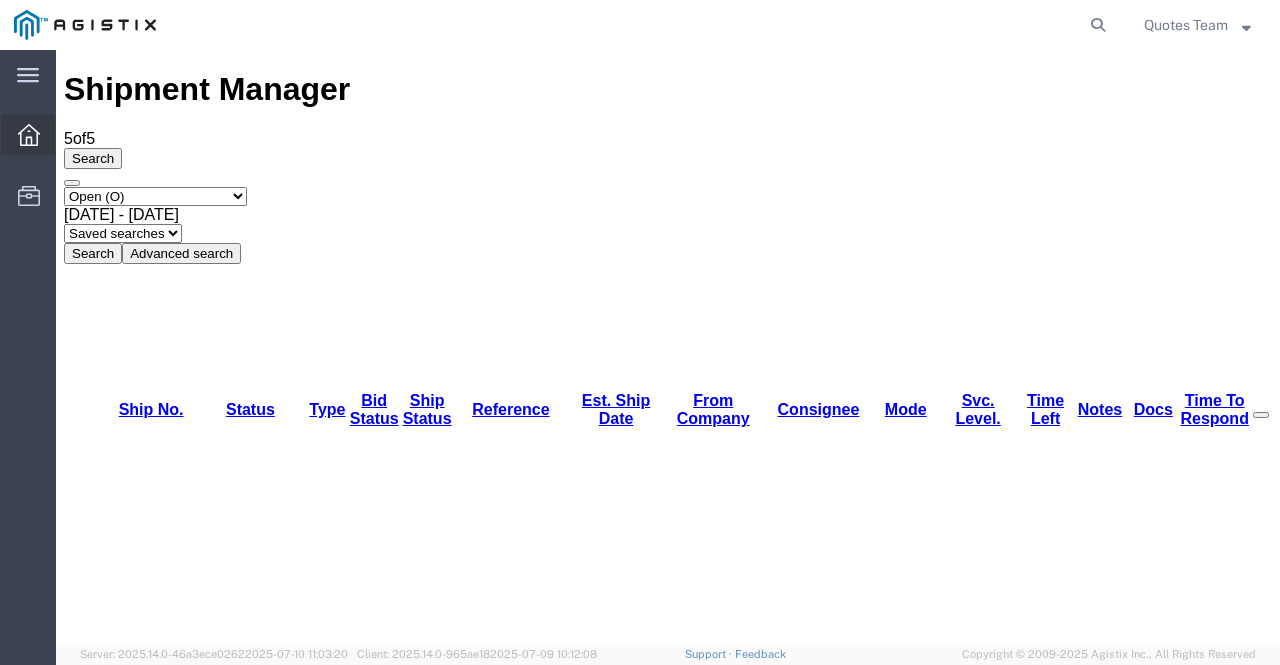 click 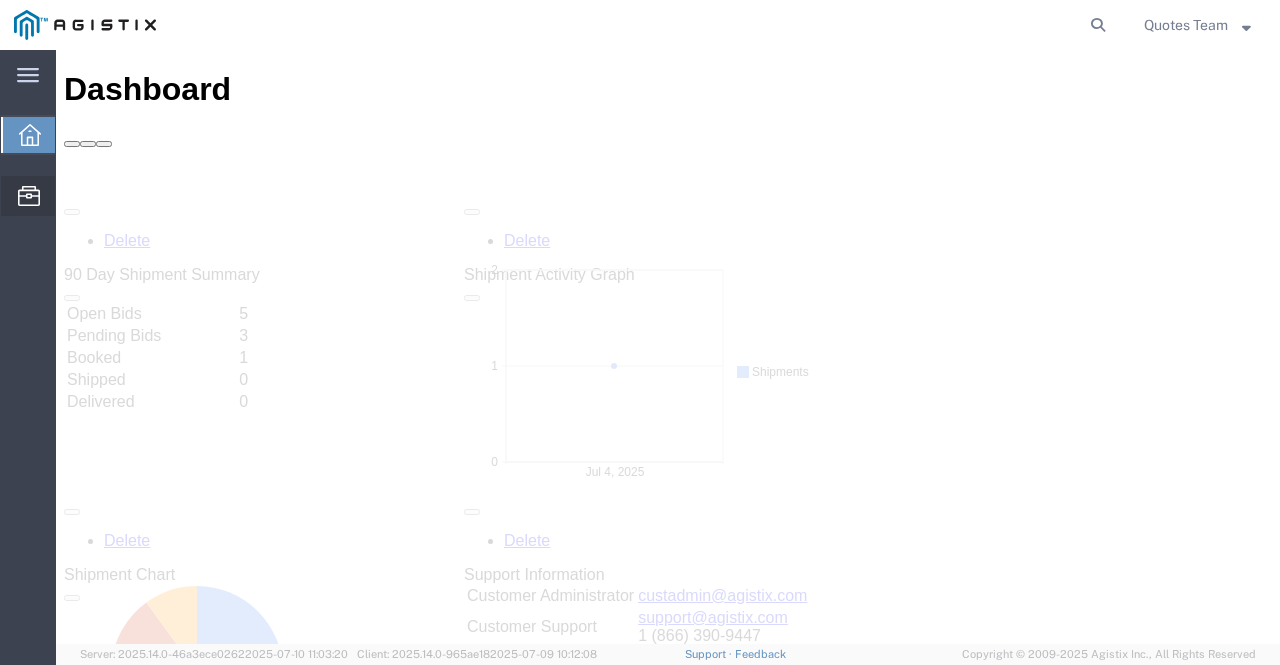scroll, scrollTop: 0, scrollLeft: 0, axis: both 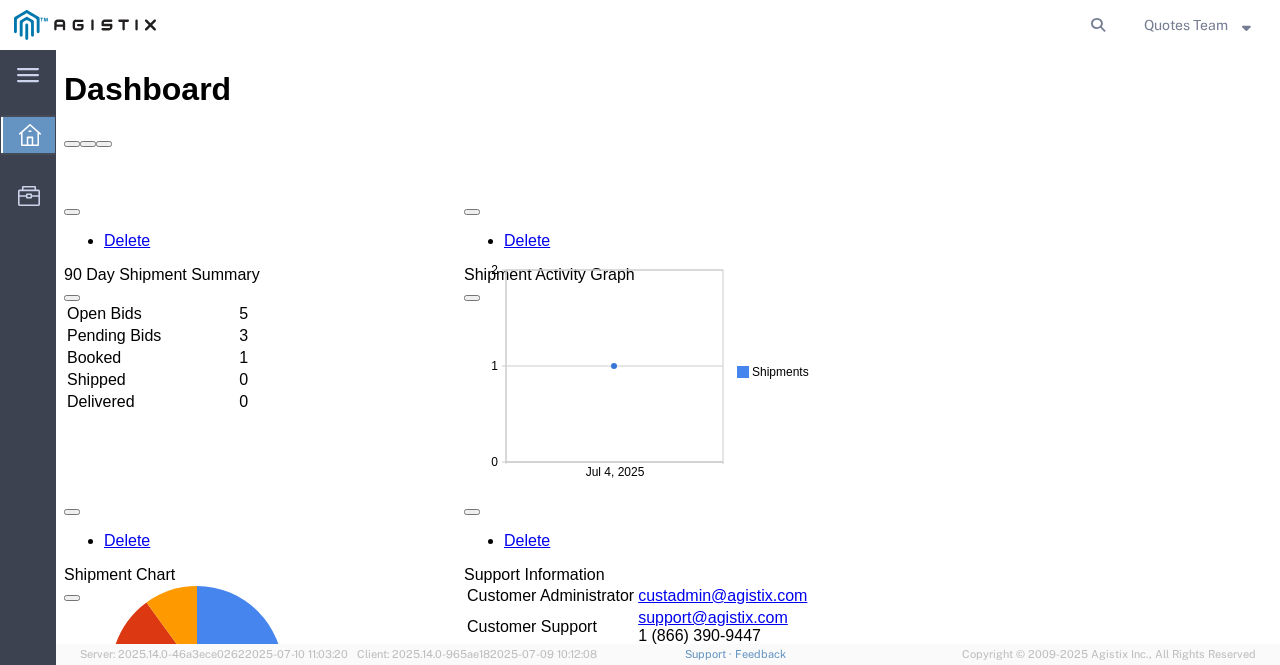 click on "Open Bids" at bounding box center (151, 314) 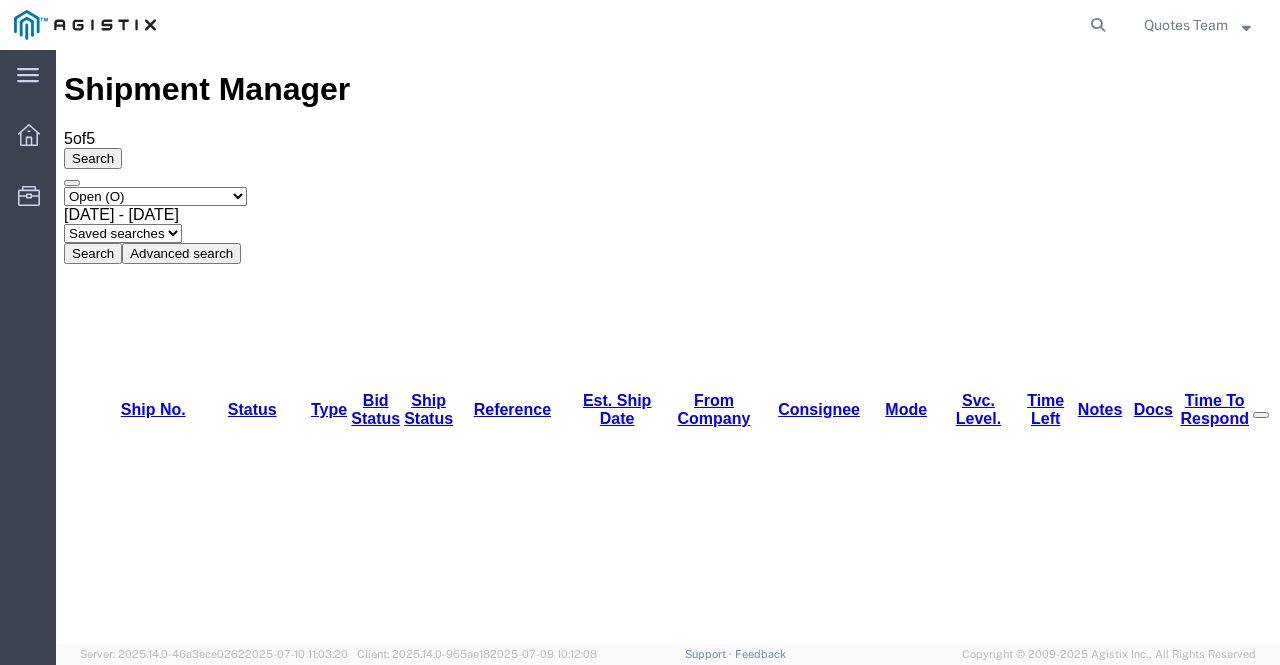 click on "56155975" at bounding box center [127, 1148] 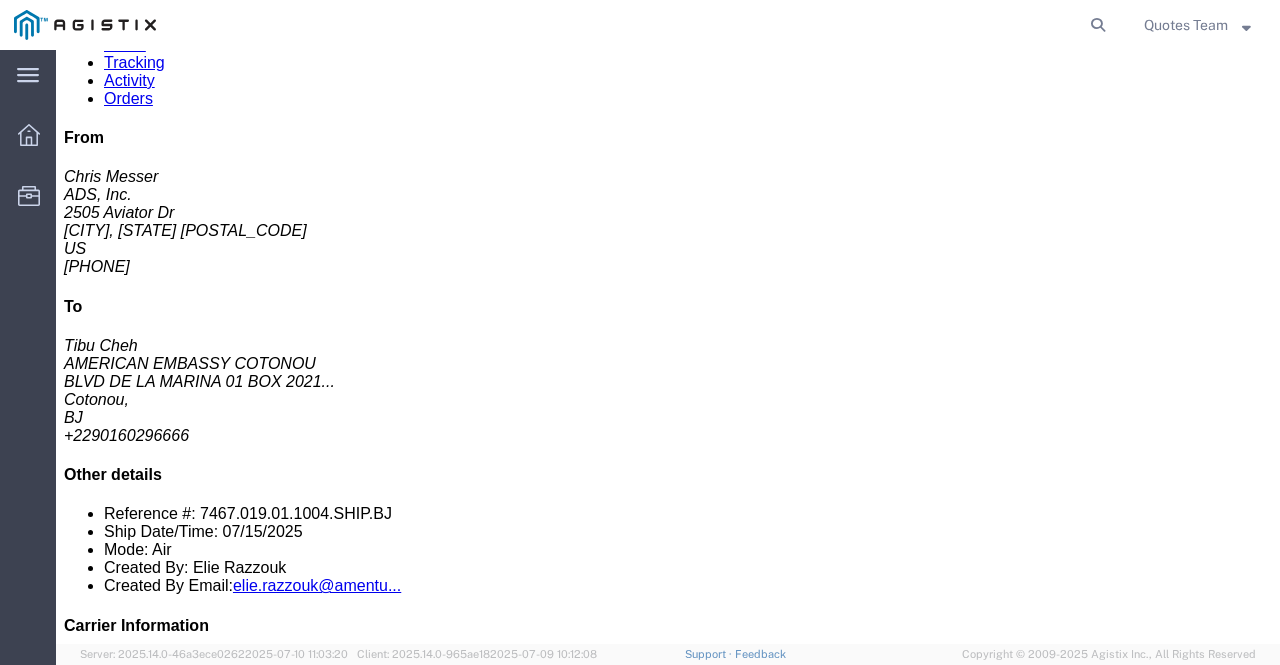 scroll, scrollTop: 400, scrollLeft: 0, axis: vertical 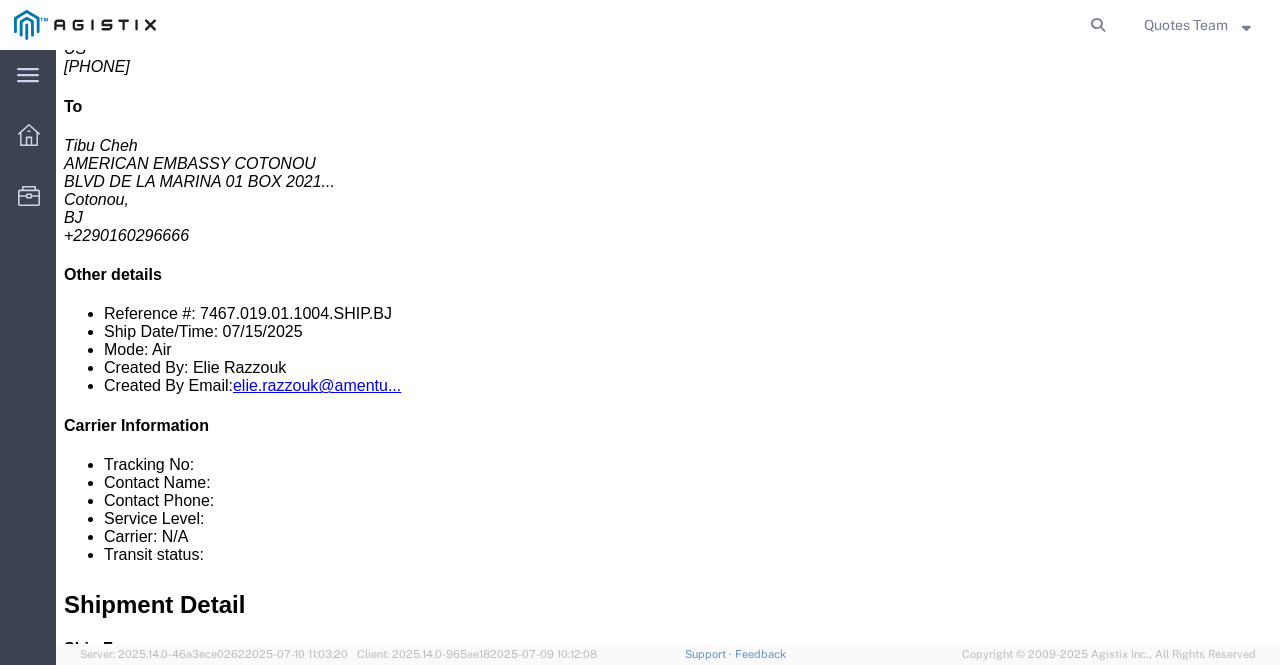 drag, startPoint x: 67, startPoint y: 143, endPoint x: 936, endPoint y: 149, distance: 869.0207 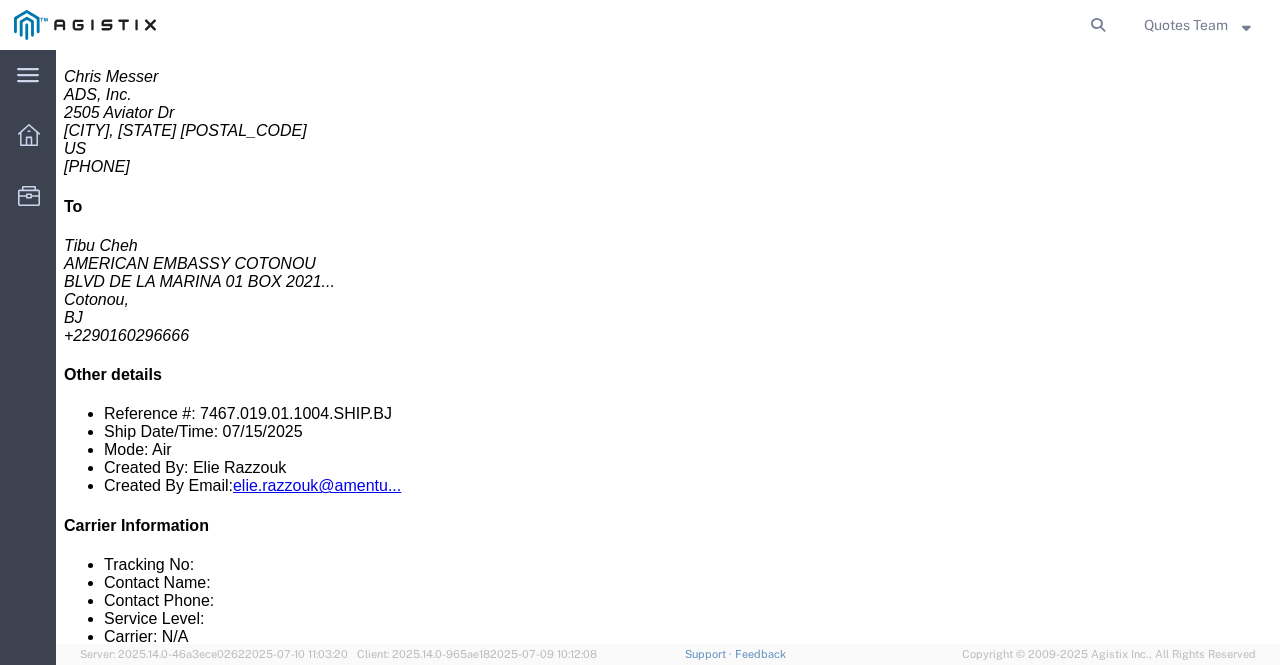 drag, startPoint x: 230, startPoint y: 249, endPoint x: 556, endPoint y: 249, distance: 326 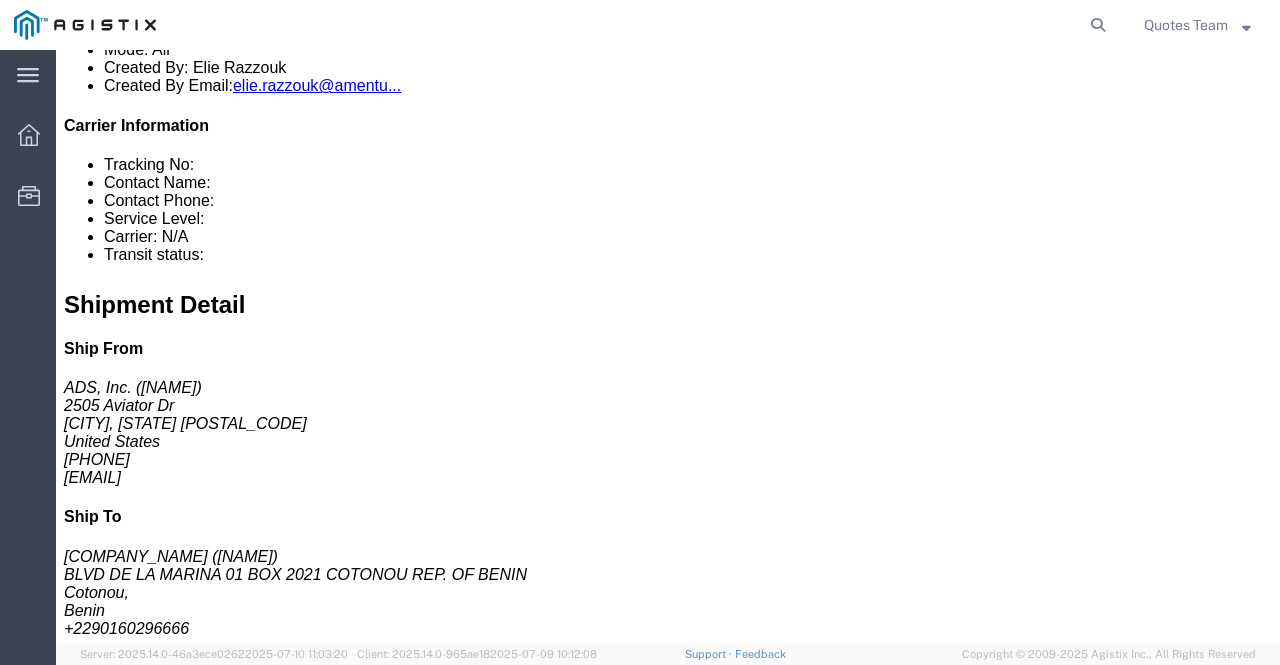 scroll, scrollTop: 500, scrollLeft: 0, axis: vertical 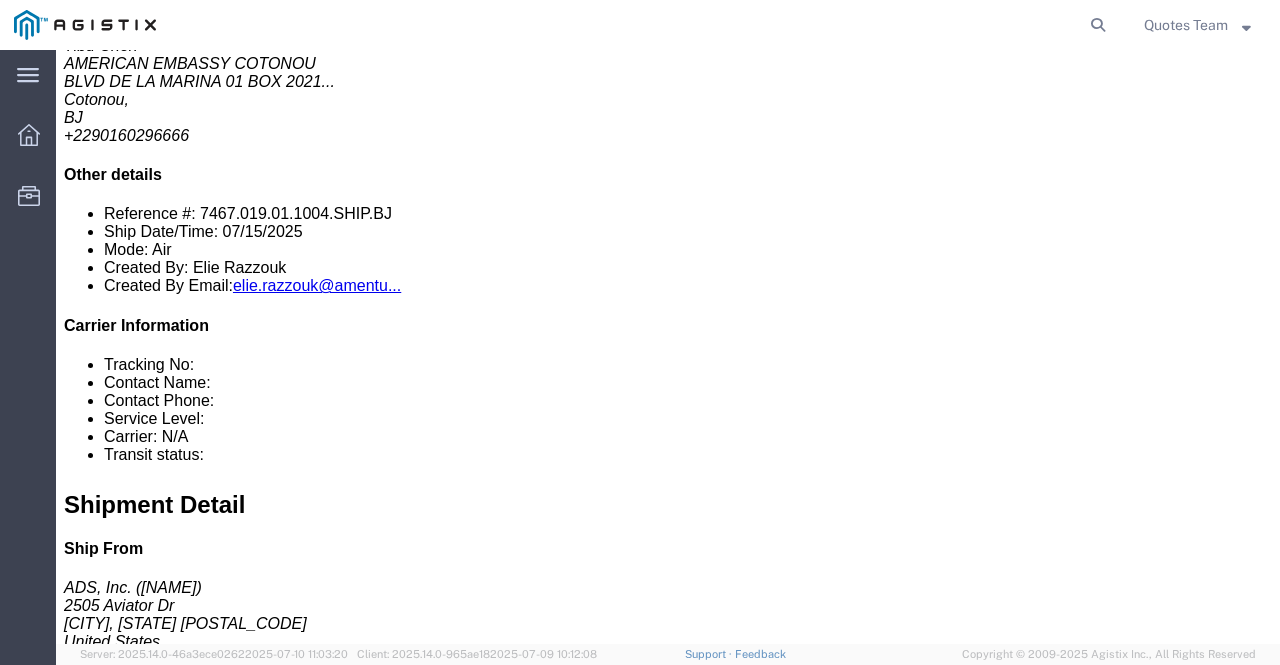 drag, startPoint x: 86, startPoint y: 175, endPoint x: 124, endPoint y: 220, distance: 58.898216 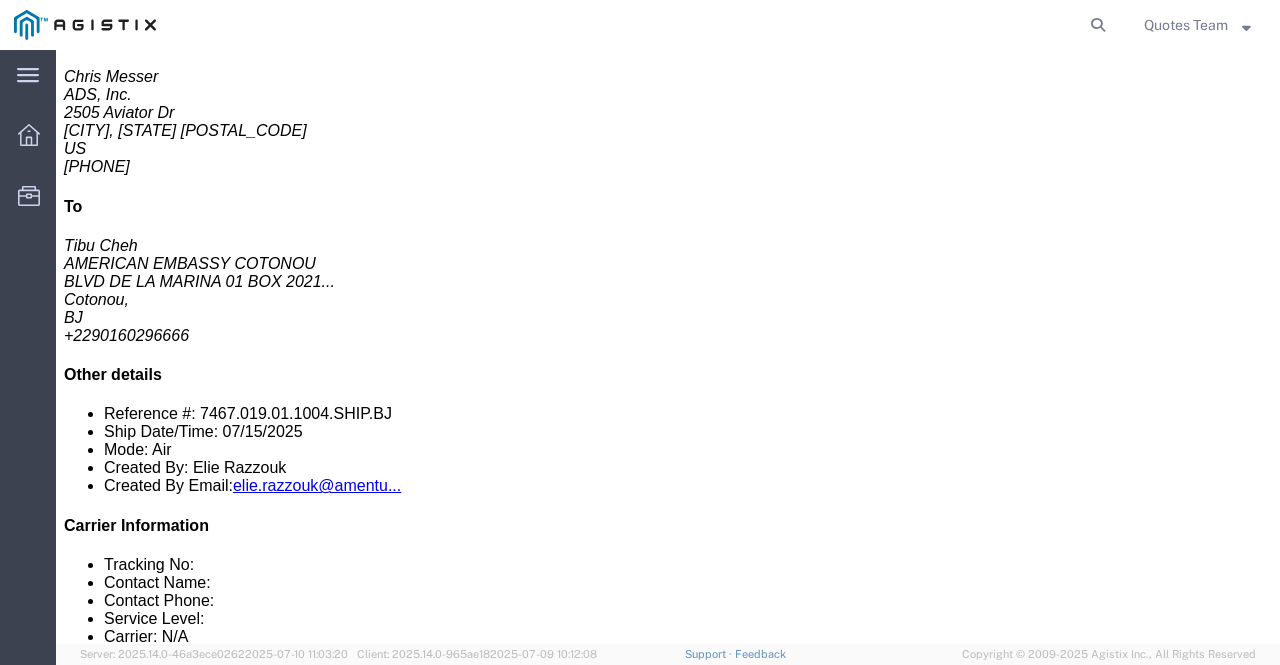 scroll, scrollTop: 500, scrollLeft: 0, axis: vertical 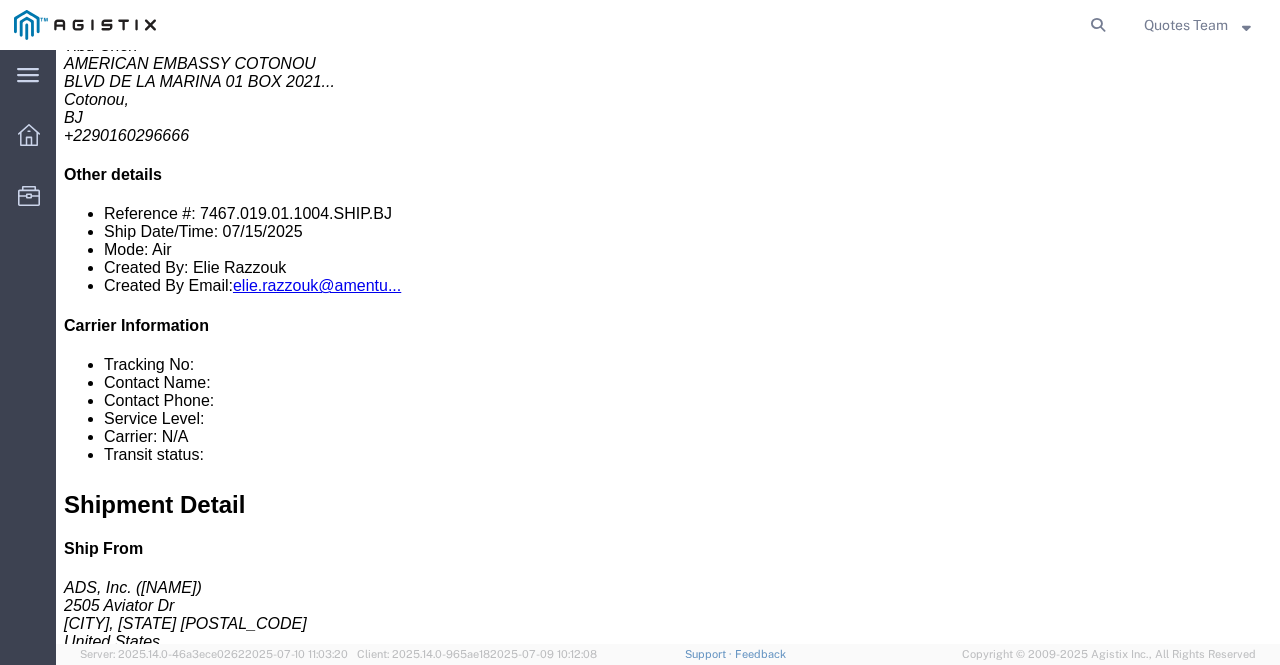 click on "Each" 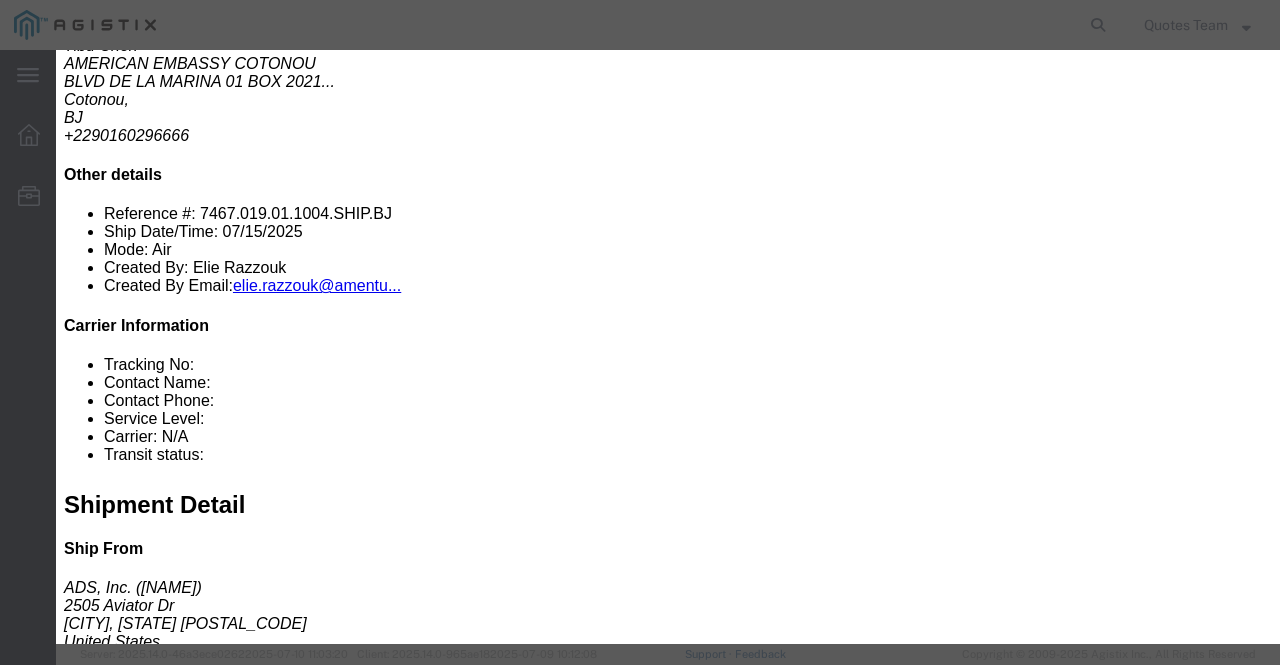 click 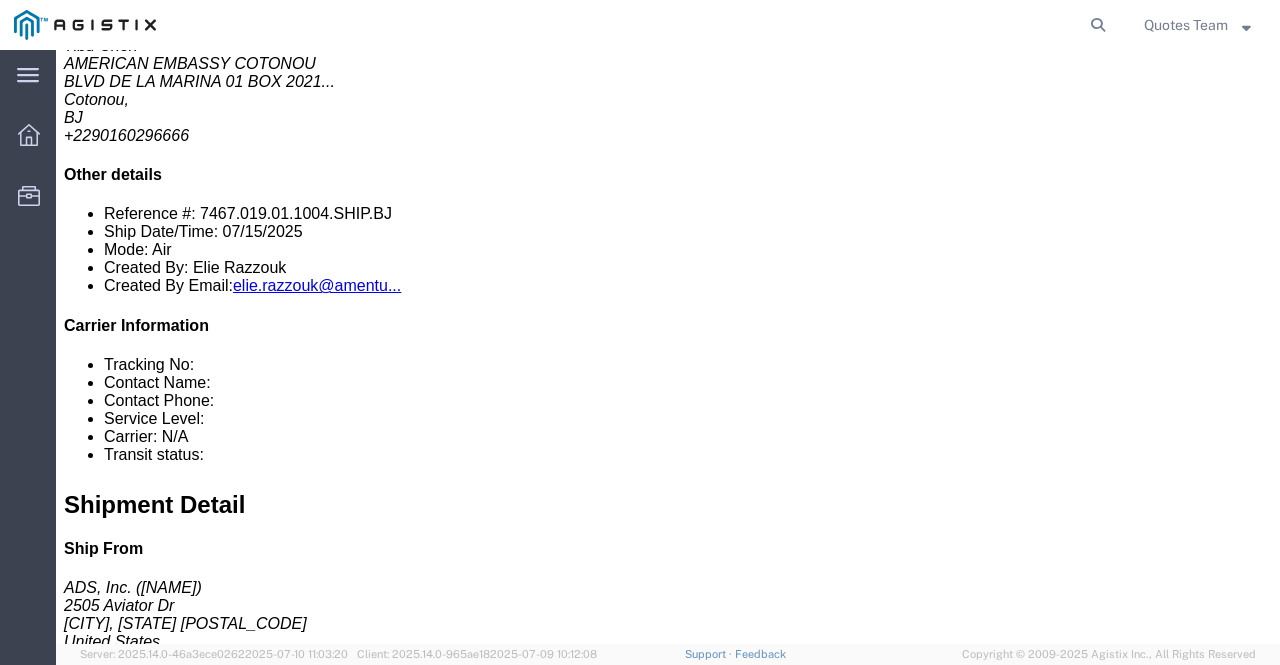 scroll, scrollTop: 300, scrollLeft: 0, axis: vertical 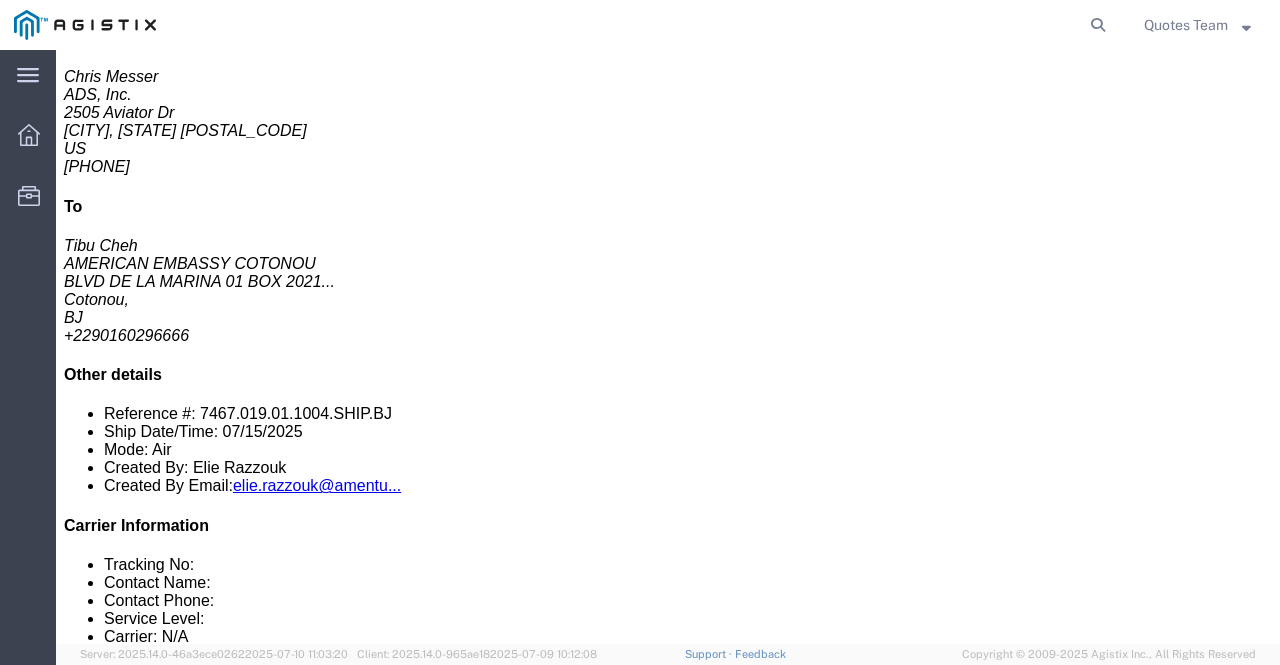 drag, startPoint x: 909, startPoint y: 247, endPoint x: 801, endPoint y: 238, distance: 108.37435 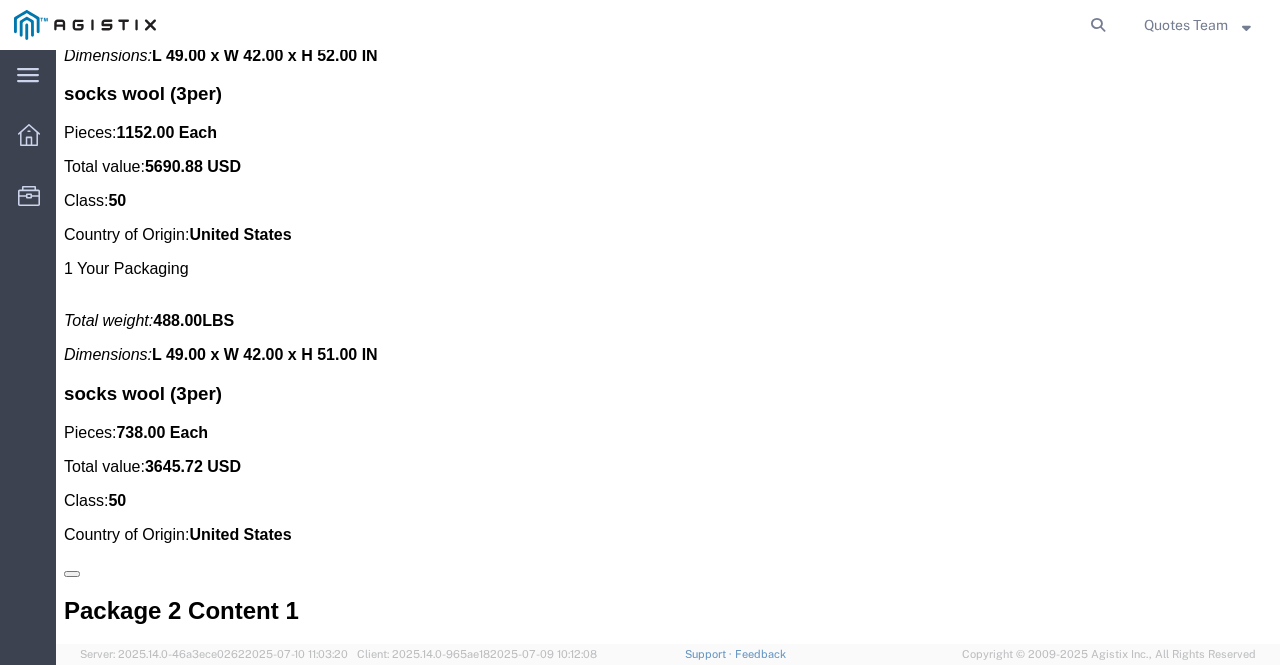 scroll, scrollTop: 4200, scrollLeft: 0, axis: vertical 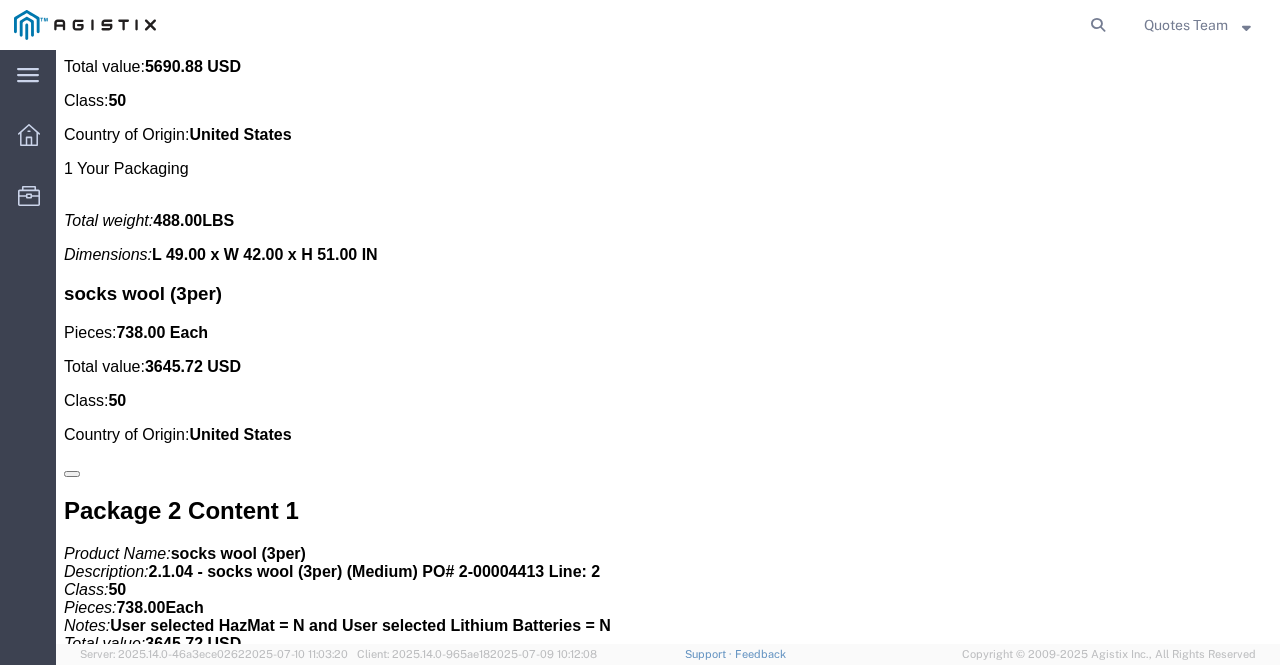 drag, startPoint x: 744, startPoint y: 395, endPoint x: 530, endPoint y: 266, distance: 249.87396 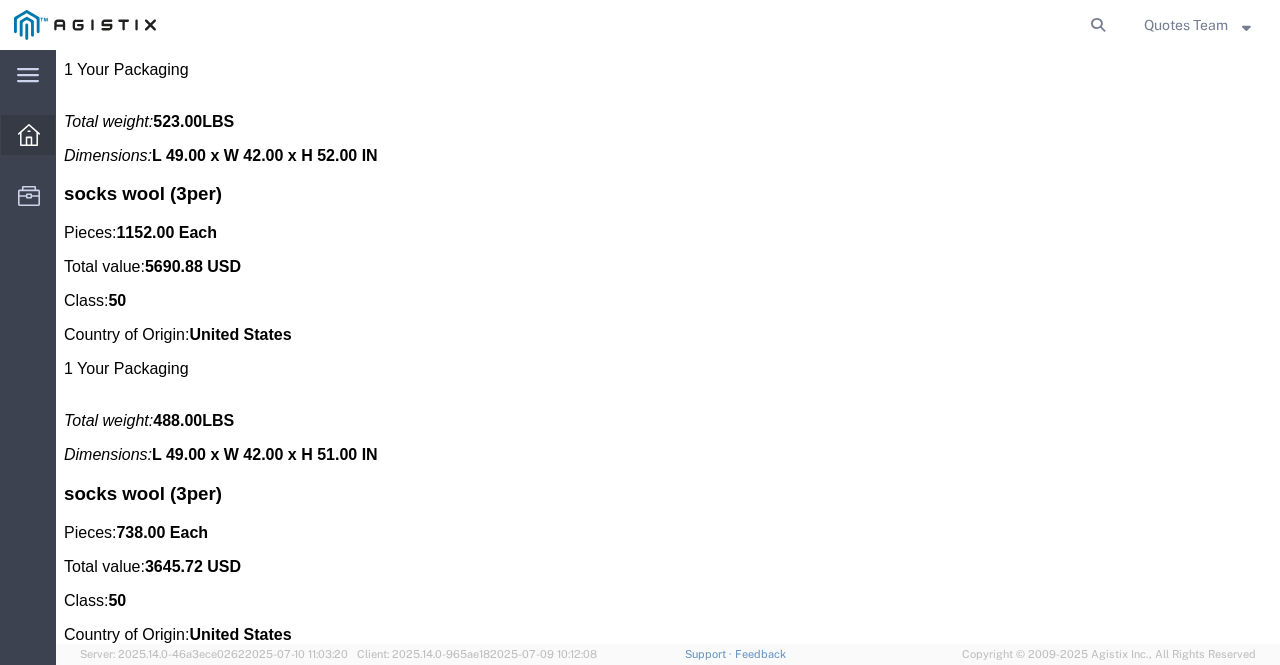 click 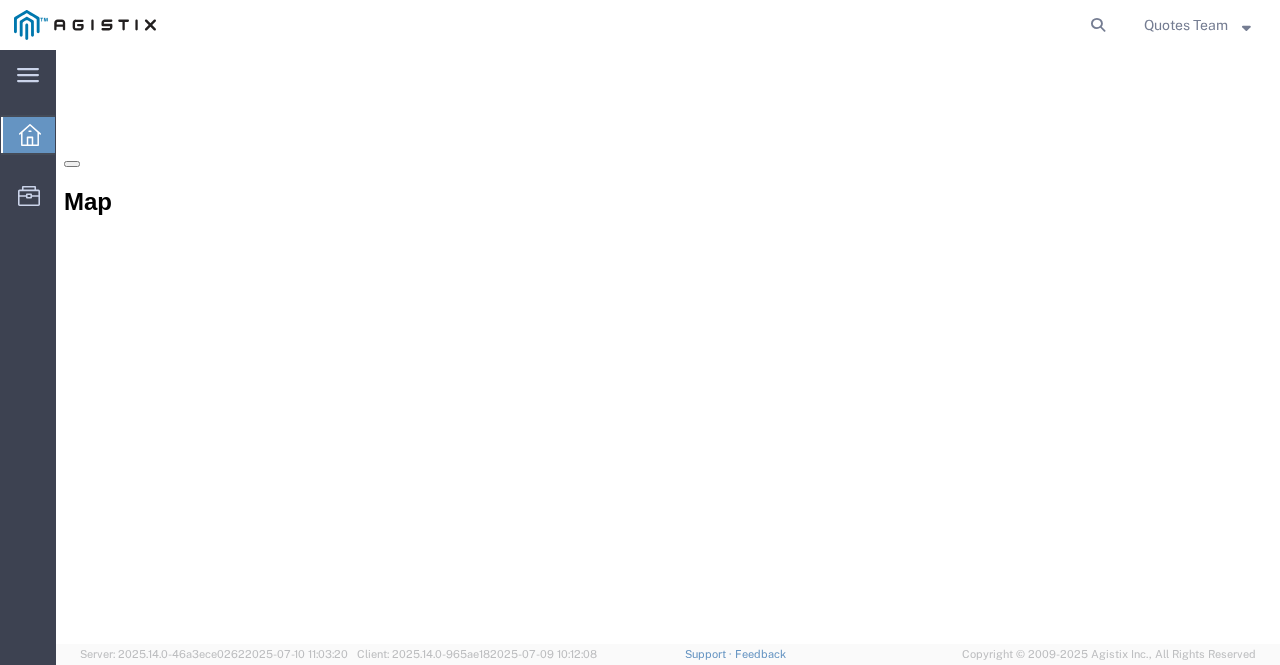 scroll, scrollTop: 50, scrollLeft: 0, axis: vertical 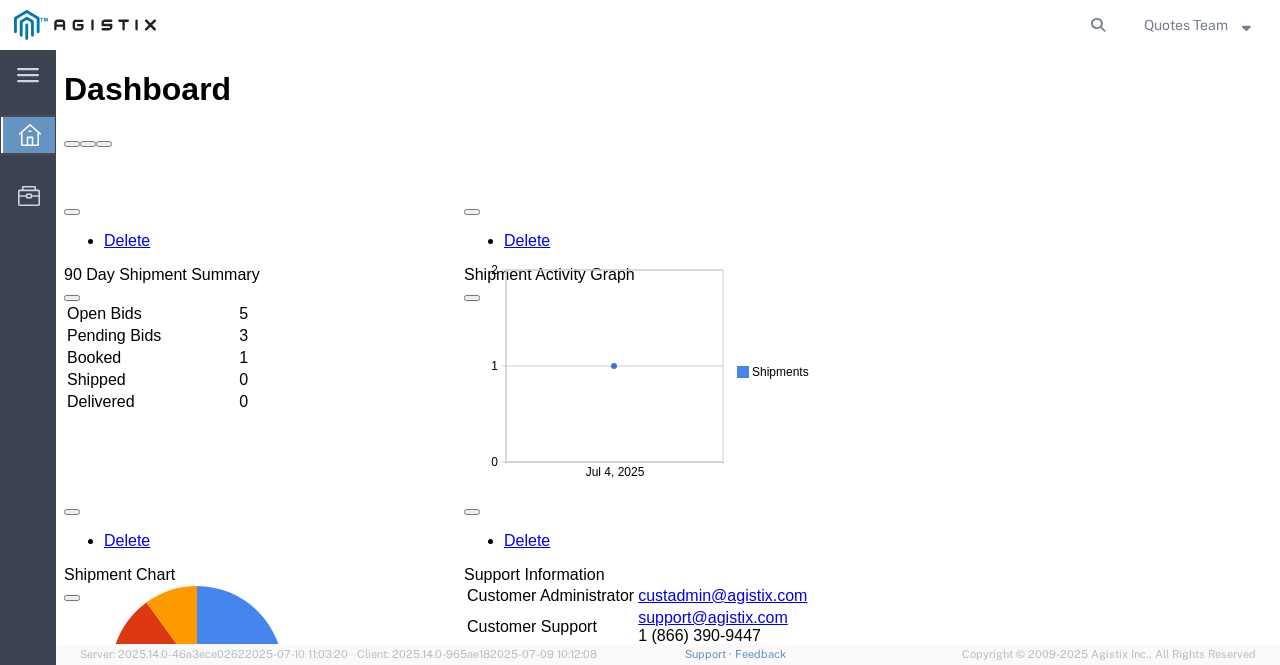 click on "Open Bids" at bounding box center (151, 314) 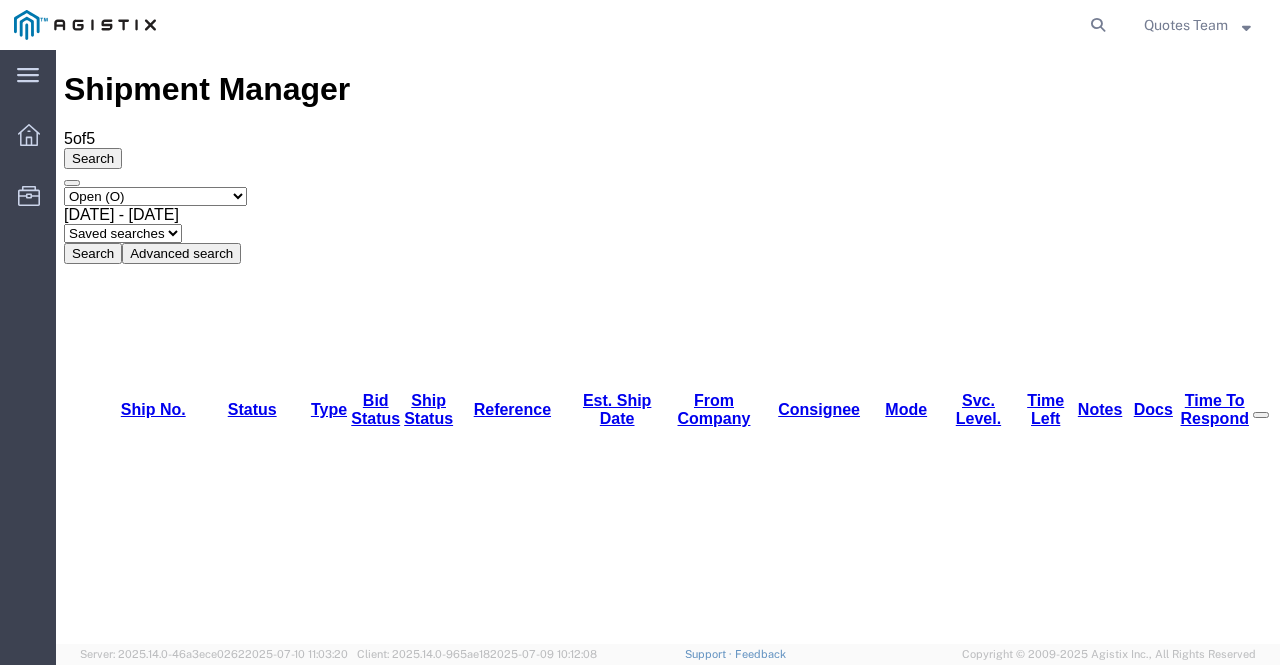click on "56155975" at bounding box center [127, 1148] 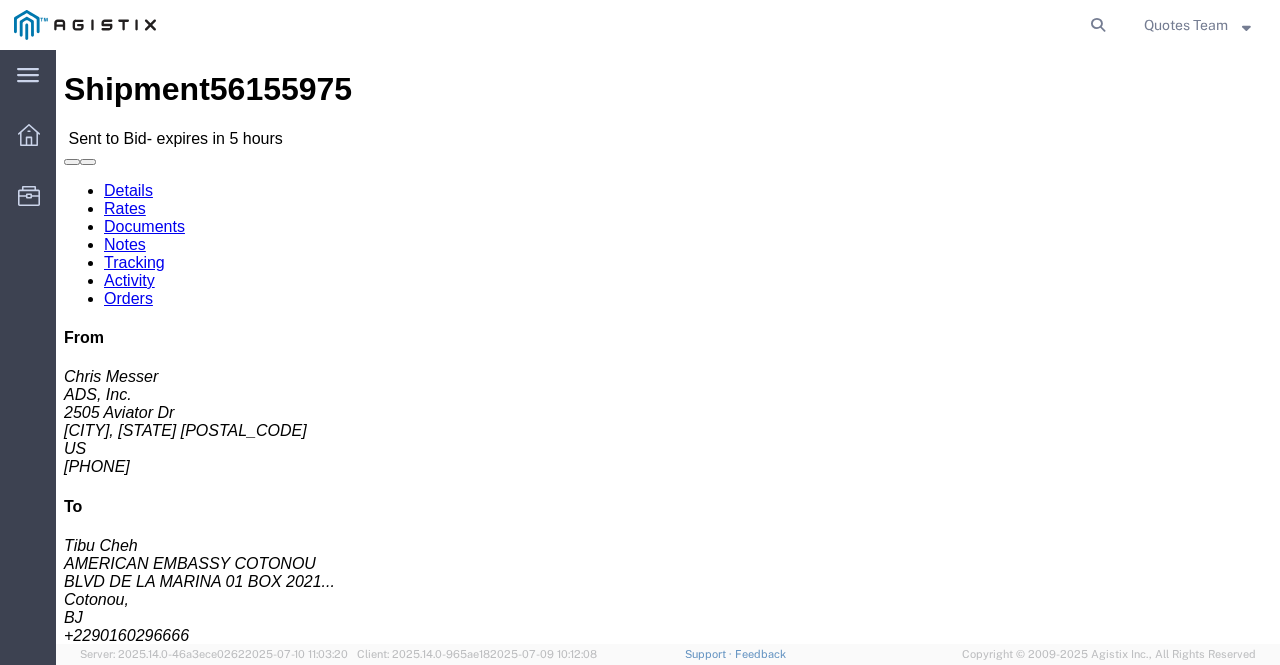 click on "Documents" 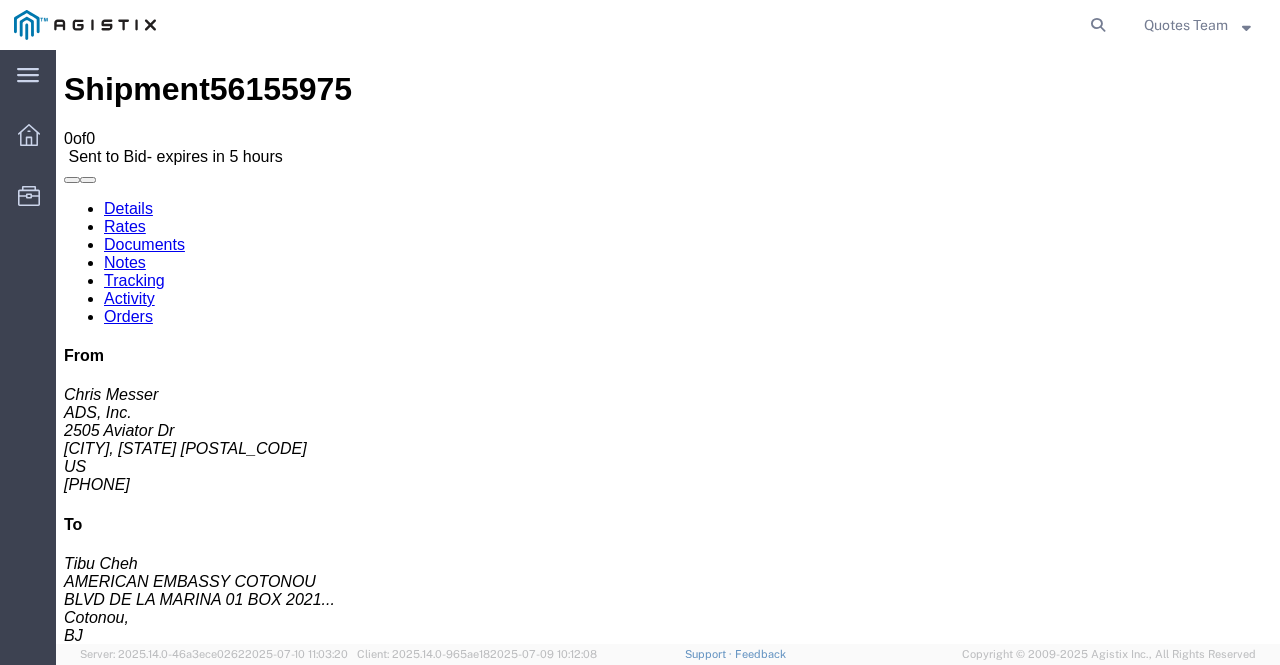 click on "Shipment  56155975 0
of
0   Sent to Bid  - expires in 5 hours Details Rates Documents Notes Tracking Activity Orders From Chris Messer ADS, Inc. 2505 Aviator Dr Virginia Beach, VA 23453 US 757-215-6469 To Tibu Cheh AMERICAN EMBASSY COTONOU BLVD DE LA MARINA 01 BOX 2021...
Cotonou,   BJ +2290160296666 Other details Reference #: 7467.019.01.1004.SHIP.BJ Ship Date/Time: 07/15/2025 Mode: Air Created By: Elie Razzouk Created By Email:
elie.razzouk@amentu...
Carrier Information Tracking No:  Contact Name:  Contact Phone:  Service Level:  Carrier: N/A Transit status:  Please fix the following errors Documents
Ship Label Format:
Plain
Thermal
Drag and Drop or Attach Documents Print Documents Email Documents Remove Documents Regenerate Documents Print All Labels Document Name Suggested No. of Copies No. of Copies to Print Notes Type Created by Uploaded On Document Type No data to show To" at bounding box center [668, 1380] 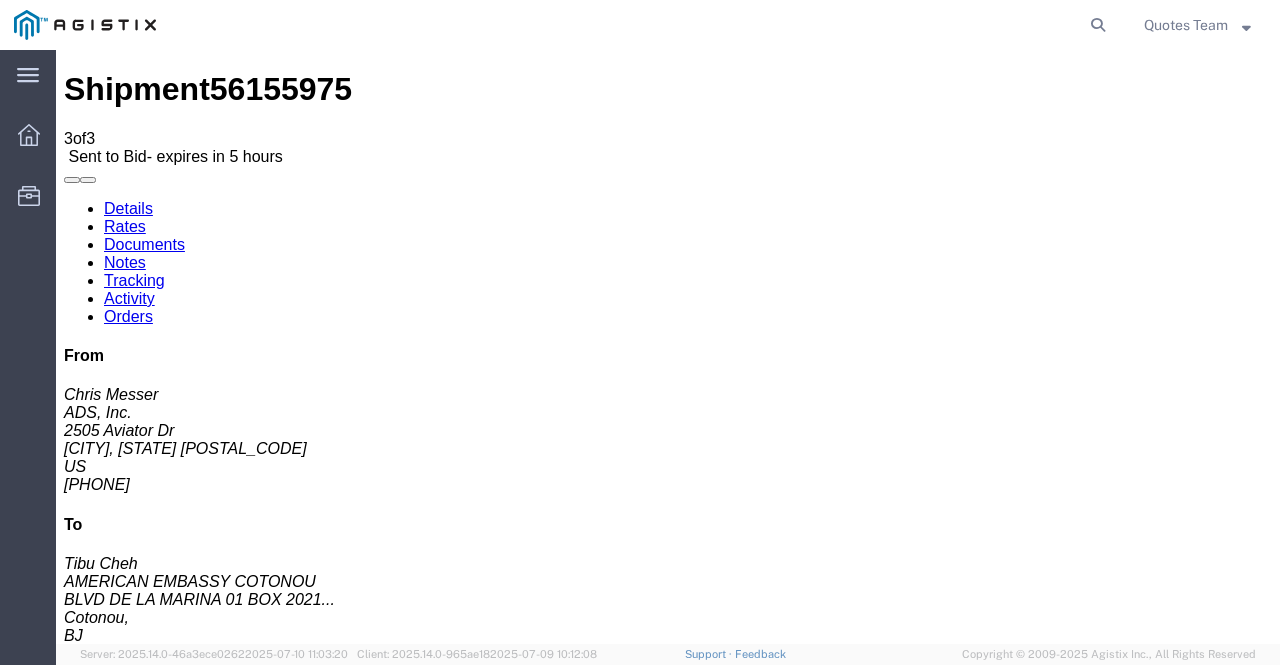 drag, startPoint x: 567, startPoint y: 437, endPoint x: 653, endPoint y: 443, distance: 86.209045 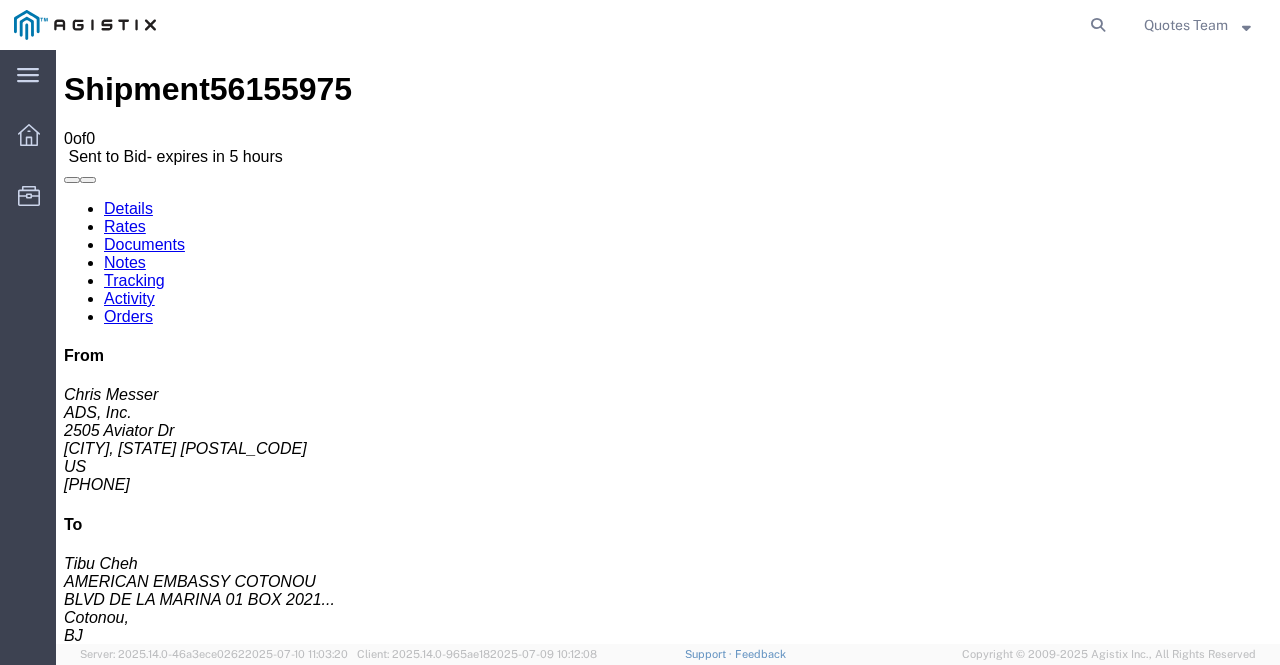 click on "Activity" at bounding box center (129, 298) 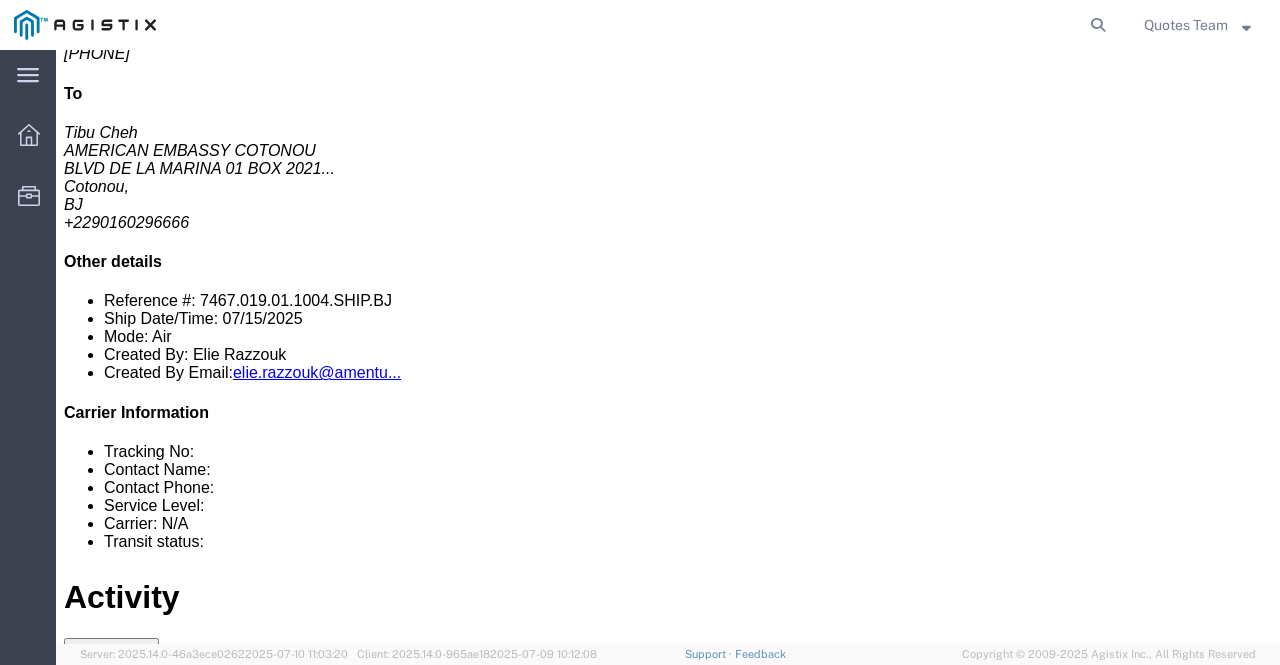 scroll, scrollTop: 0, scrollLeft: 0, axis: both 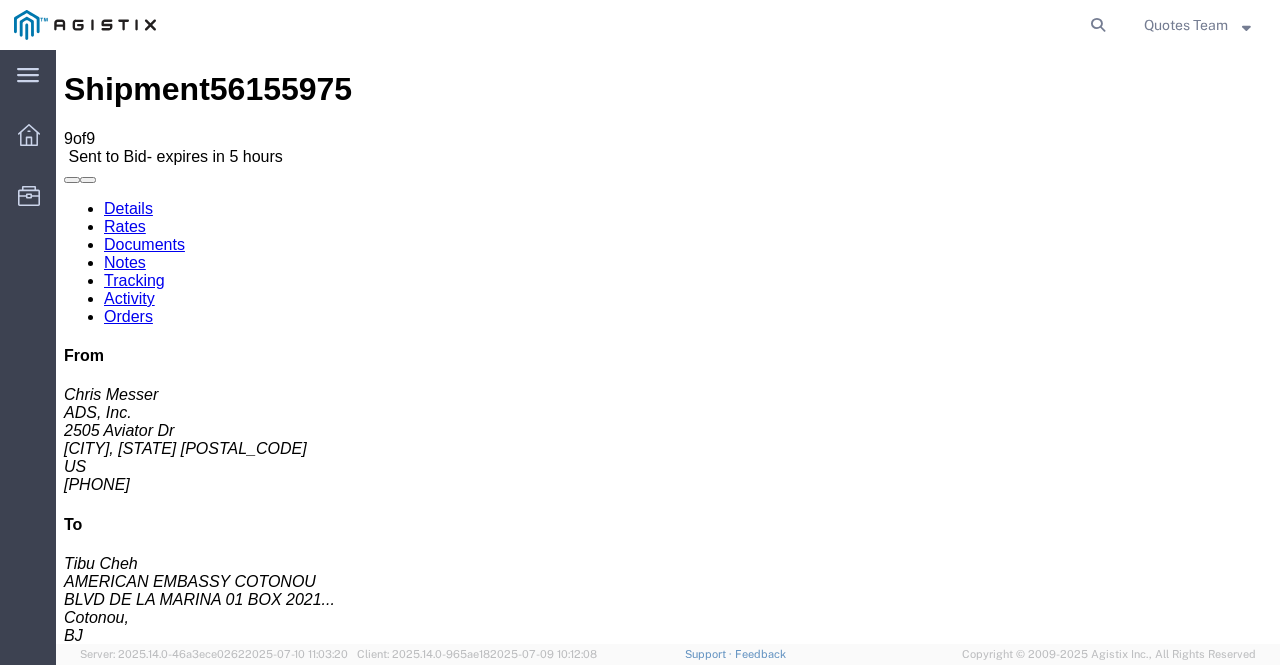 click on "Details" at bounding box center [128, 208] 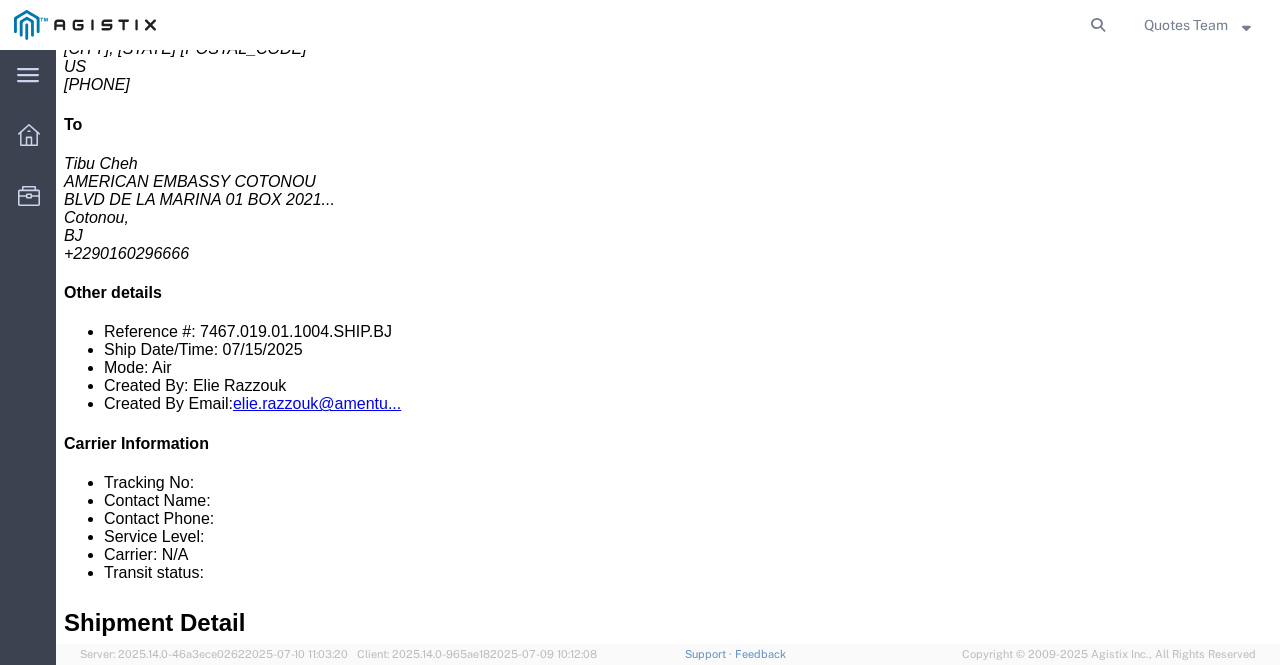 scroll, scrollTop: 300, scrollLeft: 0, axis: vertical 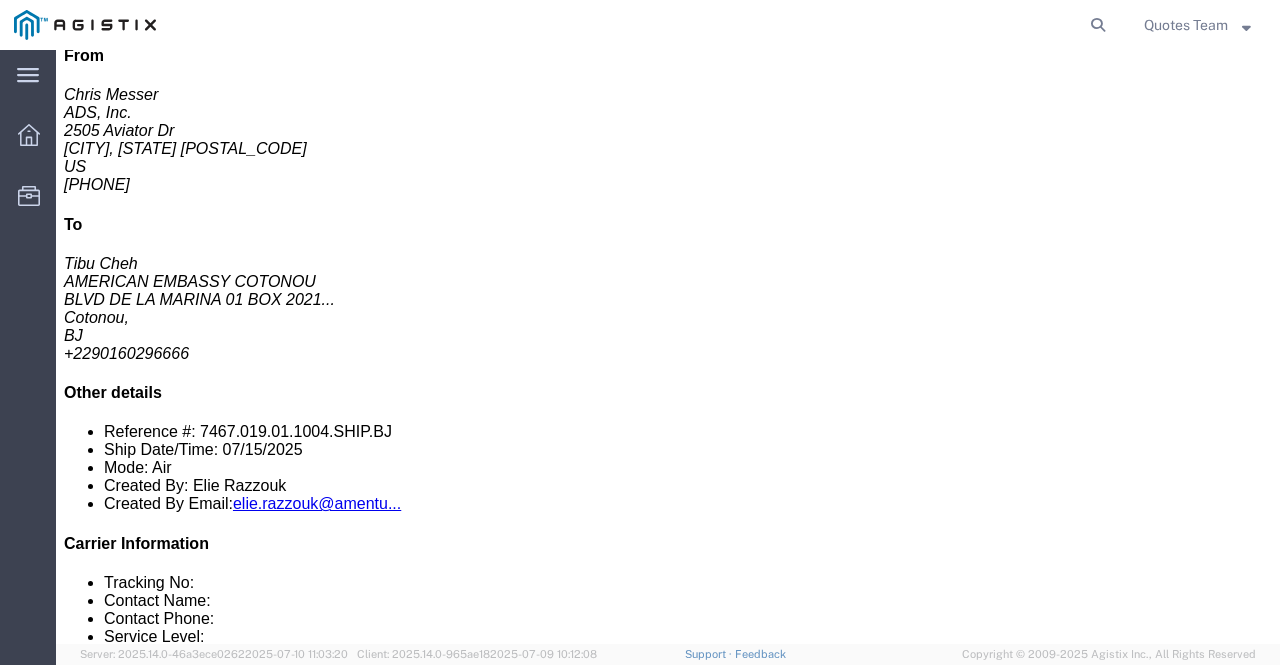 click on "Enter / Modify Bid" 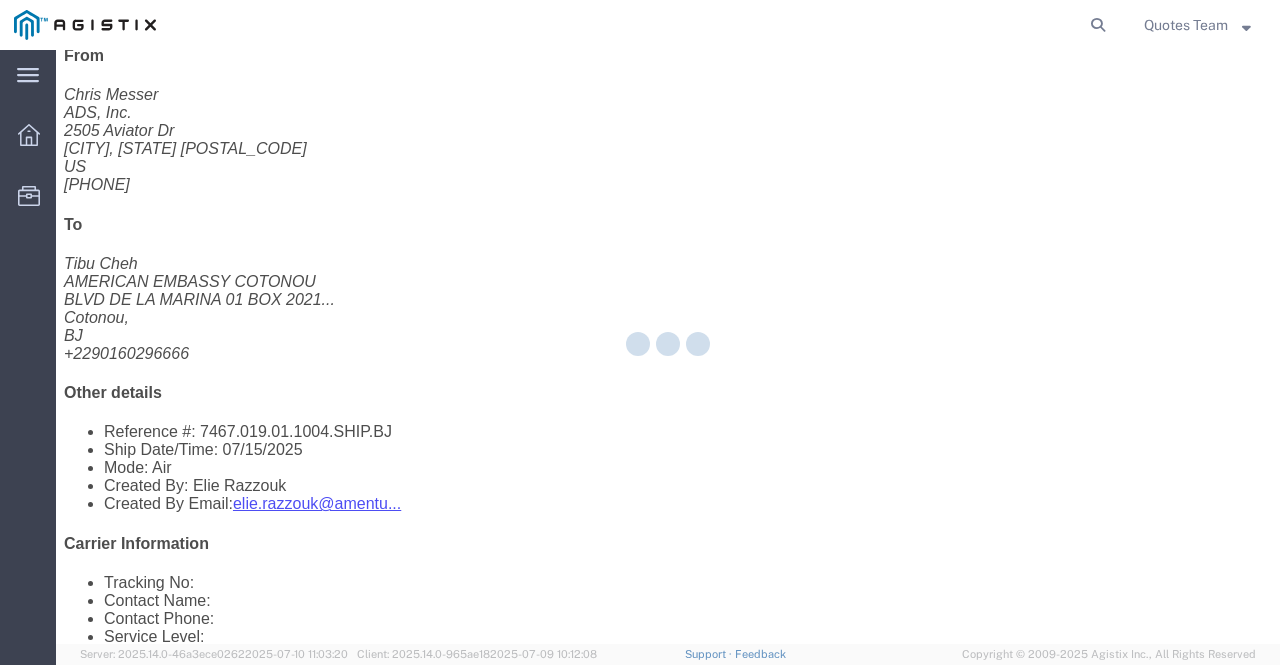 select on "14439" 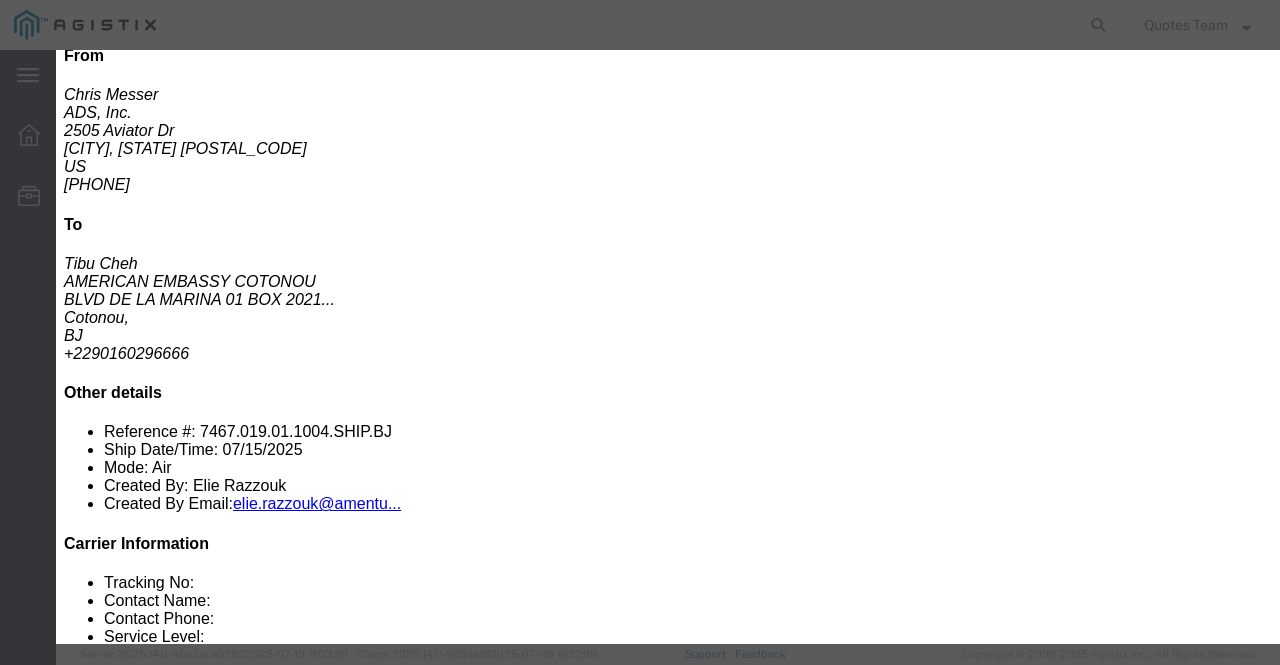 click on "Select 2 Day Air LTL Standard 3 - 5 Day Less than Truckload Ocean TL Standard 3 - 5 Day Truckload" 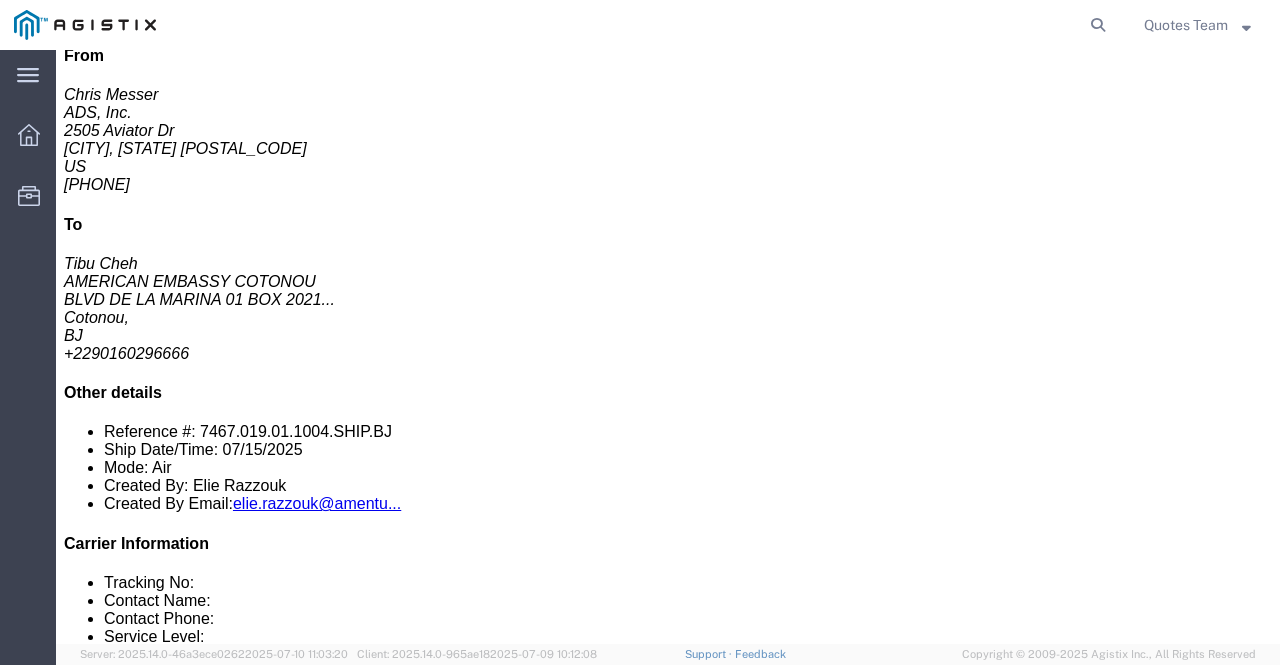 scroll, scrollTop: 0, scrollLeft: 0, axis: both 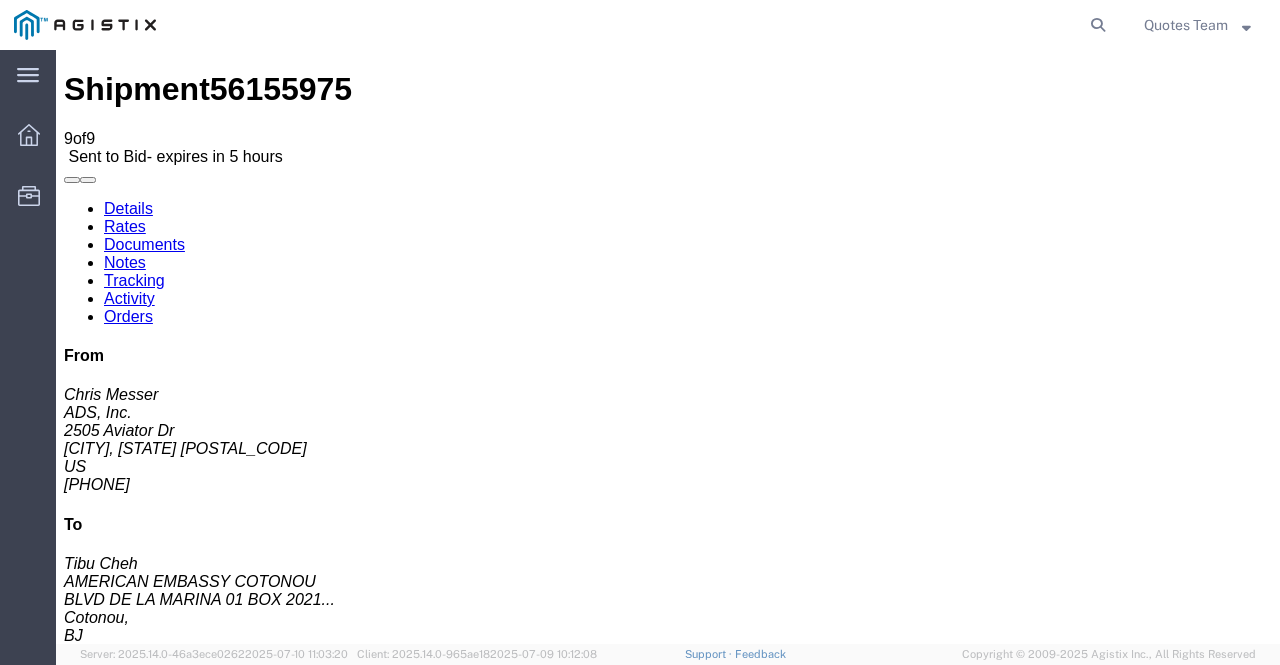 click 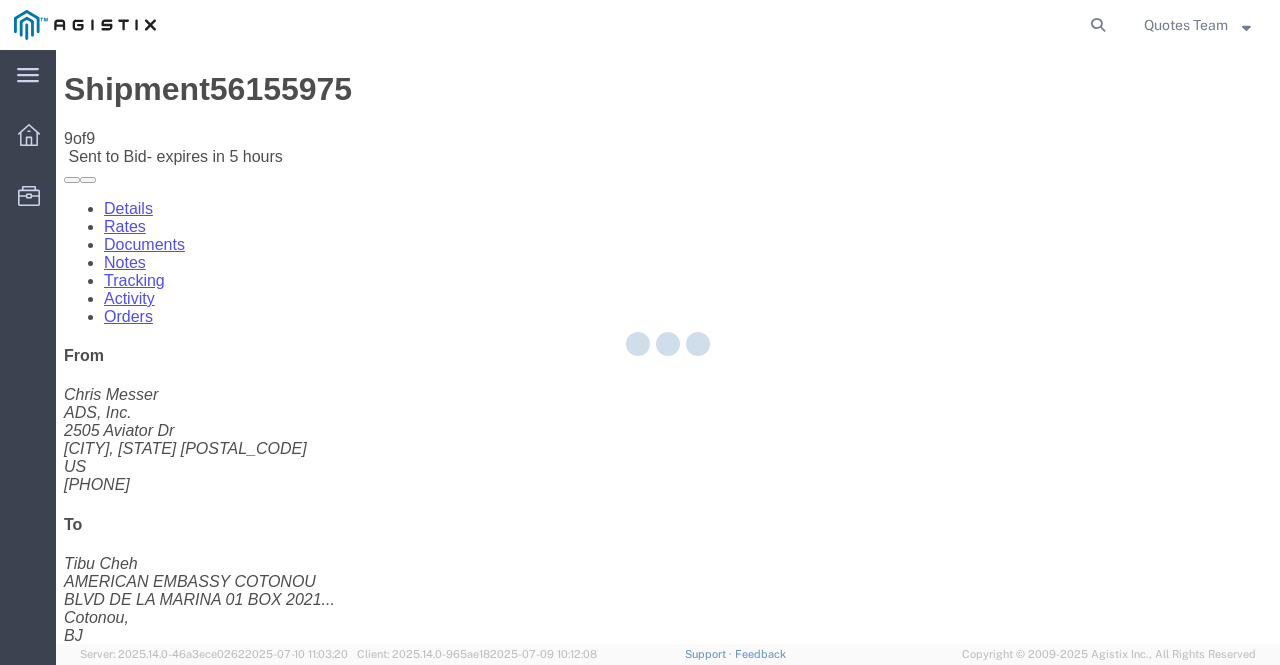 select on "14439" 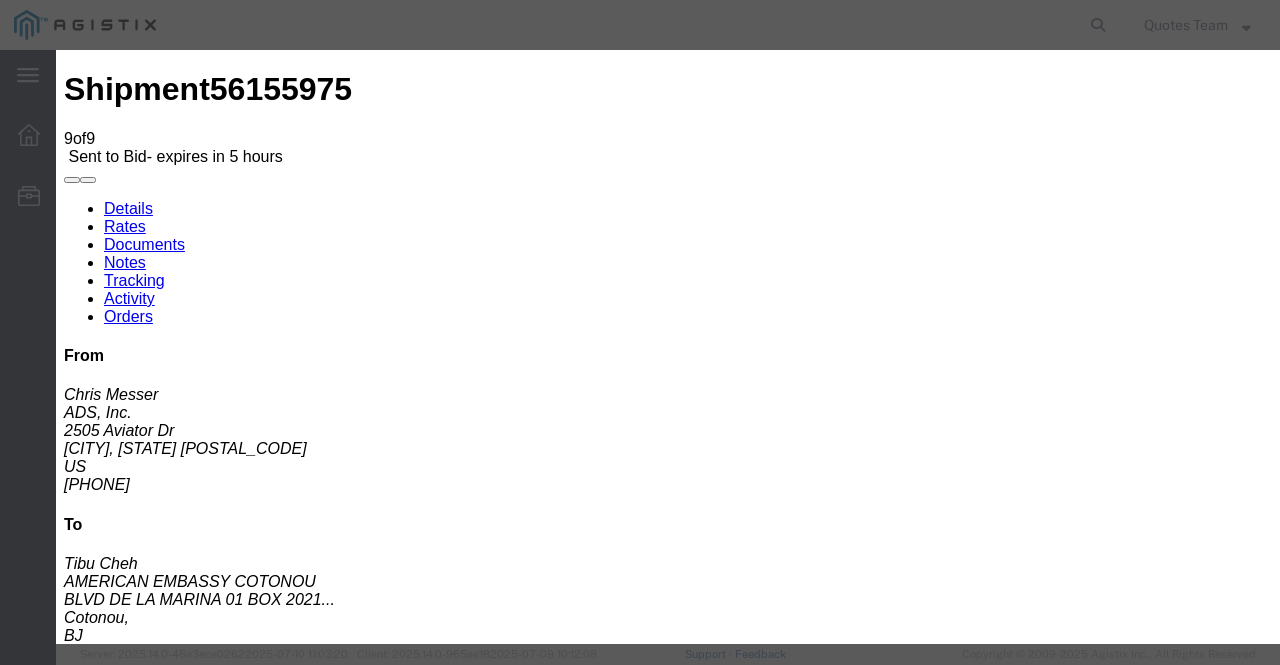 click 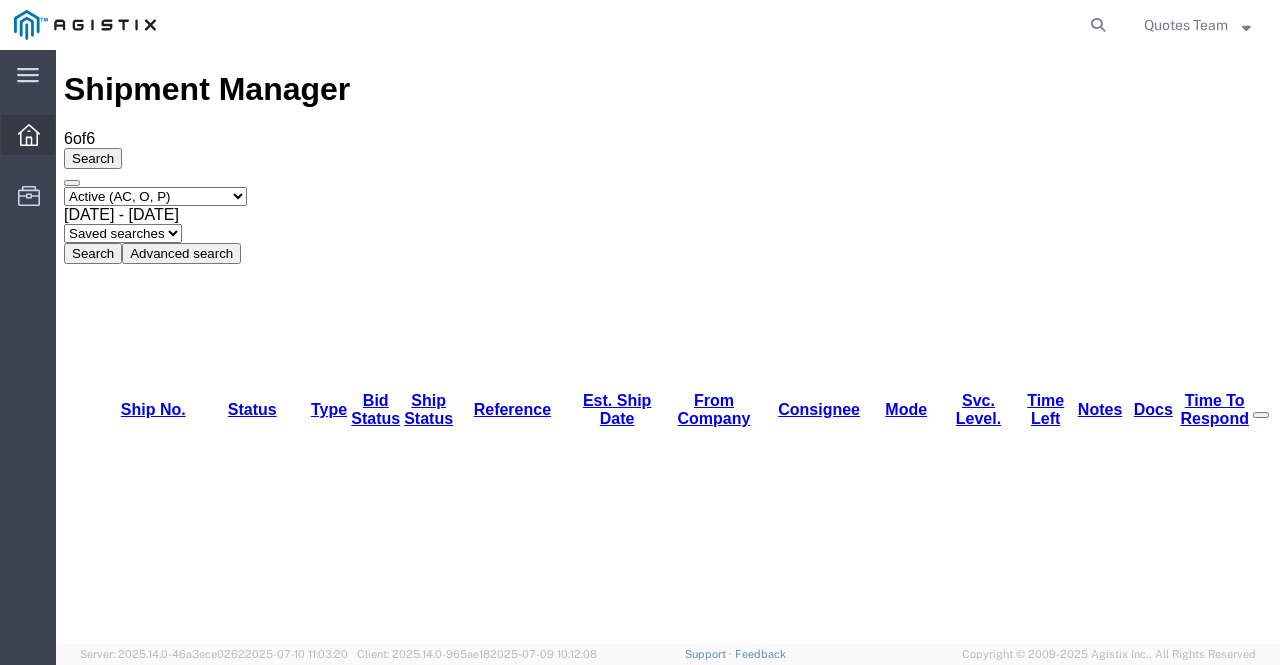 click 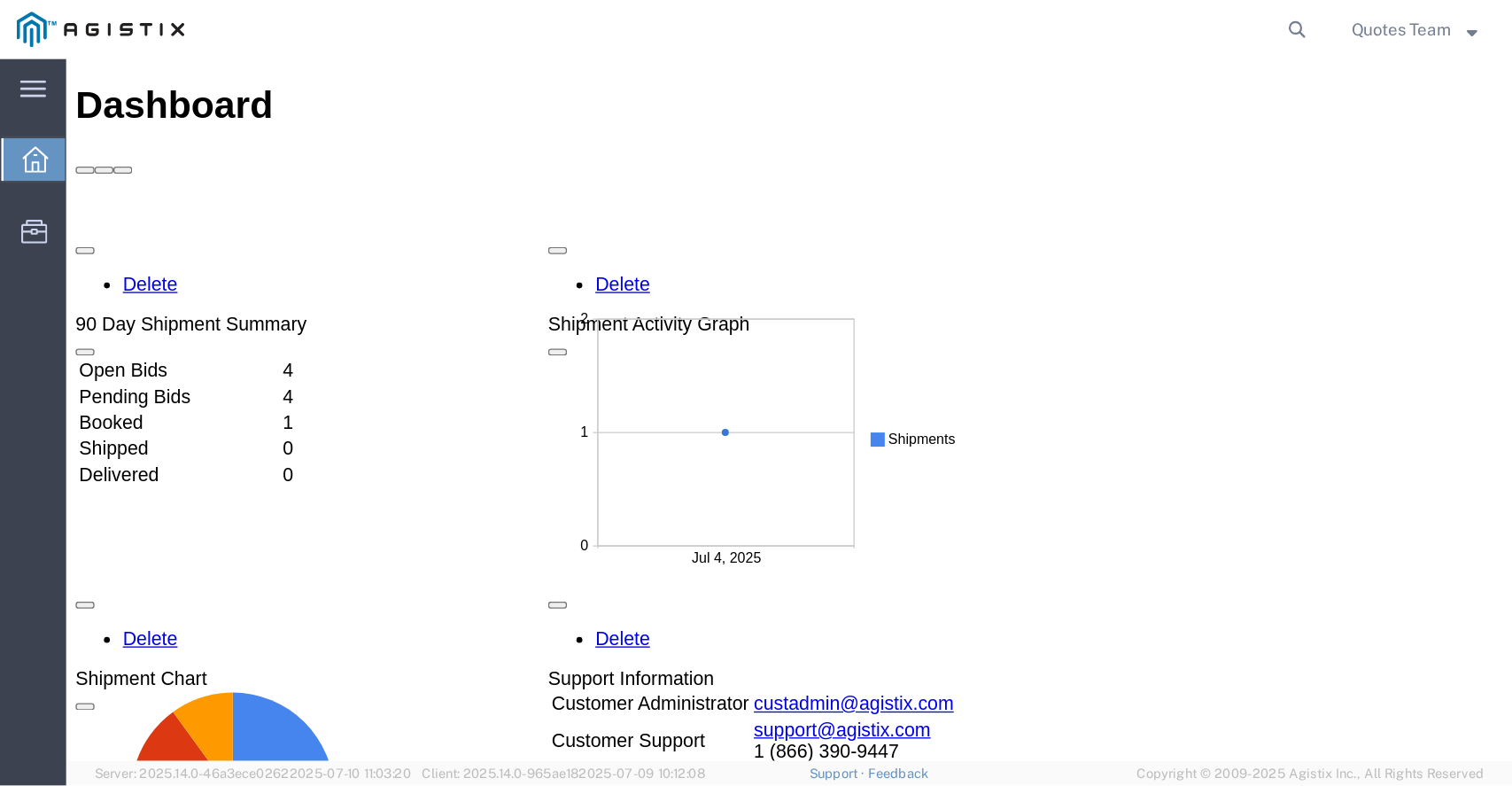 scroll, scrollTop: 0, scrollLeft: 0, axis: both 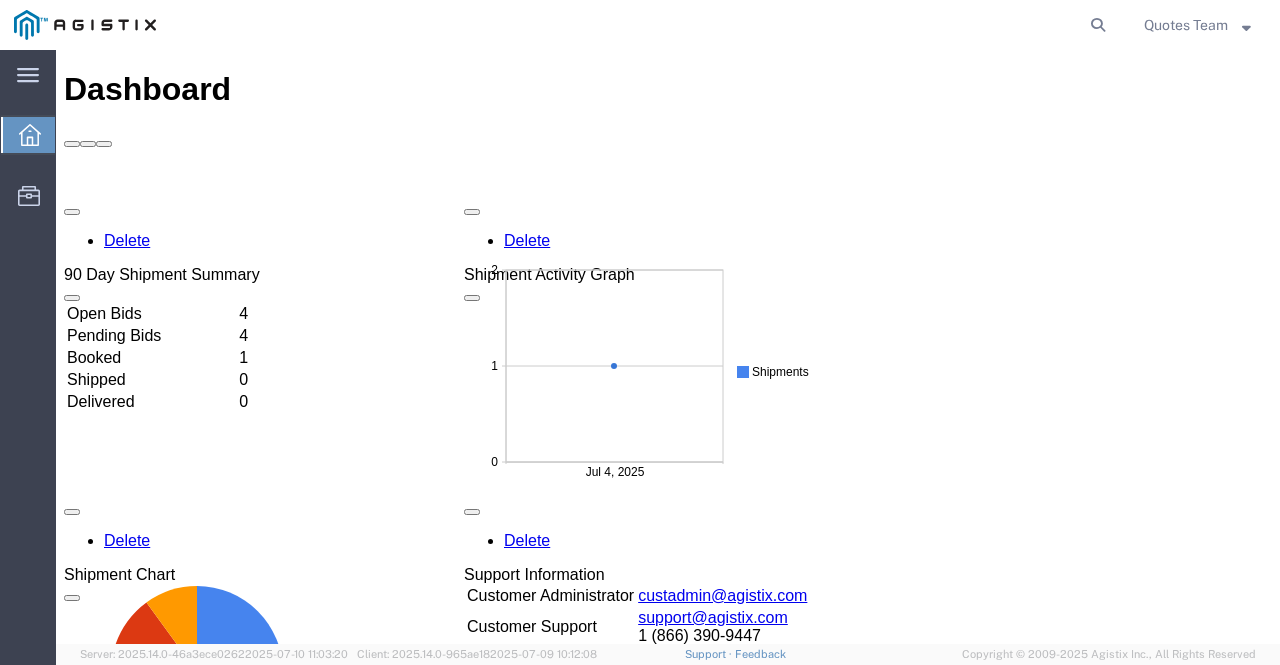 click on "Pending Bids" at bounding box center [151, 336] 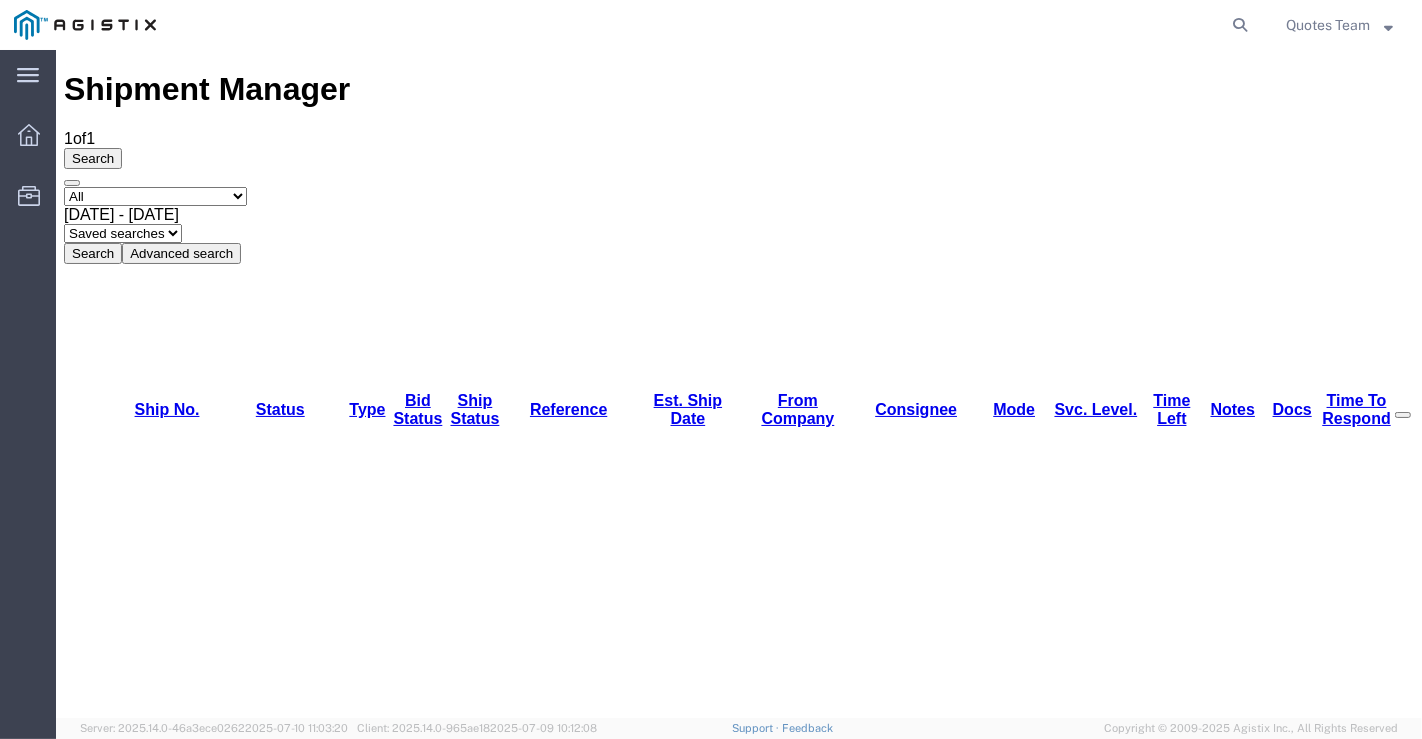 drag, startPoint x: 1320, startPoint y: 53, endPoint x: 1014, endPoint y: 358, distance: 432.04282 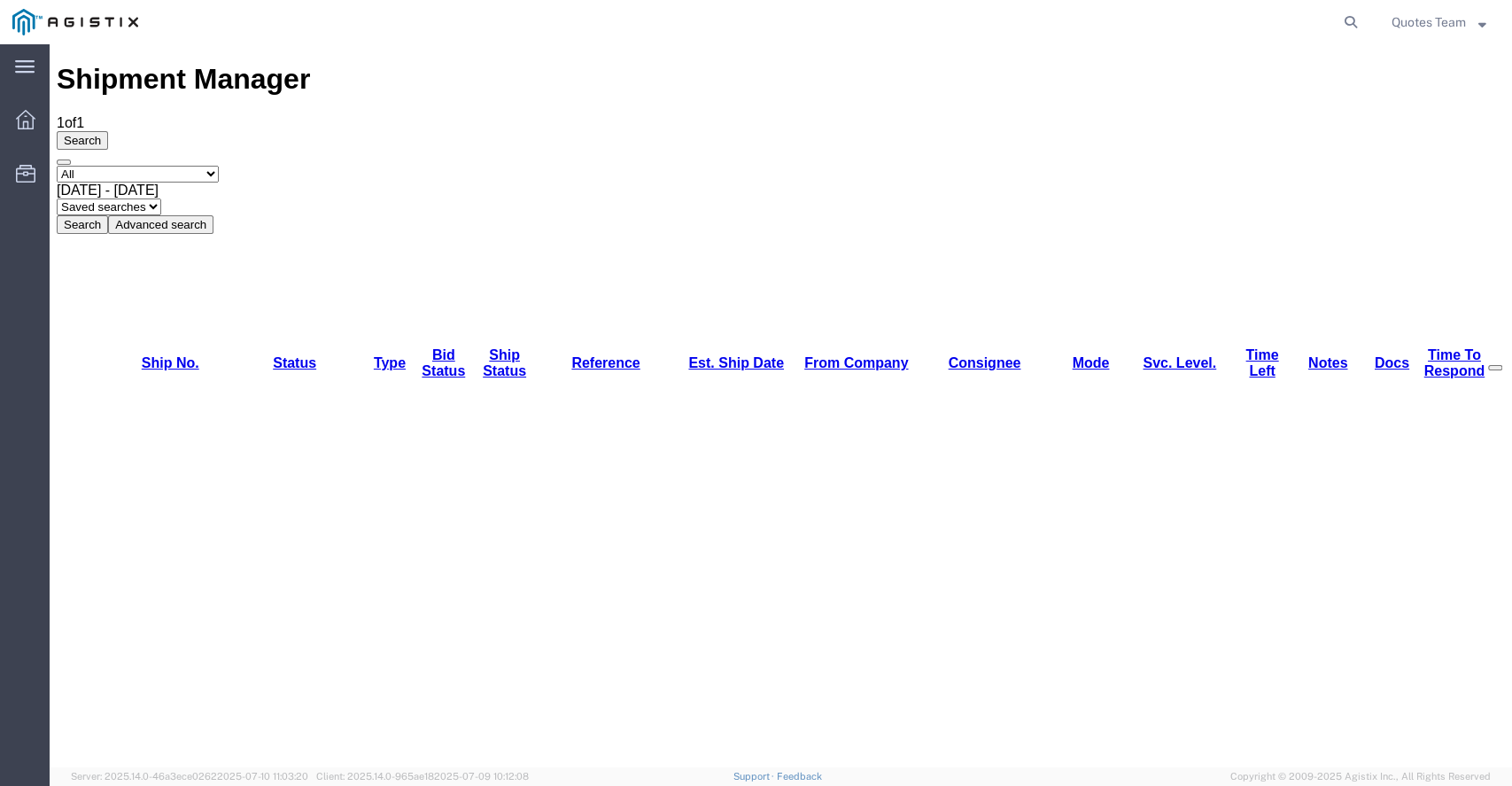 drag, startPoint x: 1264, startPoint y: 44, endPoint x: 1006, endPoint y: 408, distance: 446.16141 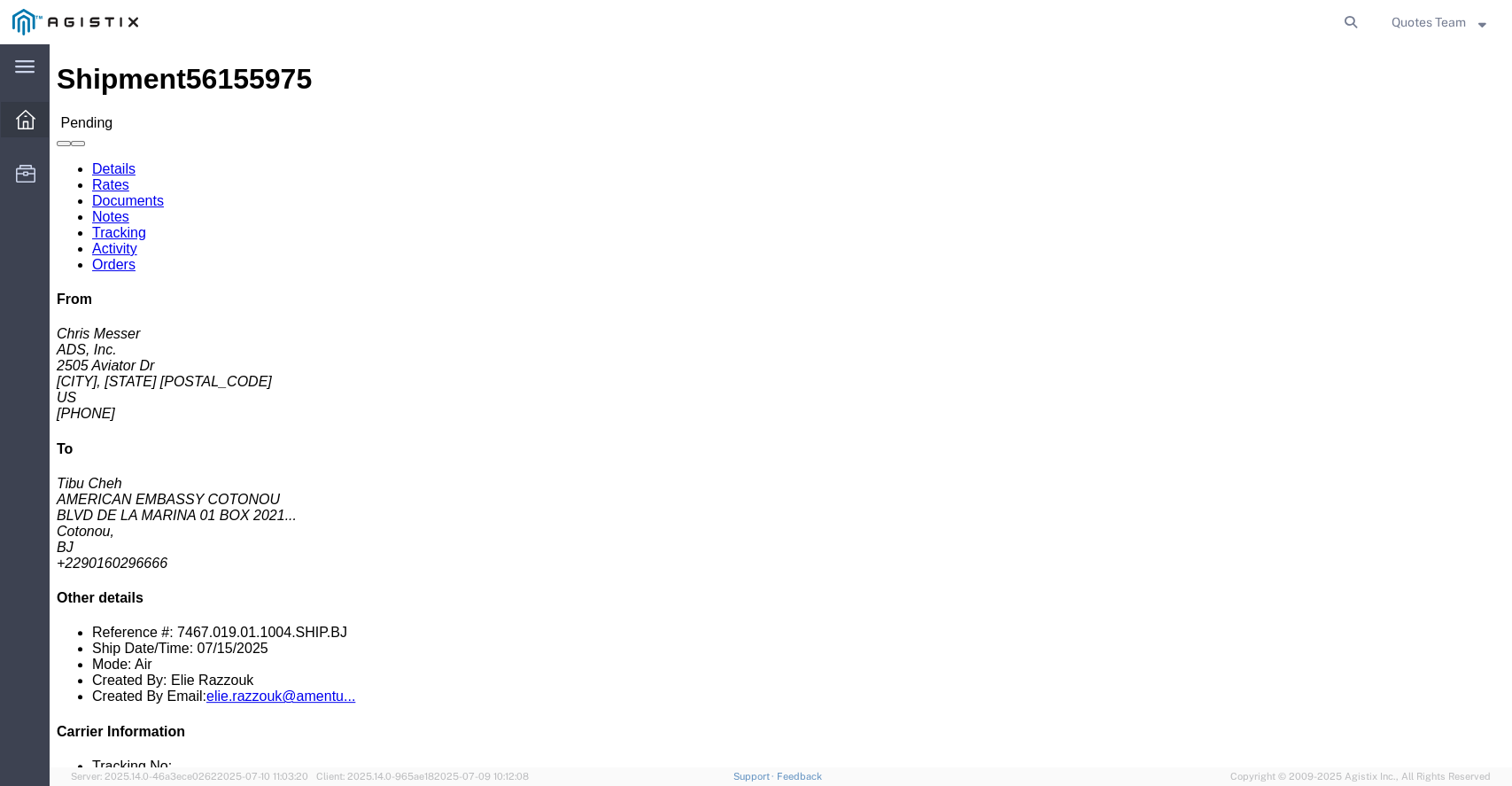 click 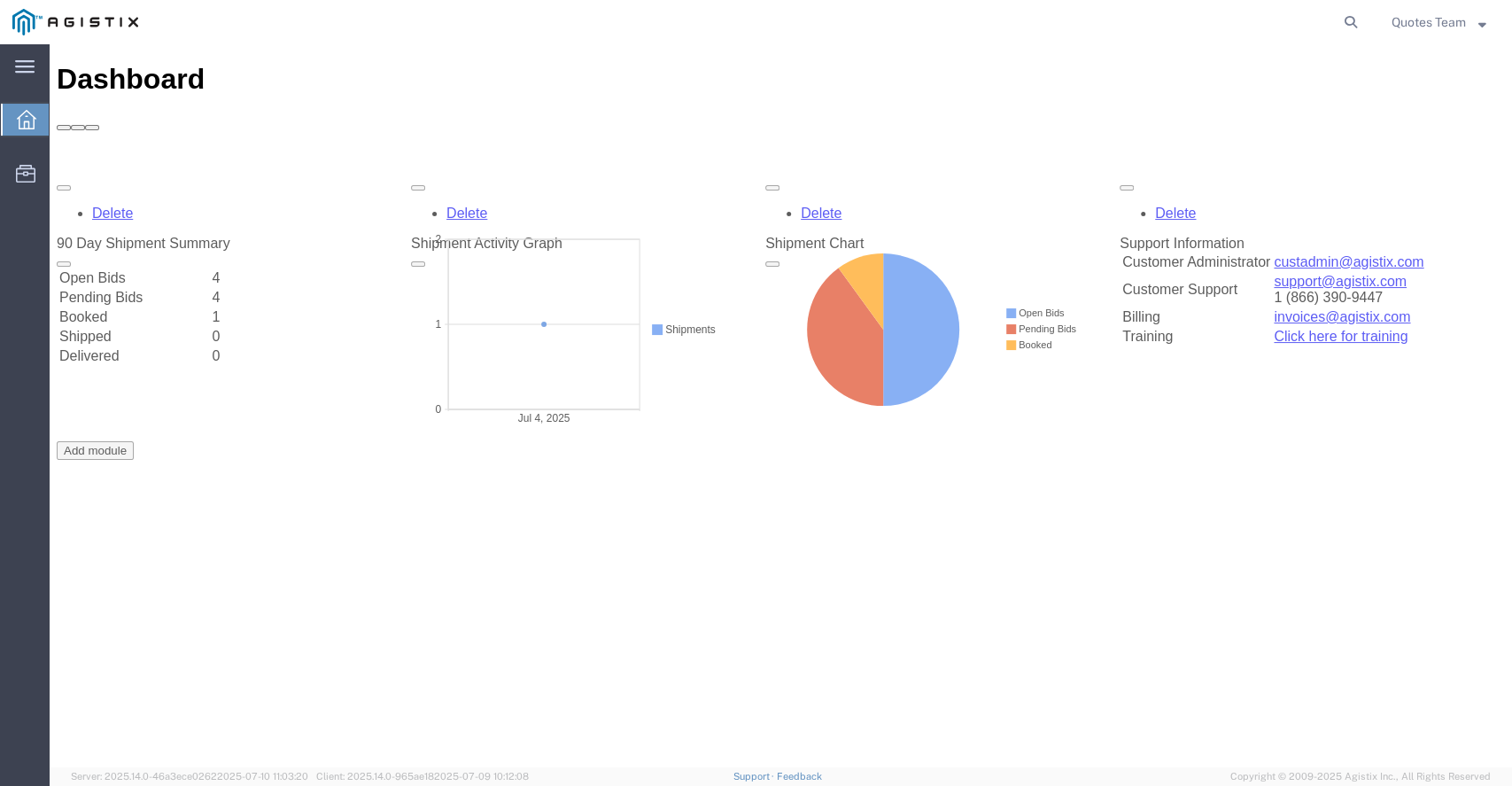 scroll, scrollTop: 0, scrollLeft: 0, axis: both 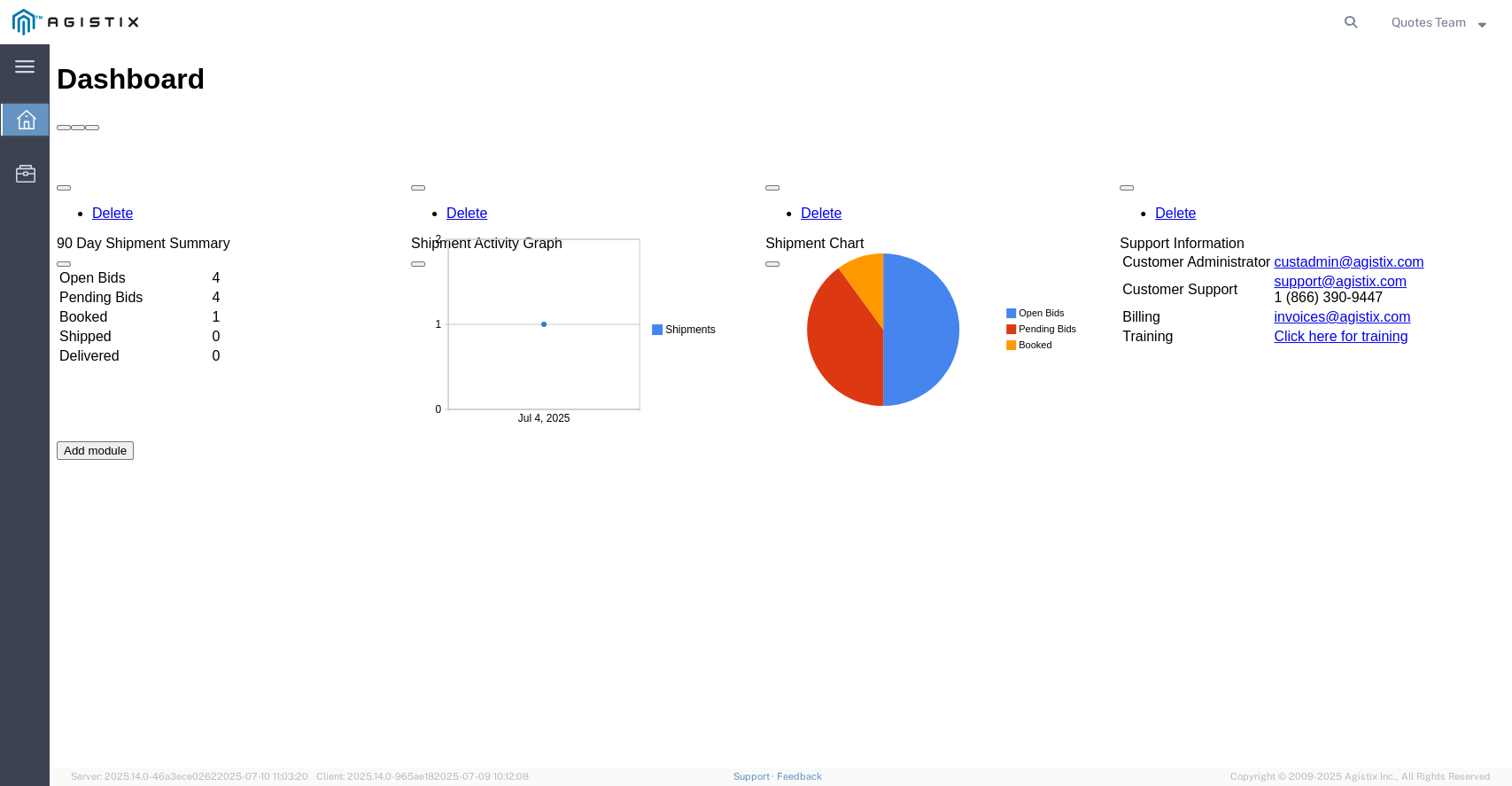 click on "Pending Bids" at bounding box center [134, 298] 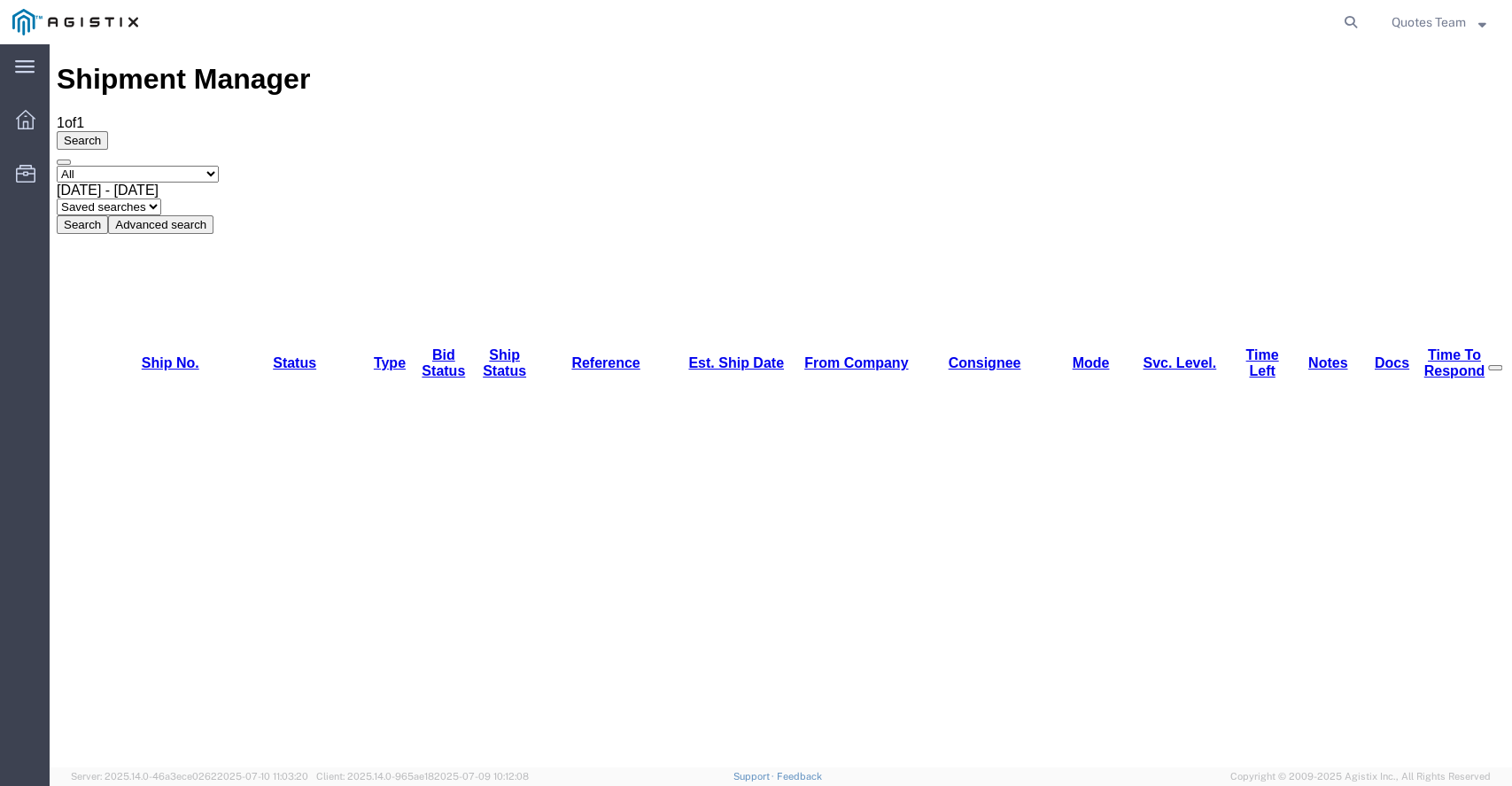 drag, startPoint x: 907, startPoint y: 350, endPoint x: 883, endPoint y: 349, distance: 24.020824 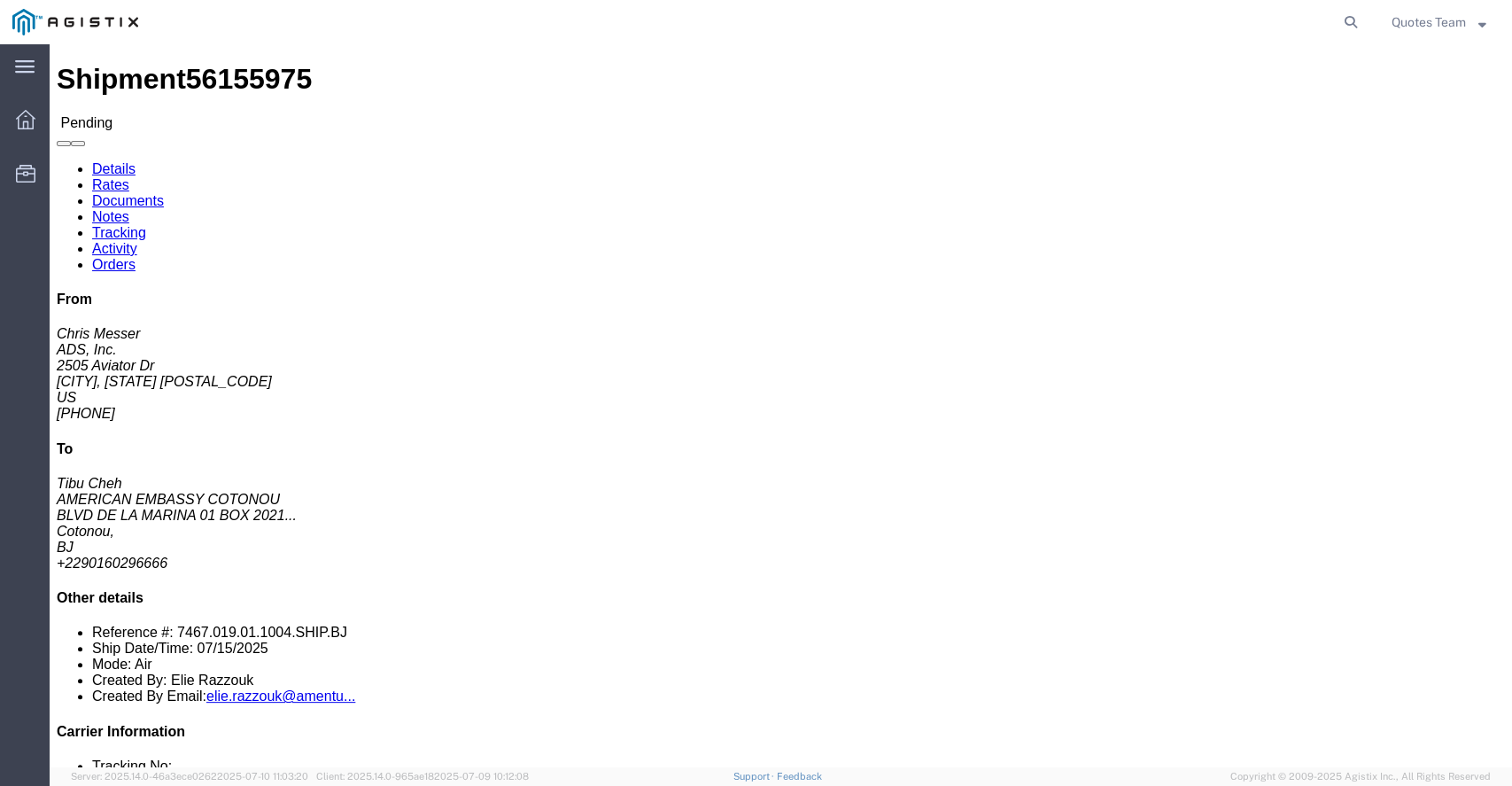 click on "Rates" 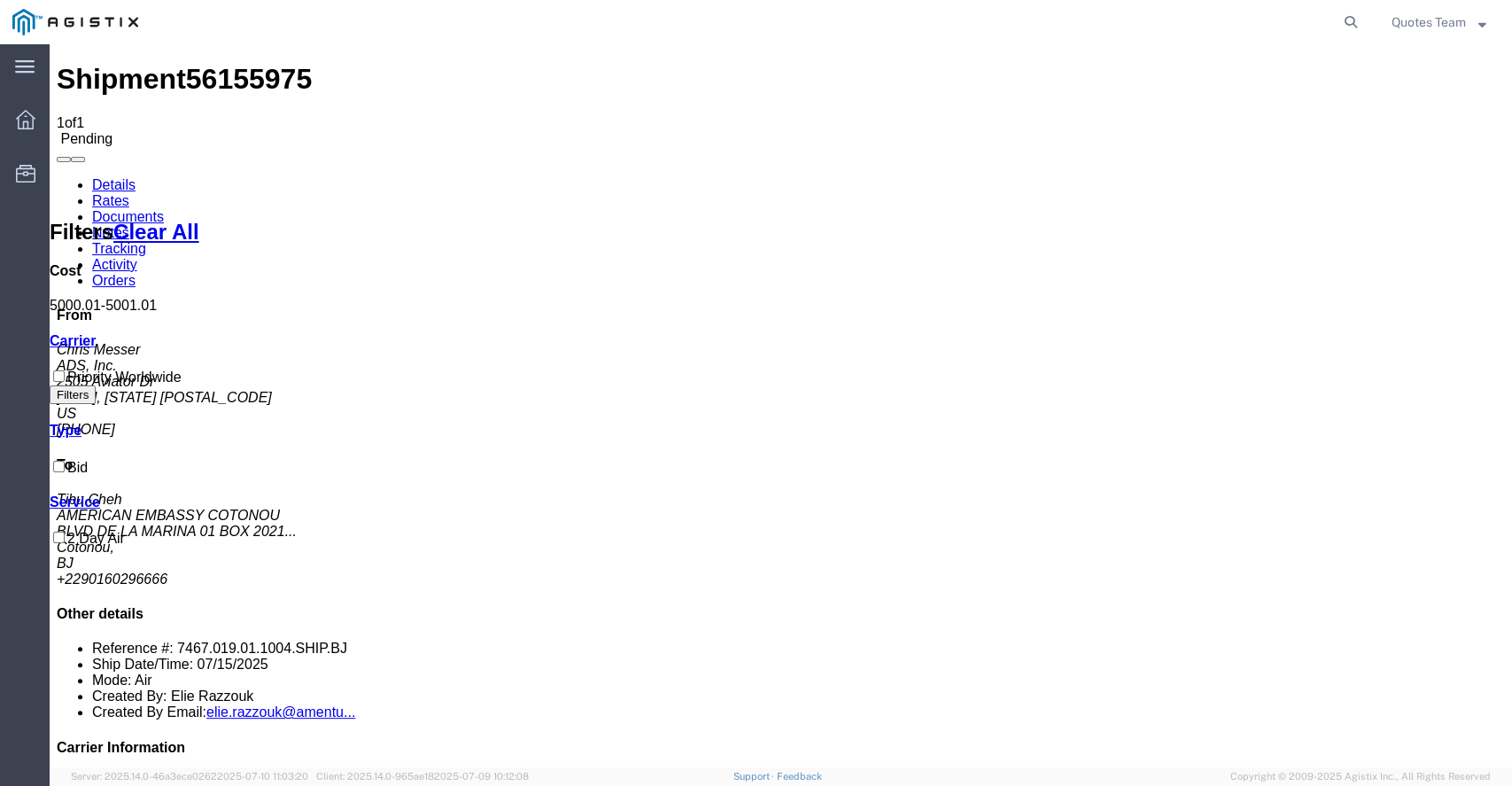click on "Documents" at bounding box center [128, 216] 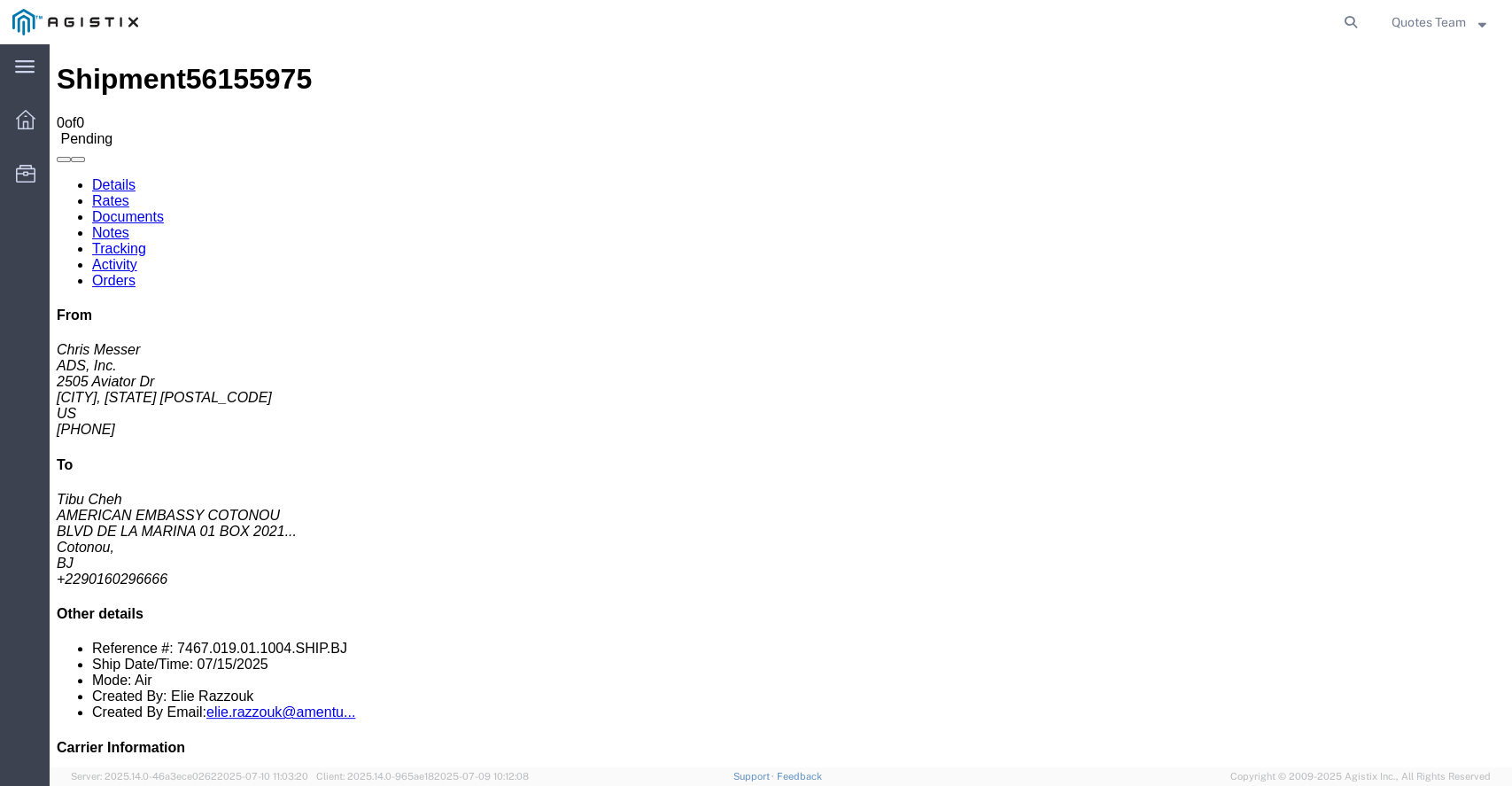click on "Attach Documents" at bounding box center [112, 1169] 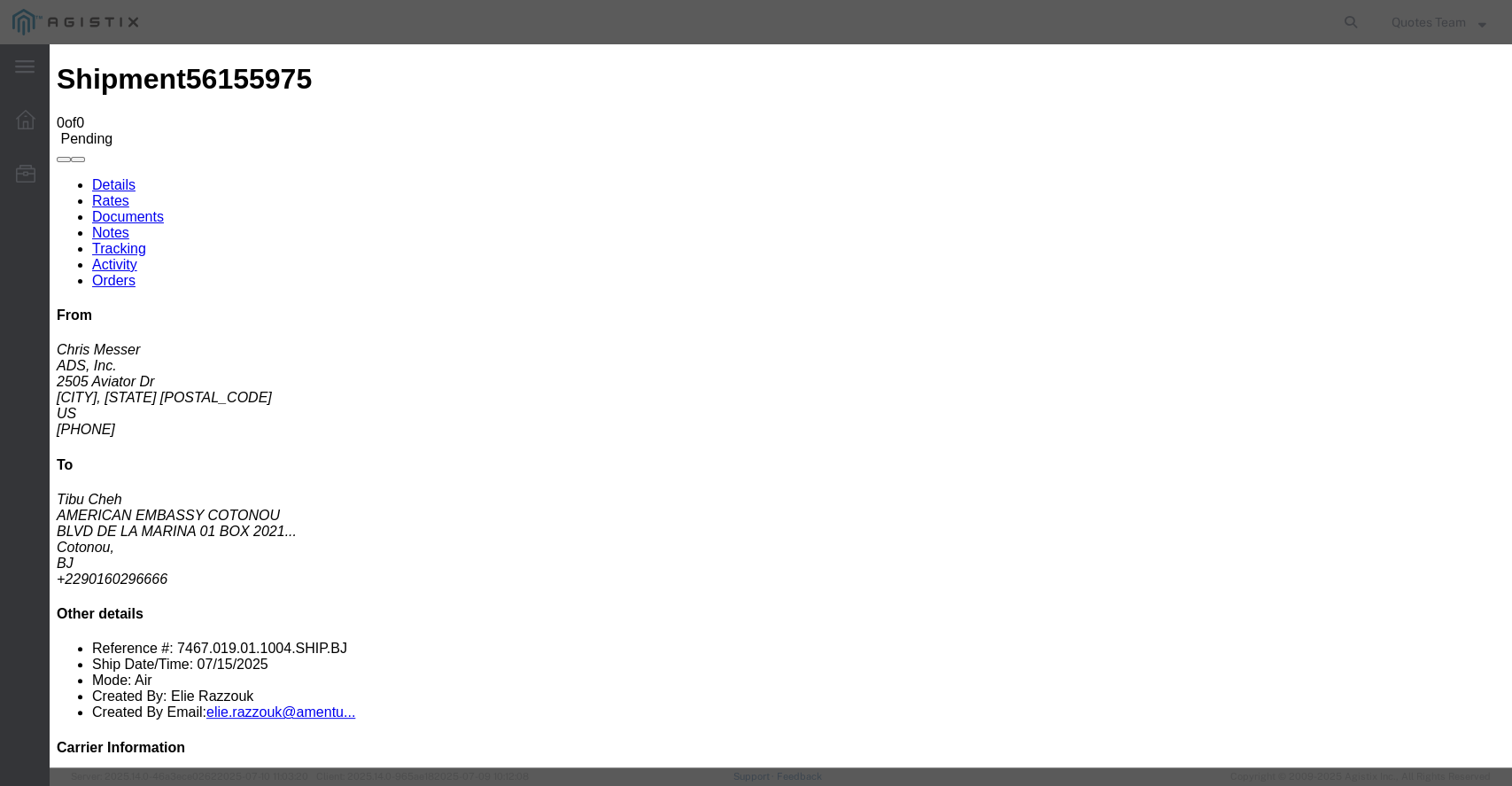 click on "Browse" at bounding box center [83, 1737] 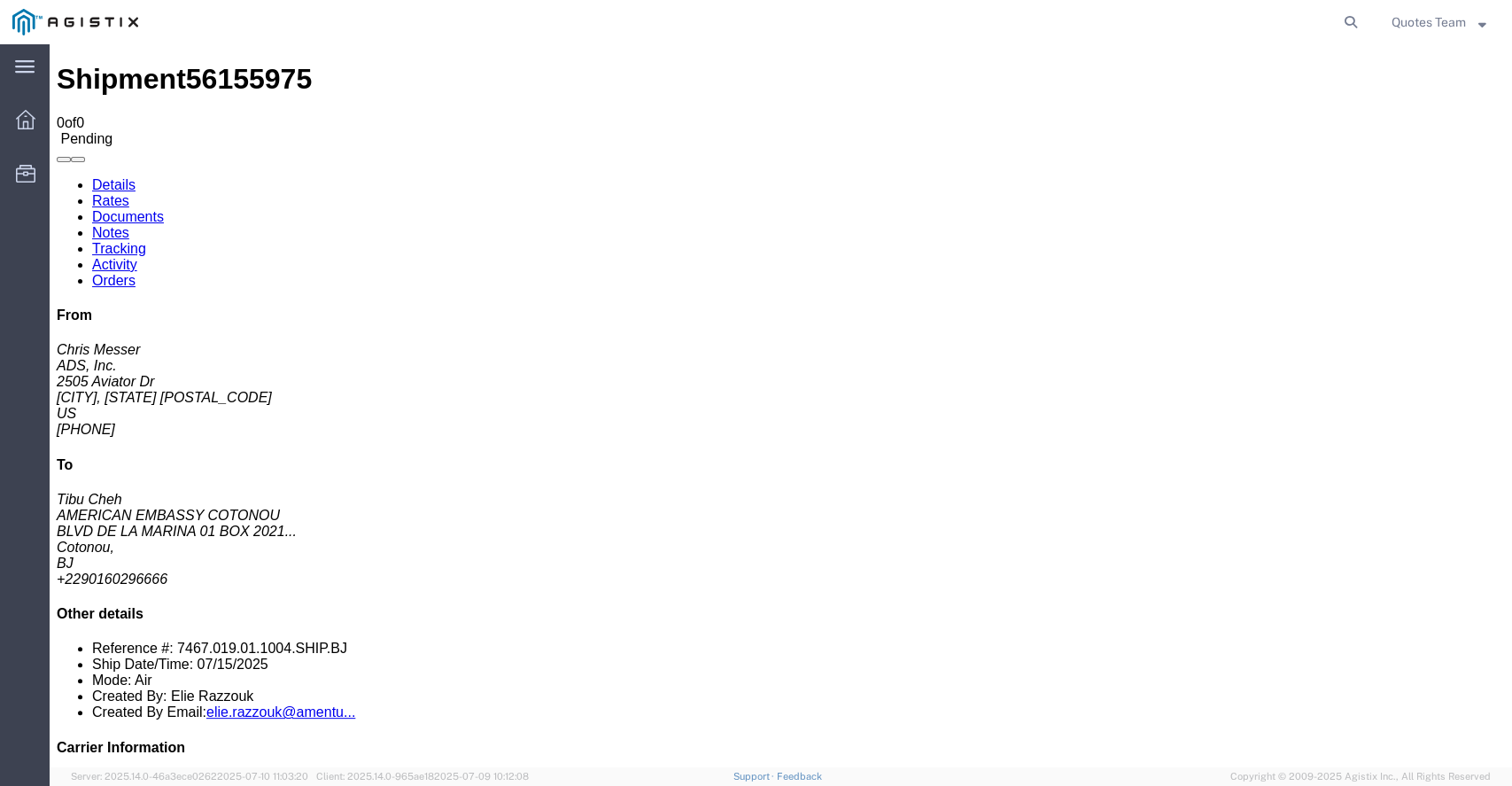 click on "Attach Documents" at bounding box center [112, 1169] 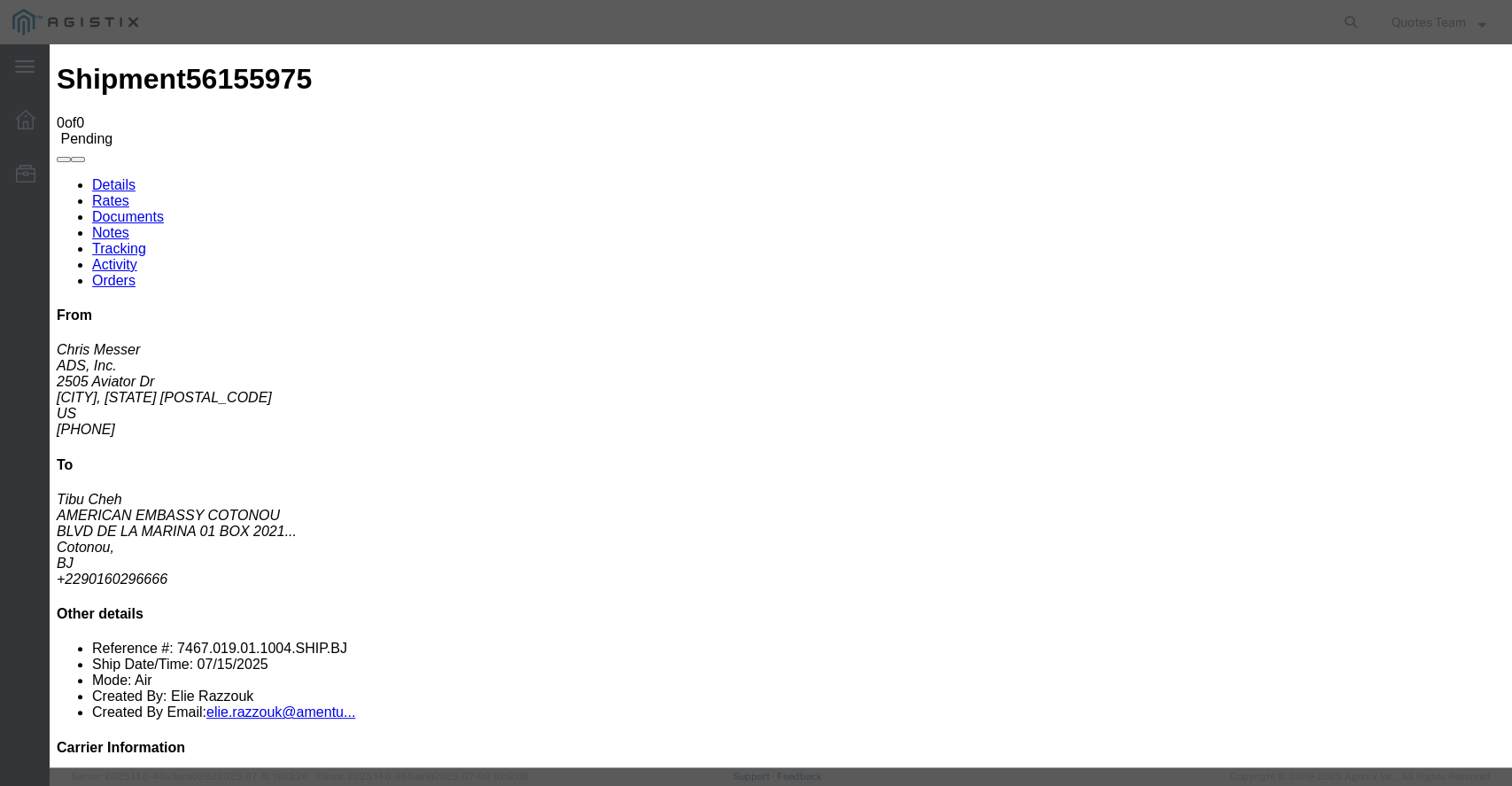 click at bounding box center (64, 1618) 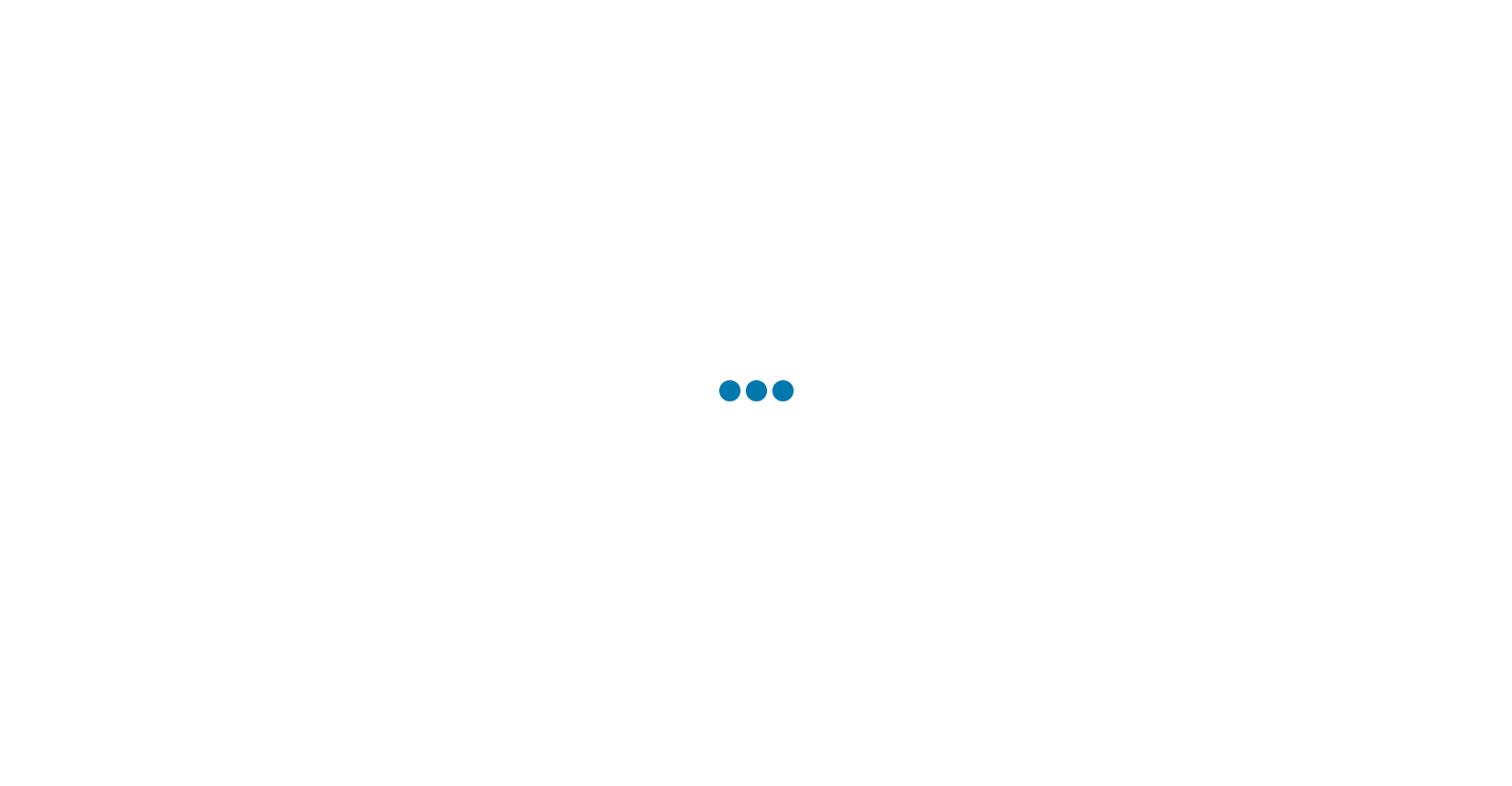scroll, scrollTop: 0, scrollLeft: 0, axis: both 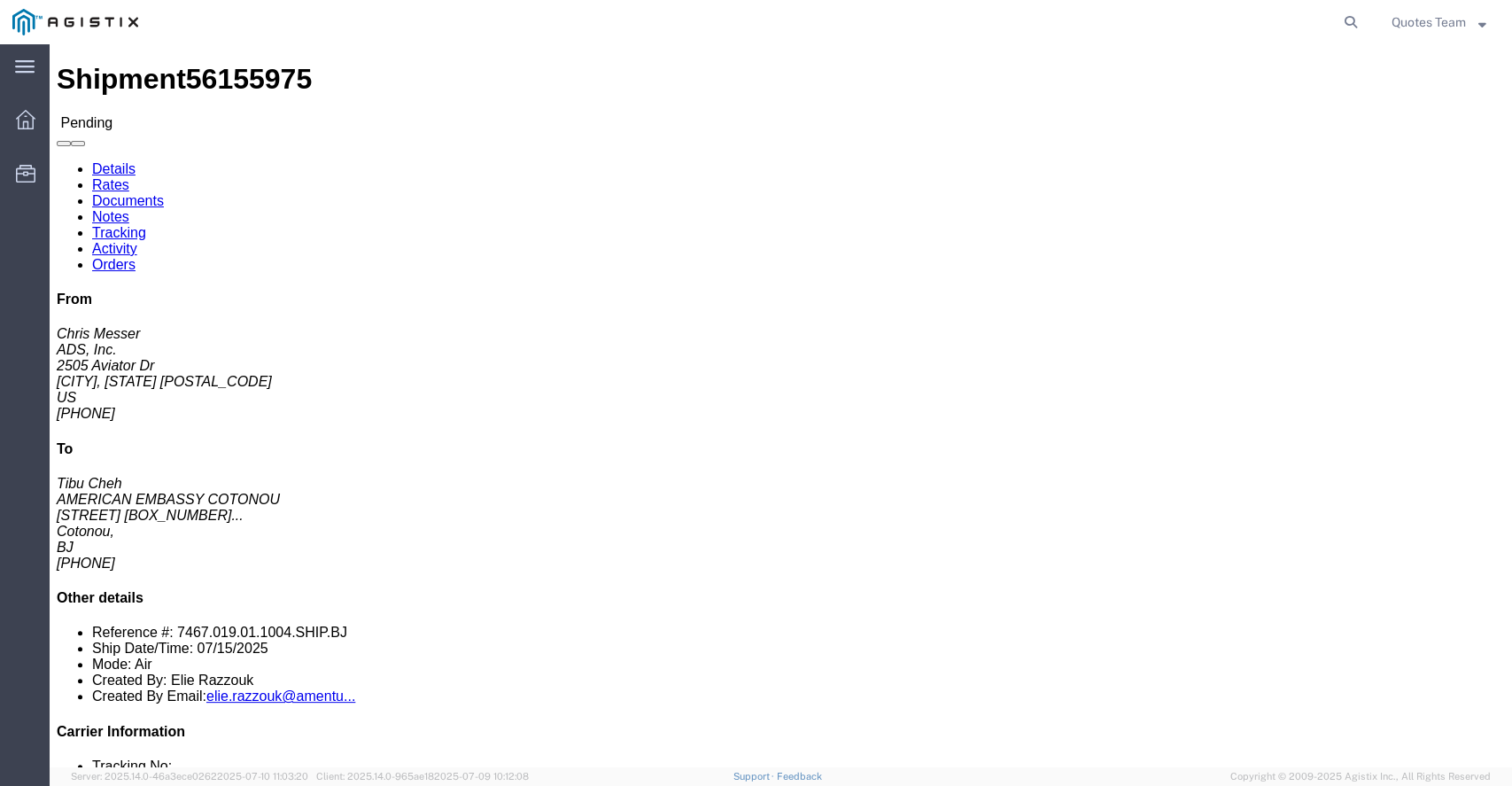 click on "Documents" 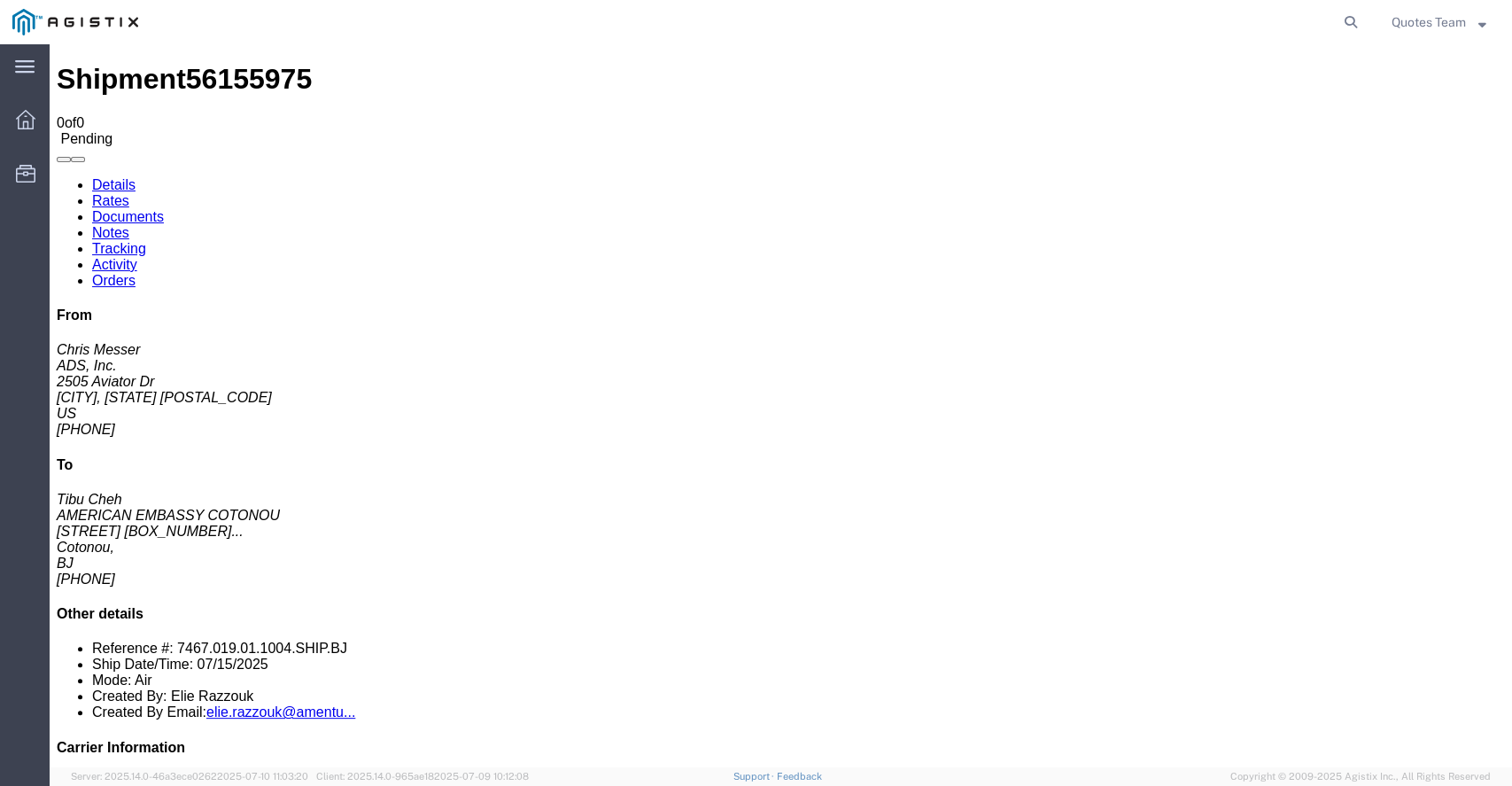 click on "Attach Documents" at bounding box center (112, 1169) 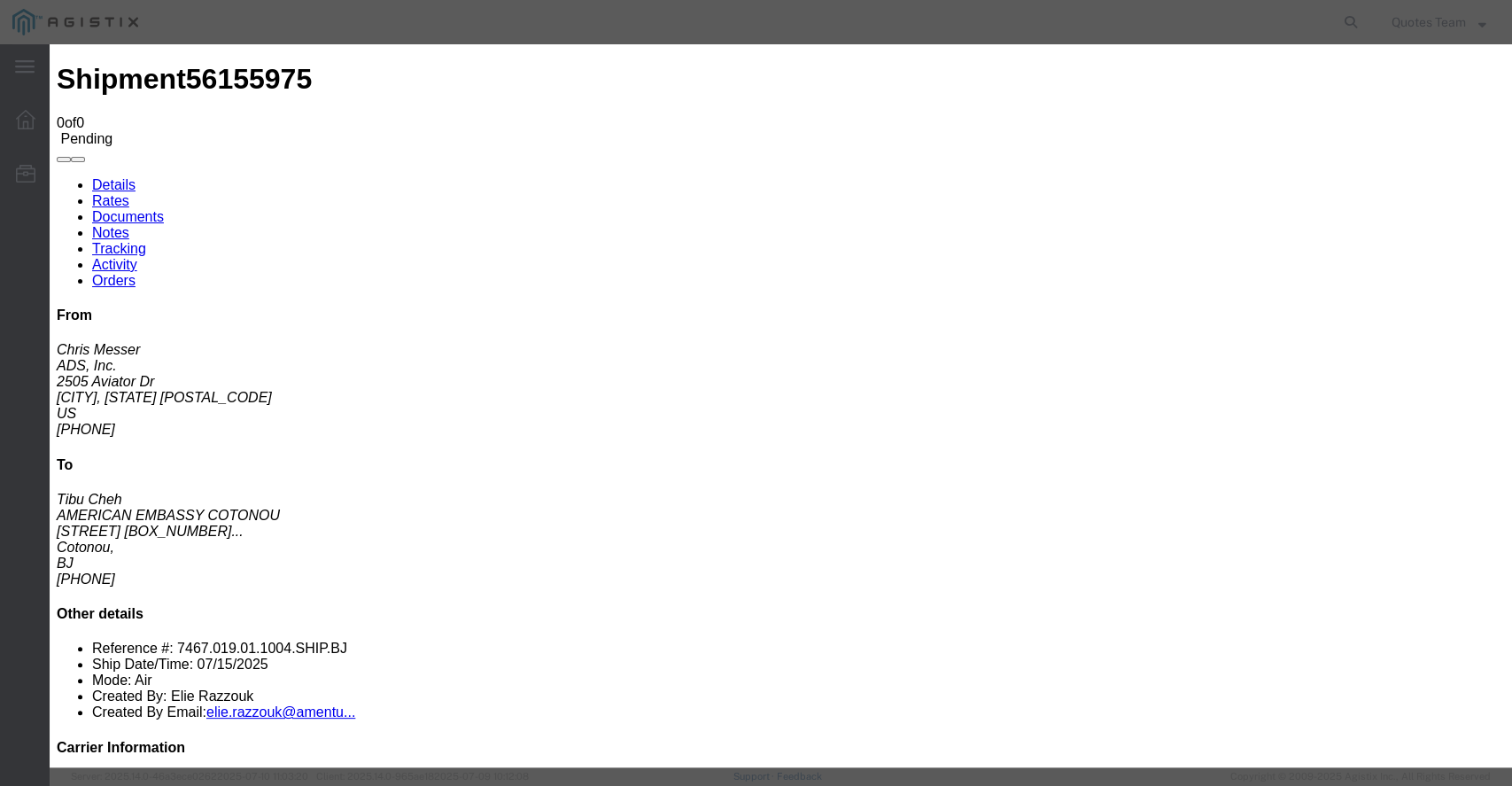 click on "Browse" at bounding box center (83, 1737) 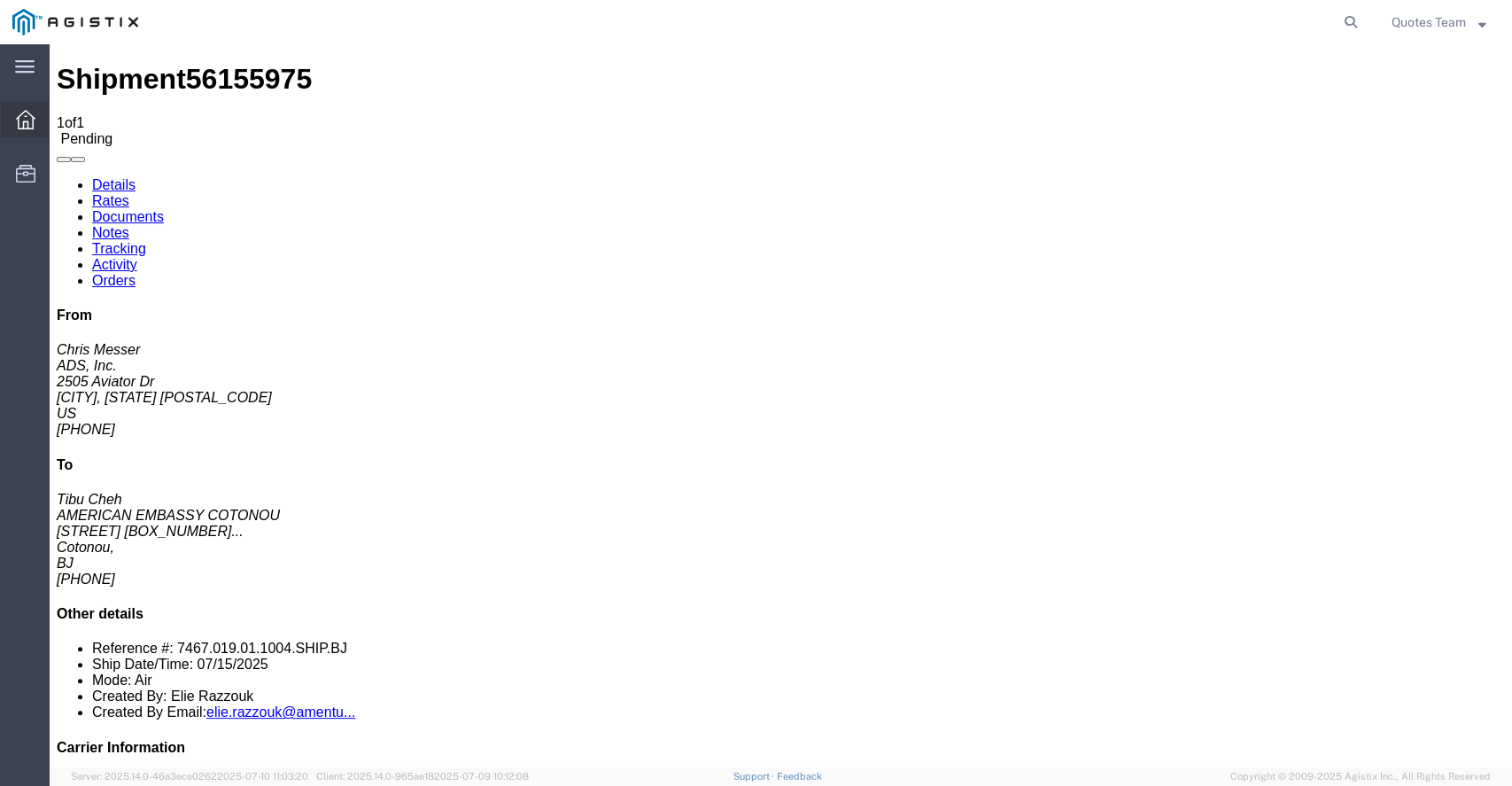 click 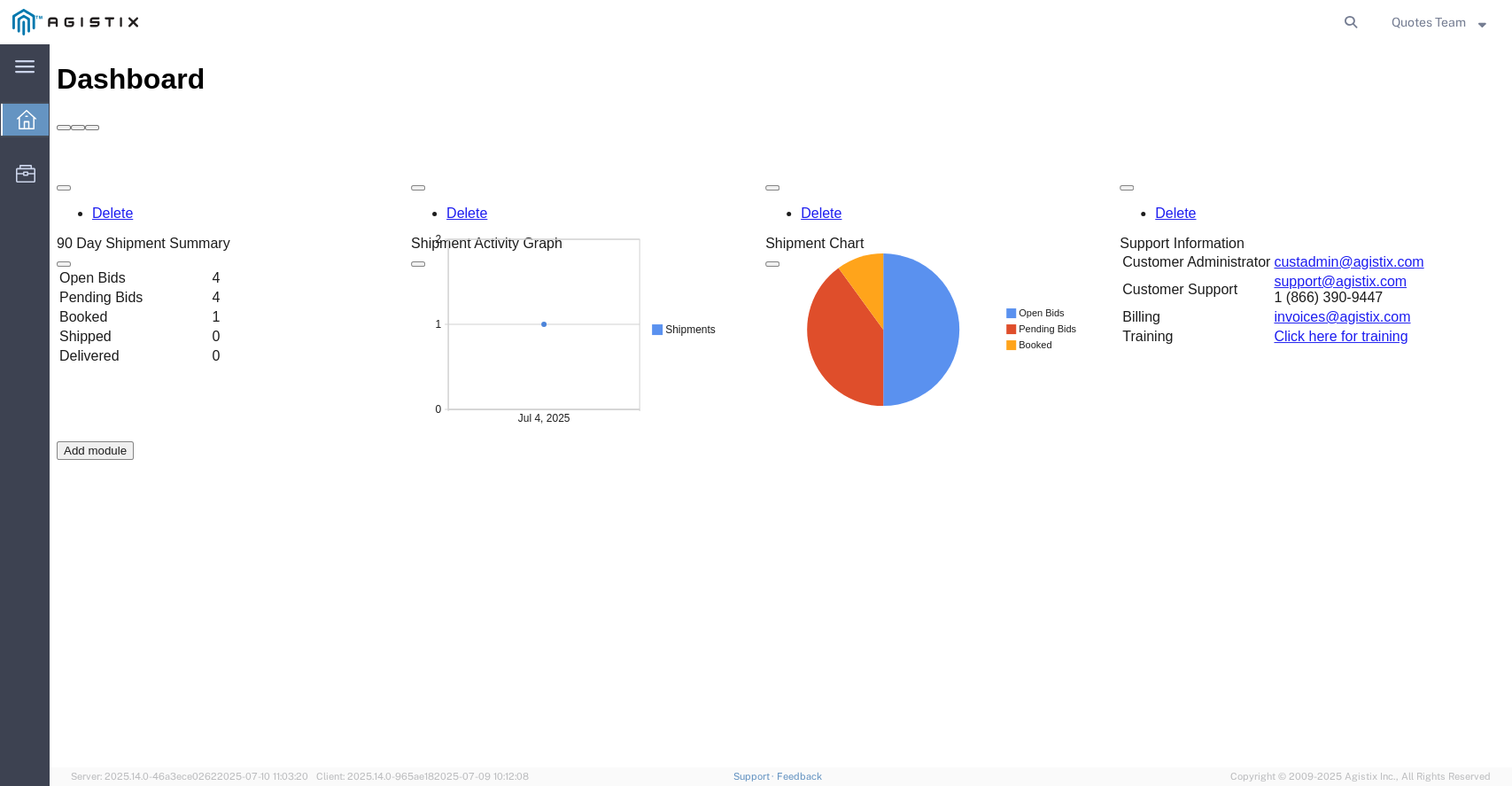 scroll, scrollTop: 0, scrollLeft: 0, axis: both 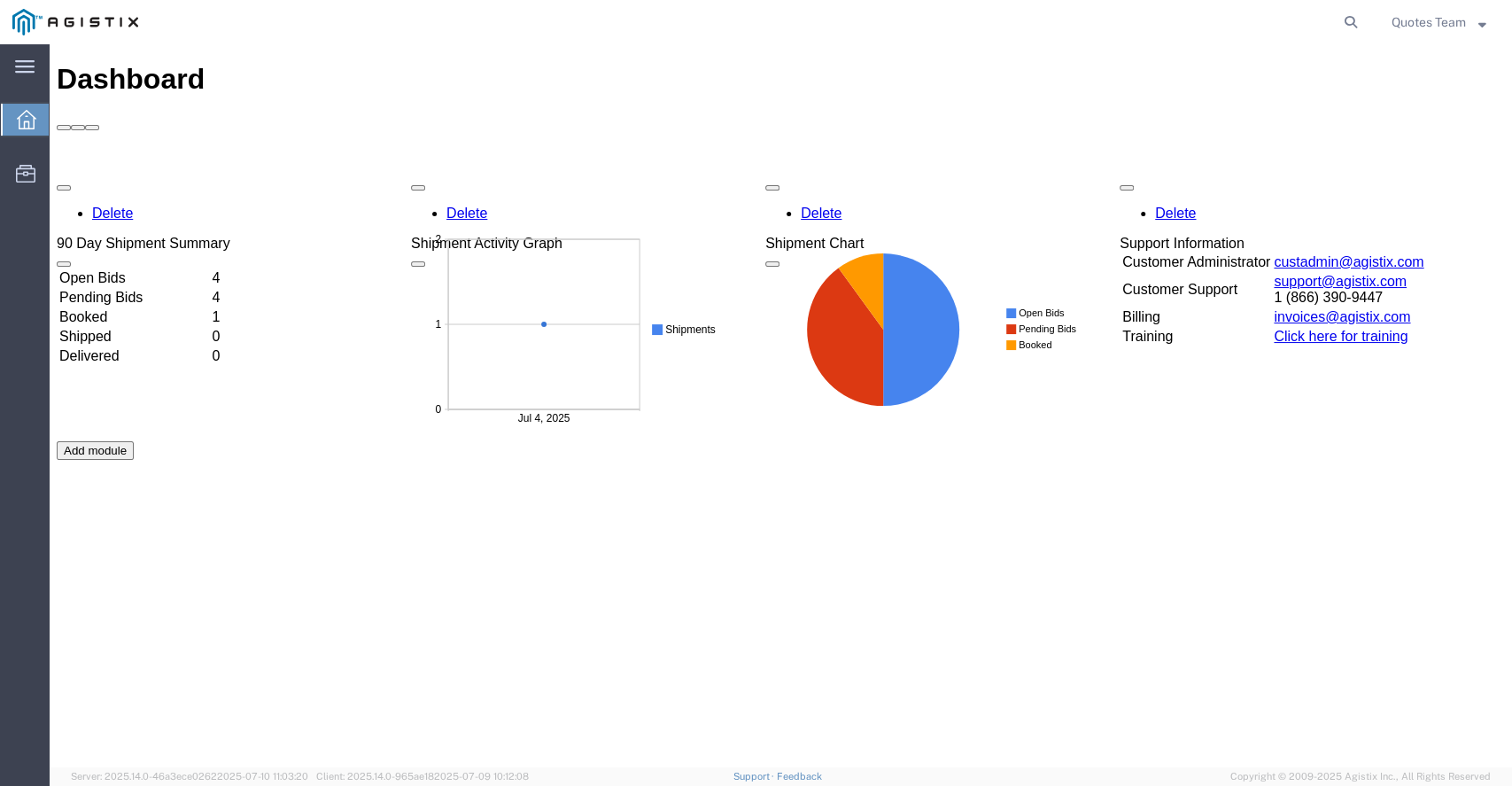 click on "Customer Administrator [EMAIL] Customer Support [EMAIL]
[PHONE]
Billing [EMAIL] Training Click here for training
Add module" at bounding box center (780, 441) 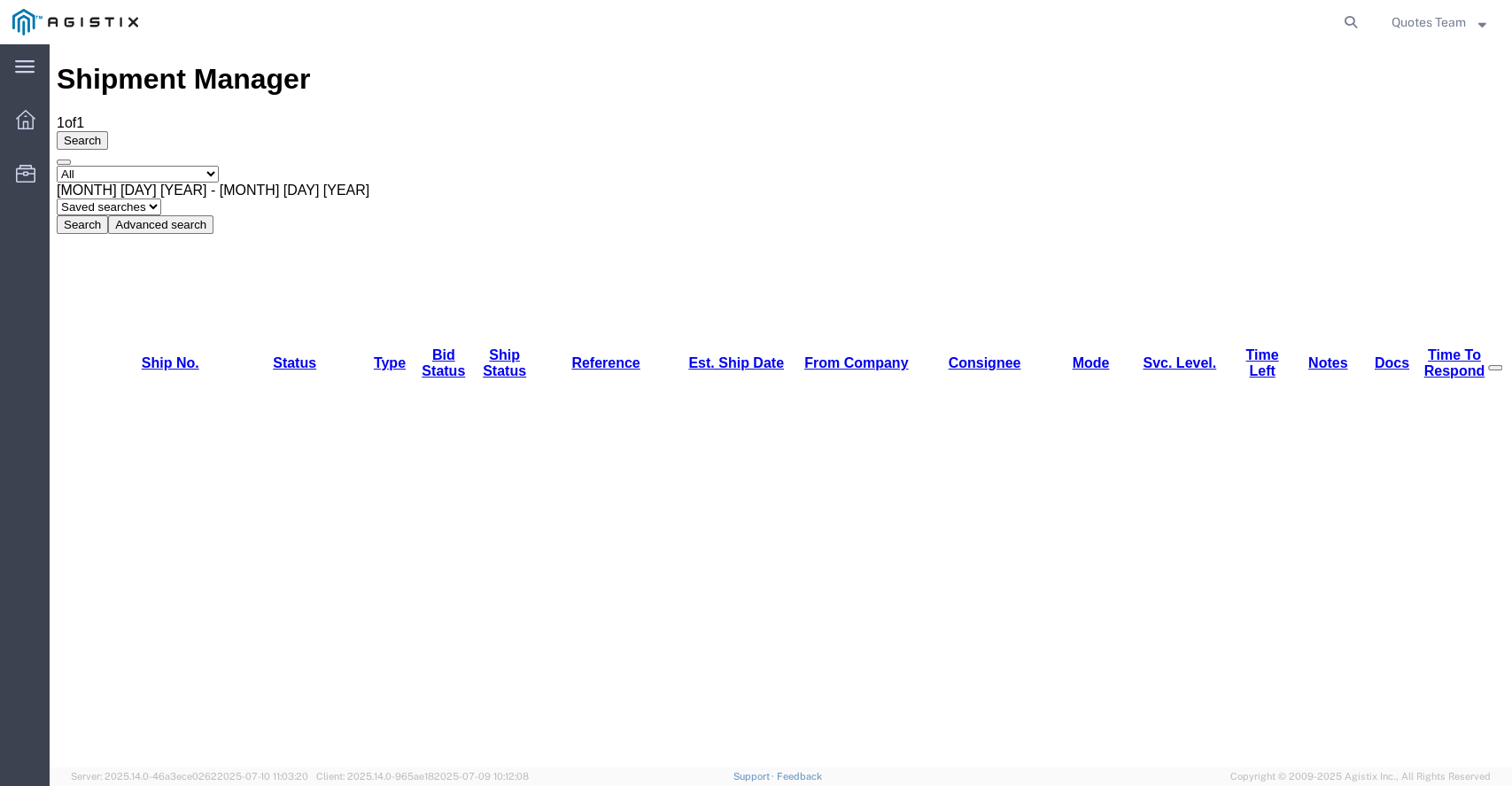 click on "56155975" at bounding box center [138, 1017] 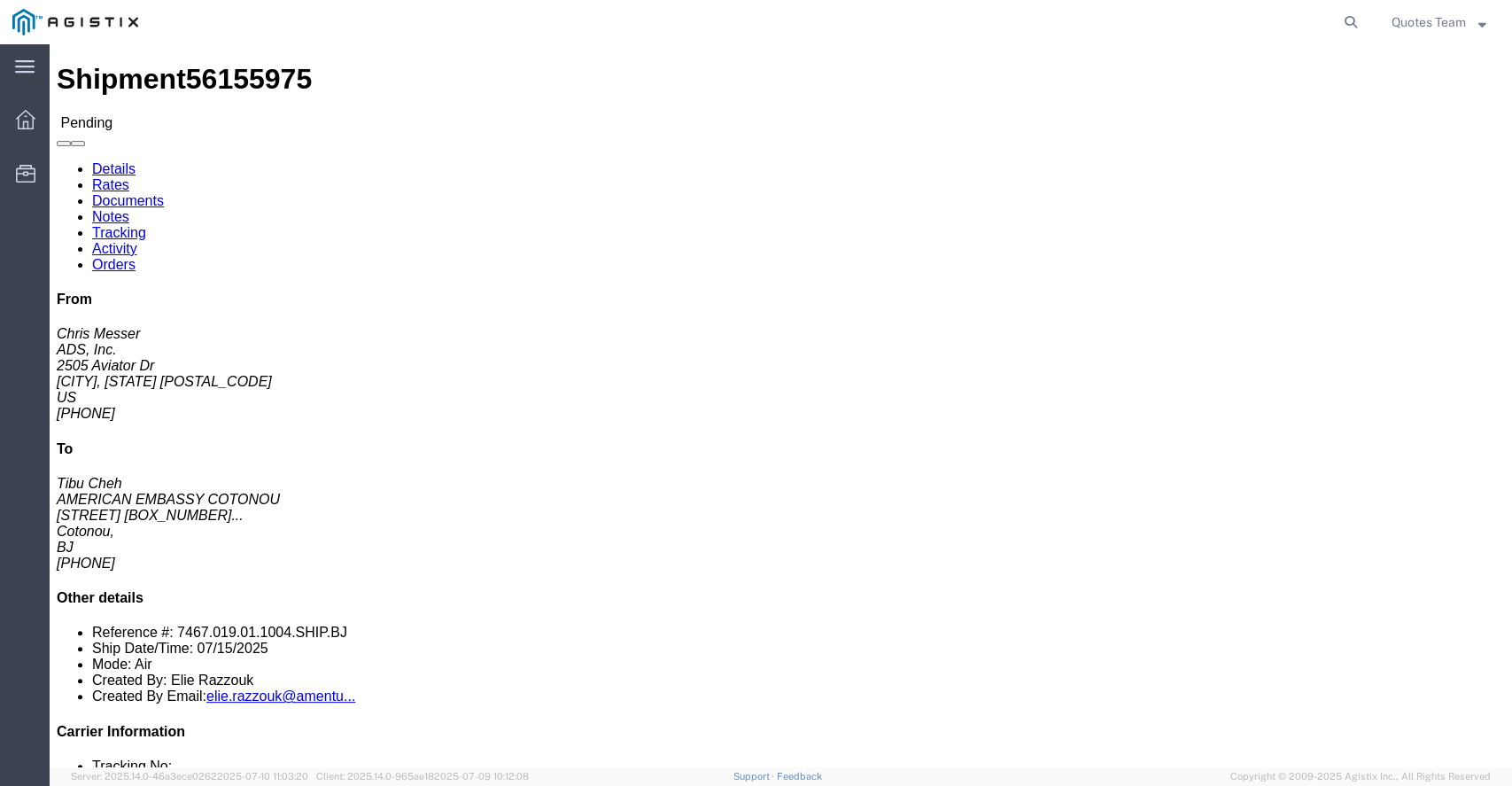 click 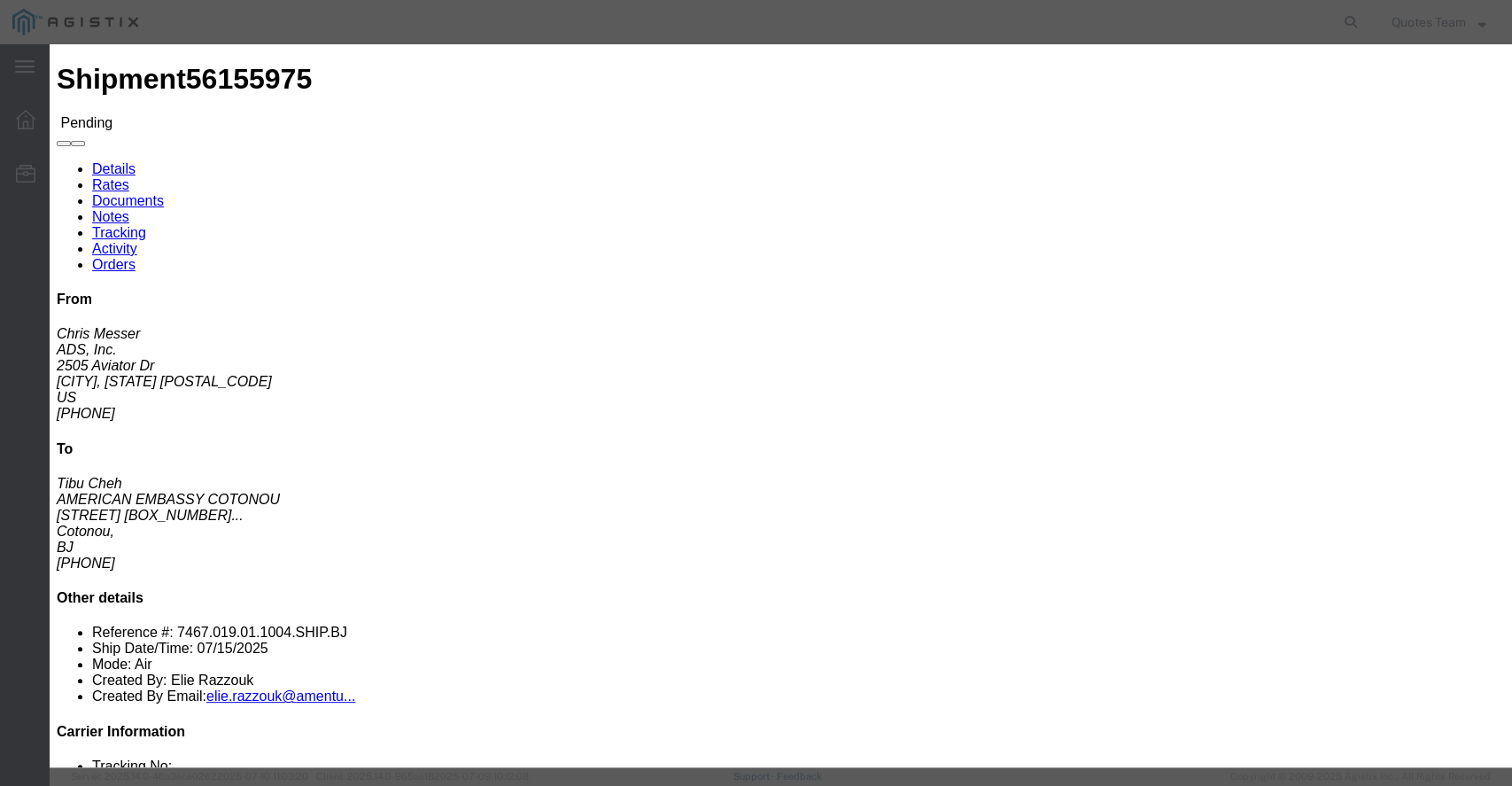 click 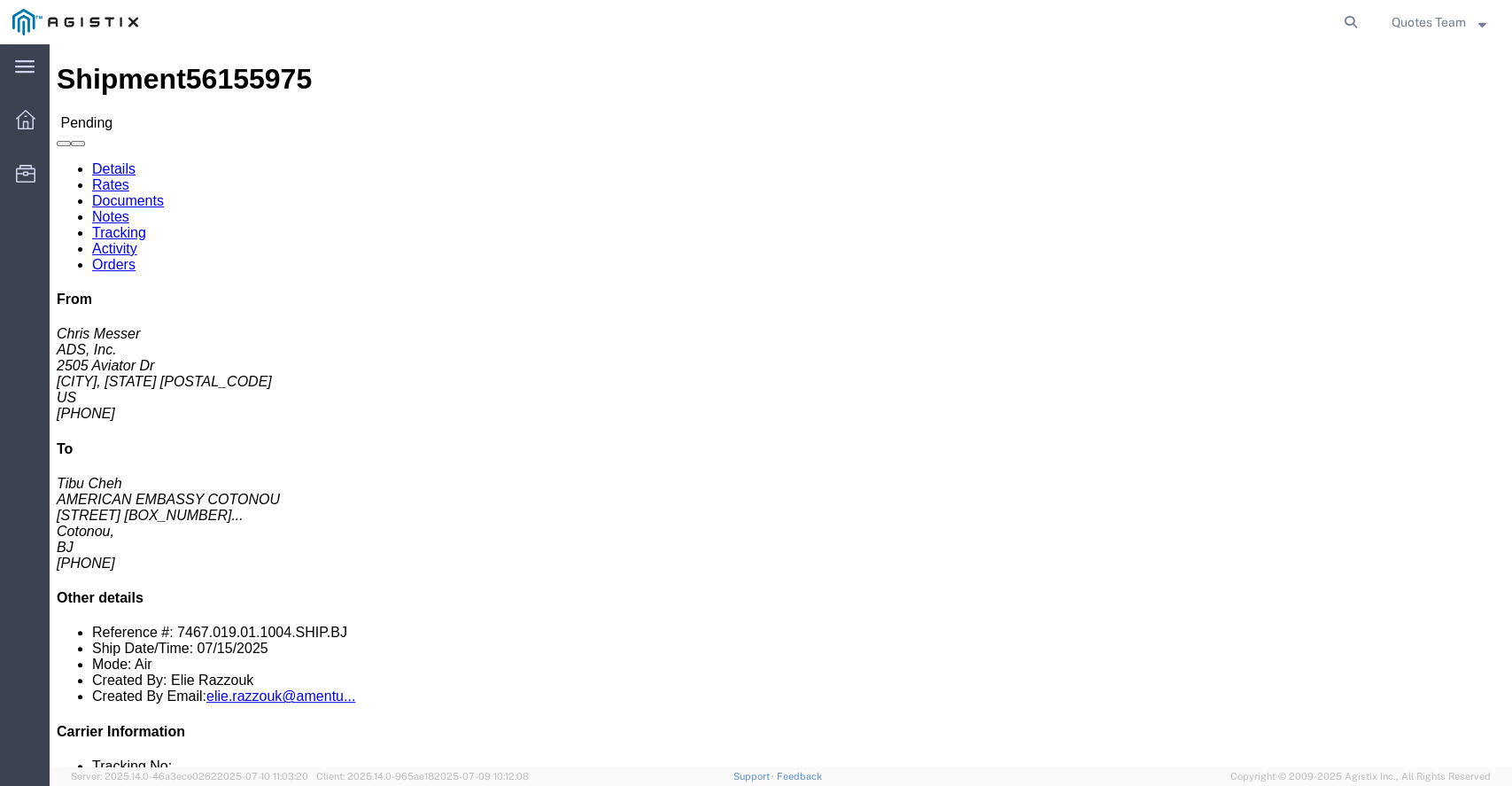click on "Documents" 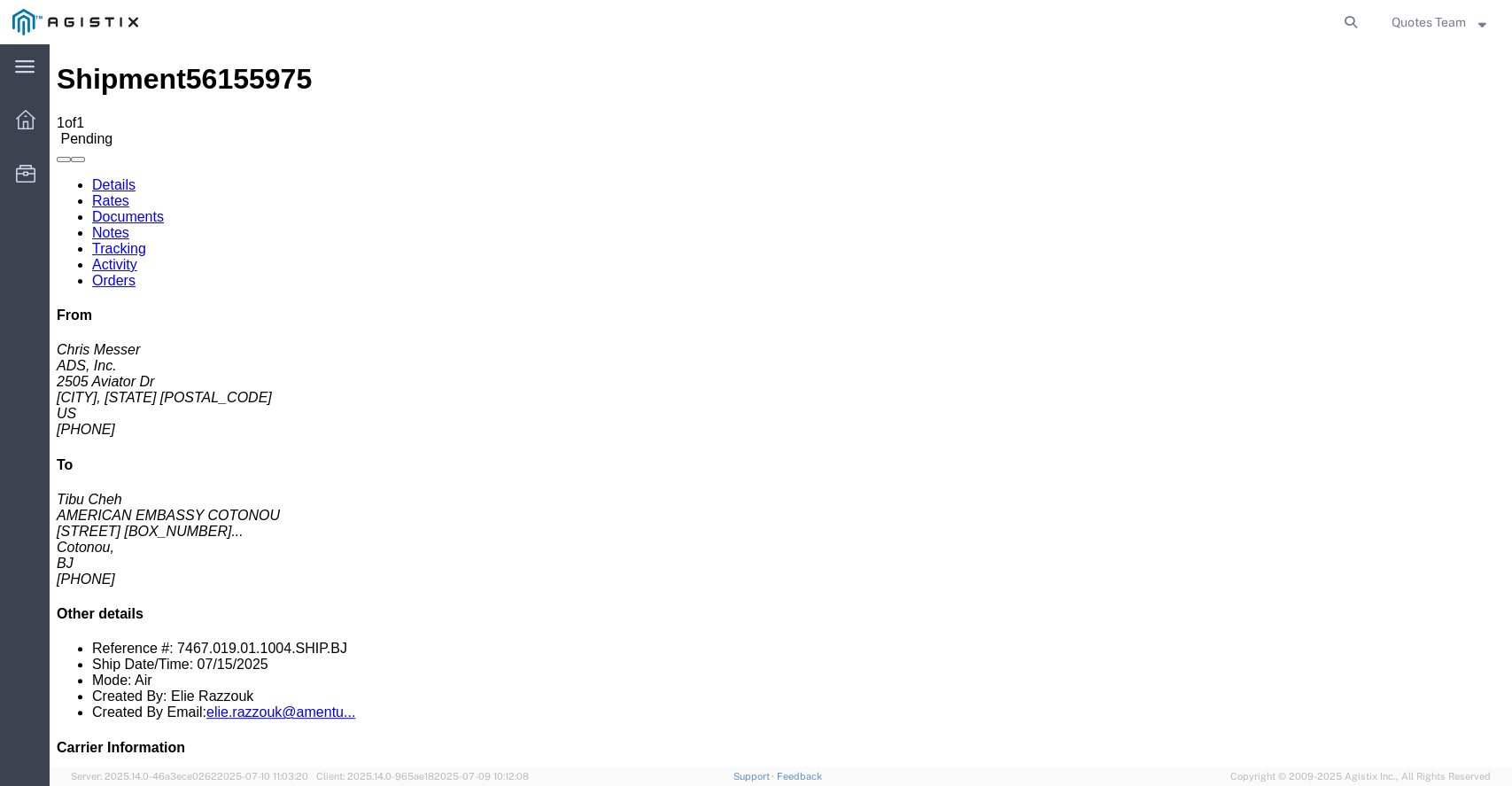 click at bounding box center (66, 1598) 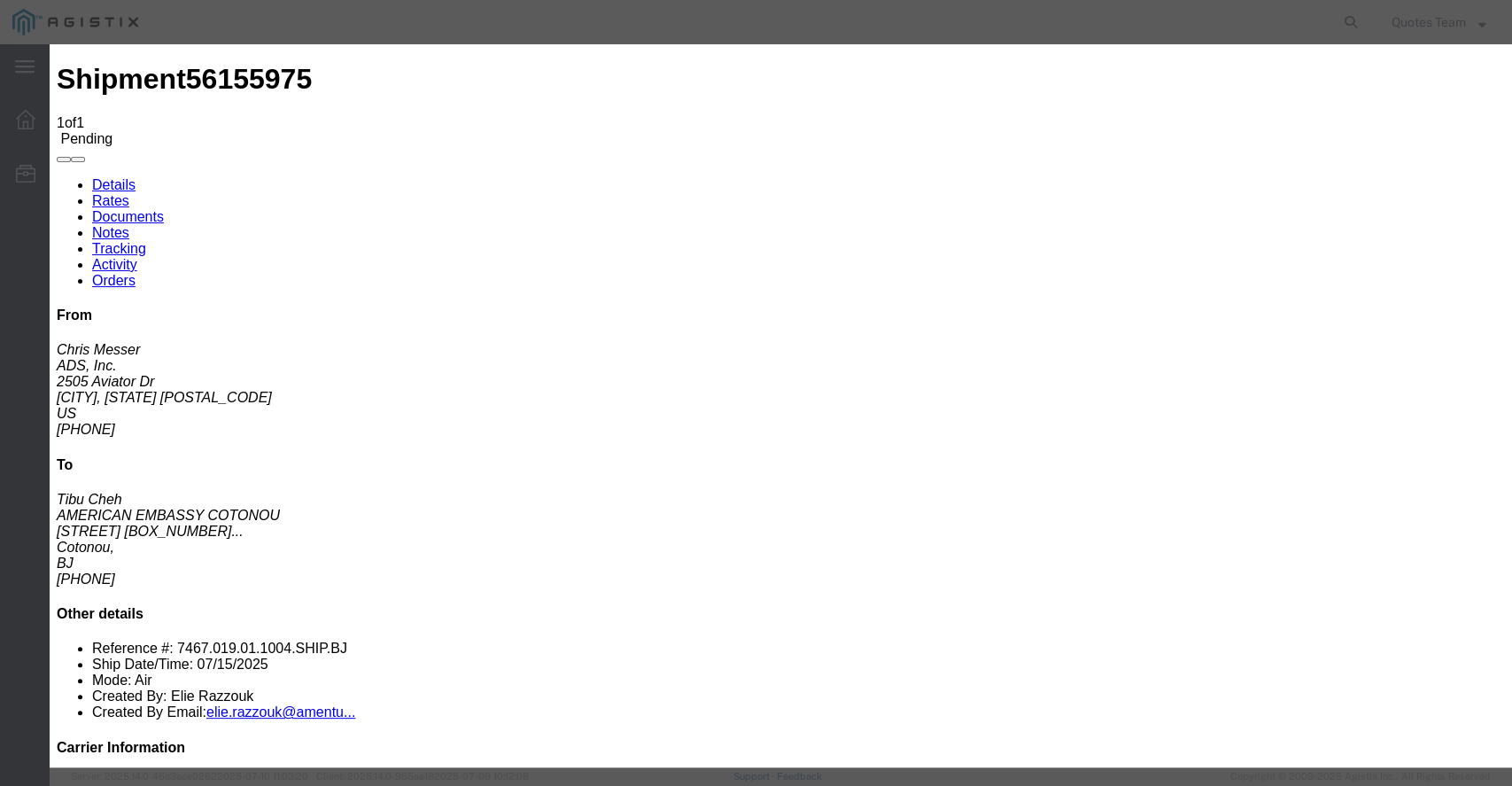 click on "Delete" at bounding box center (81, 2867) 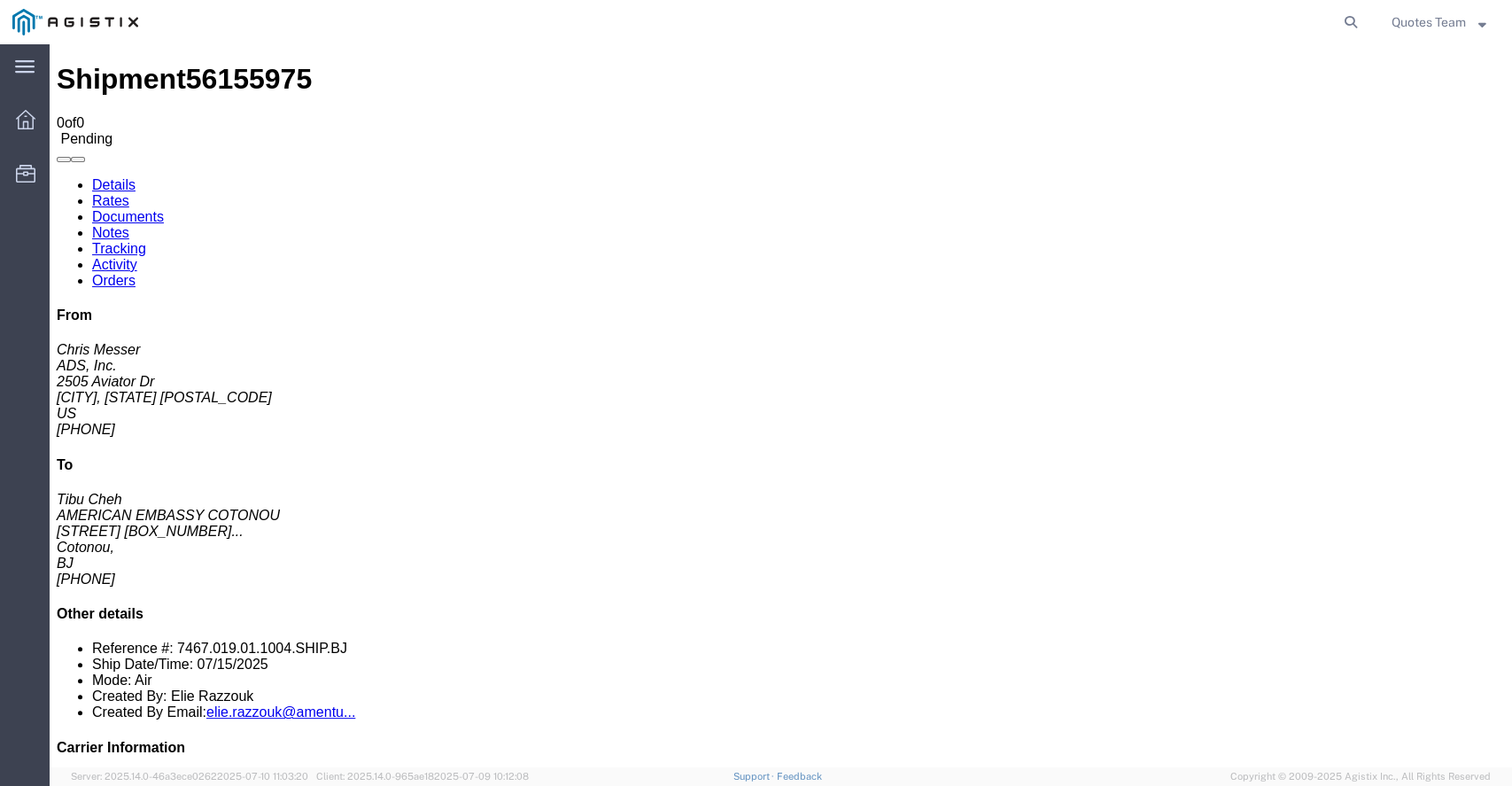click on "Shipment  56155975 0
of
0   Pending Details Rates Documents Notes Tracking Activity Orders From Chris Messer ADS, Inc. 2505 Aviator Dr Virginia Beach, VA 23453 US 757-215-6469 To Tibu Cheh AMERICAN EMBASSY COTONOU BLVD DE LA MARINA 01 BOX 2021...
Cotonou,   BJ +2290160296666 Other details Reference #: 7467.019.01.1004.SHIP.BJ Ship Date/Time: 07/15/2025 Mode: Air Created By: Elie Razzouk Created By Email:
elie.razzouk@amentu...
Carrier Information Tracking No:  Contact Name:  Contact Phone:  Service Level:  Carrier: N/A Transit status:  Please fix the following errors Documents
Ship Label Format:
Plain
Thermal
Drag and Drop or Attach Documents Print Documents Email Documents Remove Documents Regenerate Documents Print All Labels Document Name Suggested No. of Copies No. of Copies to Print Notes Type Created by Uploaded On Document Type No data to show Attach Documents Browse Select" at bounding box center (780, 1179) 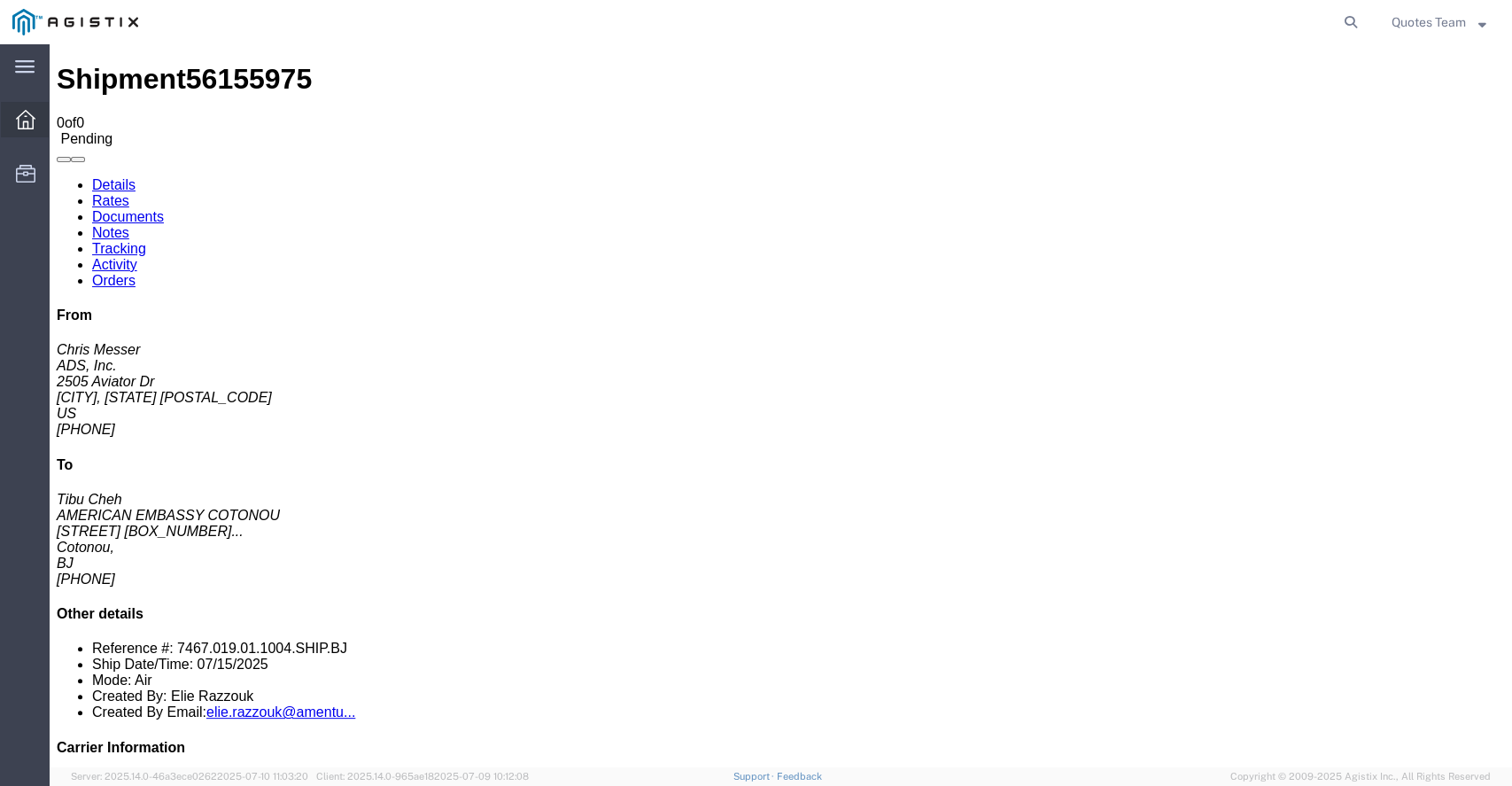 click 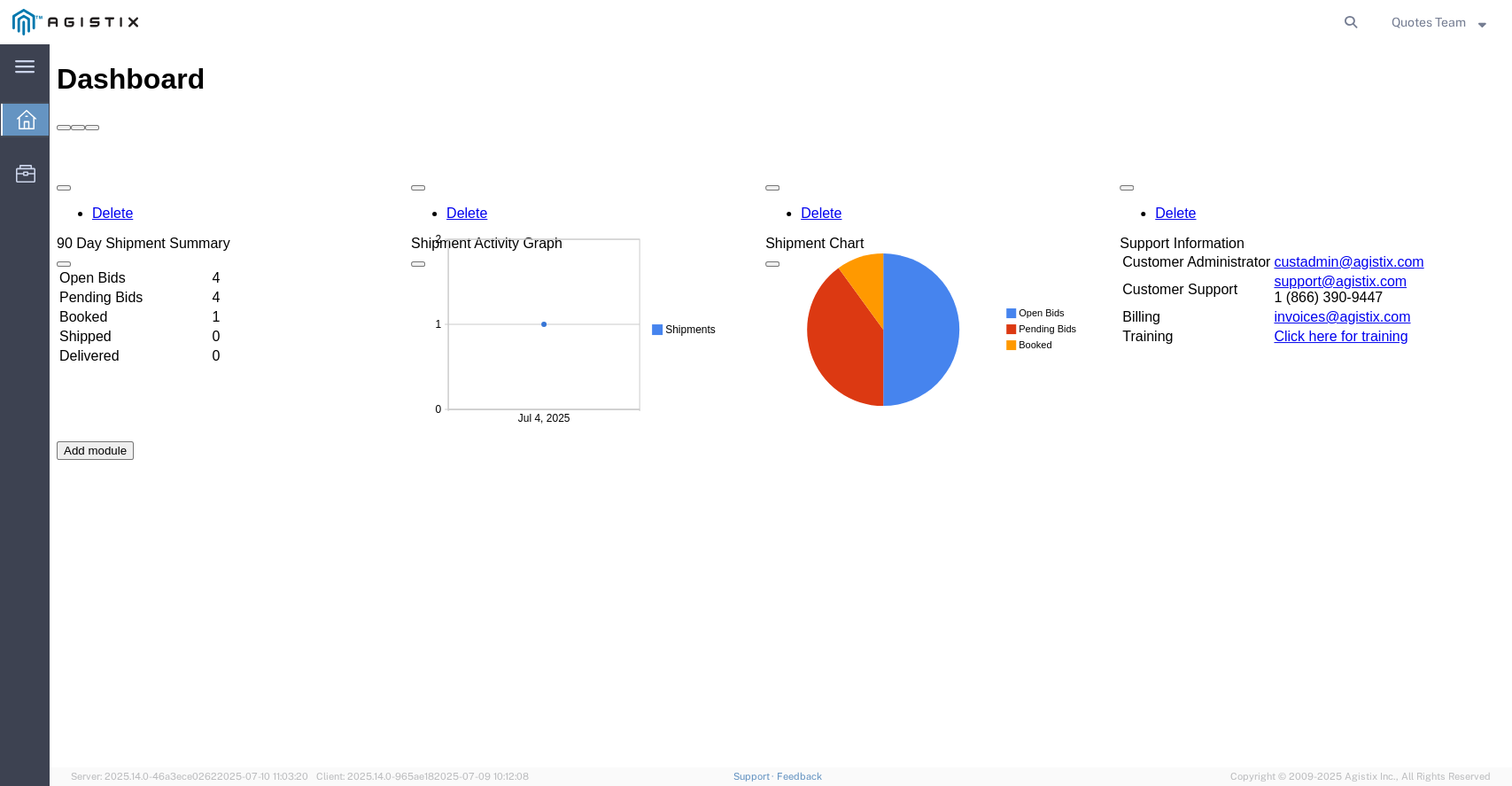 scroll, scrollTop: 0, scrollLeft: 0, axis: both 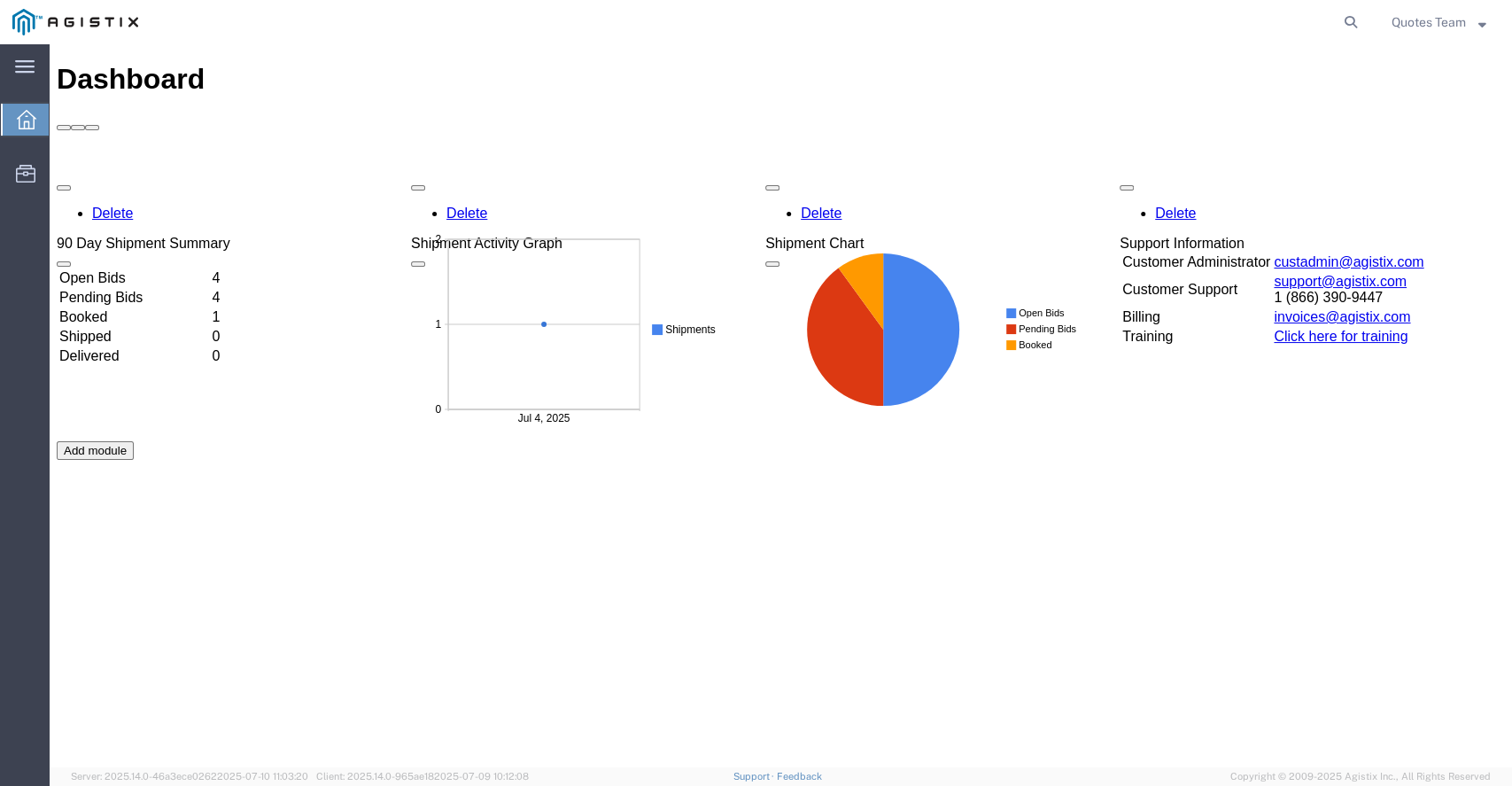 click on "Booked" at bounding box center (134, 317) 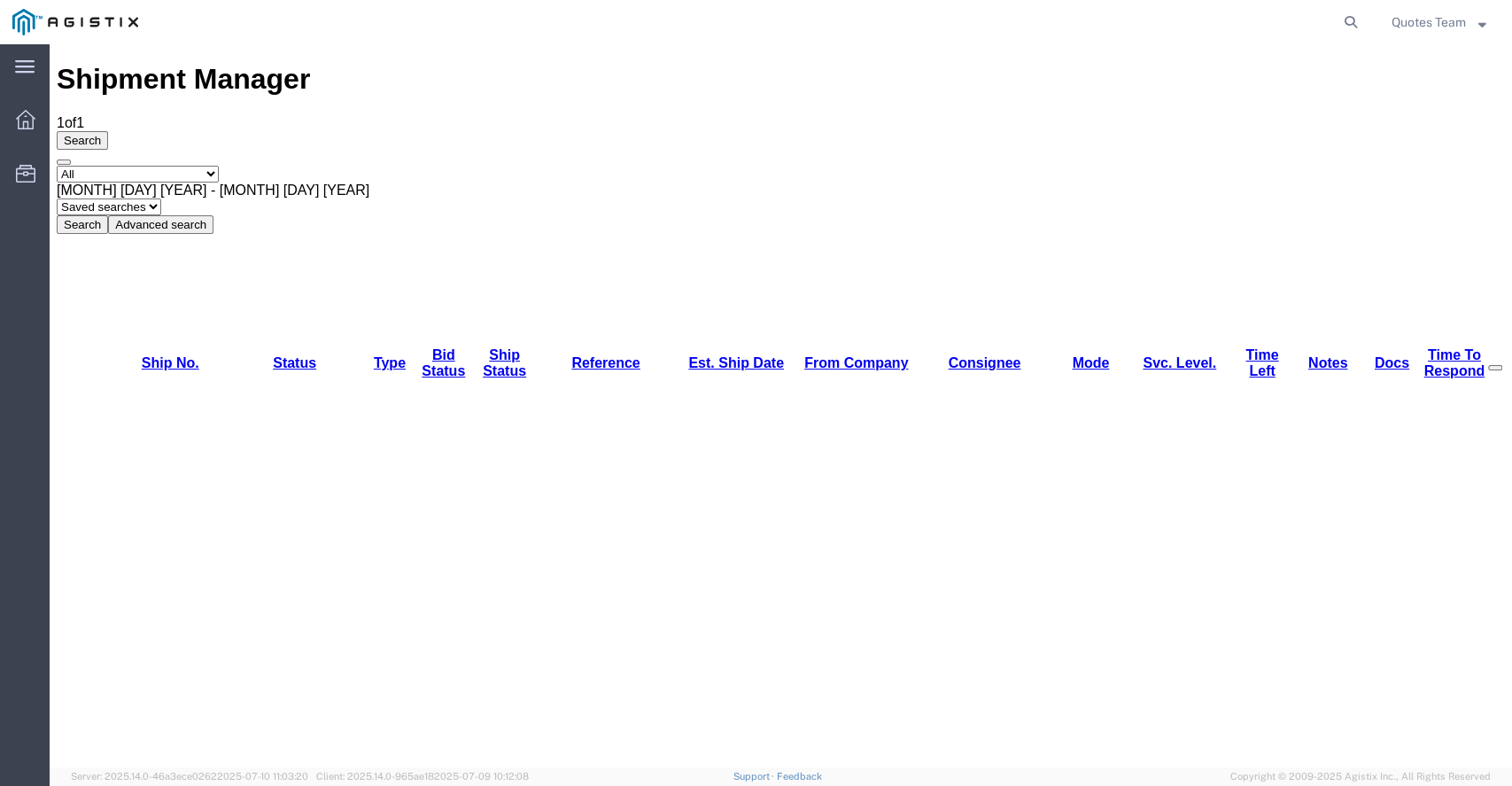 click on "56085208" at bounding box center (141, 1017) 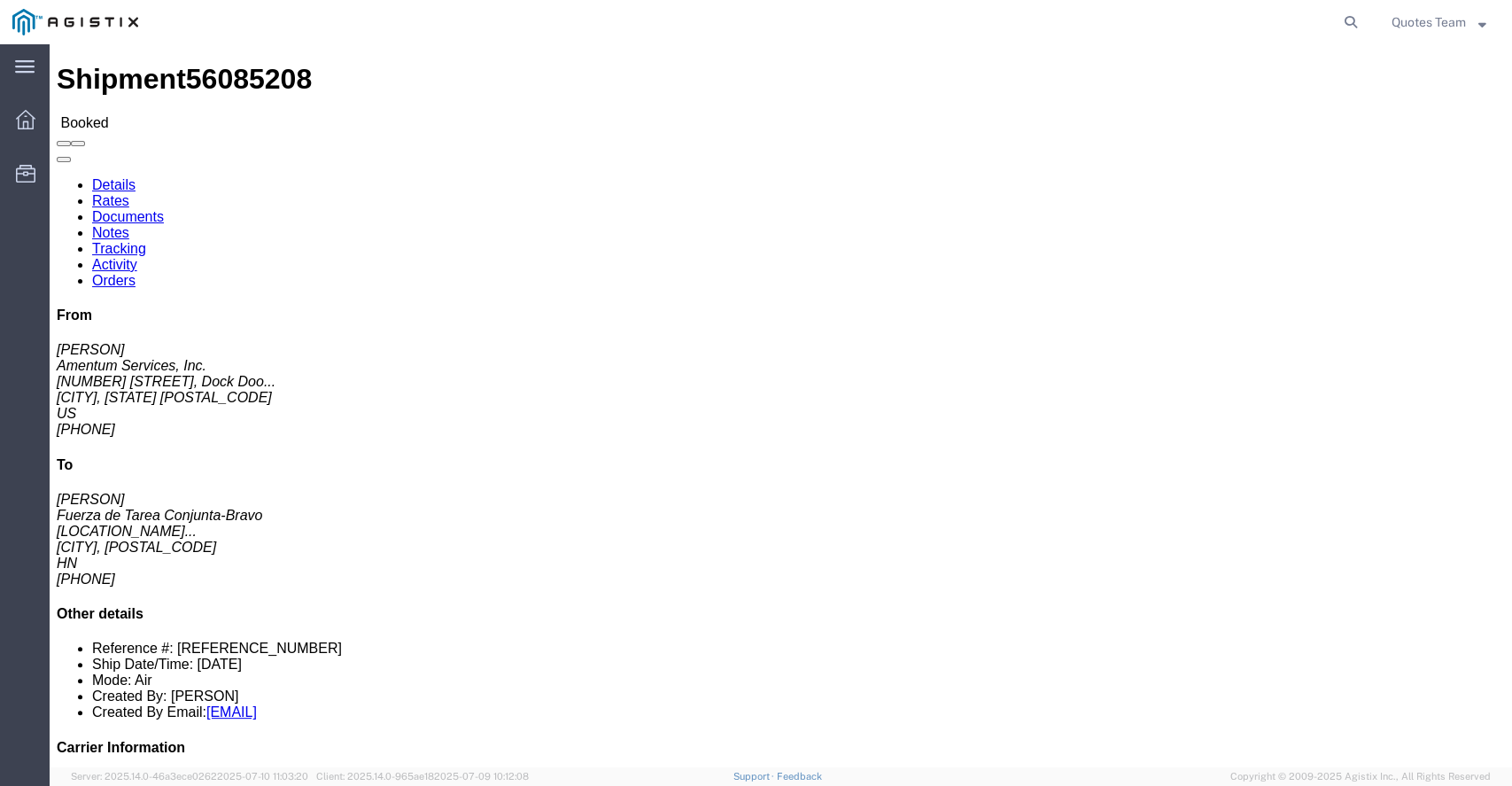 click on "Notes" 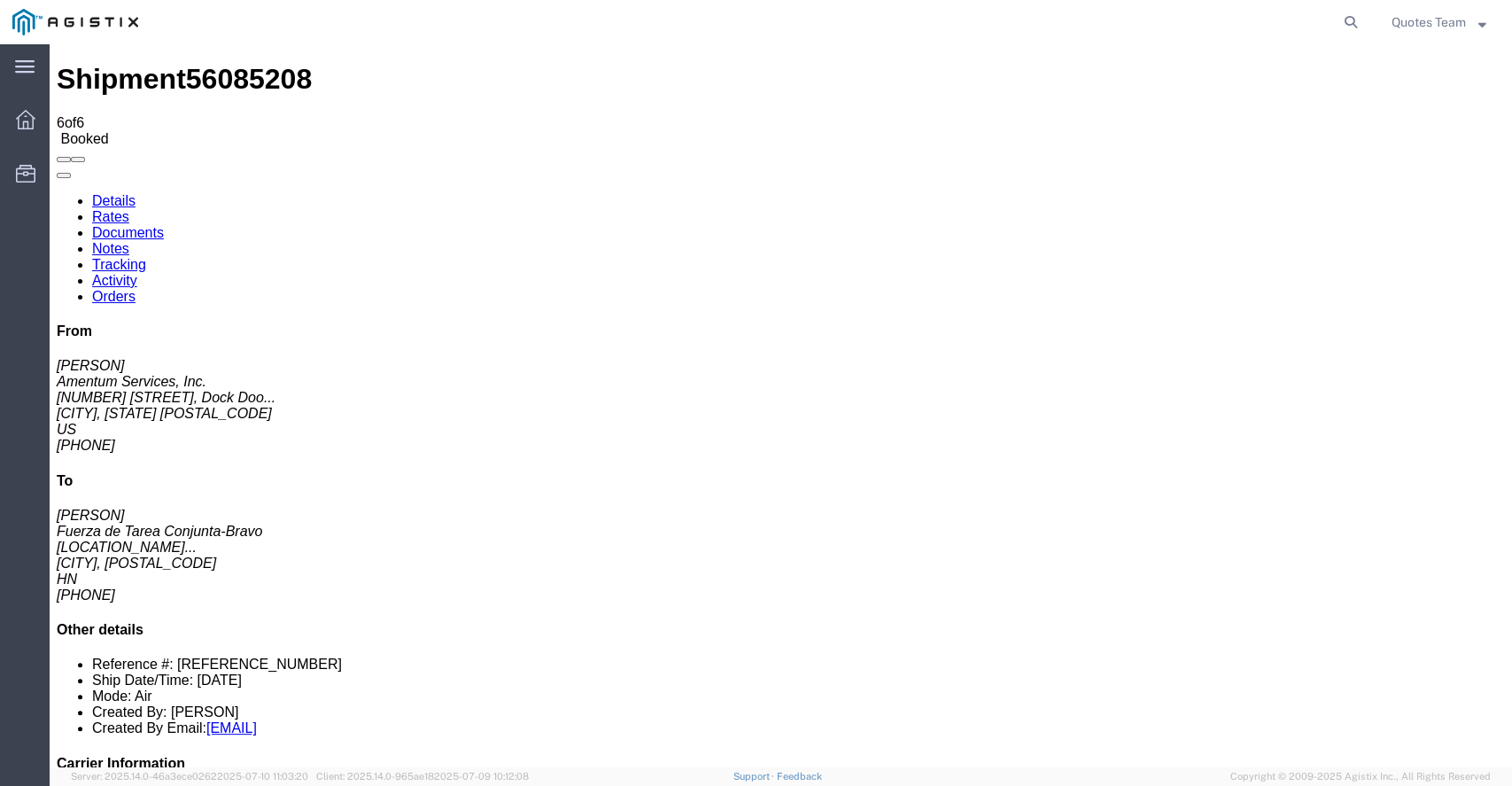 scroll, scrollTop: 71, scrollLeft: 0, axis: vertical 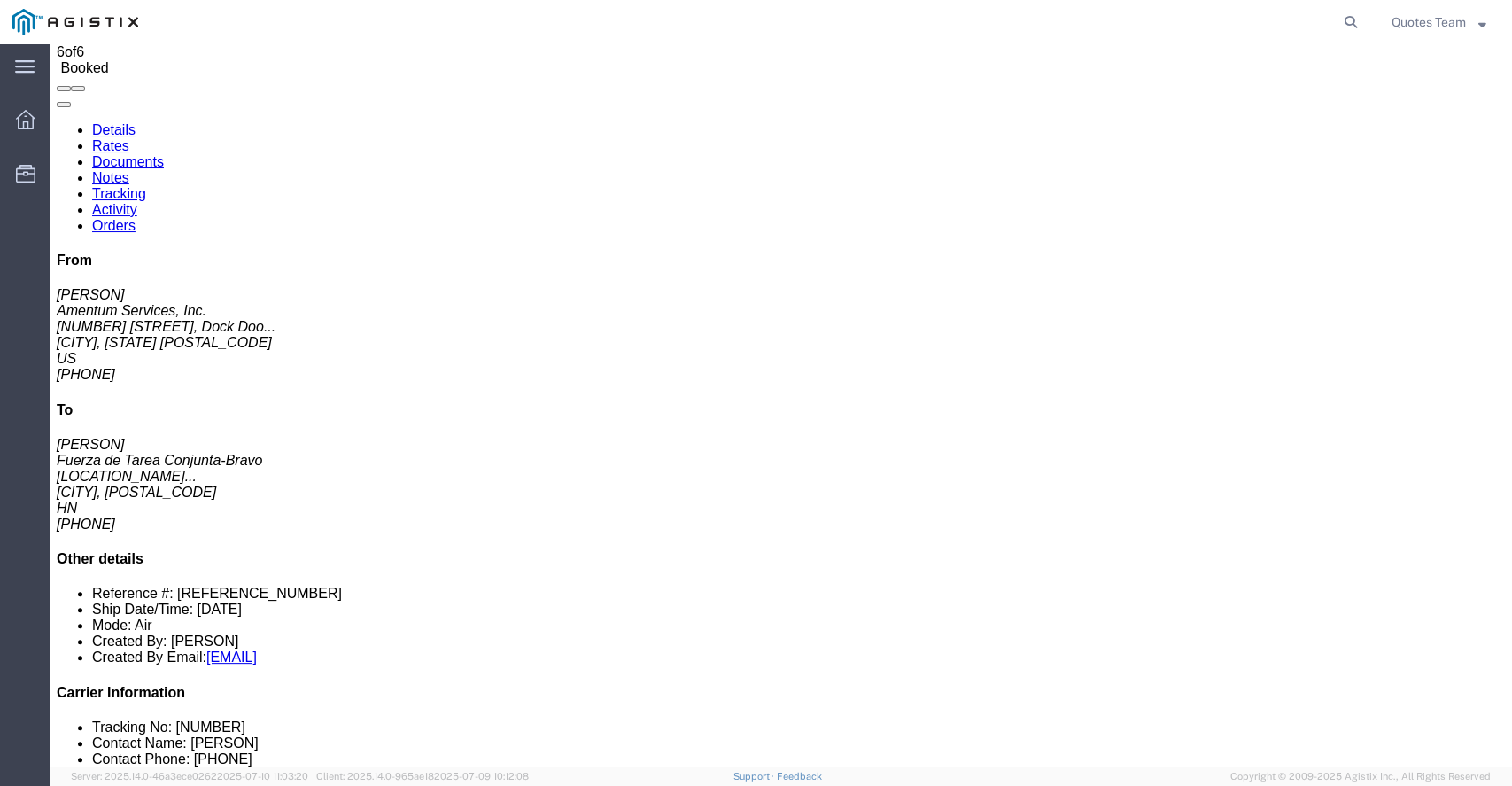 click on "Awarded 7/7. Requested Shipper to confirm if batteries are packed in or with equipment. Need details to procced with booking and greenlight from local partner at destination." at bounding box center [859, 2048] 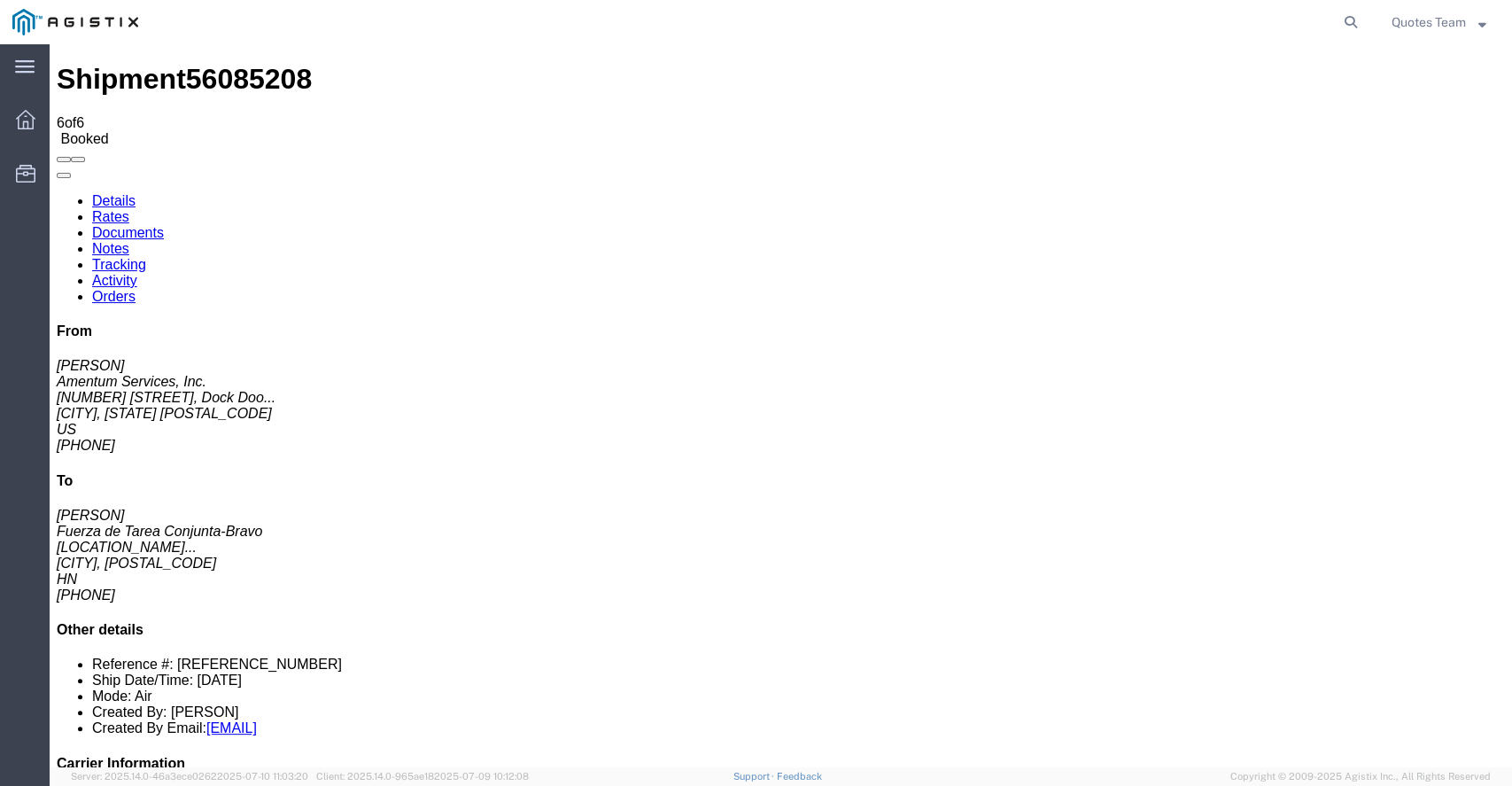 scroll, scrollTop: 71, scrollLeft: 0, axis: vertical 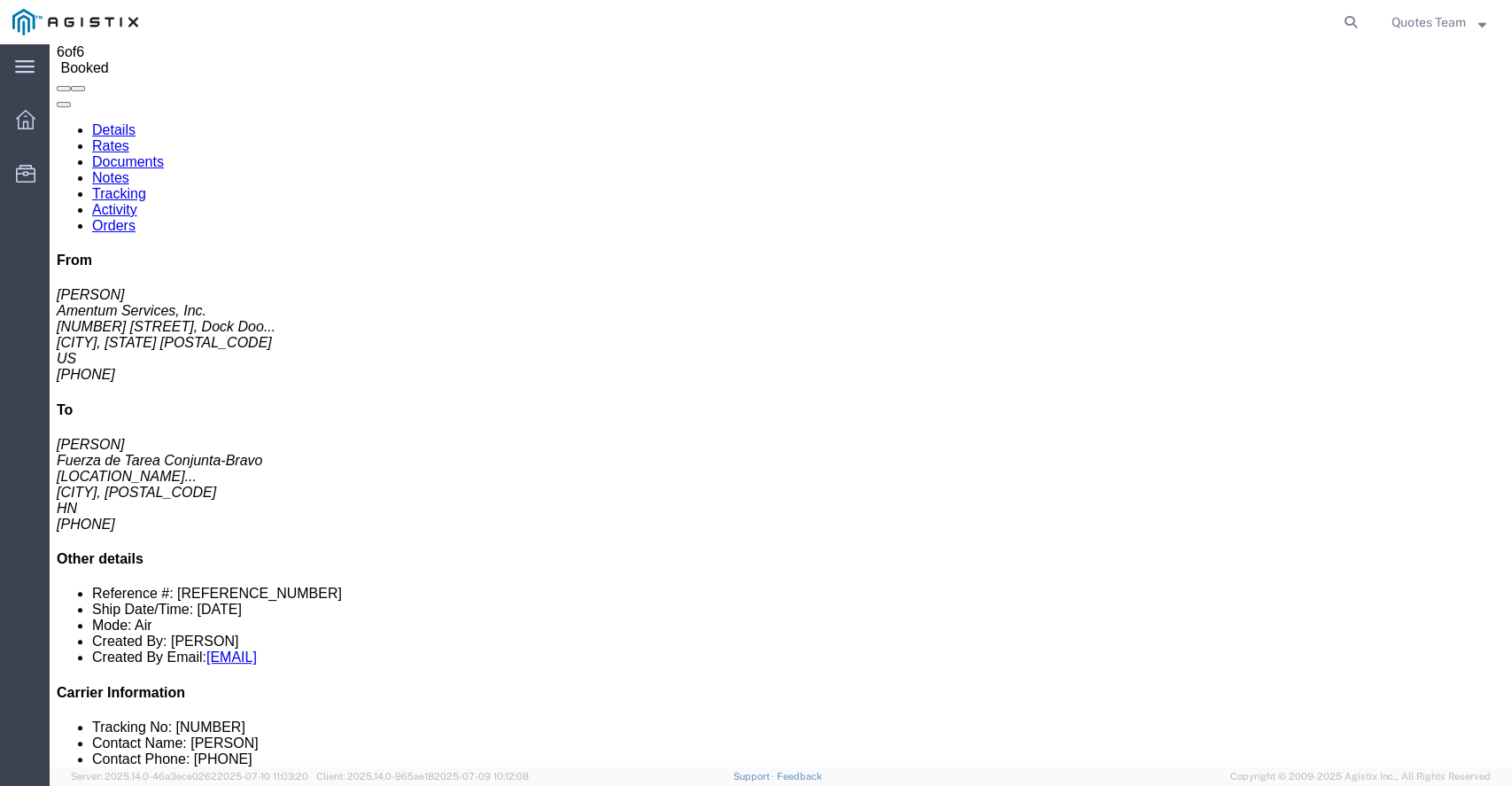 click on "Activity" at bounding box center (114, 209) 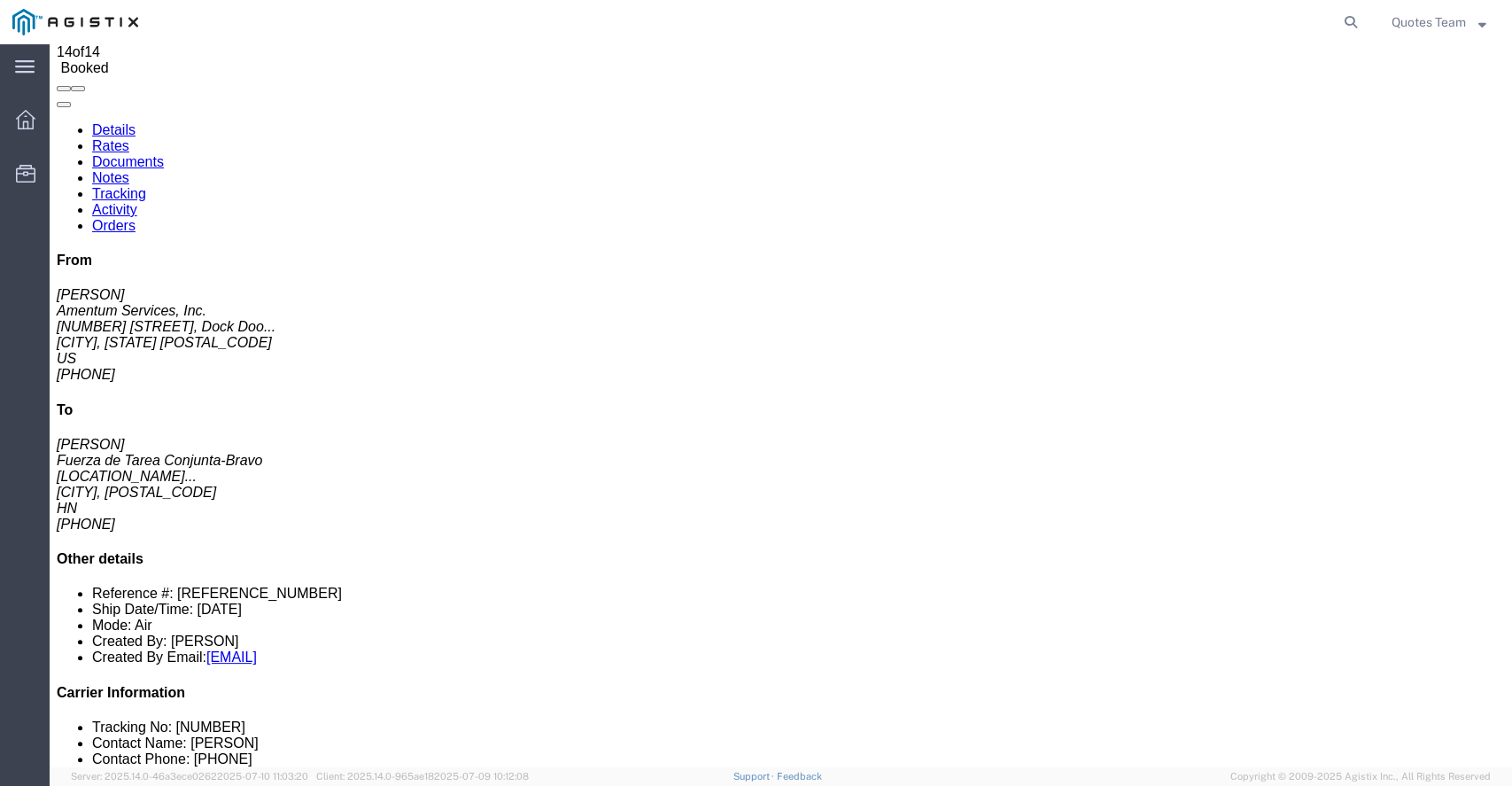 scroll, scrollTop: 326, scrollLeft: 0, axis: vertical 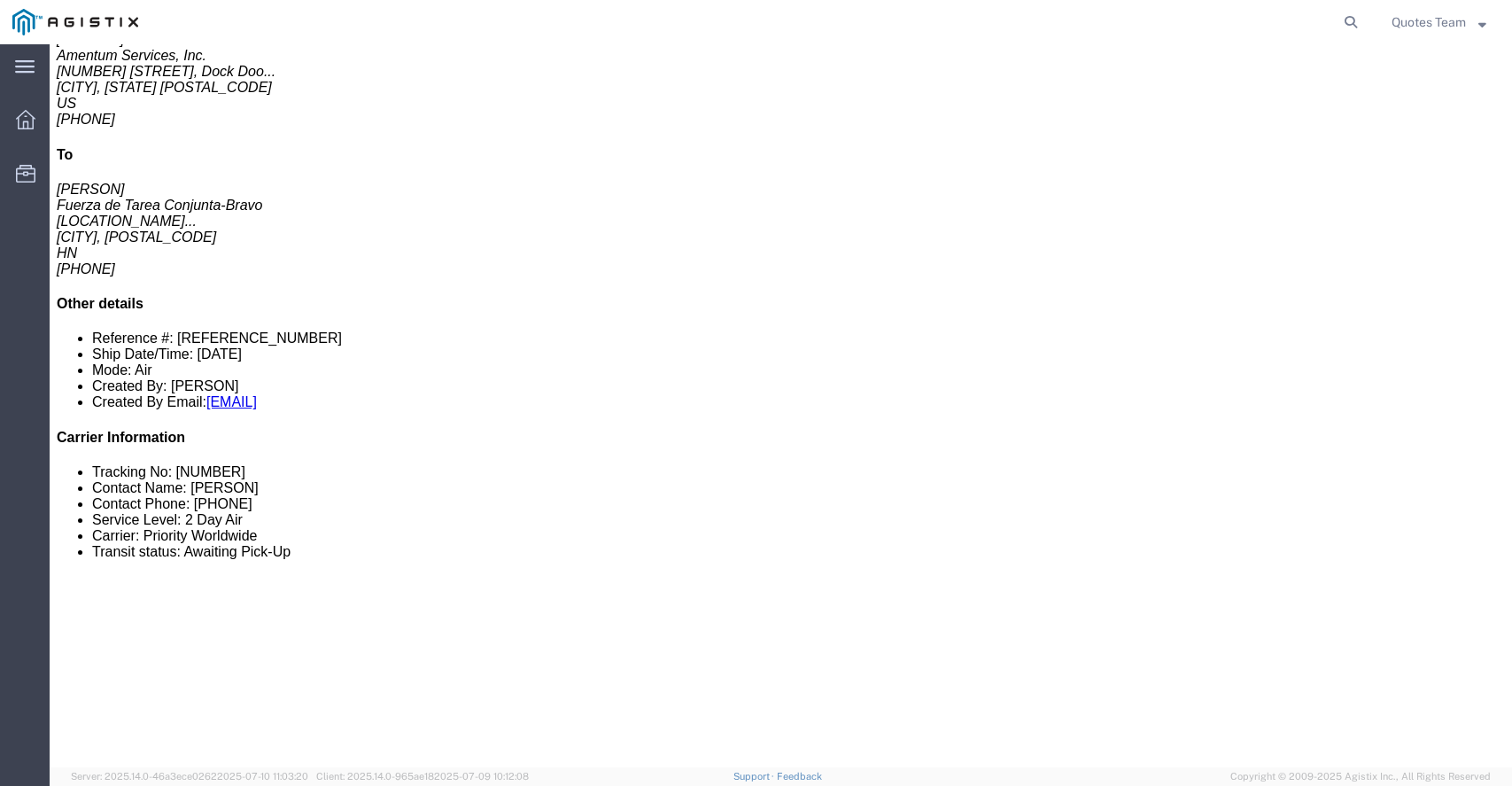 drag, startPoint x: 868, startPoint y: 712, endPoint x: 251, endPoint y: 677, distance: 617.9919 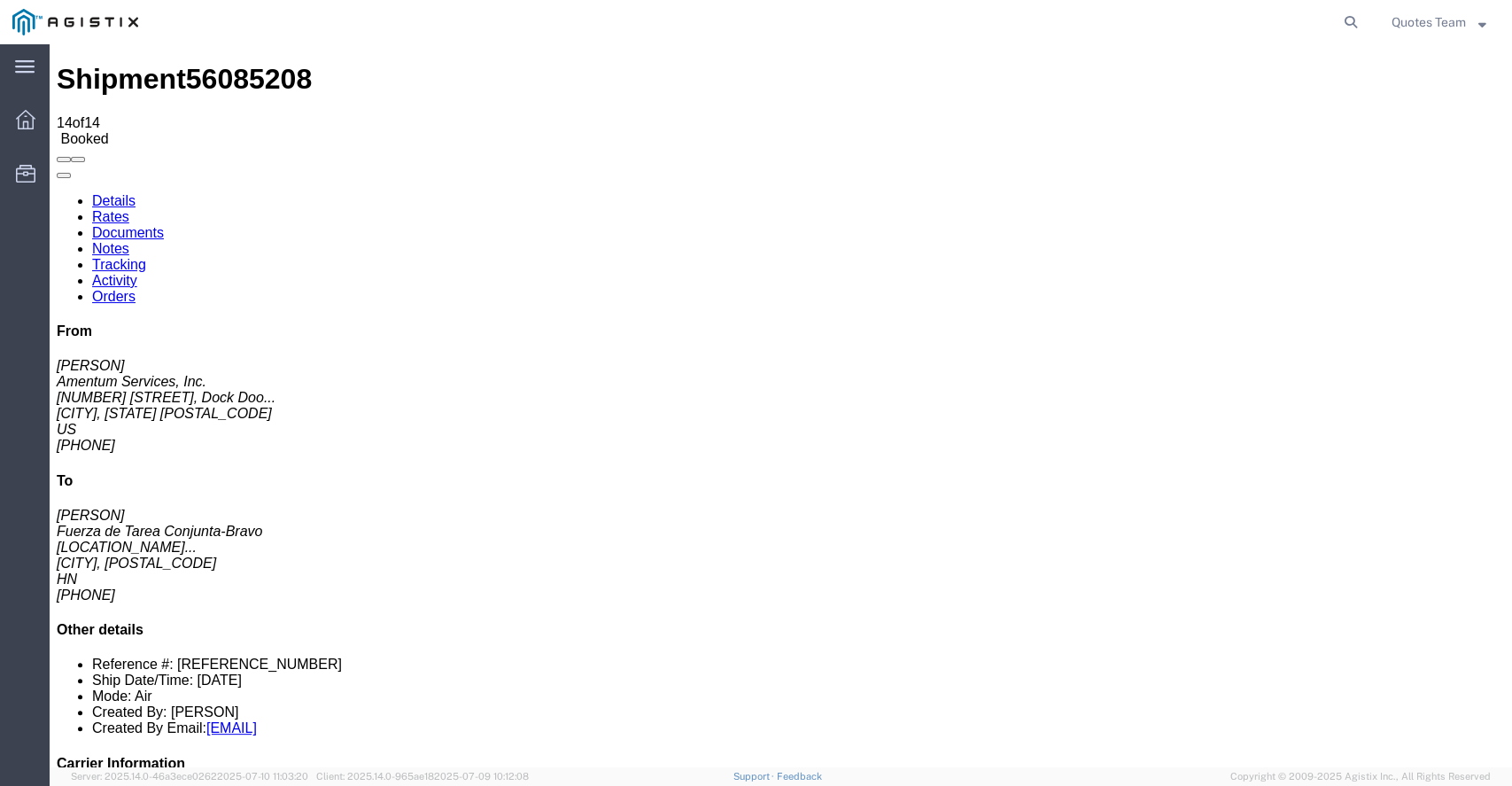 scroll, scrollTop: 236, scrollLeft: 0, axis: vertical 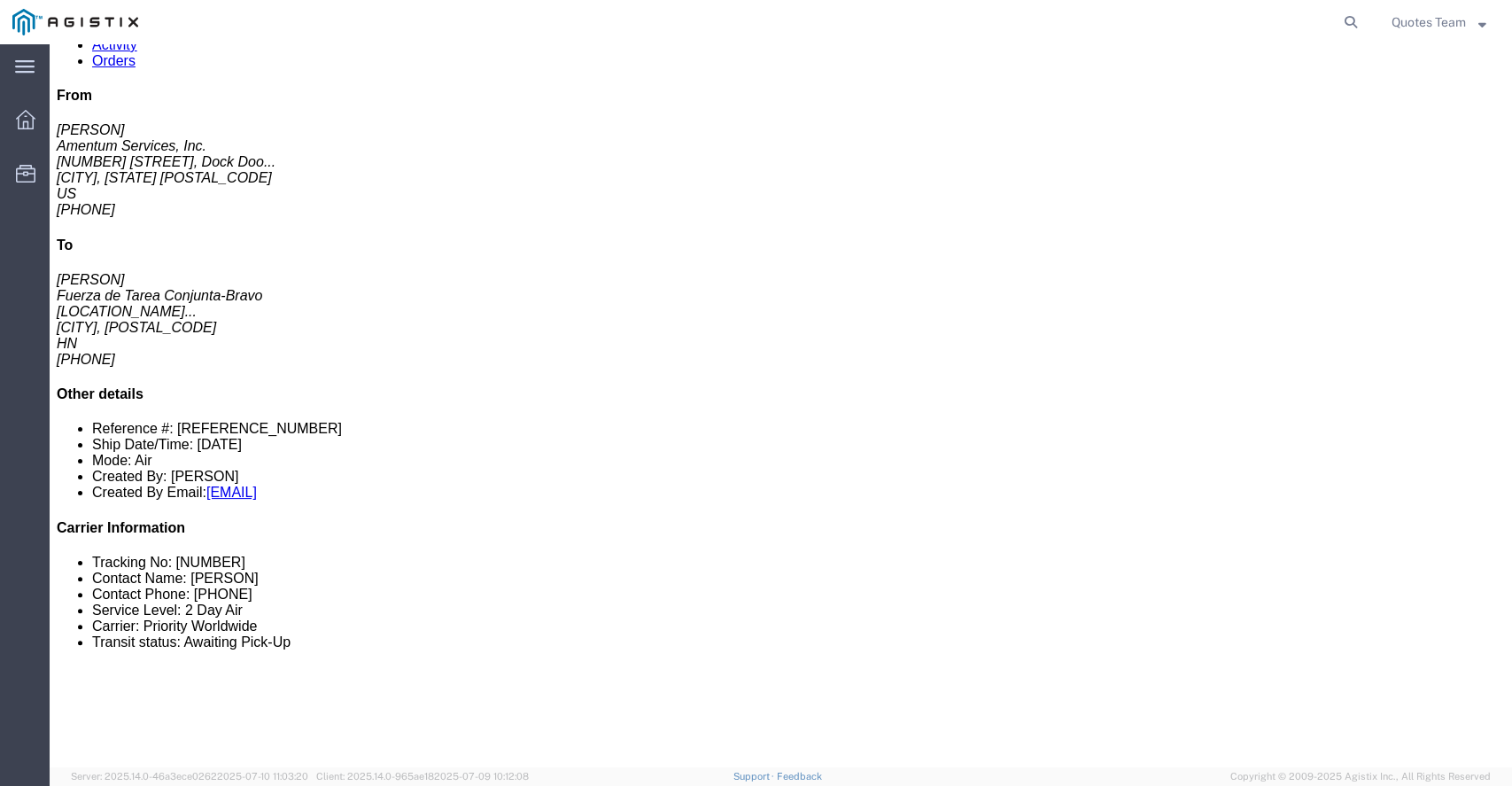 drag, startPoint x: 244, startPoint y: 475, endPoint x: 375, endPoint y: 479, distance: 131.06105 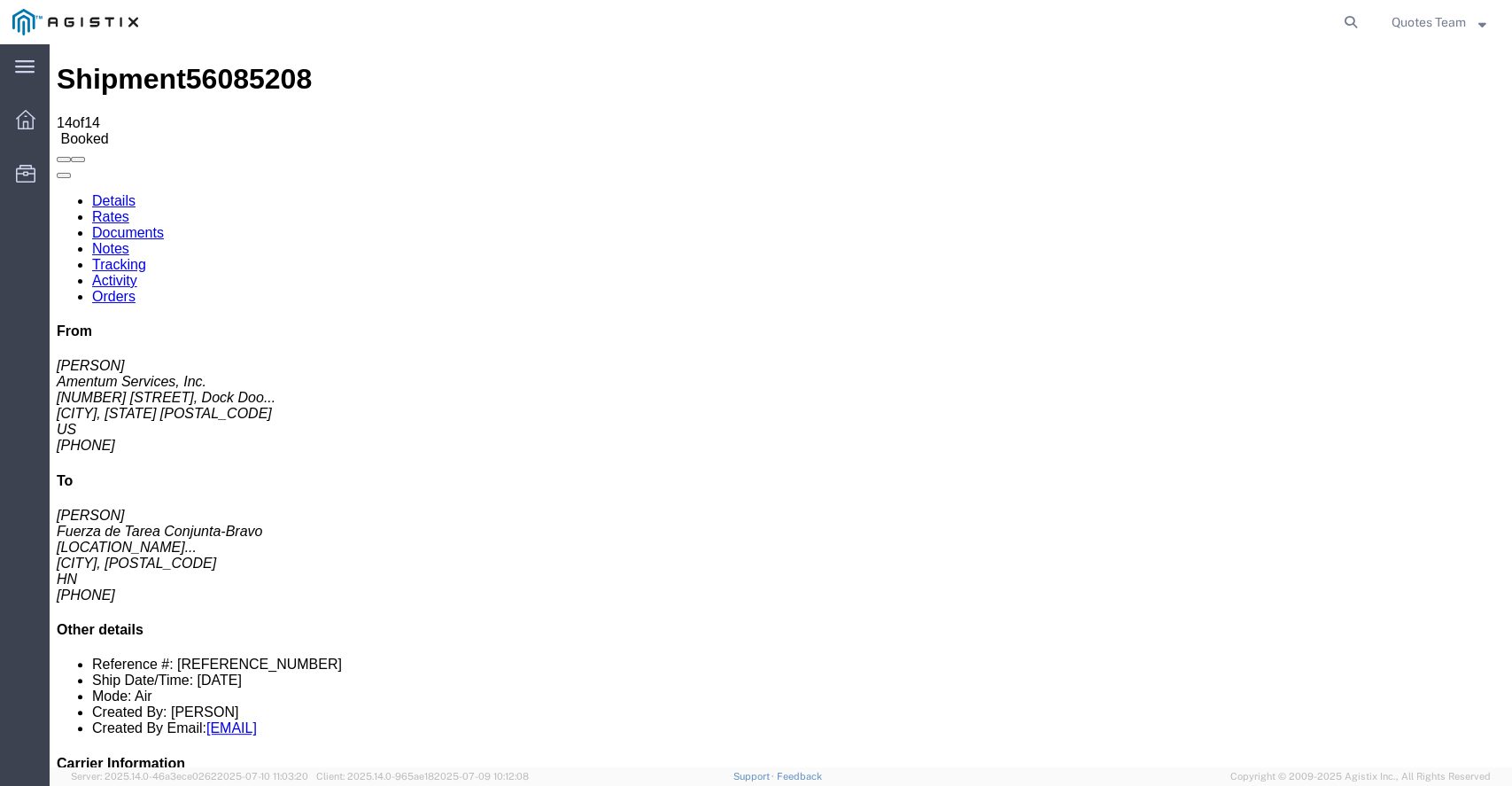click on "Documents" at bounding box center (128, 232) 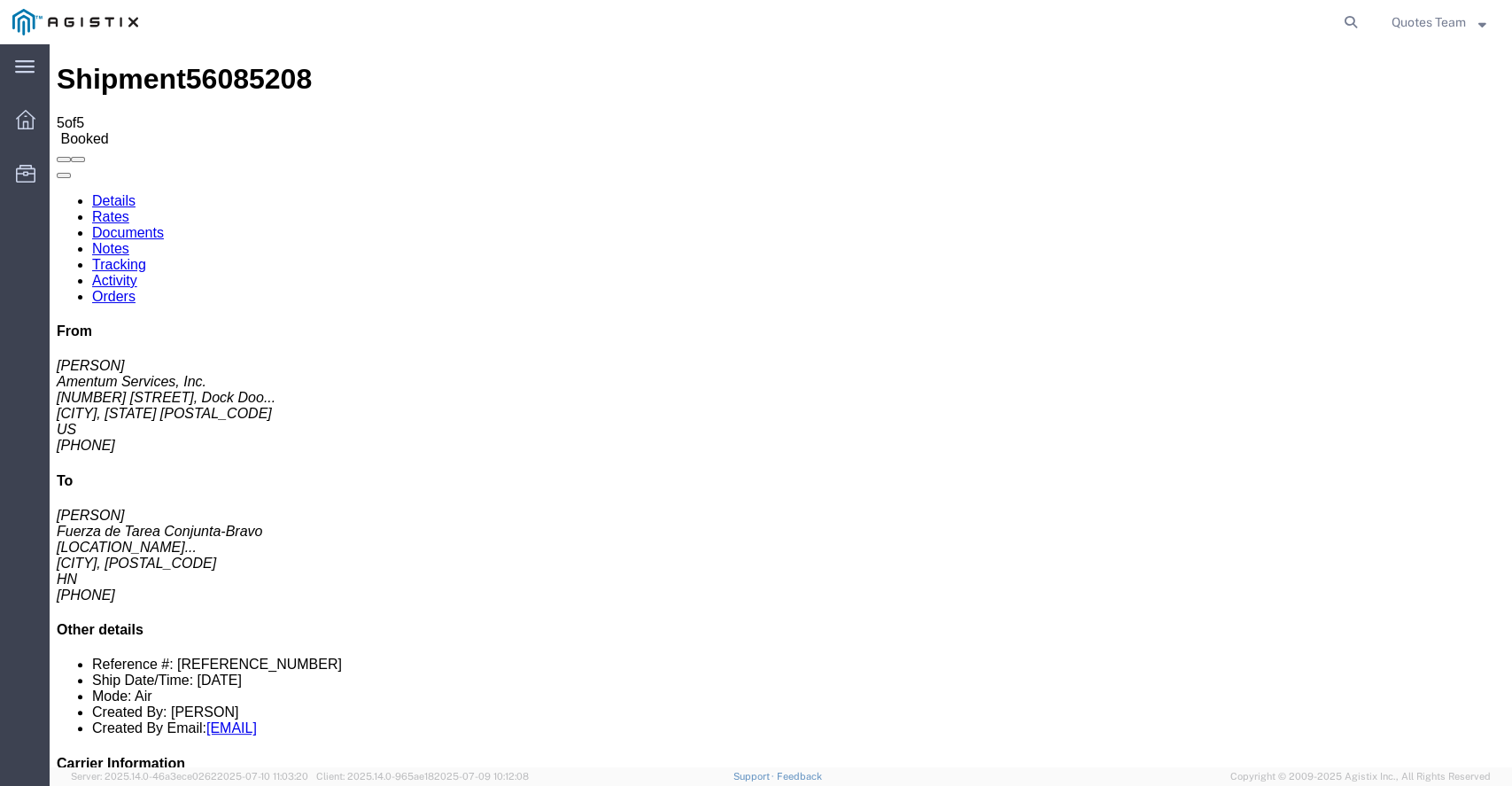 click on "Shipment  56085208 5
of
5   Booked Details Rates Documents Notes Tracking Activity Orders From Jason Martin Amentum Services, Inc. 4050 Valley View LN, Dock Doo...
Irving, TX 75038 US +1-817-983-6114 To Joseph Hodge Fuerza de Tarea Conjunta-Bravo Soto Cano Air Base 1-228th AV...
Comayagua,  12101 HN 312-684-3262 Other details Reference #: DCO-25171-164467 Ship Date/Time: 07/04/2025 Mode: Air Created By: Kent Gilman Created By Email:
kent.gilman@amentum...
Carrier Information Tracking No: S00252200 Contact Name: Quotes Team Contact Phone: 4107667470 Service Level: 2 Day Air Carrier: Priority Worldwide Transit status: Awaiting Pick-Up Please fix the following errors Documents
Ship Label Format:
Plain
Thermal
Drag and Drop or Attach Documents Print Documents Email Documents Remove Documents Regenerate Documents Print All Labels Document Name No. of Copies to Print" at bounding box center (780, 1366) 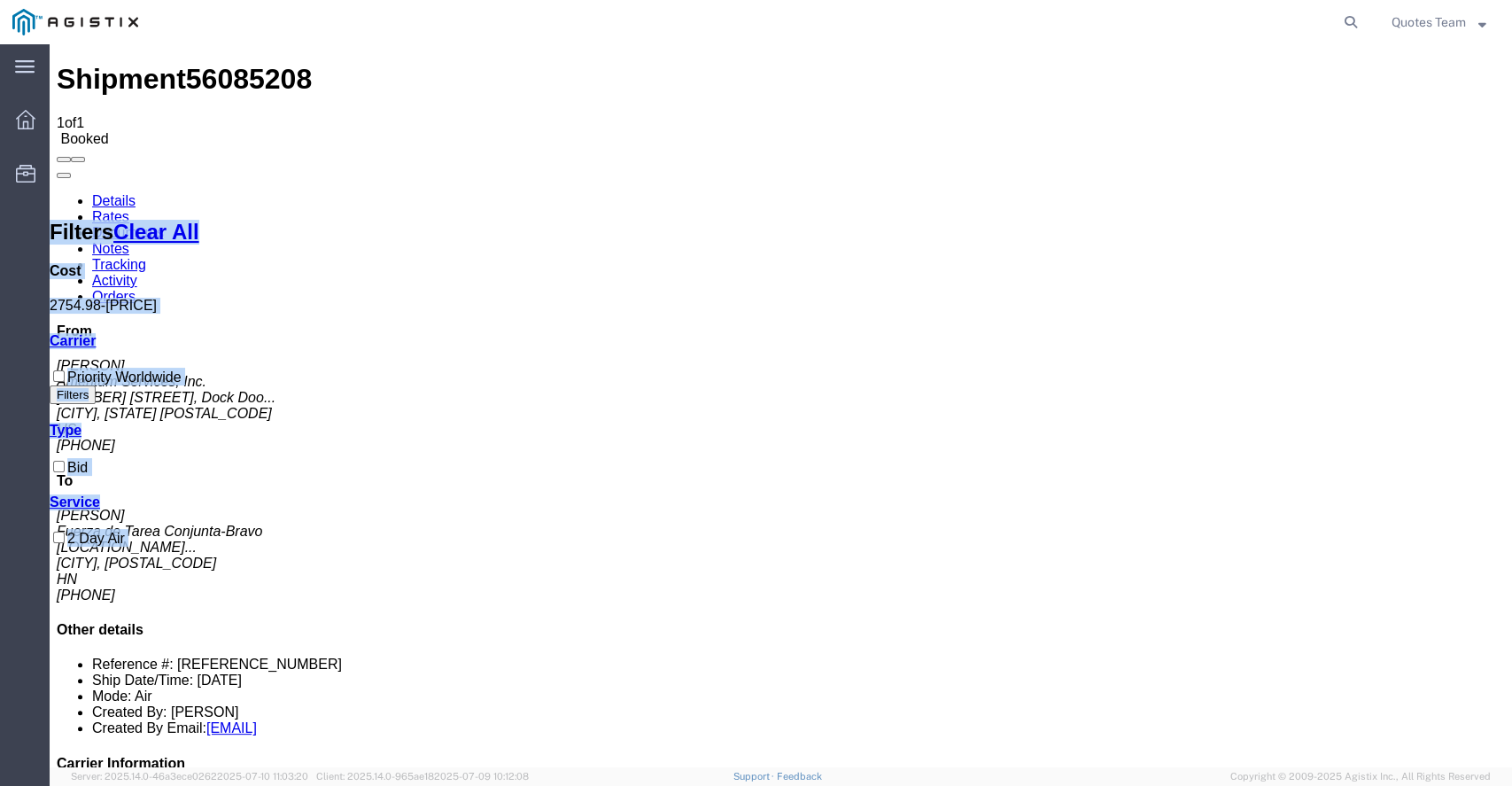 drag, startPoint x: 880, startPoint y: 294, endPoint x: 1066, endPoint y: 31, distance: 322.1258 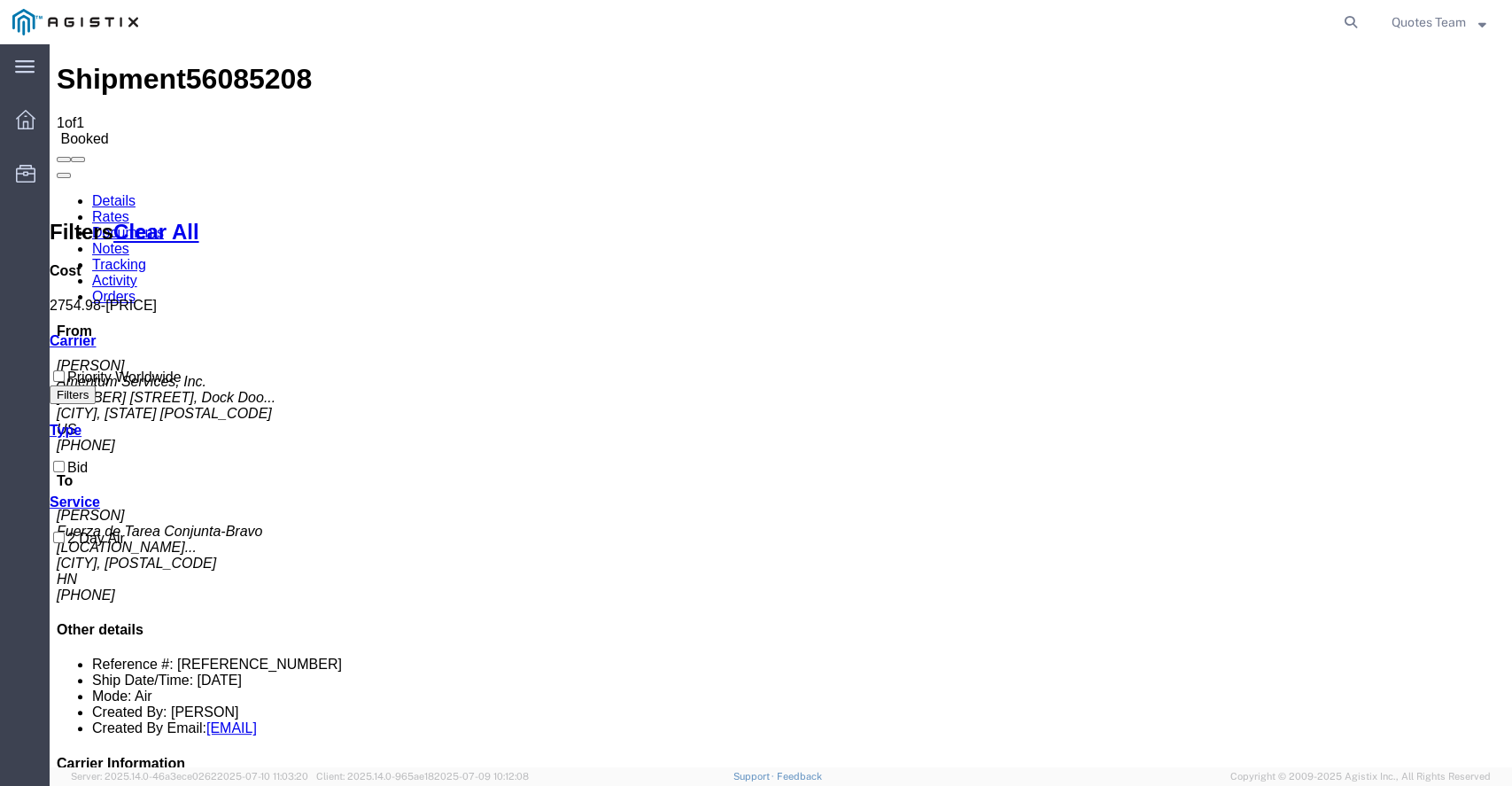 click on "Notes" at bounding box center (111, 248) 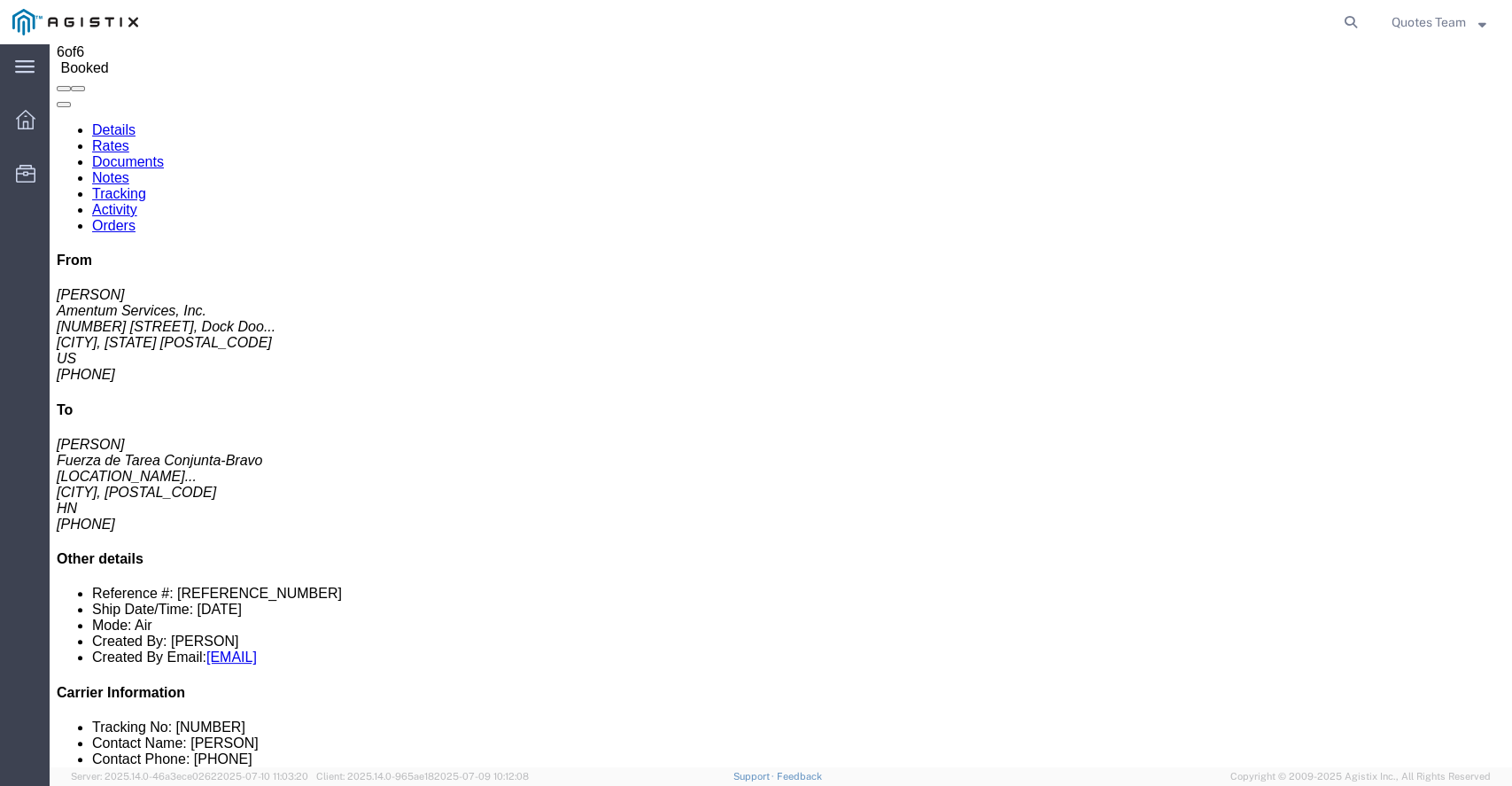 scroll, scrollTop: 0, scrollLeft: 0, axis: both 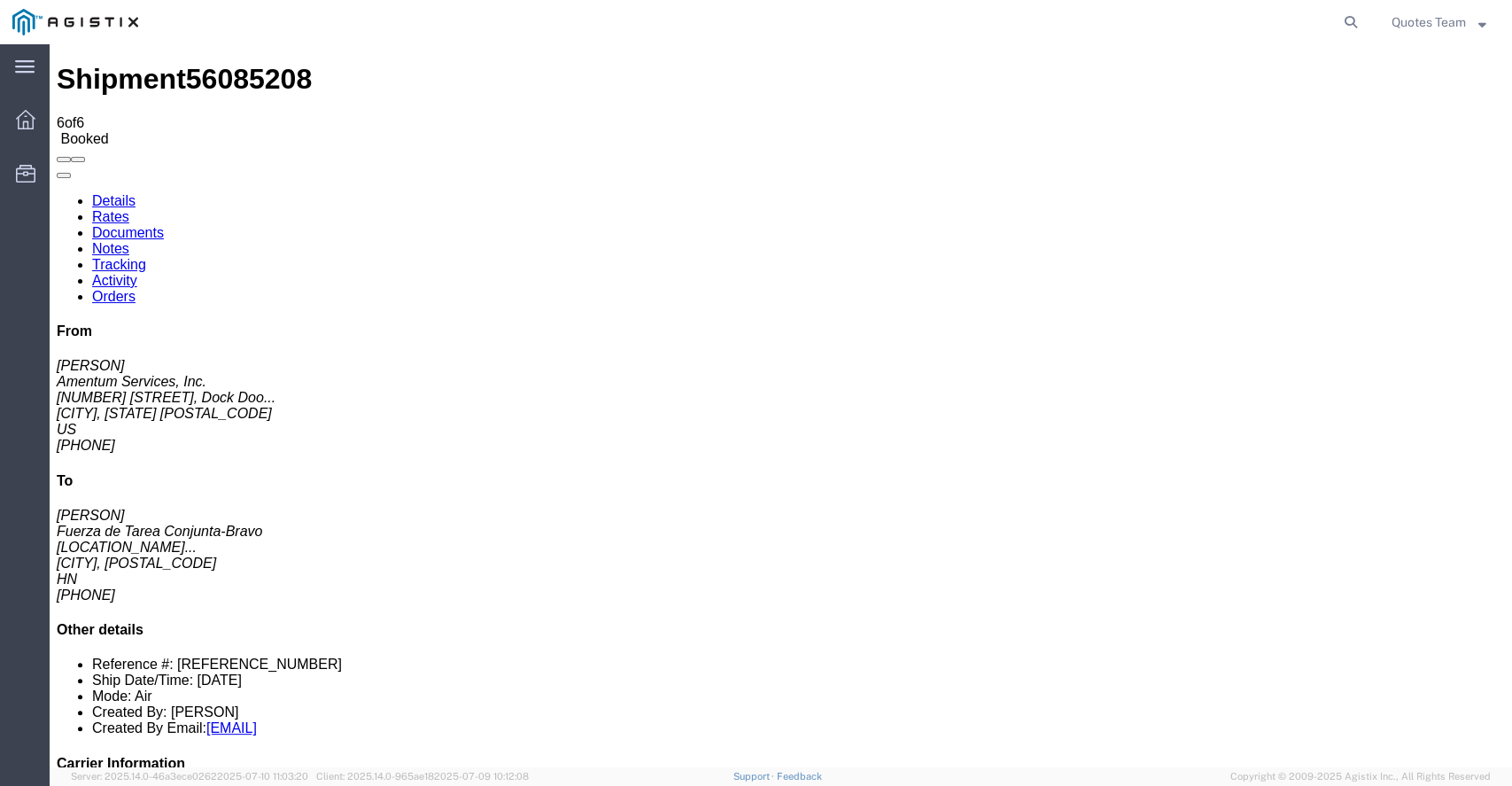 click 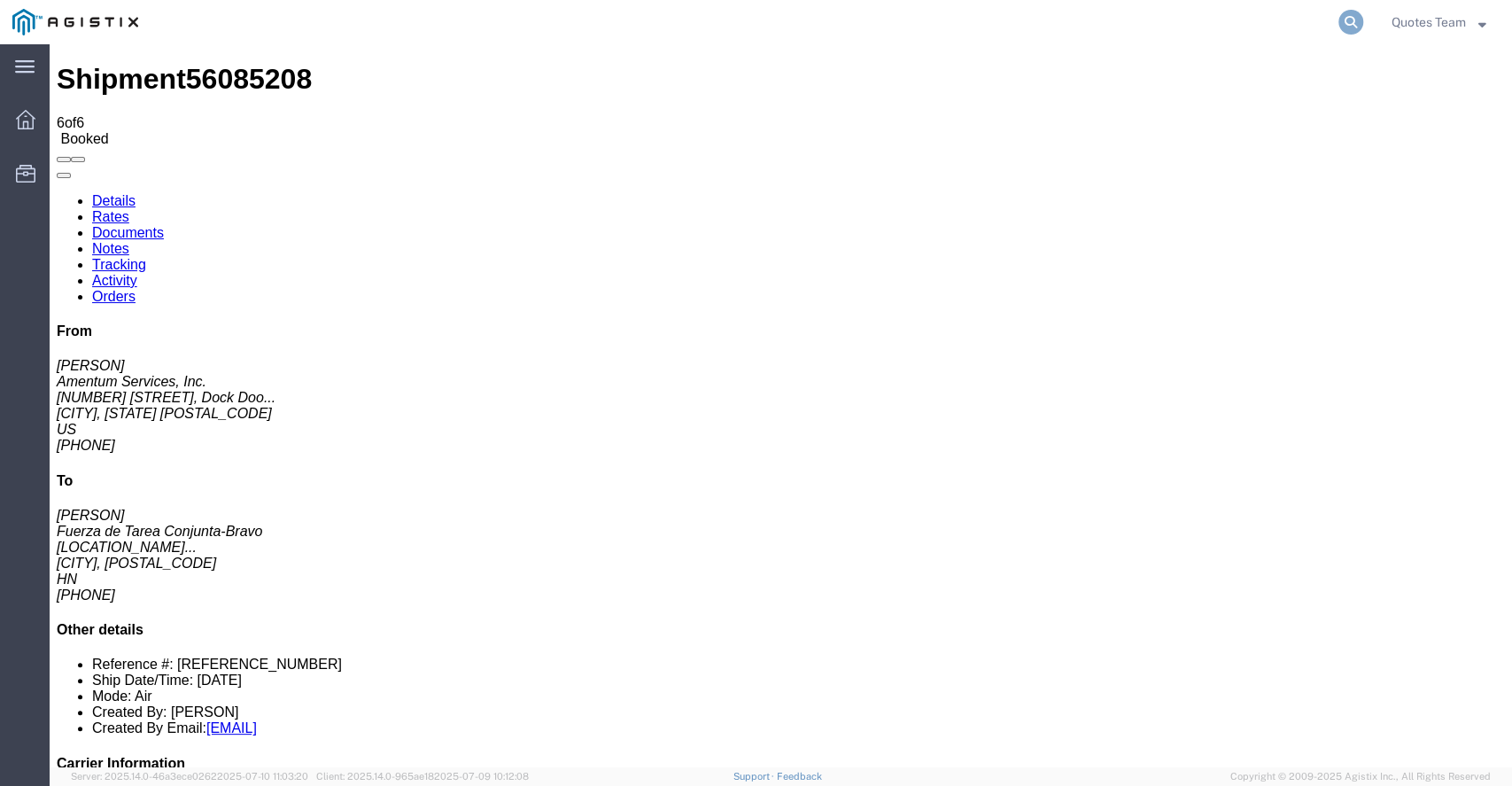 click 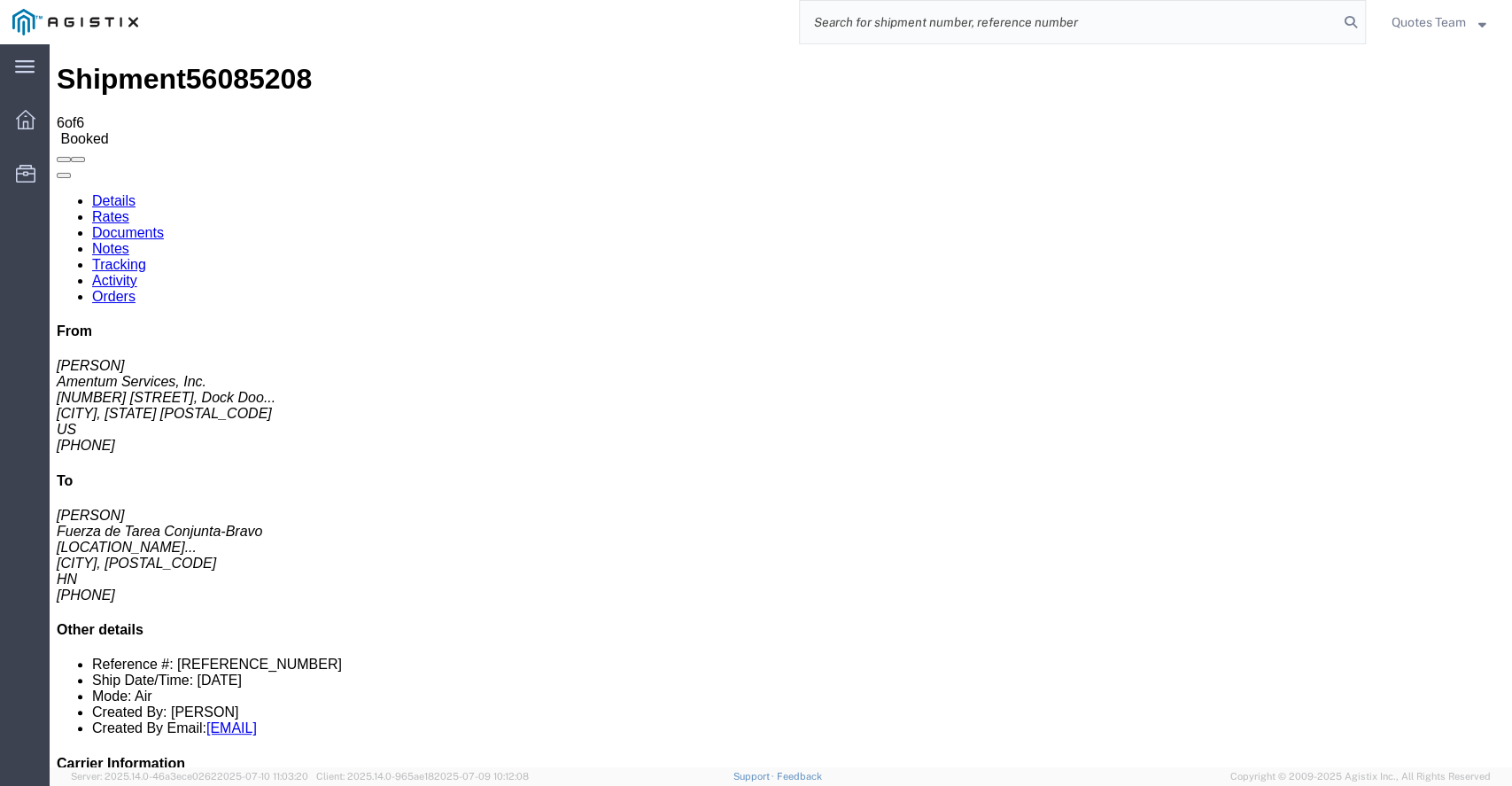 paste on "56124628" 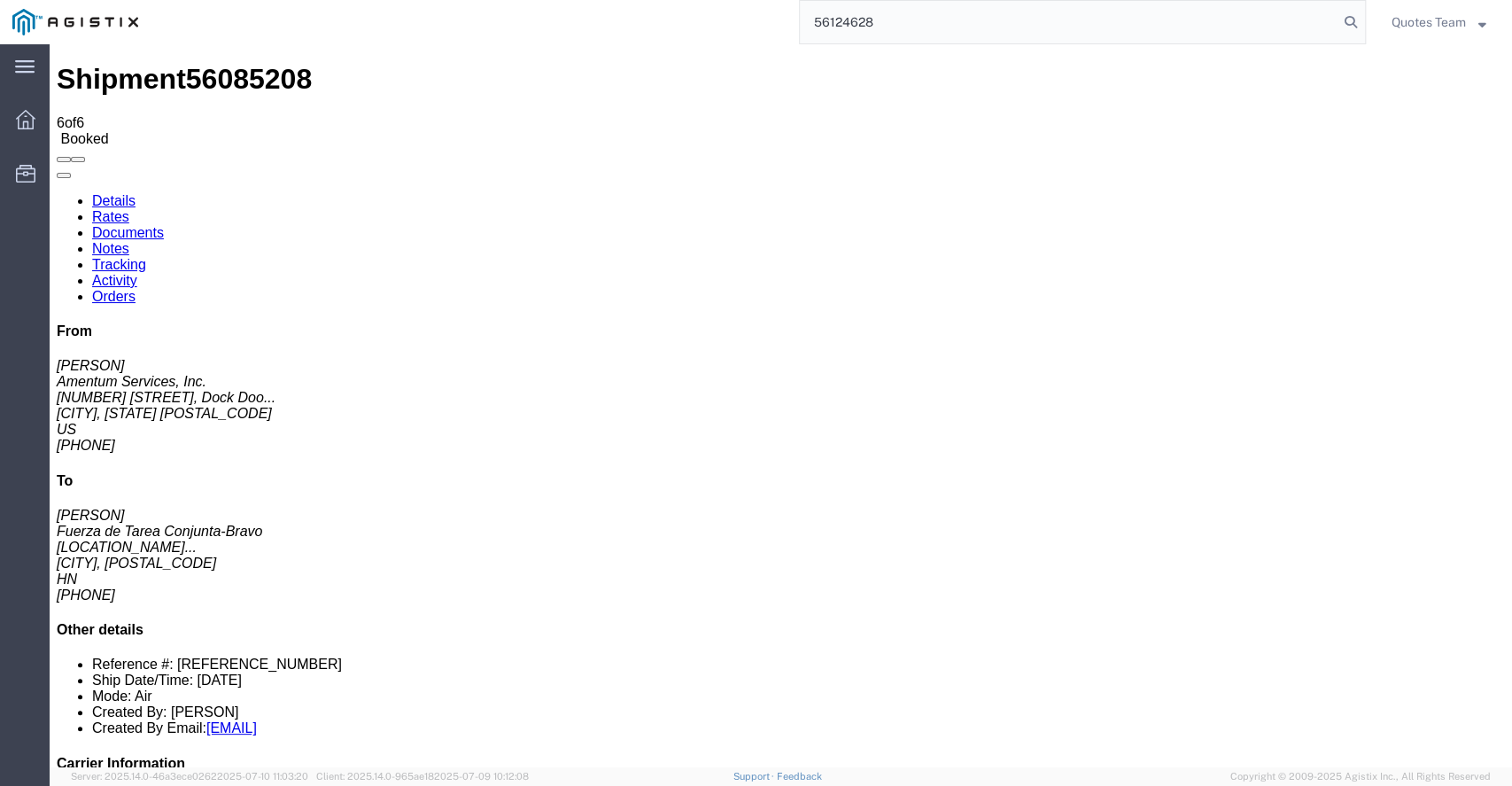 type on "56124628" 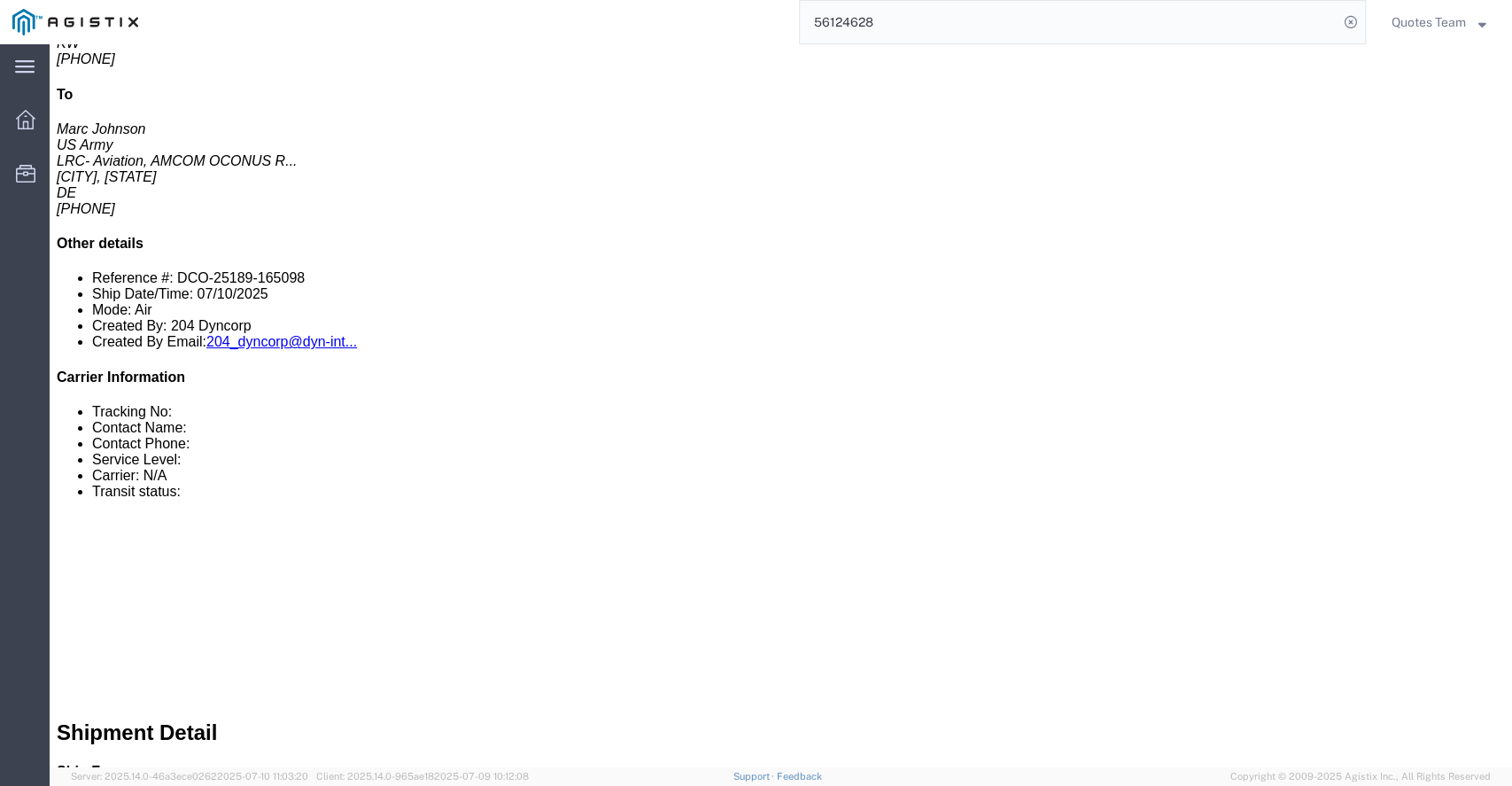 scroll, scrollTop: 0, scrollLeft: 0, axis: both 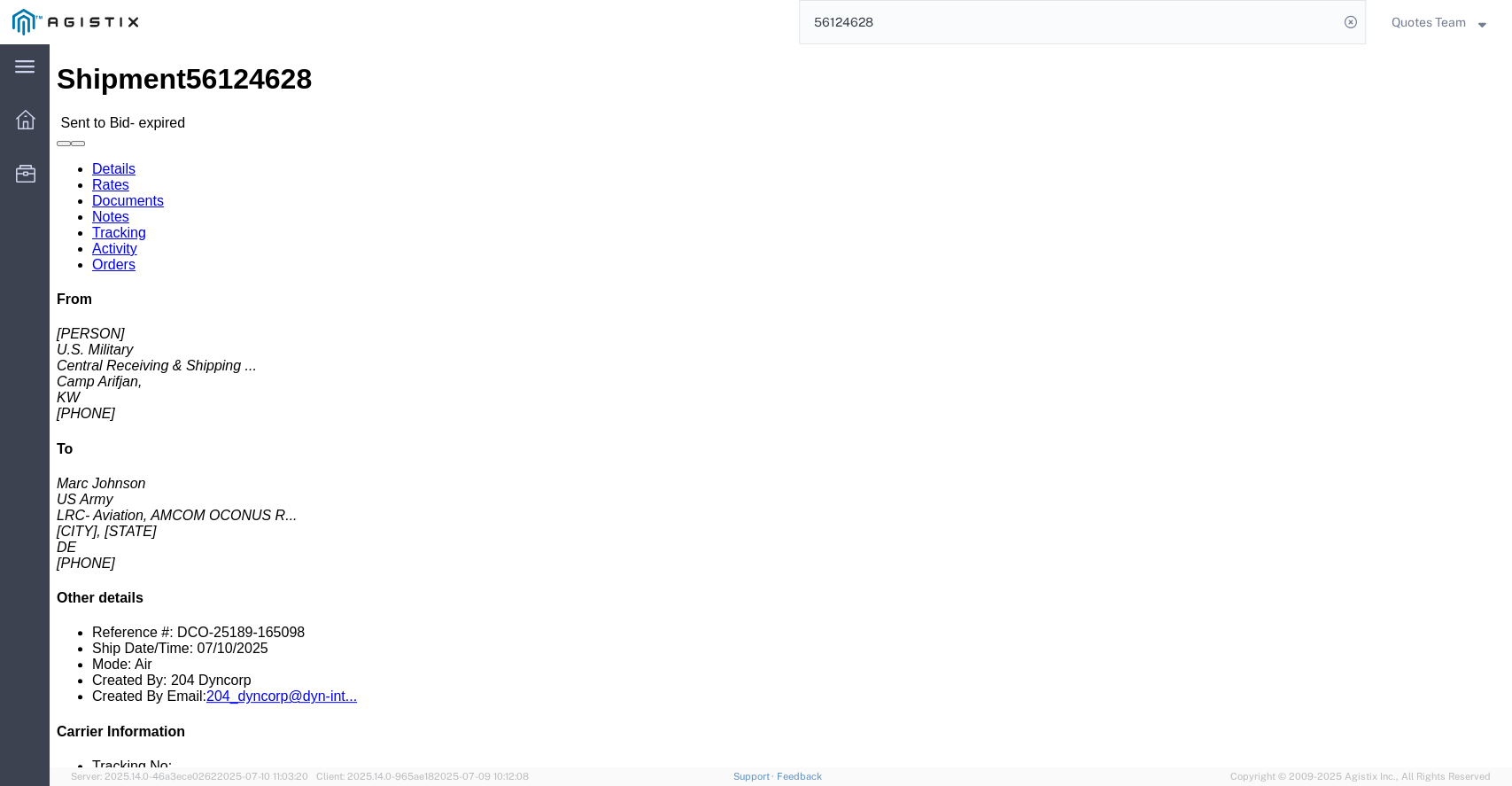 click on "Rates" 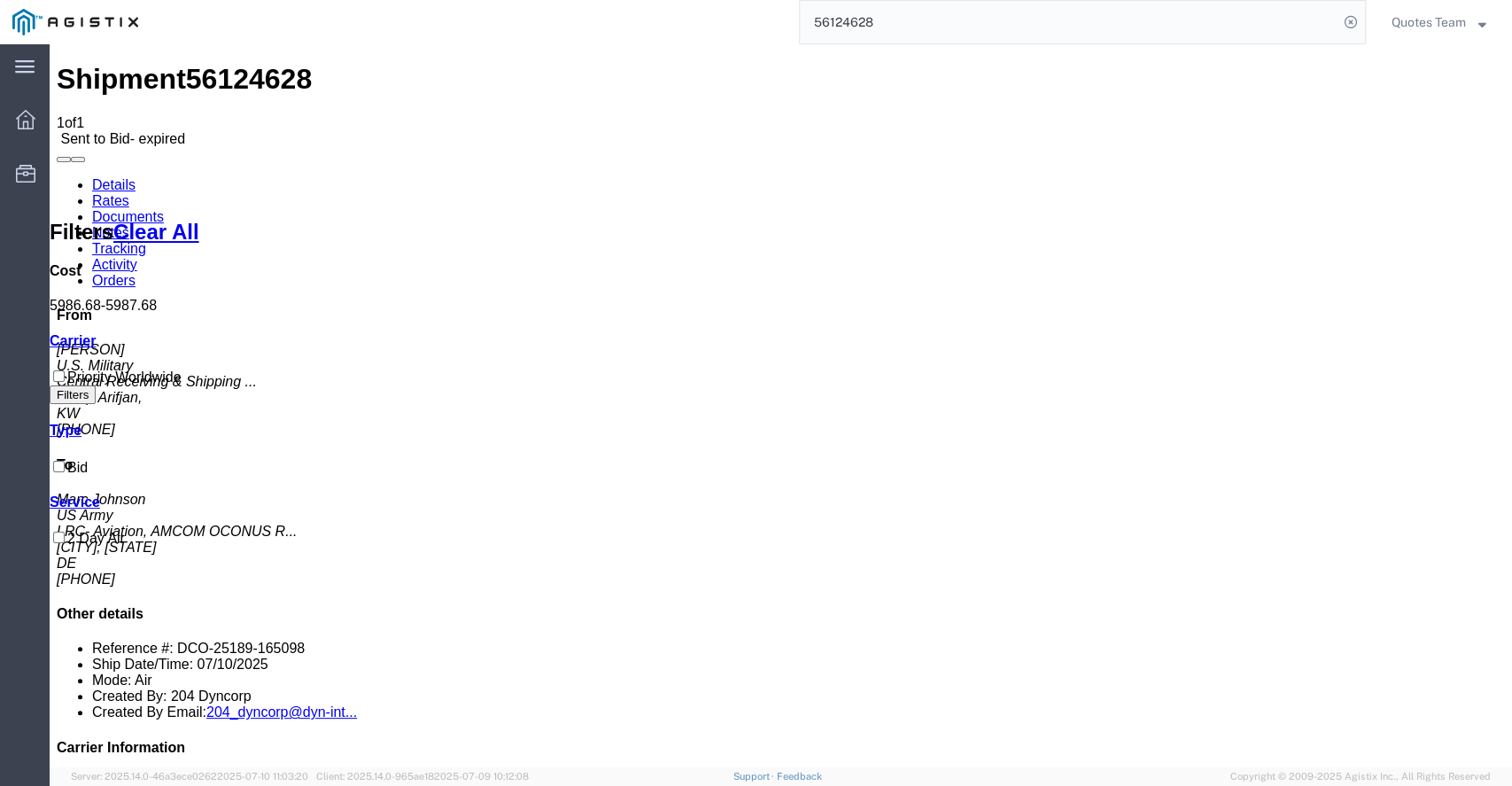 click on "Documents" at bounding box center (128, 216) 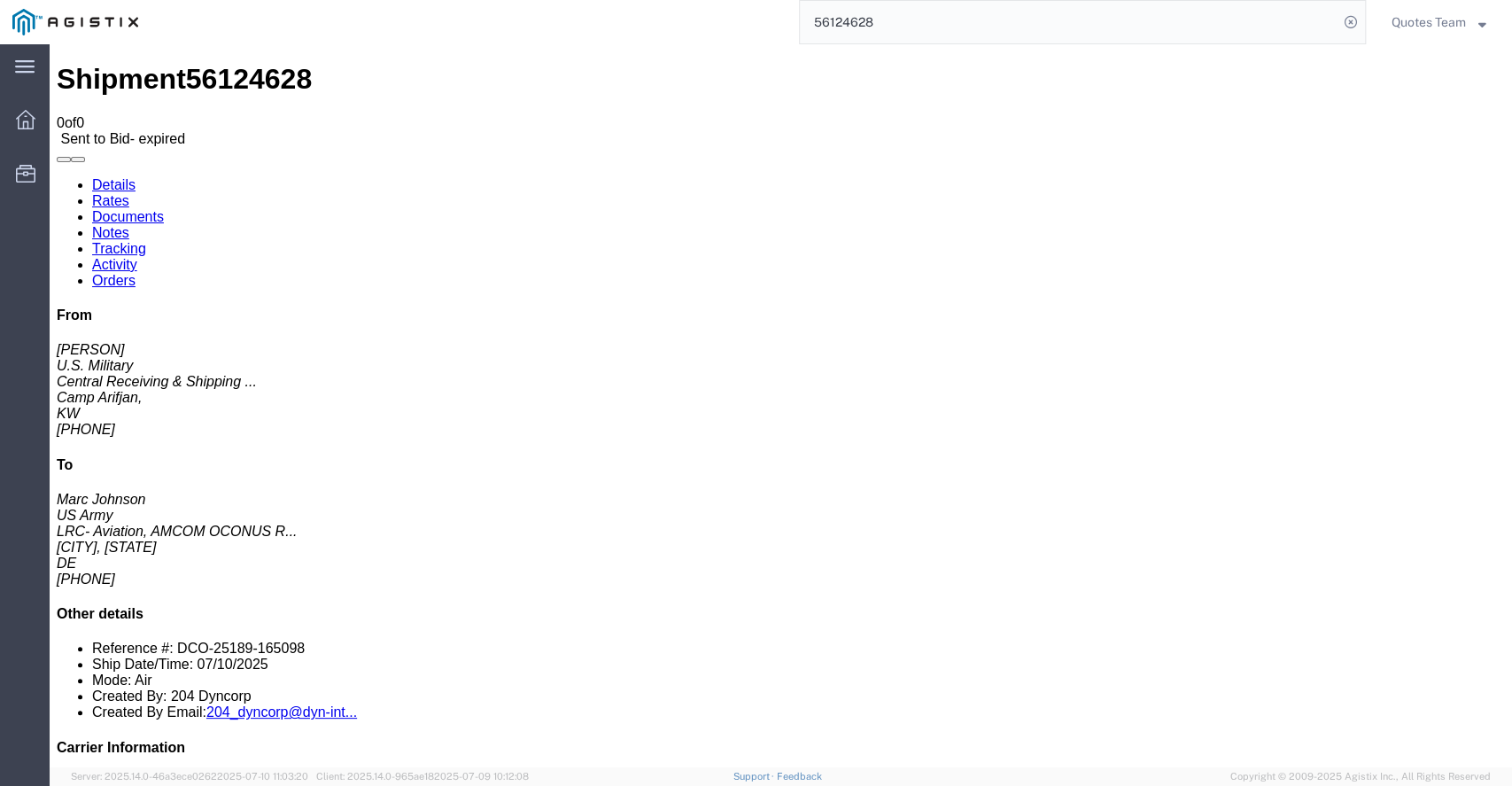 click on "Shipment  56124628 0
of
0   Sent to Bid  - expired Details Rates Documents Notes Tracking Activity Orders From George Evans Sr U.S. Military Central Receiving & Shipping ...
Camp Arifjan,   KW +965 512 20924 To Marc Johnson US Army LRC- Aviation, AMCOM OCONUS R...
Illesheim, 02 91471 DE +499841835051 Other details Reference #: DCO-25189-165098 Ship Date/Time: 07/10/2025 Mode: Air Created By: 204 Dyncorp Created By Email:
204_dyncorp@dyn-int...
Carrier Information Tracking No:  Contact Name:  Contact Phone:  Service Level:  Carrier: N/A Transit status:  Please fix the following errors Documents
Ship Label Format:
Plain
Thermal
Drag and Drop or Attach Documents Print Documents Email Documents Remove Documents Print All Labels Document Name Suggested No. of Copies No. of Copies to Print Notes Type Created by Uploaded On Document Type No data to show Browse Select" at bounding box center (780, 1305) 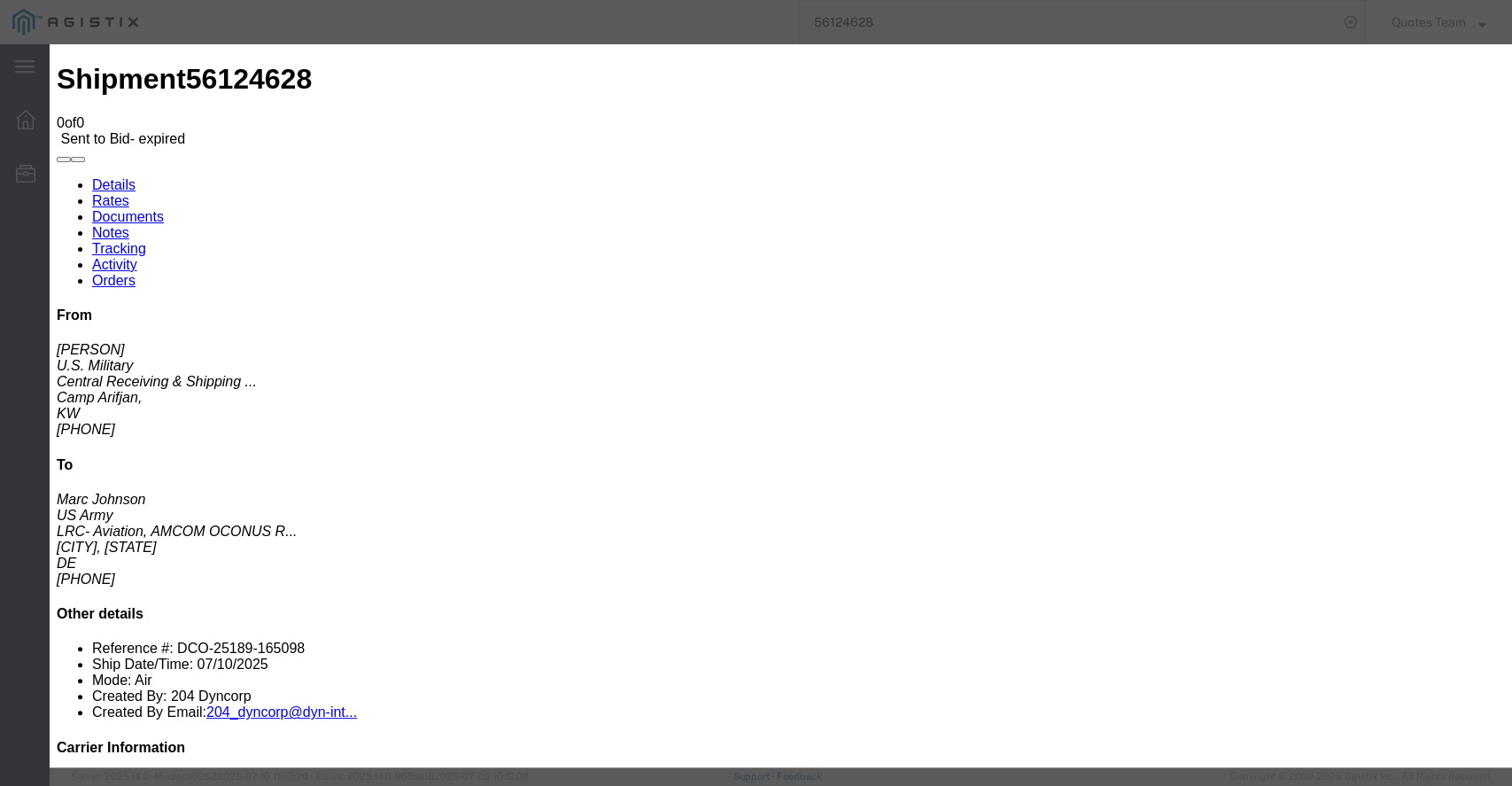 click on "No file chosen" at bounding box center (780, 1739) 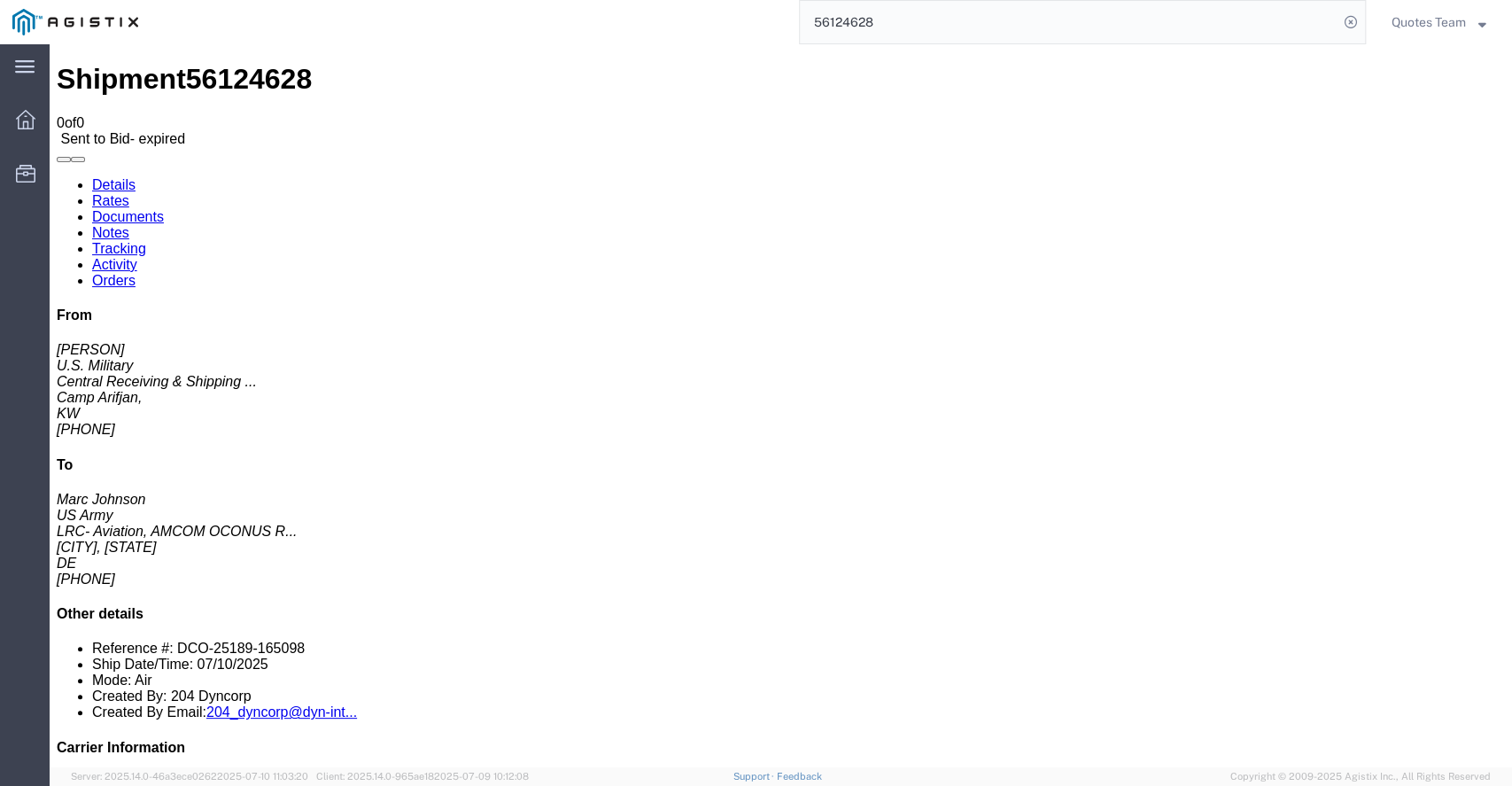 click on "Attach Documents" at bounding box center (112, 1169) 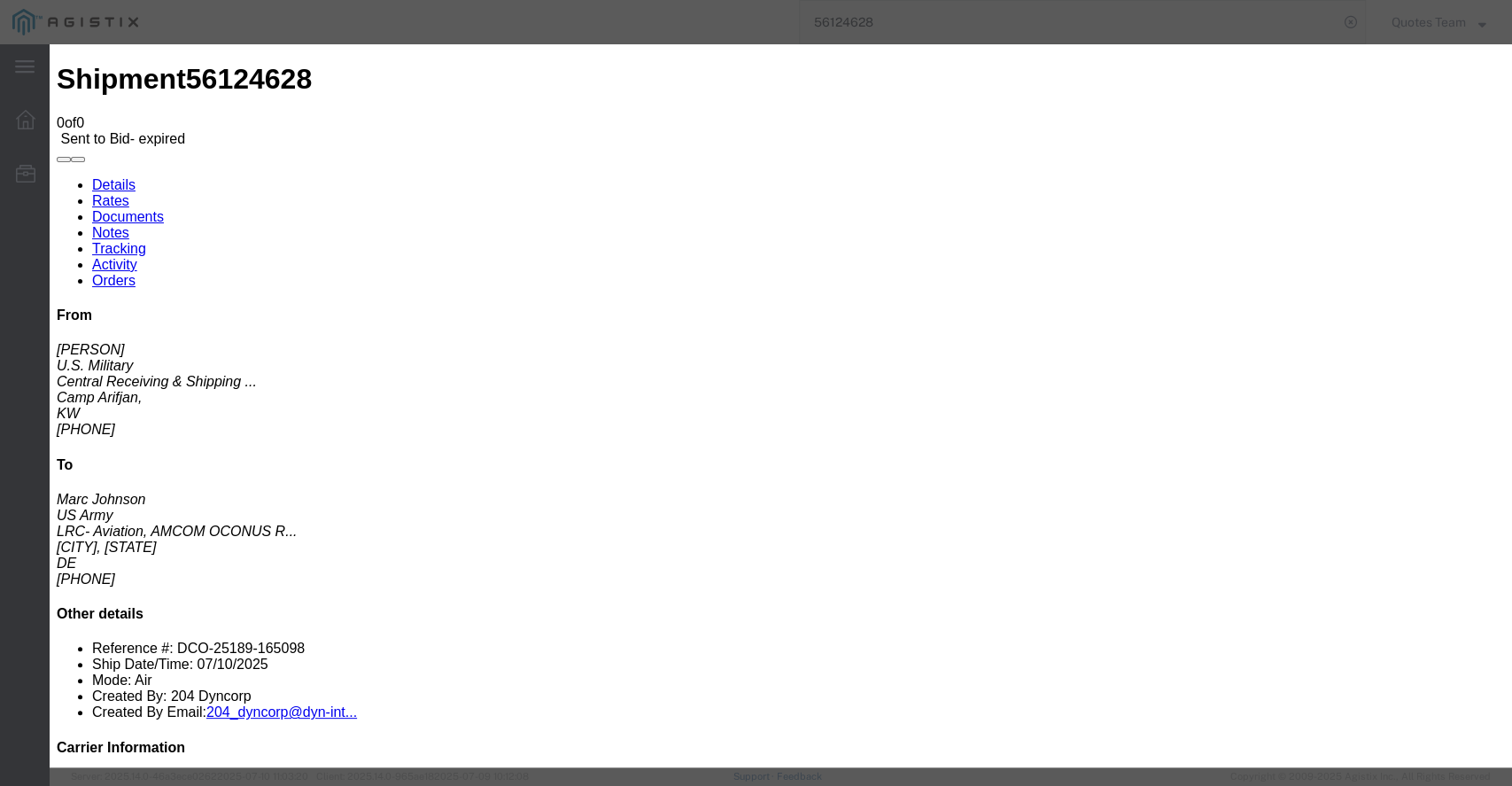 click on "Browse" at bounding box center [83, 1751] 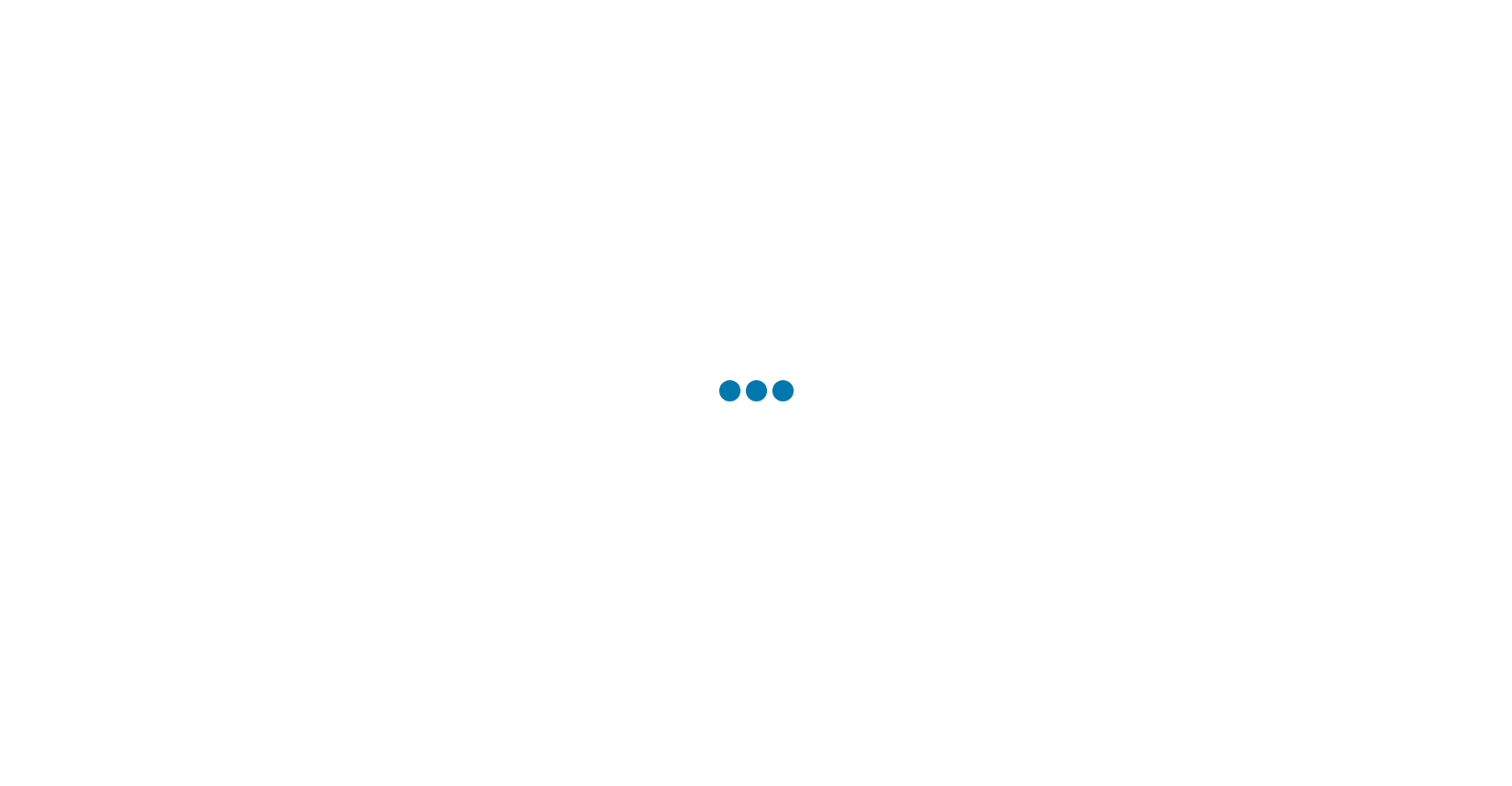 scroll, scrollTop: 0, scrollLeft: 0, axis: both 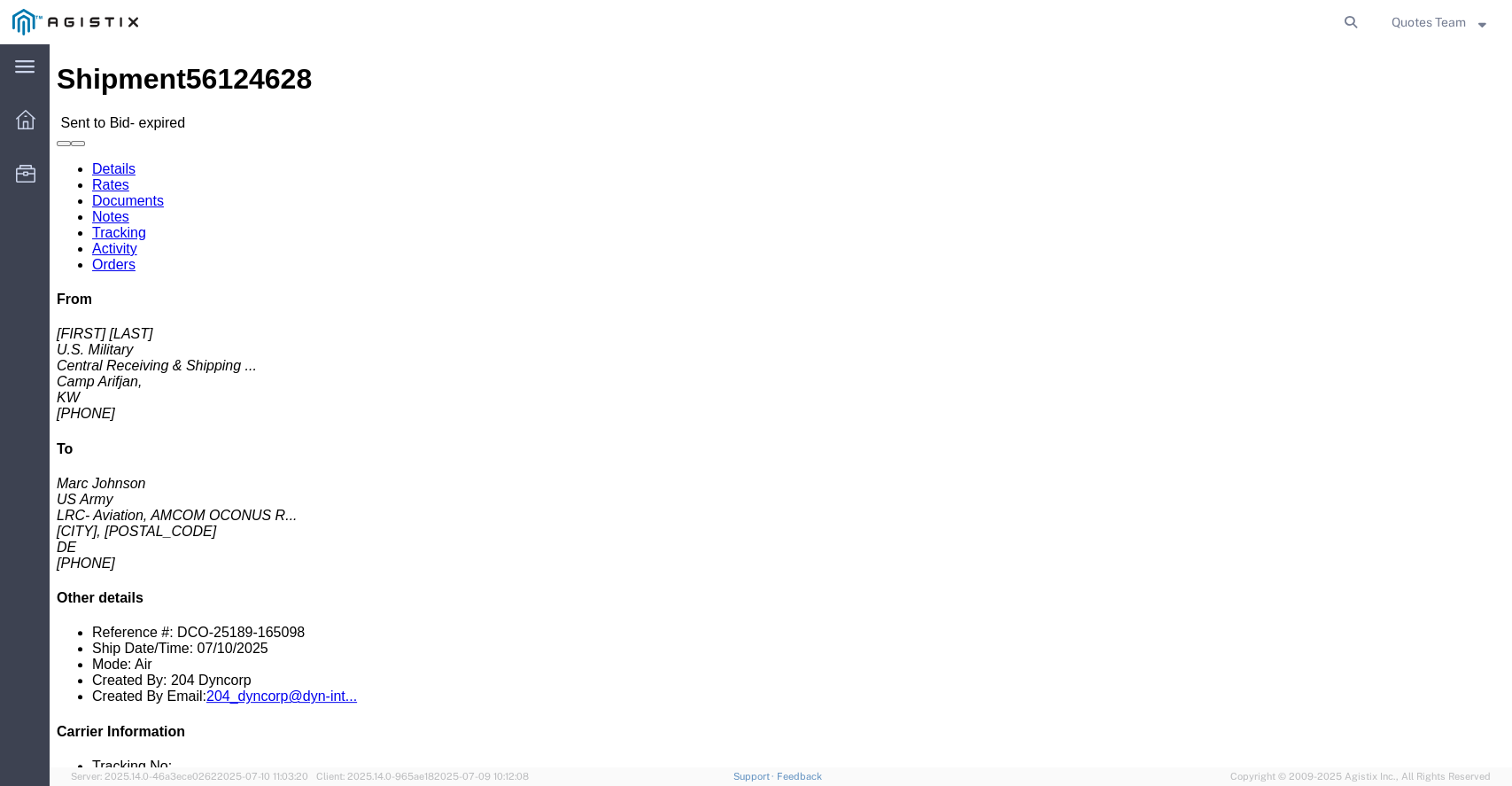click on "Documents" 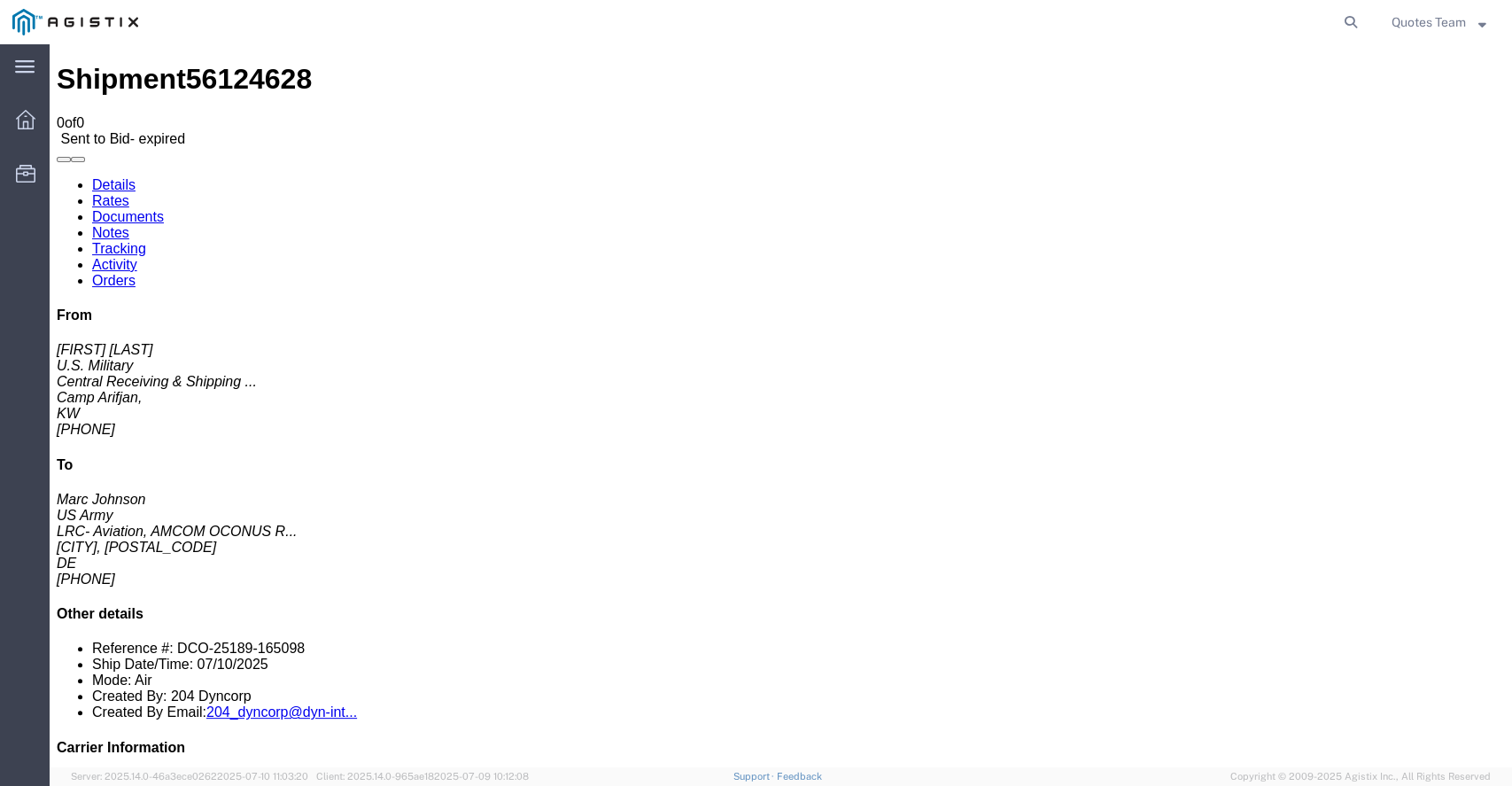 click on "Attach Documents" at bounding box center [112, 1169] 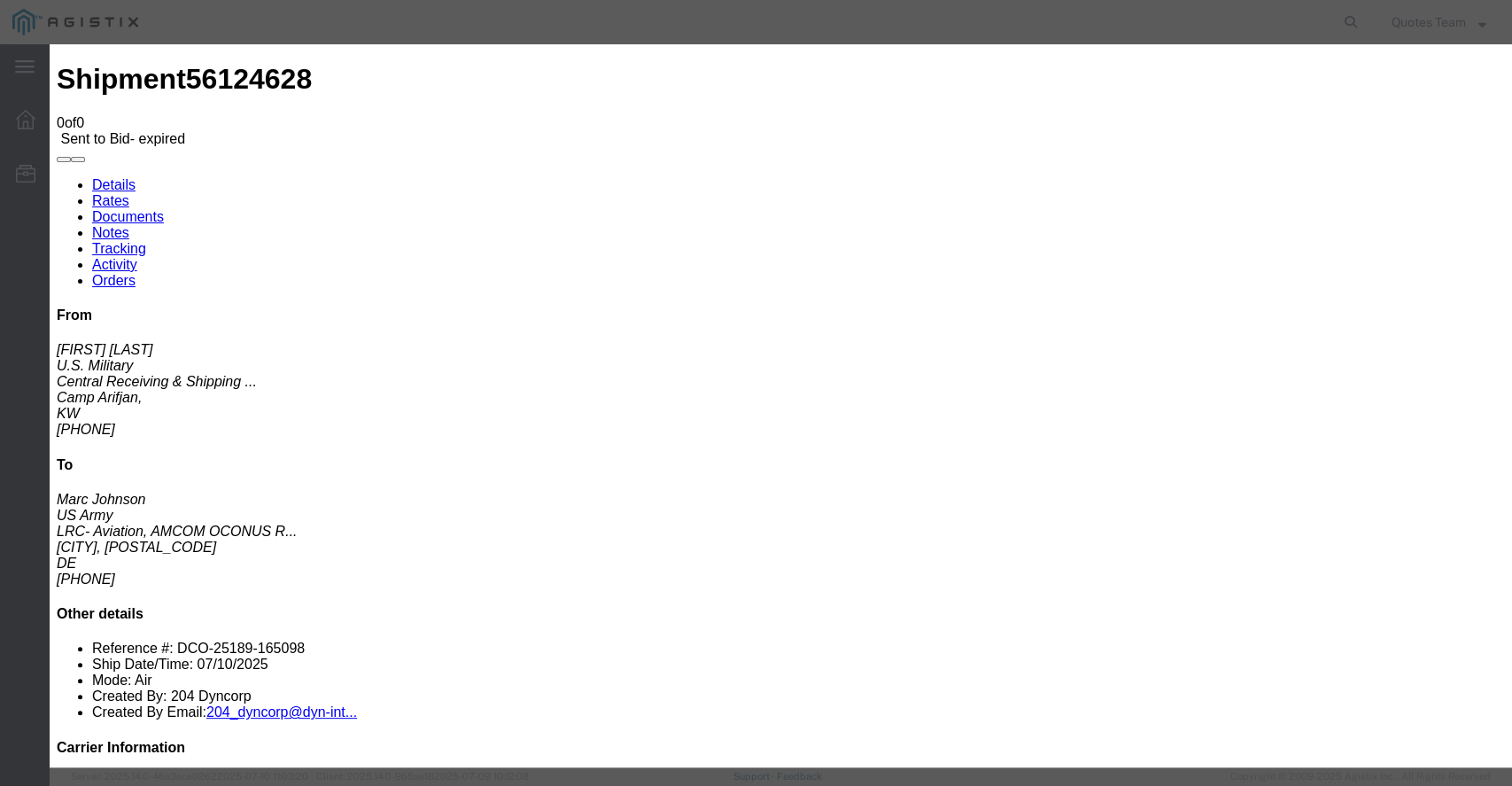 click on "No file chosen" at bounding box center (780, 1739) 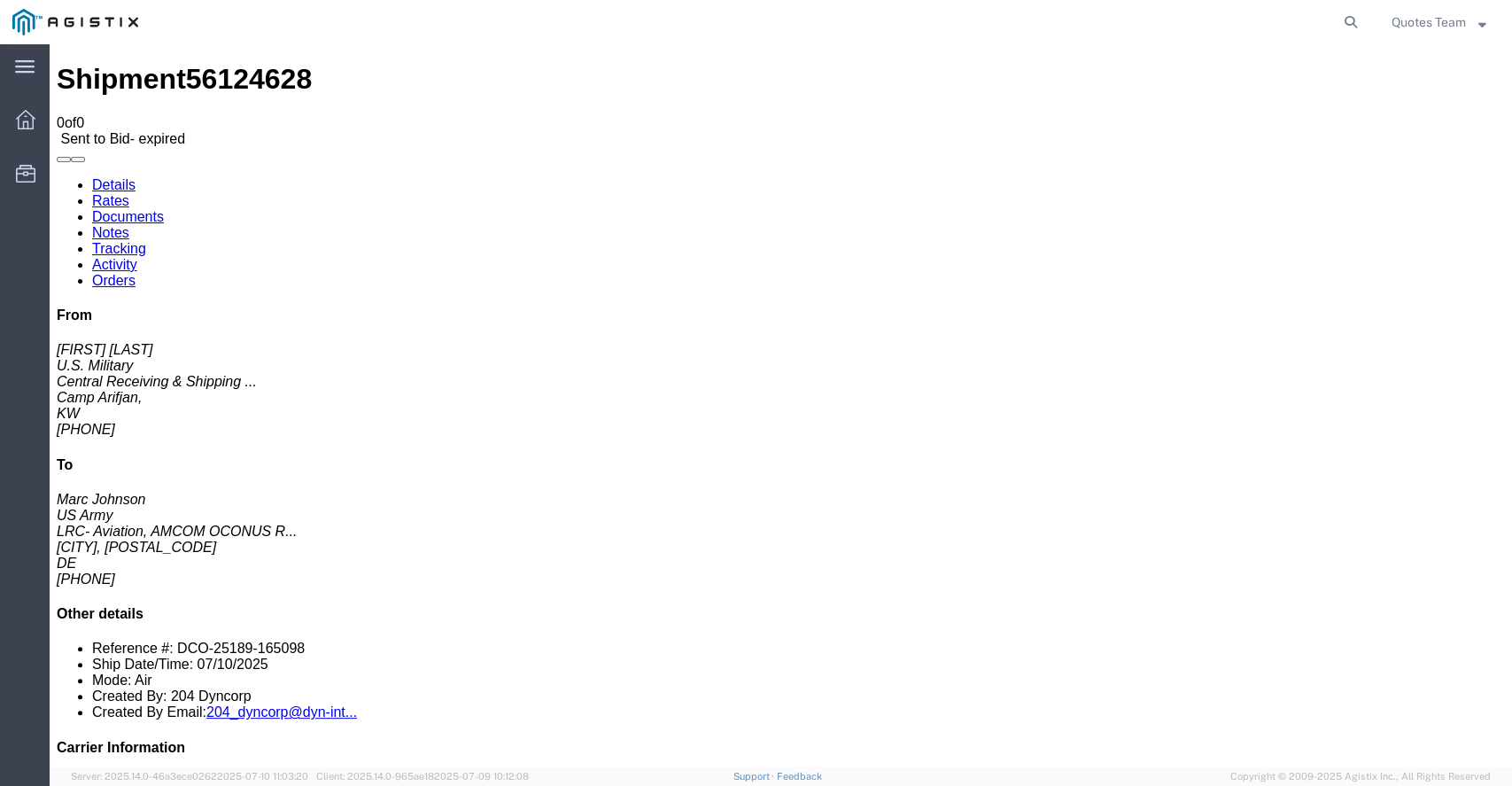click on "No data to show" at bounding box center [721, 1582] 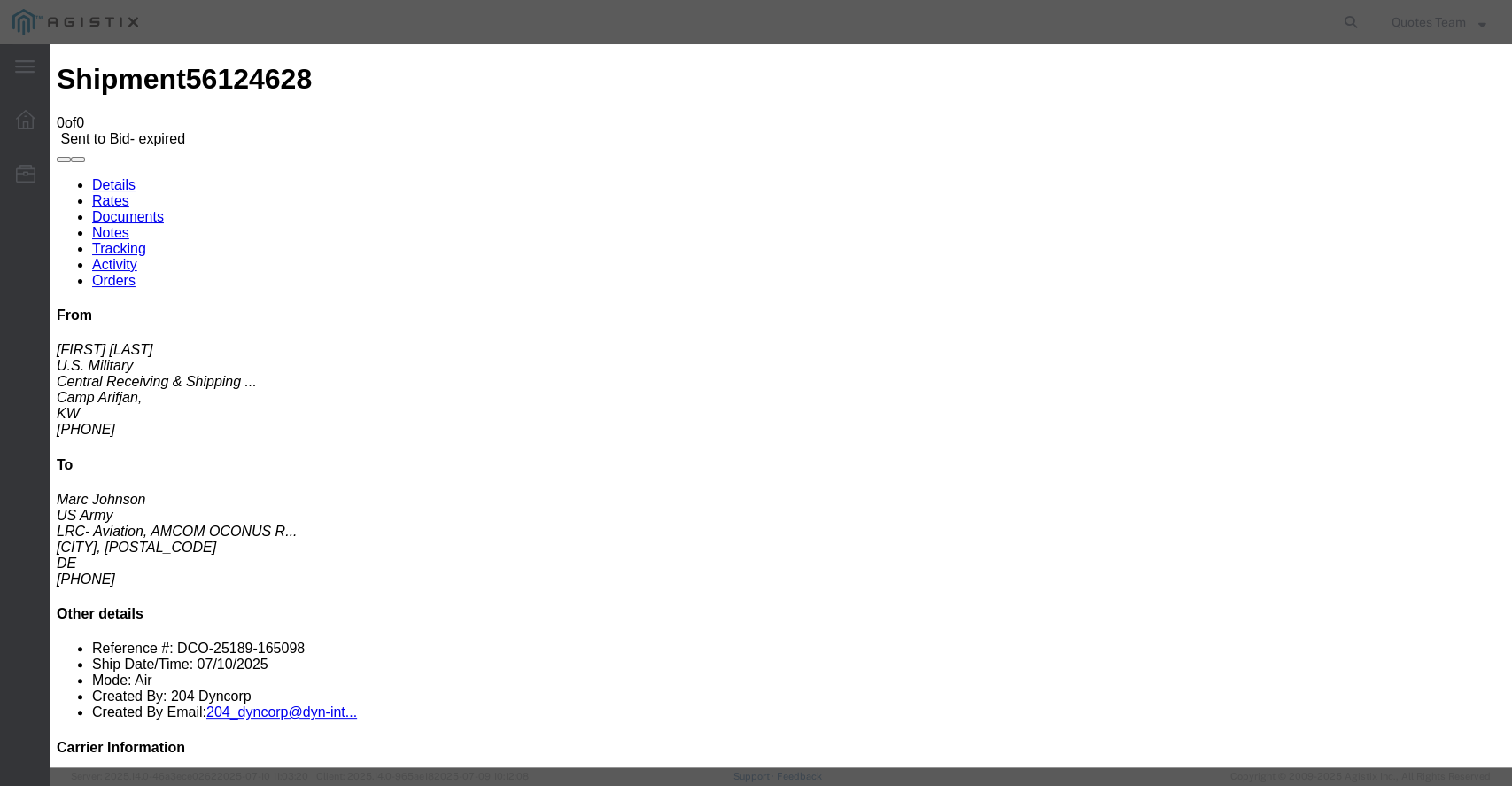 click on "No file chosen" at bounding box center (780, 1739) 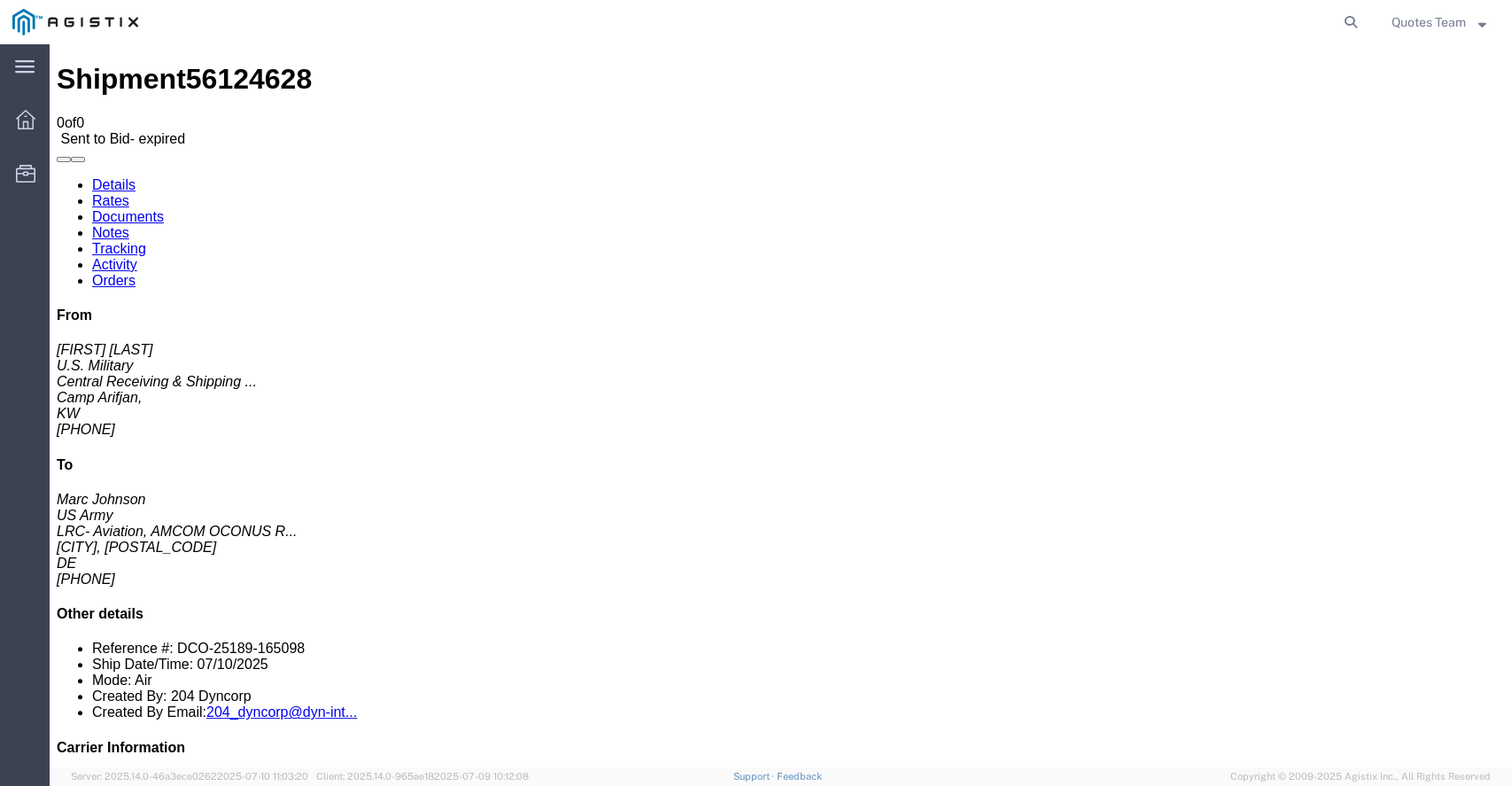 click on "Shipment  [NUMBER] 0
of
0   Sent to Bid  - expired Details Rates Documents Notes Tracking Activity Orders From [FIRST] [LAST] [ORGANIZATION] [LOCATION]
[CITY], [STATE] [COUNTRY] [PHONE] To [FIRST] [LAST] [ORGANIZATION] [ADDRESS]...
[CITY], [STATE] [POSTAL_CODE] [COUNTRY] [PHONE] Other details Reference #: [NUMBER] Ship Date/Time: [DATE] Mode: Air Created By: [NUMBER] Created By Email:
[EMAIL]@[DOMAIN]
Carrier Information Tracking No:  Contact Name:  Contact Phone:  Service Level:  Carrier: N/A Transit status:  Please fix the following errors Documents
Ship Label Format:
Plain
Thermal
Drag and Drop or Attach Documents Print Documents Email Documents Remove Documents Print All Labels Document Name Suggested No. of Copies No. of Copies to Print Notes Type Created by Uploaded On Document Type No data to show Browse Select" at bounding box center [780, 1305] 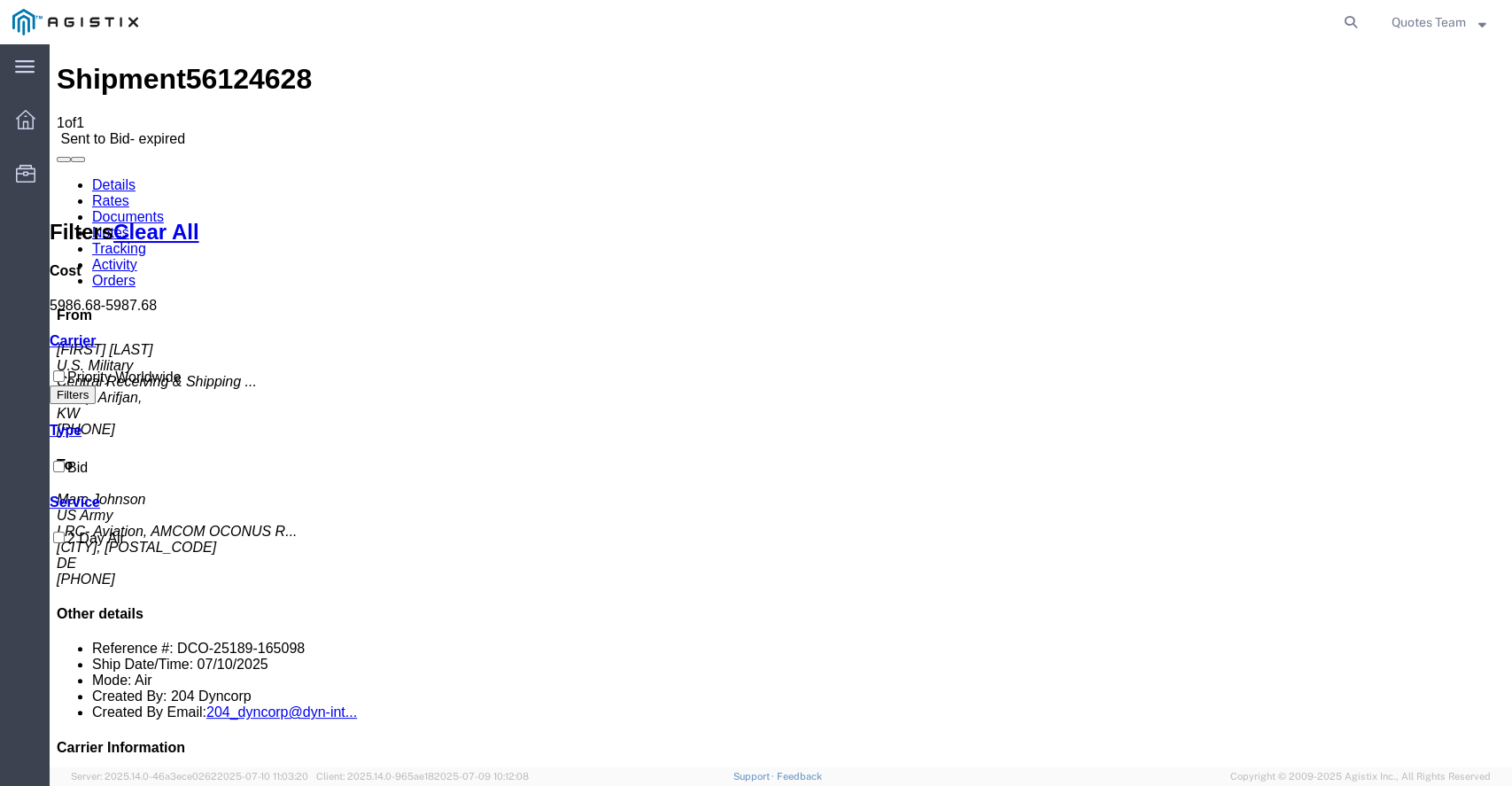 click on "Documents" at bounding box center (128, 216) 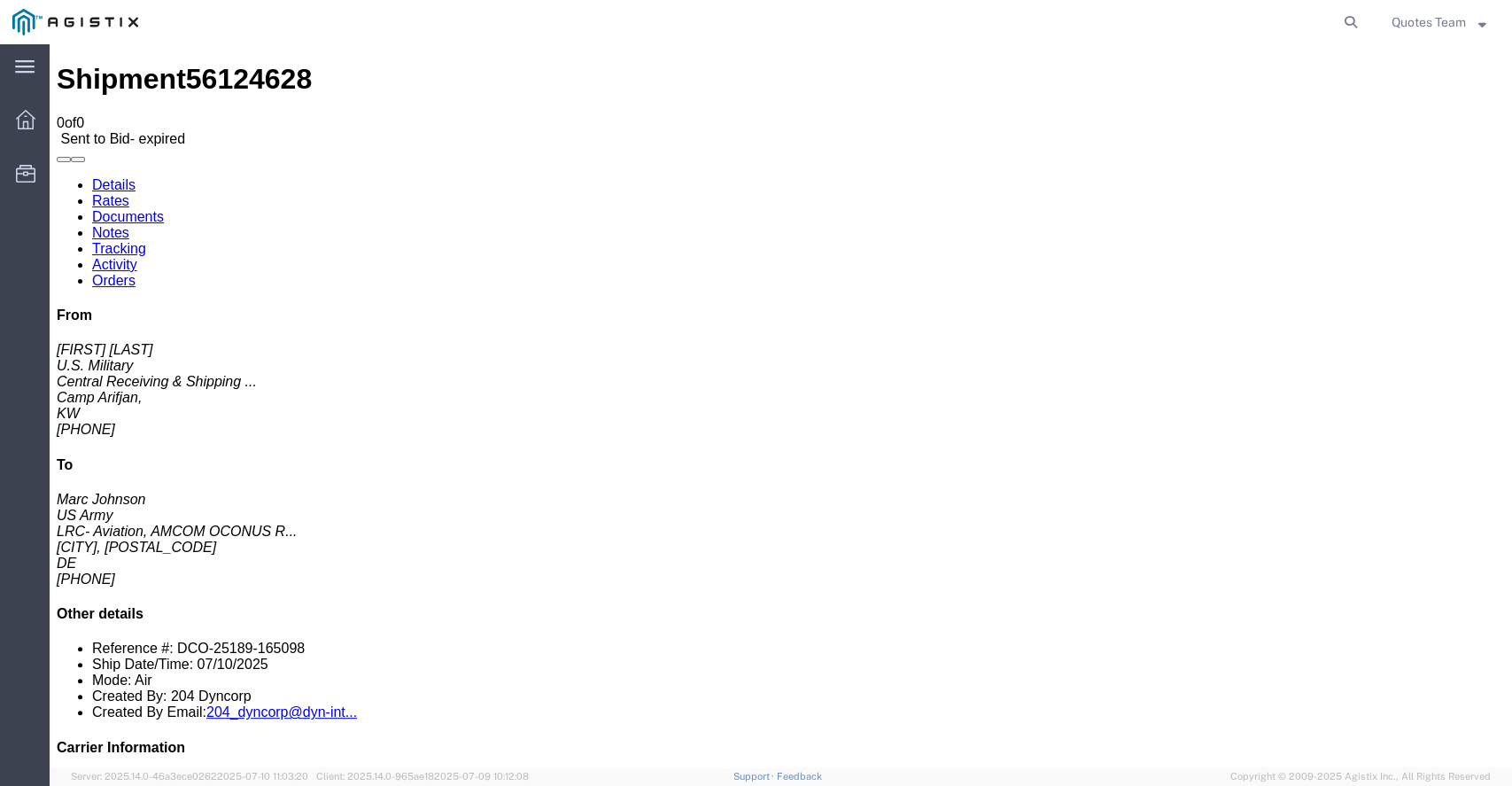 click on "Shipment  [NUMBER] 0
of
0   Sent to Bid  - expired Details Rates Documents Notes Tracking Activity Orders From [FIRST] [LAST] [ORGANIZATION] [LOCATION]
[CITY], [STATE] [COUNTRY] [PHONE] To [FIRST] [LAST] [ORGANIZATION] [ADDRESS]...
[CITY], [STATE] [POSTAL_CODE] [COUNTRY] [PHONE] Other details Reference #: [NUMBER] Ship Date/Time: [DATE] Mode: Air Created By: [NUMBER] Created By Email:
[EMAIL]@[DOMAIN]
Carrier Information Tracking No:  Contact Name:  Contact Phone:  Service Level:  Carrier: N/A Transit status:  Please fix the following errors Documents
Ship Label Format:
Plain
Thermal
Drag and Drop or Attach Documents Print Documents Email Documents Remove Documents Print All Labels Document Name Suggested No. of Copies No. of Copies to Print Notes Type Created by Uploaded On Document Type No data to show Browse Select" at bounding box center [780, 1305] 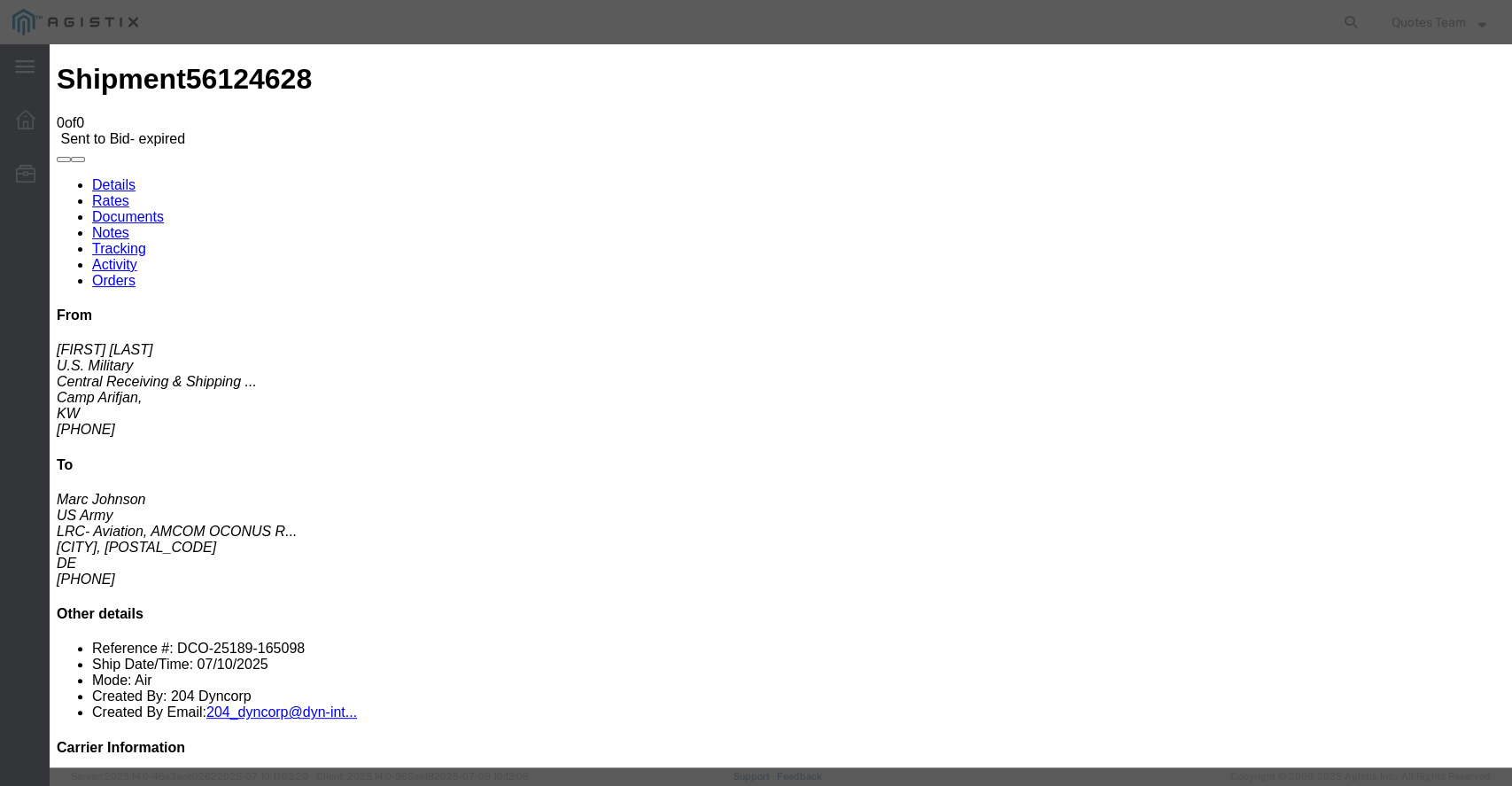 click on "Upload" at bounding box center [82, 2195] 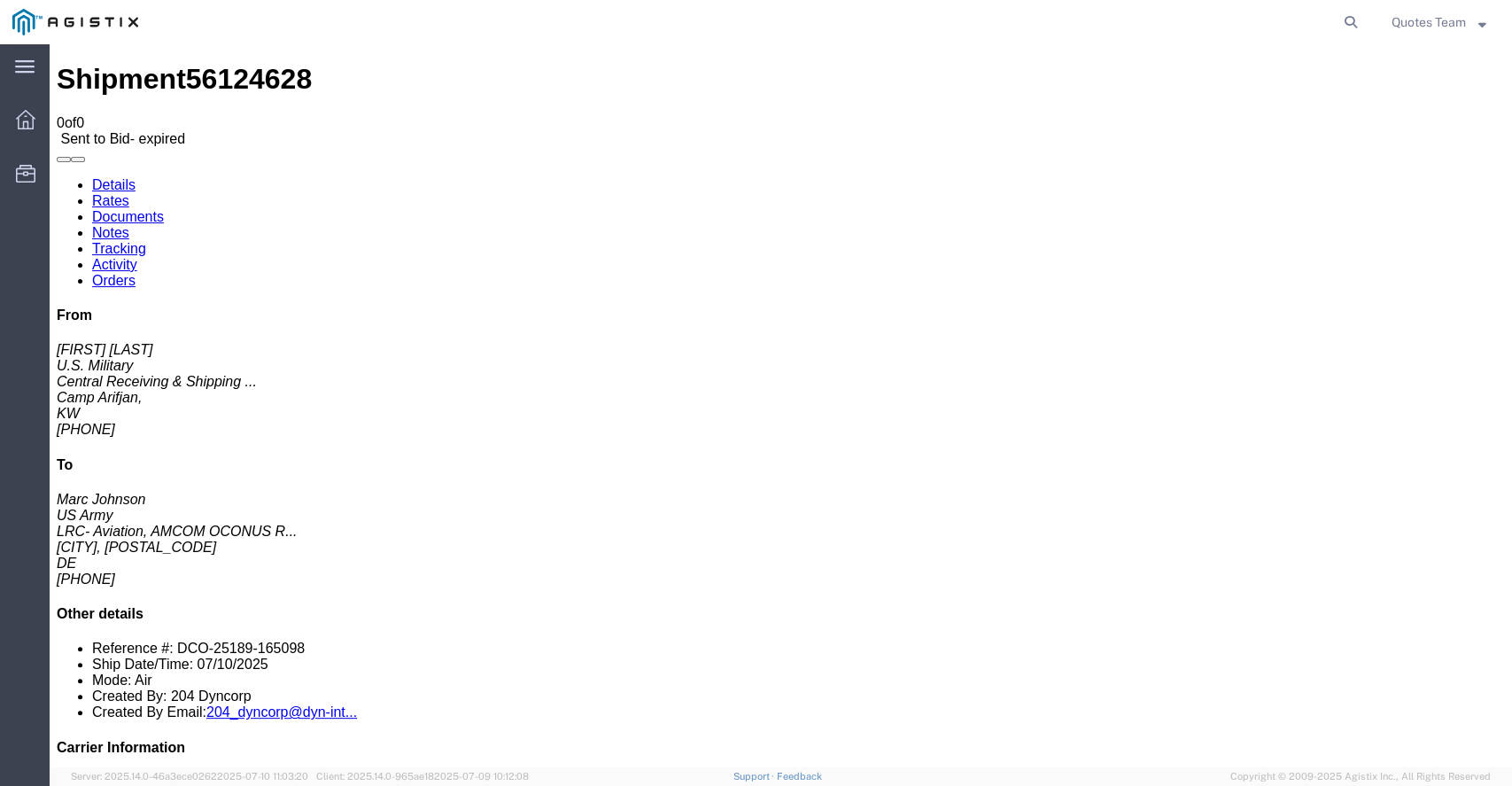 click on "Shipment  [NUMBER] 0
of
0   Sent to Bid  - expired Details Rates Documents Notes Tracking Activity Orders From [FIRST] [LAST] [ORGANIZATION] [LOCATION]
[CITY], [STATE] [COUNTRY] [PHONE] To [FIRST] [LAST] [ORGANIZATION] [ADDRESS]...
[CITY], [STATE] [POSTAL_CODE] [COUNTRY] [PHONE] Other details Reference #: [NUMBER] Ship Date/Time: [DATE] Mode: Air Created By: [NUMBER] Created By Email:
[EMAIL]@[DOMAIN]
Carrier Information Tracking No:  Contact Name:  Contact Phone:  Service Level:  Carrier: N/A Transit status:  Please fix the following errors Documents
Ship Label Format:
Plain
Thermal
Drag and Drop or Attach Documents Print Documents Email Documents Remove Documents Print All Labels Document Name Suggested No. of Copies No. of Copies to Print Notes Type Created by Uploaded On Document Type No data to show Browse Select" at bounding box center (780, 1305) 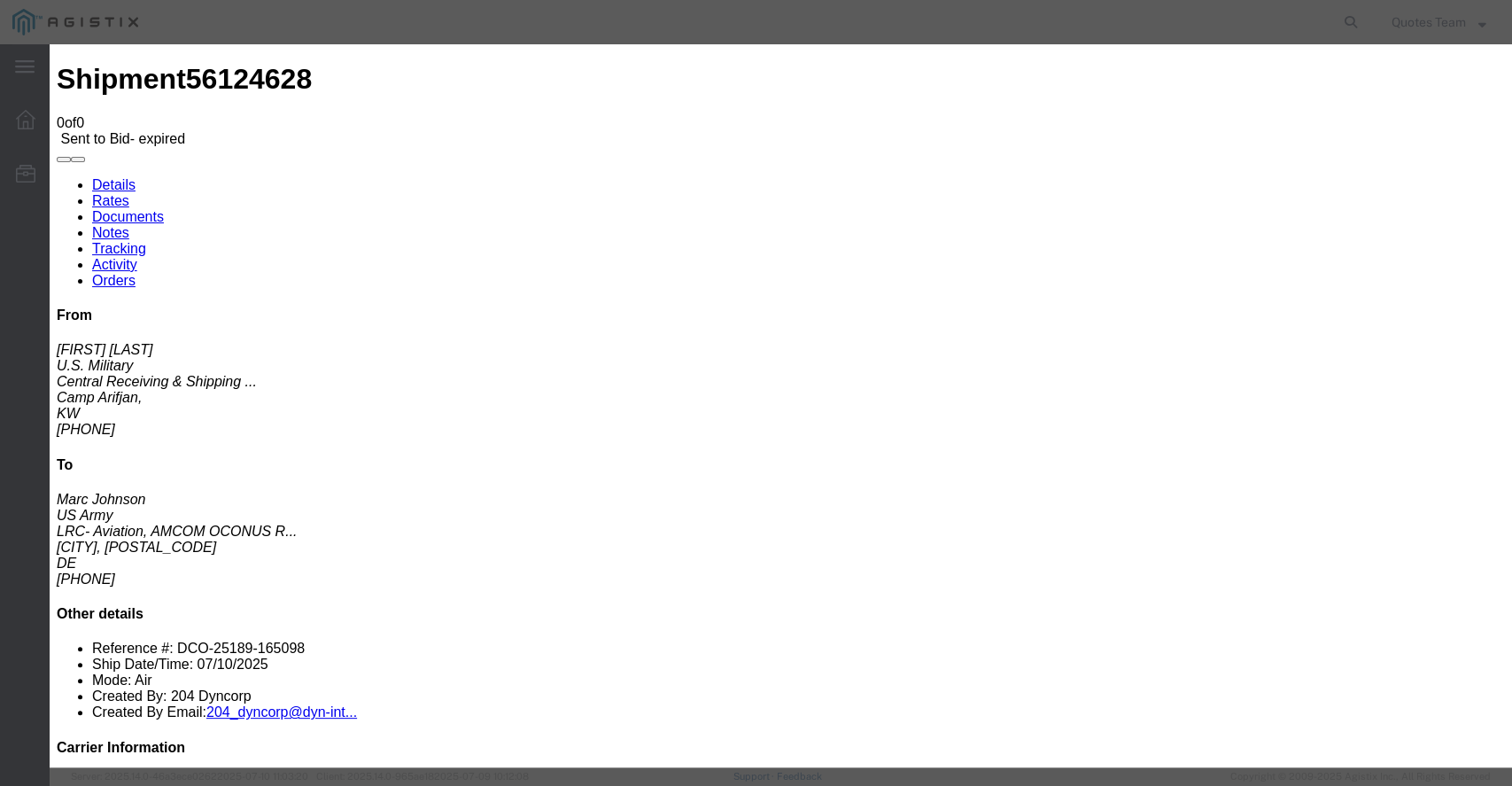 click on "Browse" at bounding box center (83, 1721) 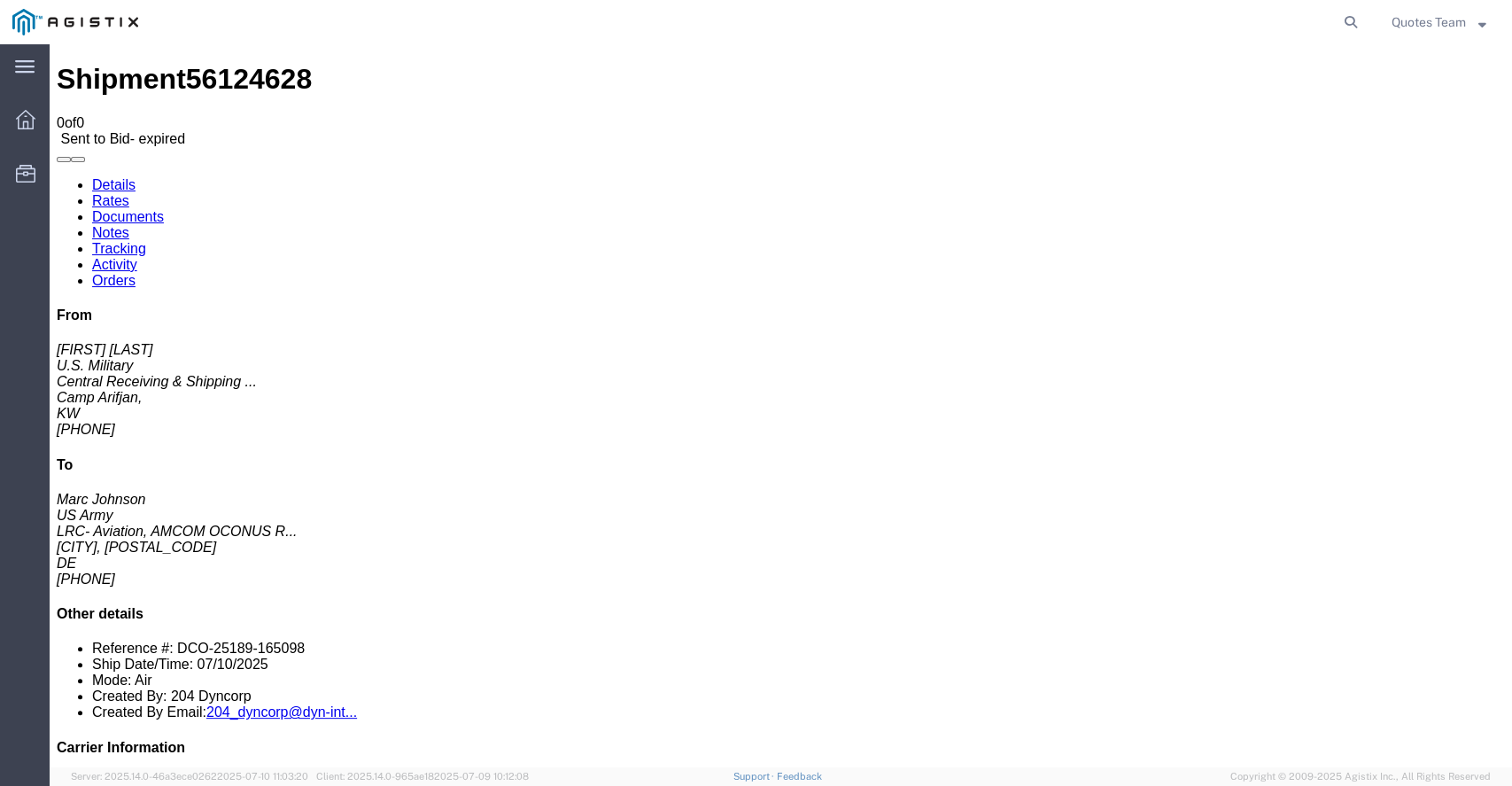 click on "Shipment  [NUMBER] 0
of
0   Sent to Bid  - expired Details Rates Documents Notes Tracking Activity Orders From [FIRST] [LAST] [ORGANIZATION] [LOCATION]
[CITY], [STATE] [COUNTRY] [PHONE] To [FIRST] [LAST] [ORGANIZATION] [ADDRESS]...
[CITY], [STATE] [POSTAL_CODE] [COUNTRY] [PHONE] Other details Reference #: [NUMBER] Ship Date/Time: [DATE] Mode: Air Created By: [NUMBER] Created By Email:
[EMAIL]@[DOMAIN]
Carrier Information Tracking No:  Contact Name:  Contact Phone:  Service Level:  Carrier: N/A Transit status:  Please fix the following errors Documents
Ship Label Format:
Plain
Thermal
Drag and Drop or Attach Documents Print Documents Email Documents Remove Documents Print All Labels Document Name Suggested No. of Copies No. of Copies to Print Notes Type Created by Uploaded On Document Type No data to show Browse Select" at bounding box center [780, 1305] 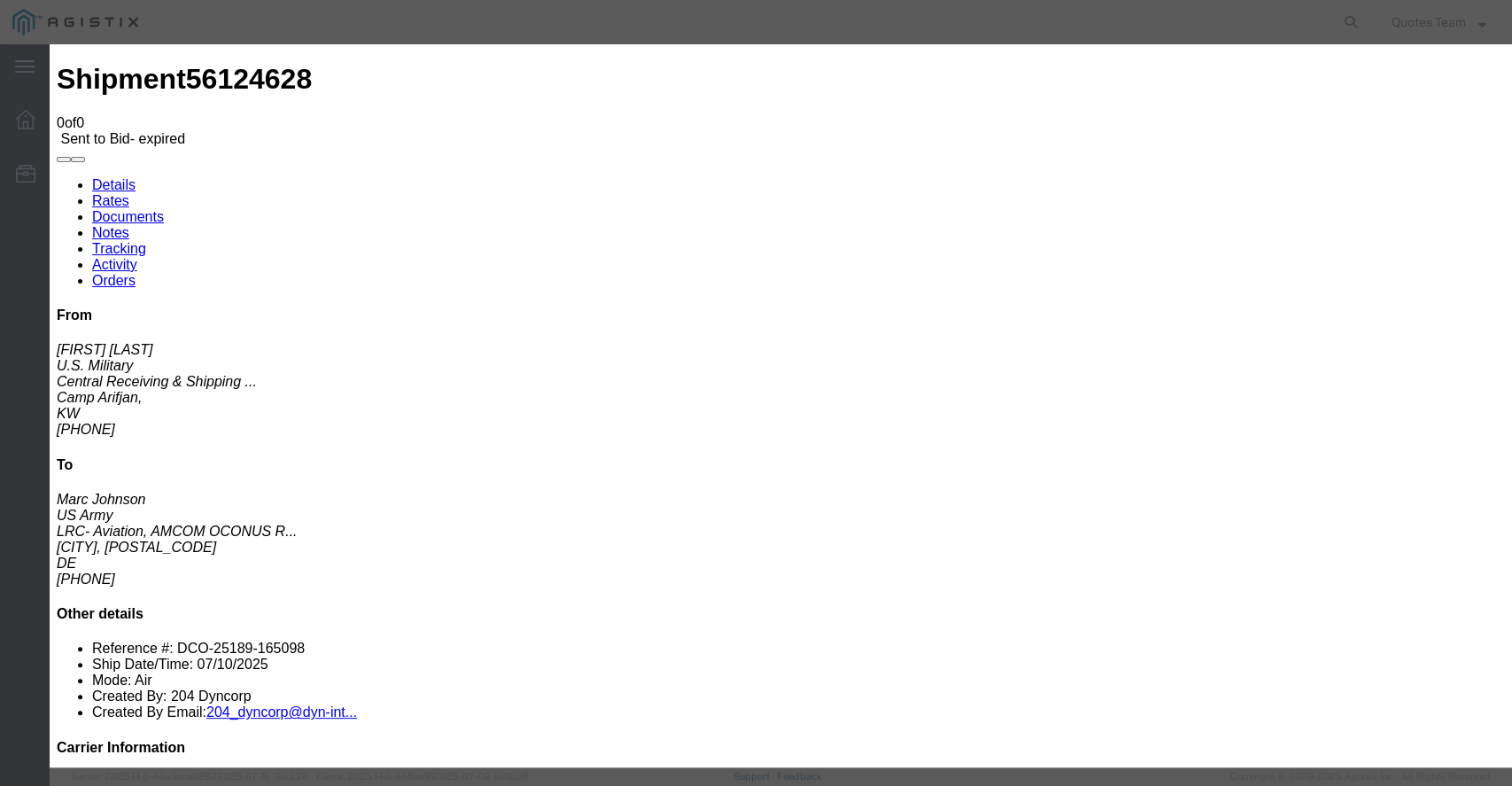 click at bounding box center (64, 2307) 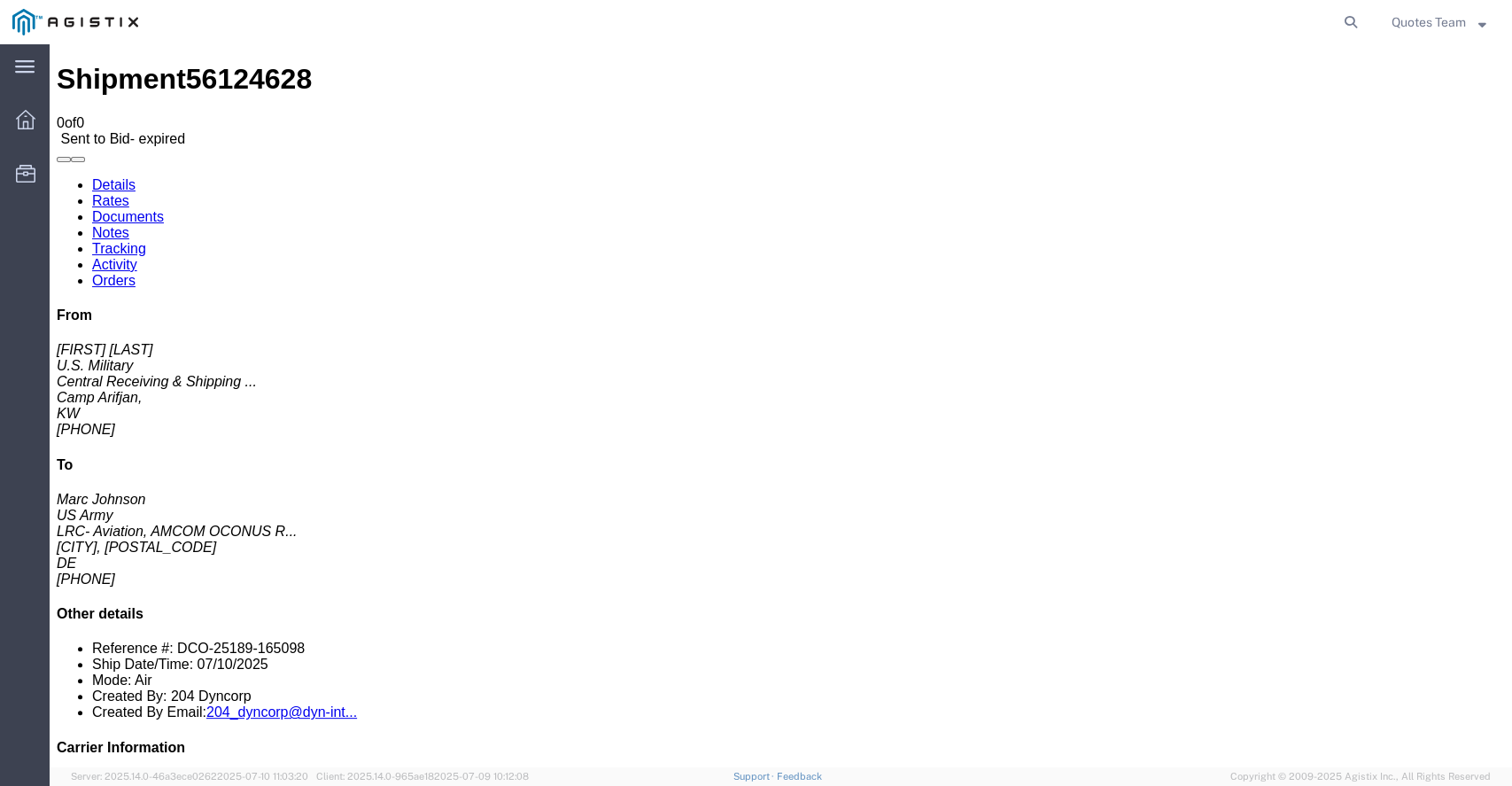 click on "Details" at bounding box center [113, 184] 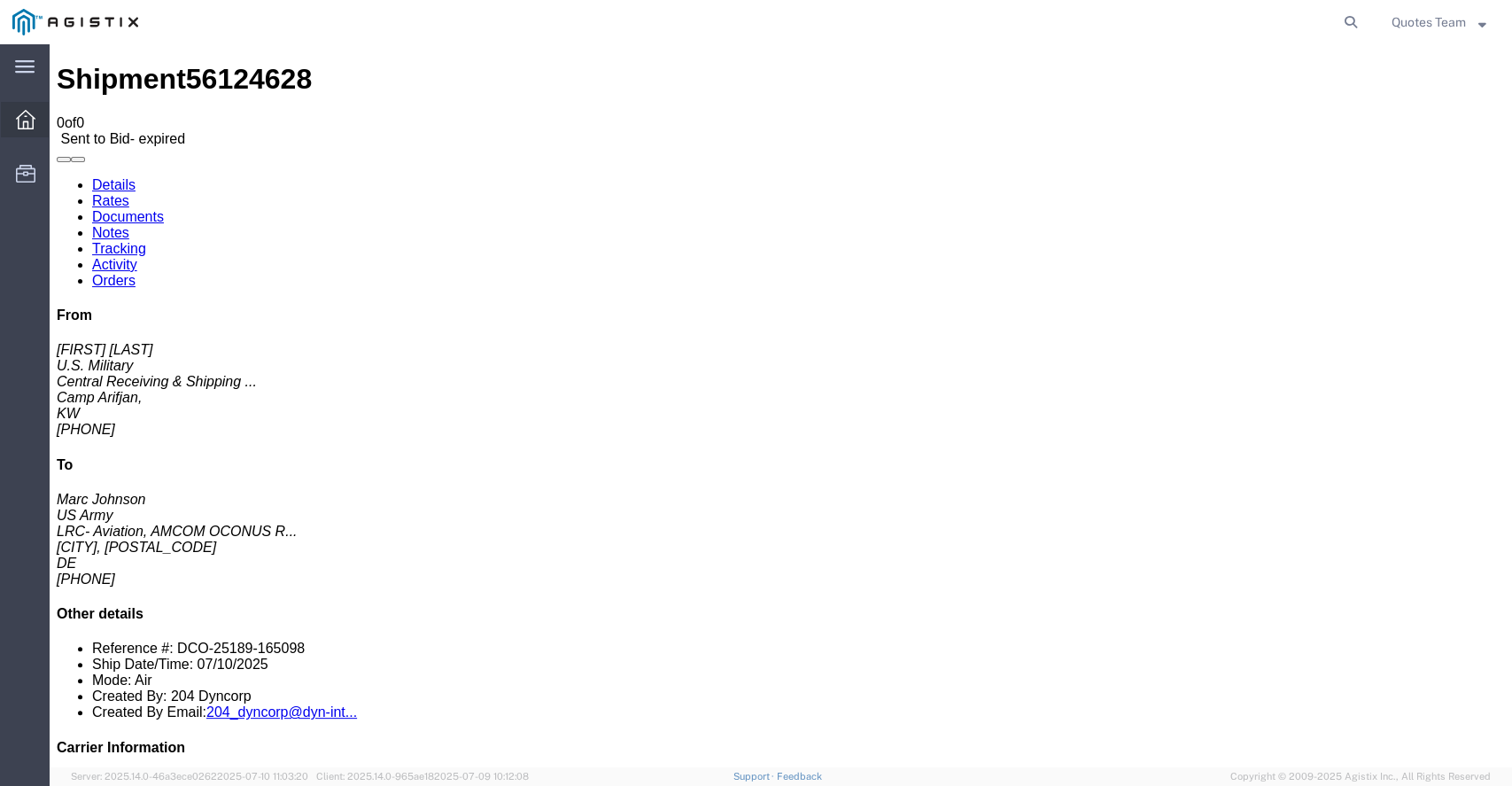 click 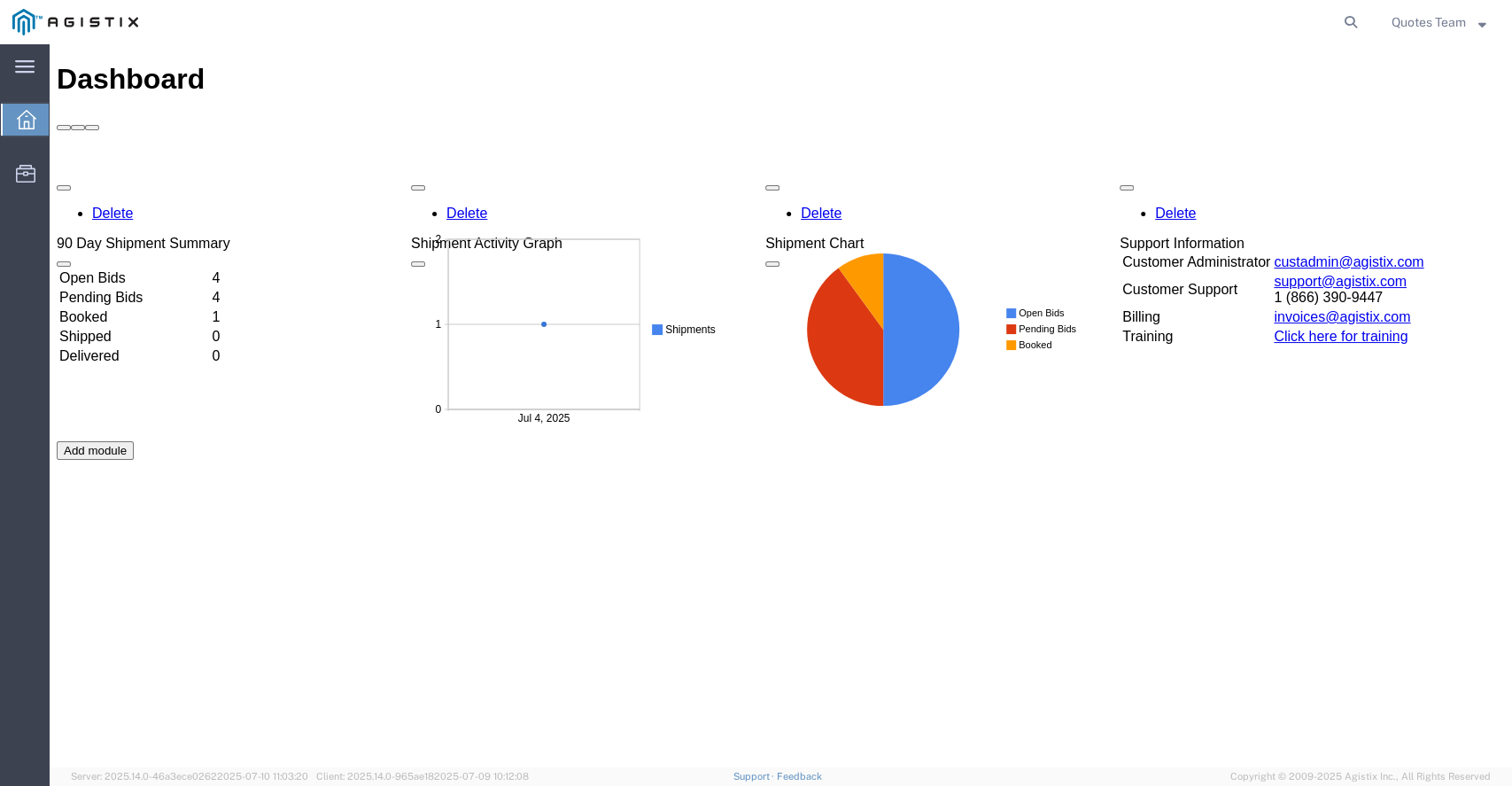 scroll, scrollTop: 0, scrollLeft: 0, axis: both 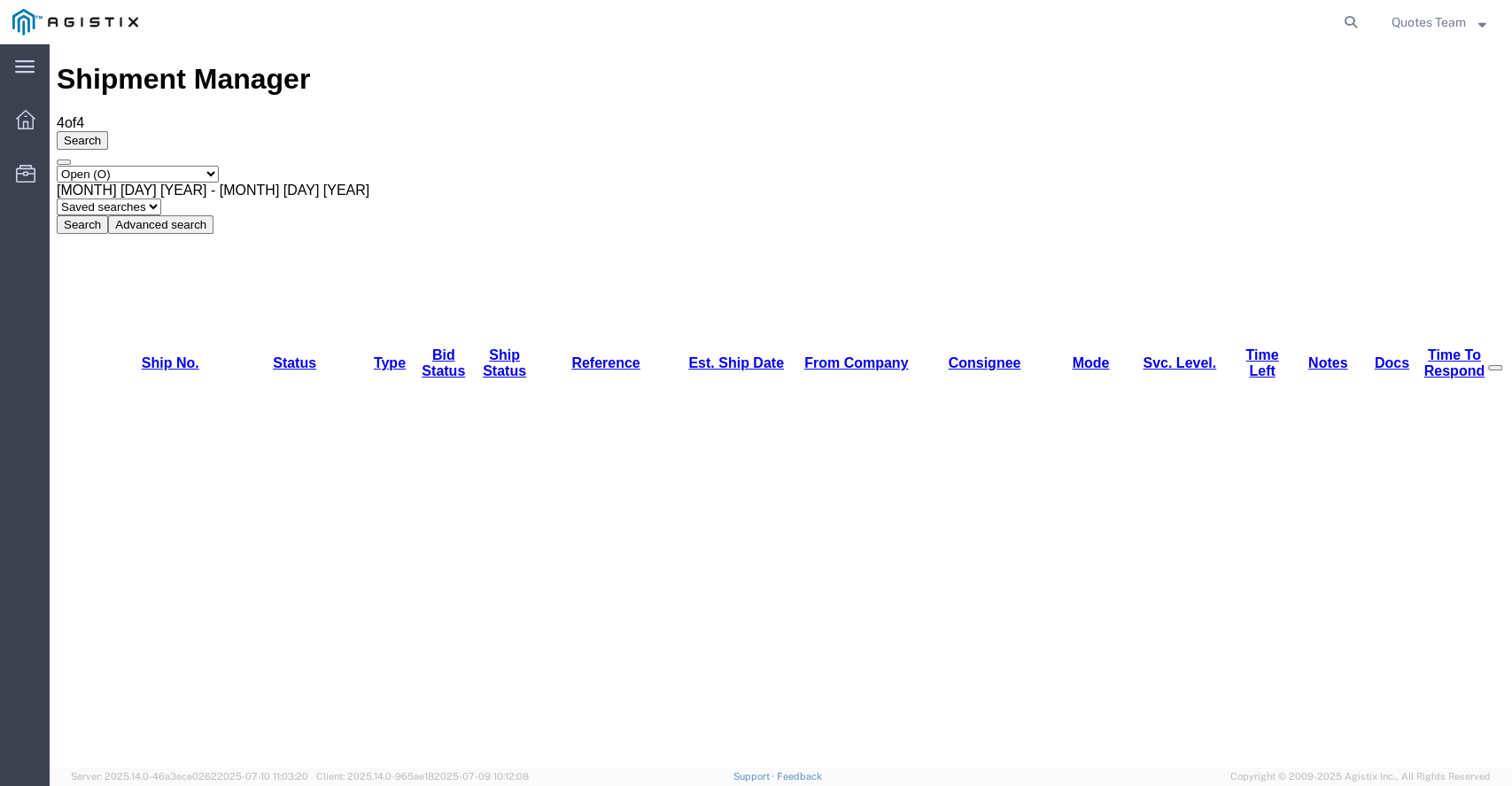 click on "56153128" at bounding box center (160, 1206) 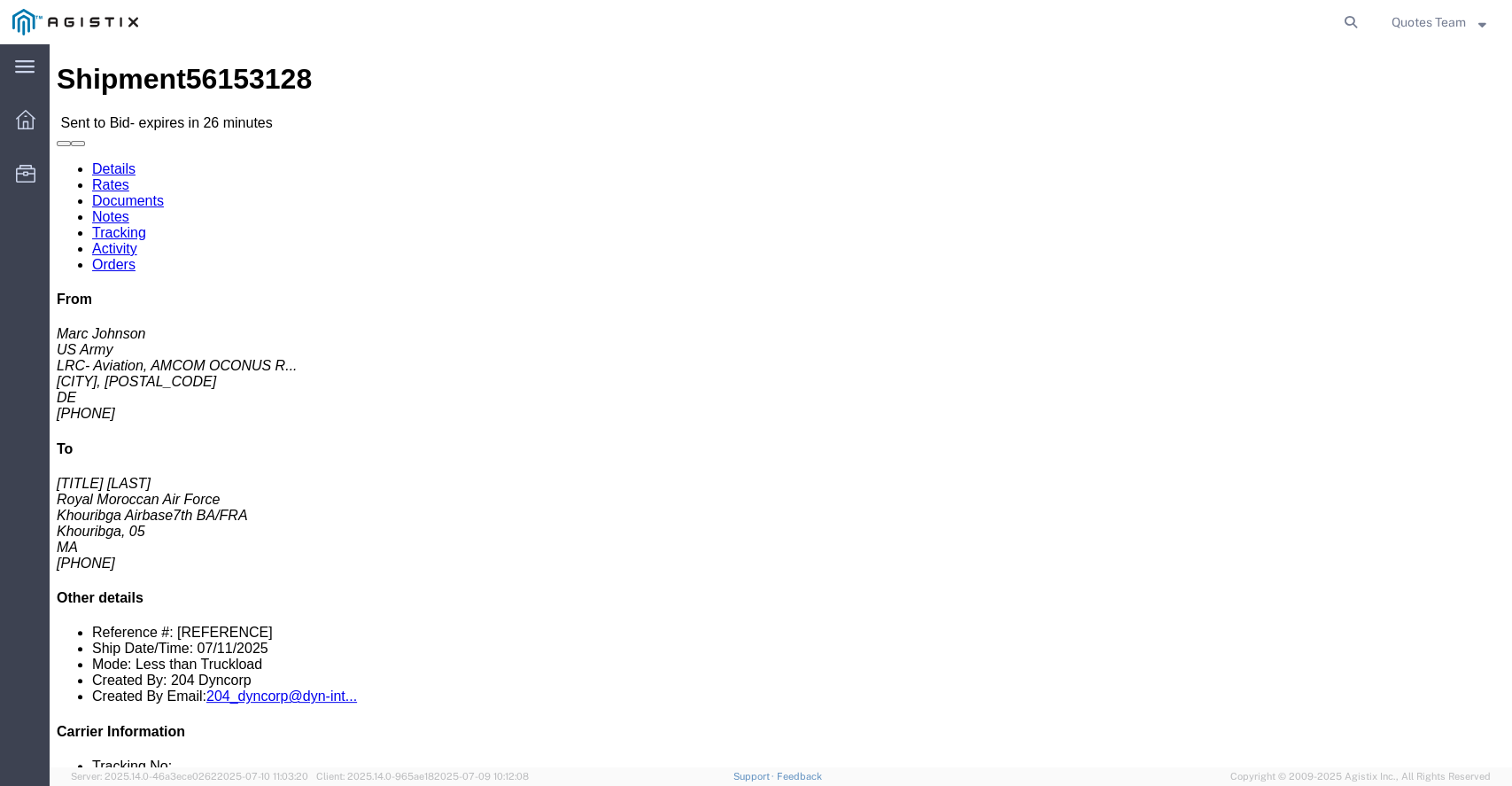 click on "Documents" 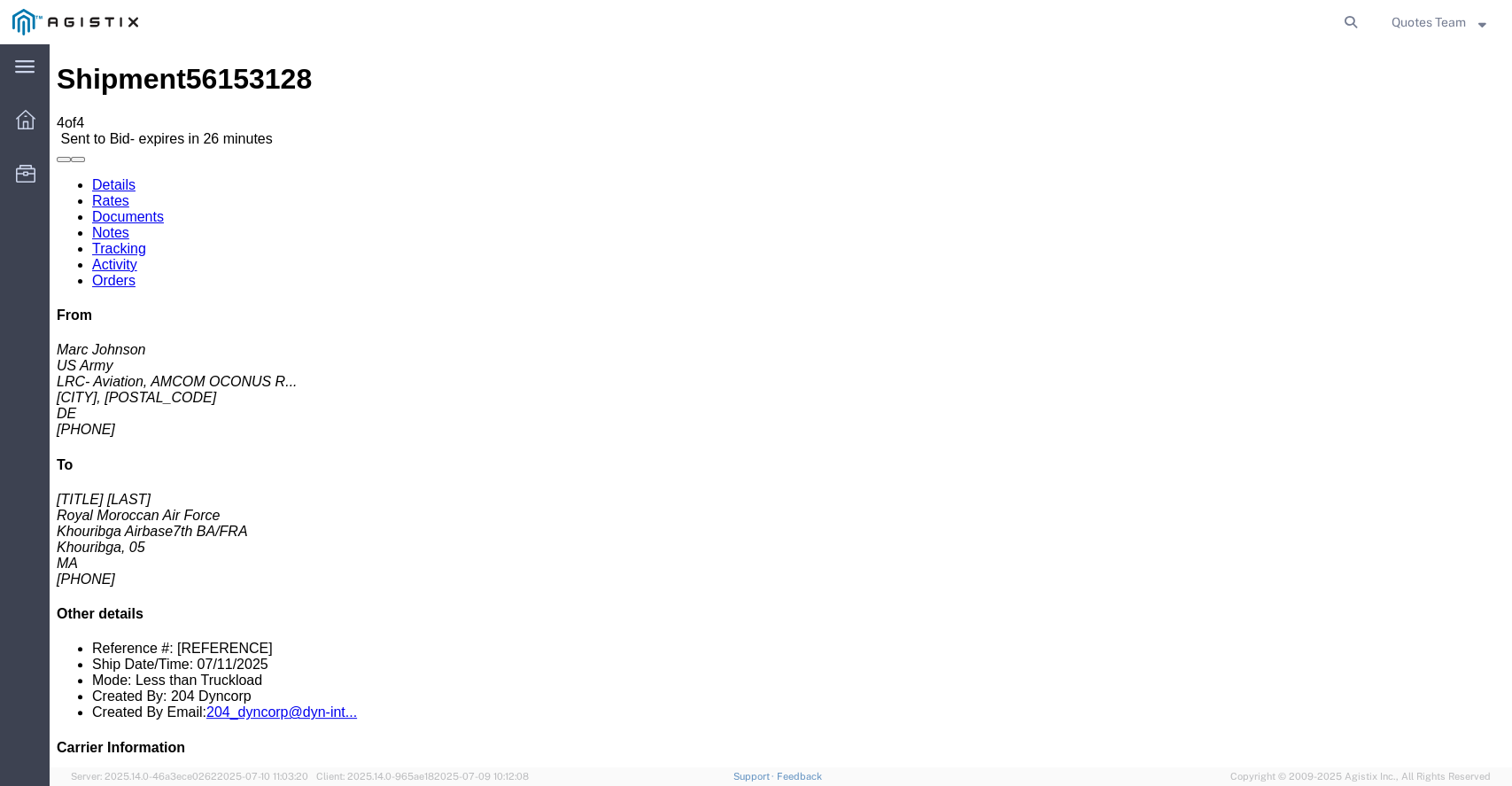 drag, startPoint x: 245, startPoint y: 224, endPoint x: 334, endPoint y: 224, distance: 89 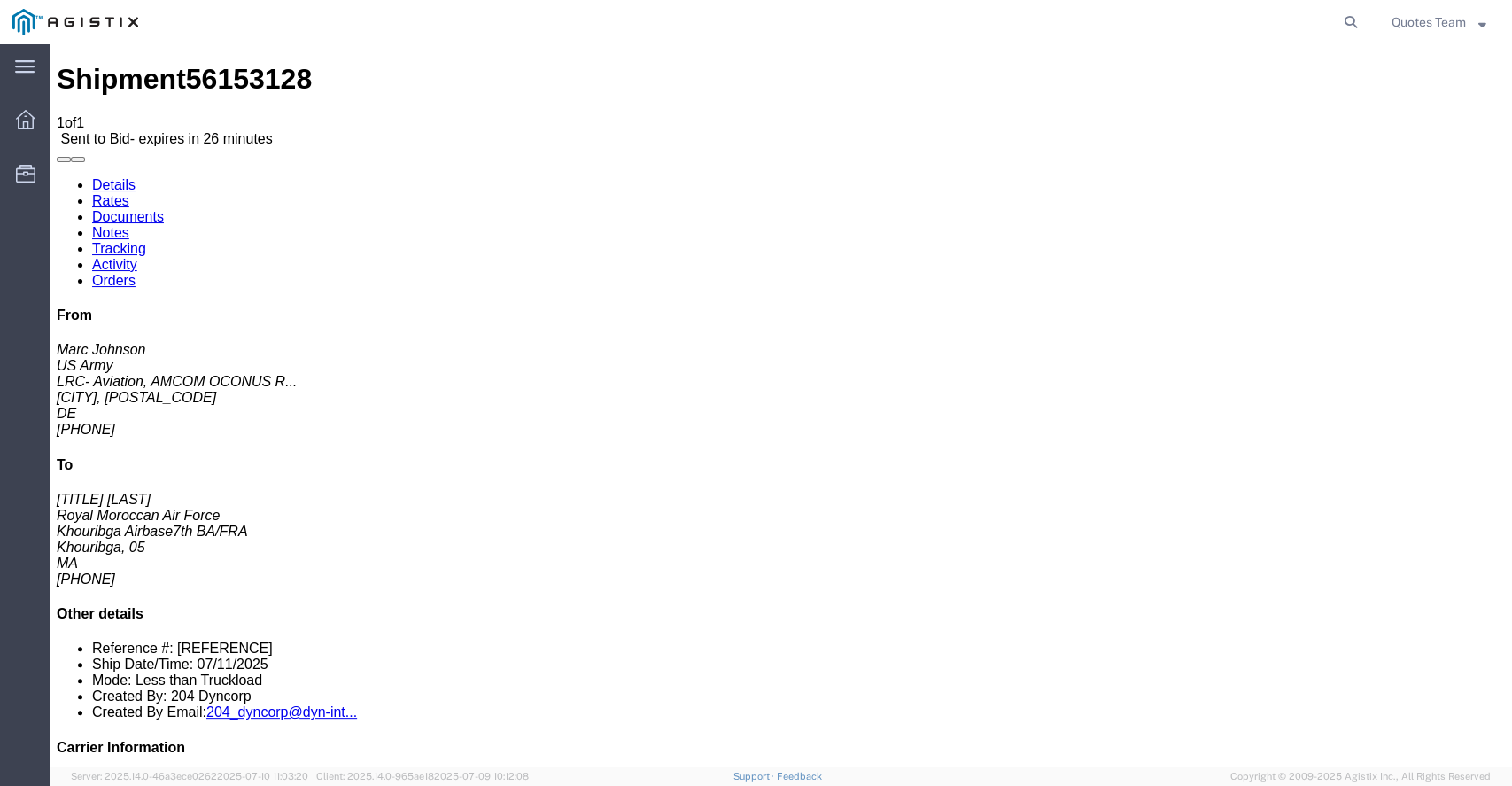 click on "This is a surface movement only." at bounding box center [782, 1431] 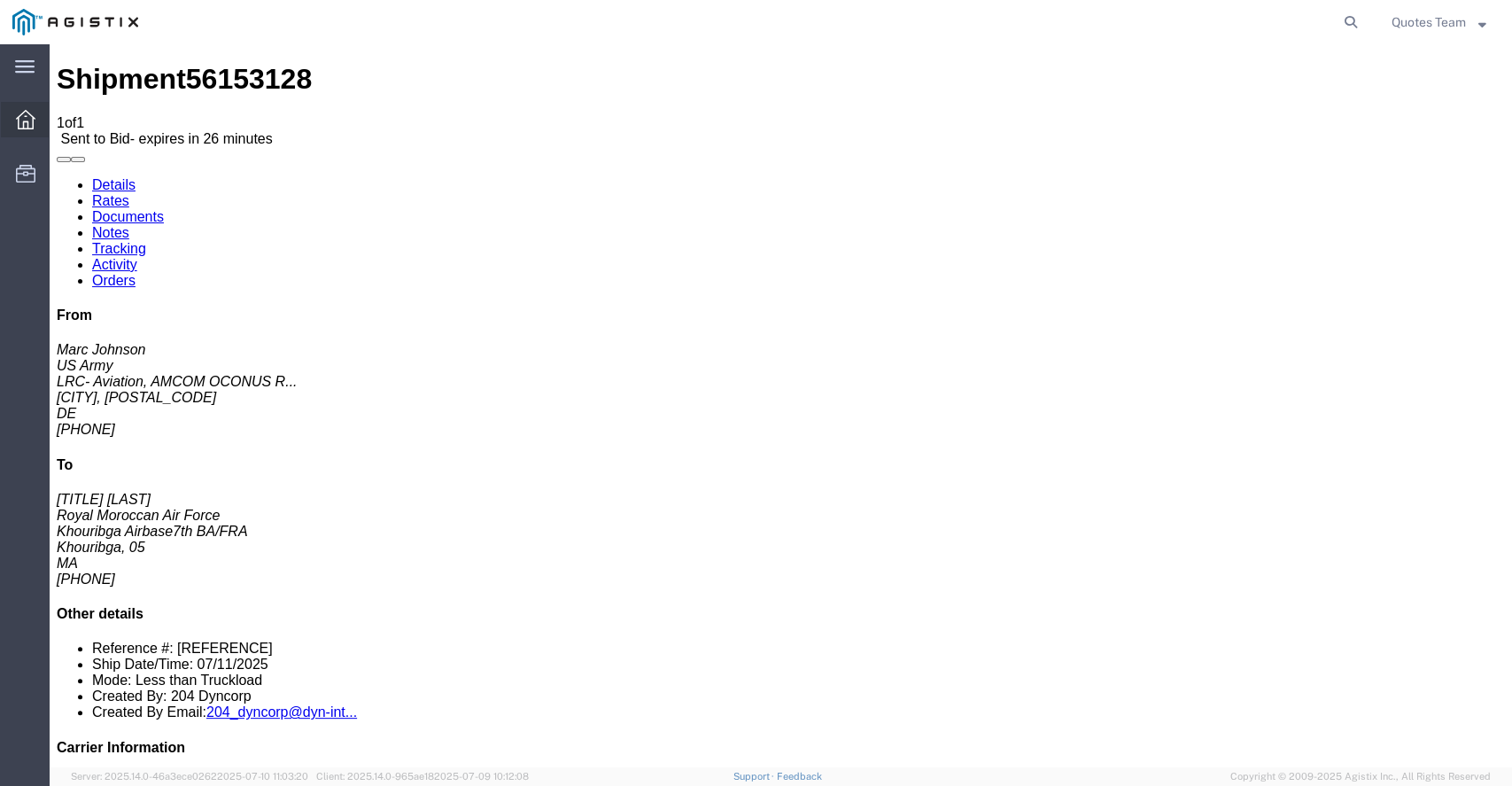 click 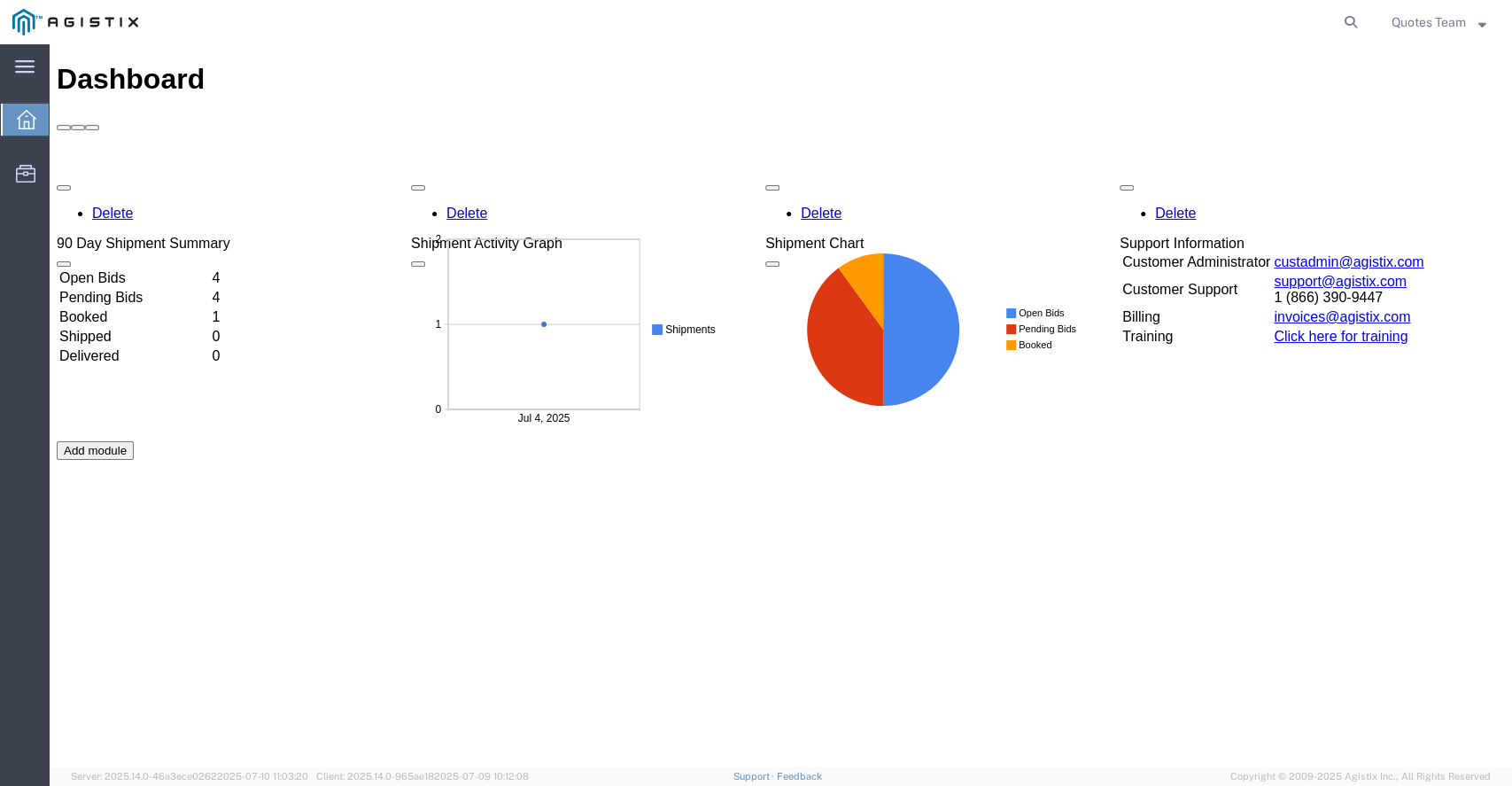 scroll, scrollTop: 0, scrollLeft: 0, axis: both 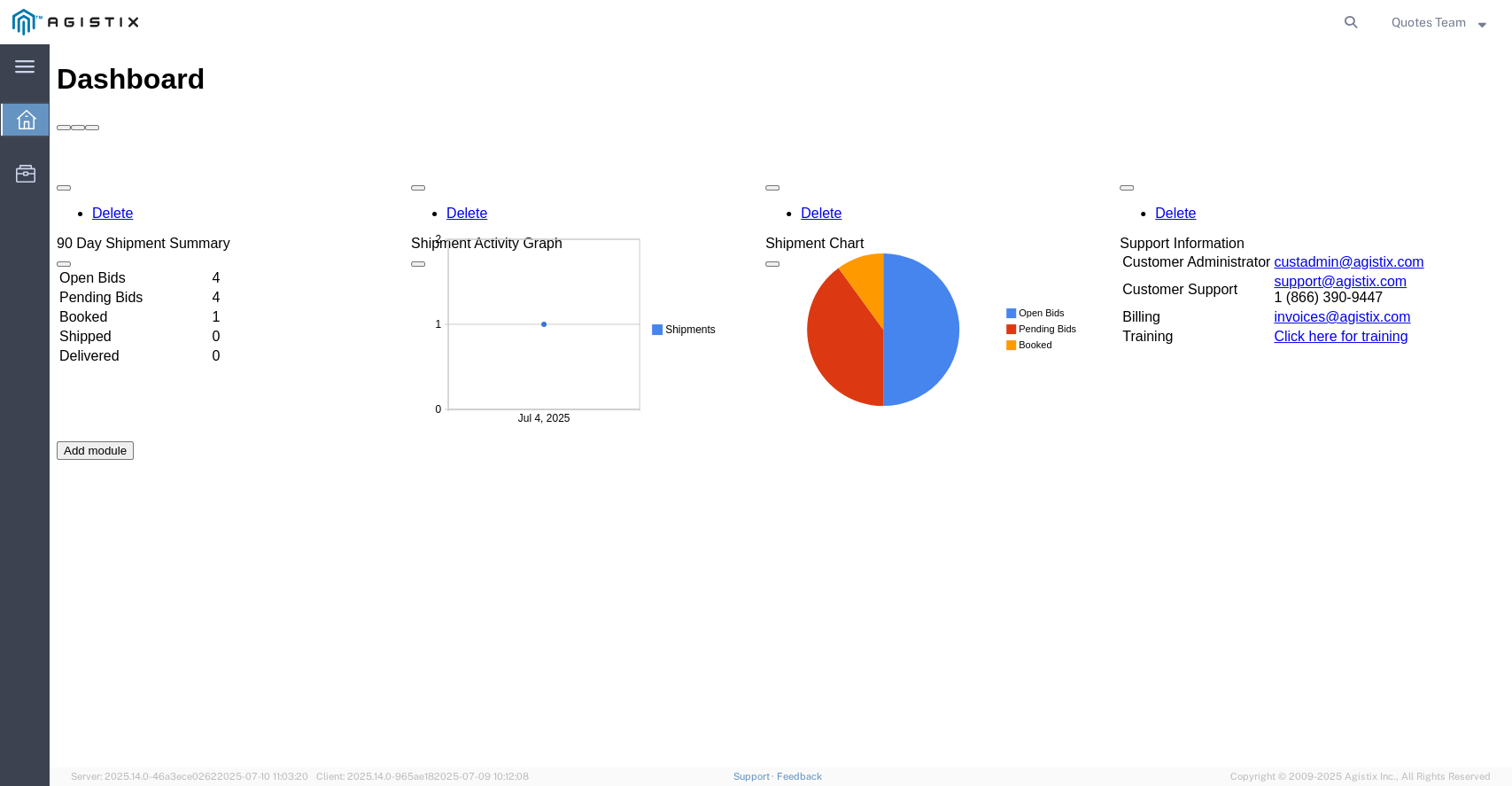 click on "Delete
90 Day Shipment Summary
Open Bids 4 Pending Bids 4 Booked 1 Shipped 0 Delivered 0
Delete
Shipment Activity Graph
Delete
Shipment Chart
Delete
Support Information Customer Administrator custadmin@agistix.com Customer Support support@agistix.com
1 (866) 390-9447
Billing invoices@agistix.com Training Click here for training
Add module" at bounding box center (780, 441) 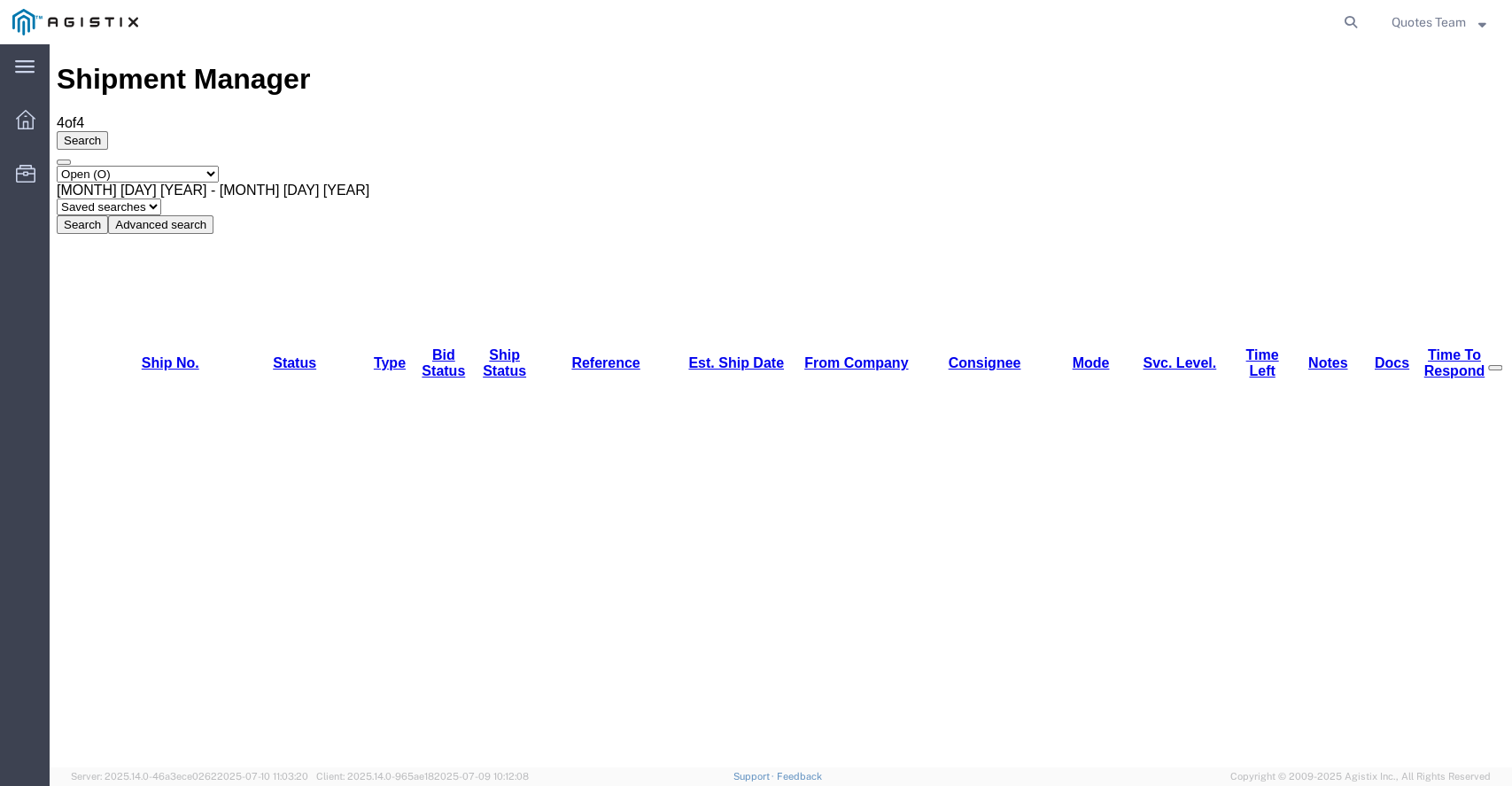 click on "Quotes Team" 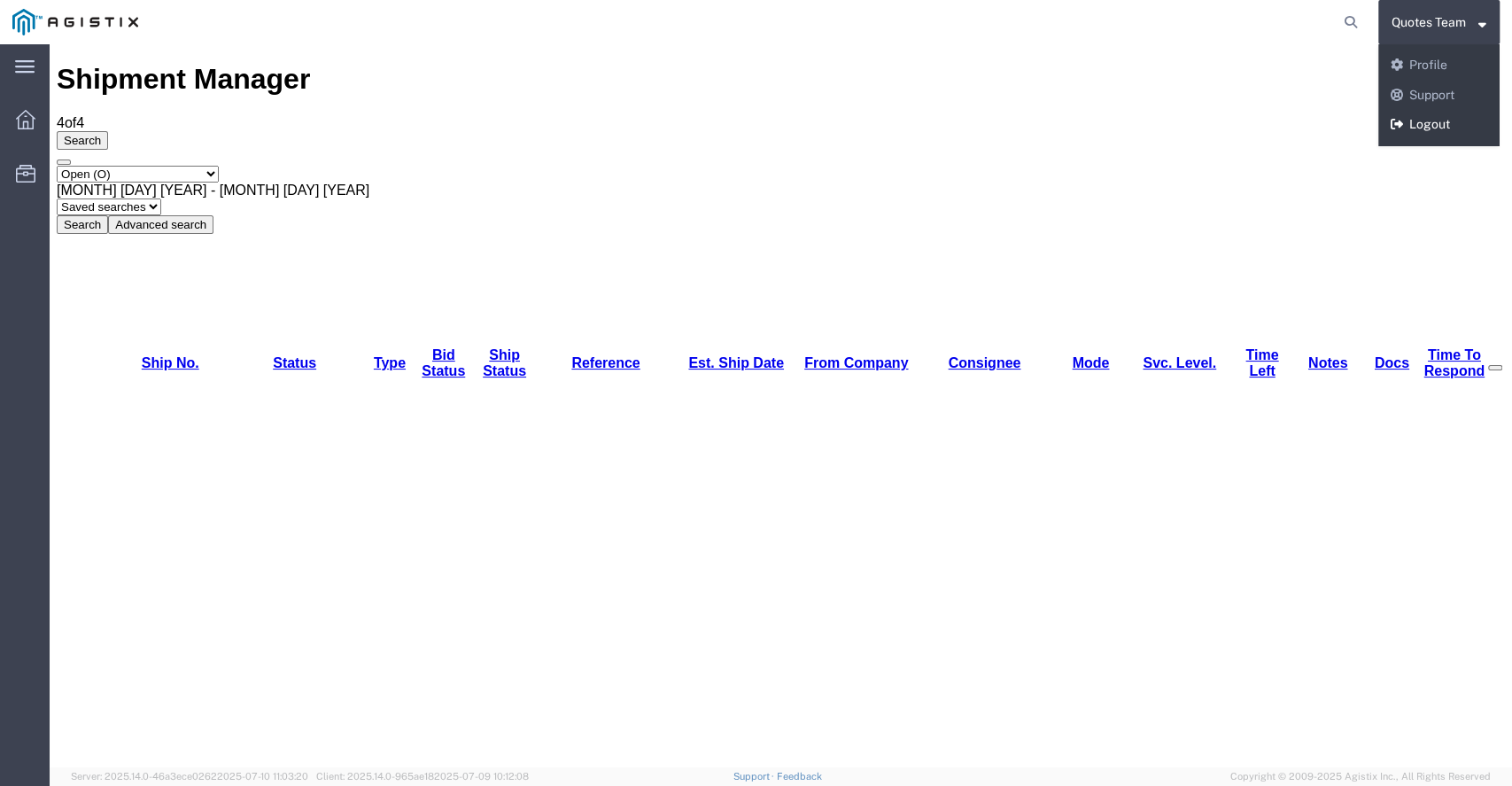 click on "Logout" 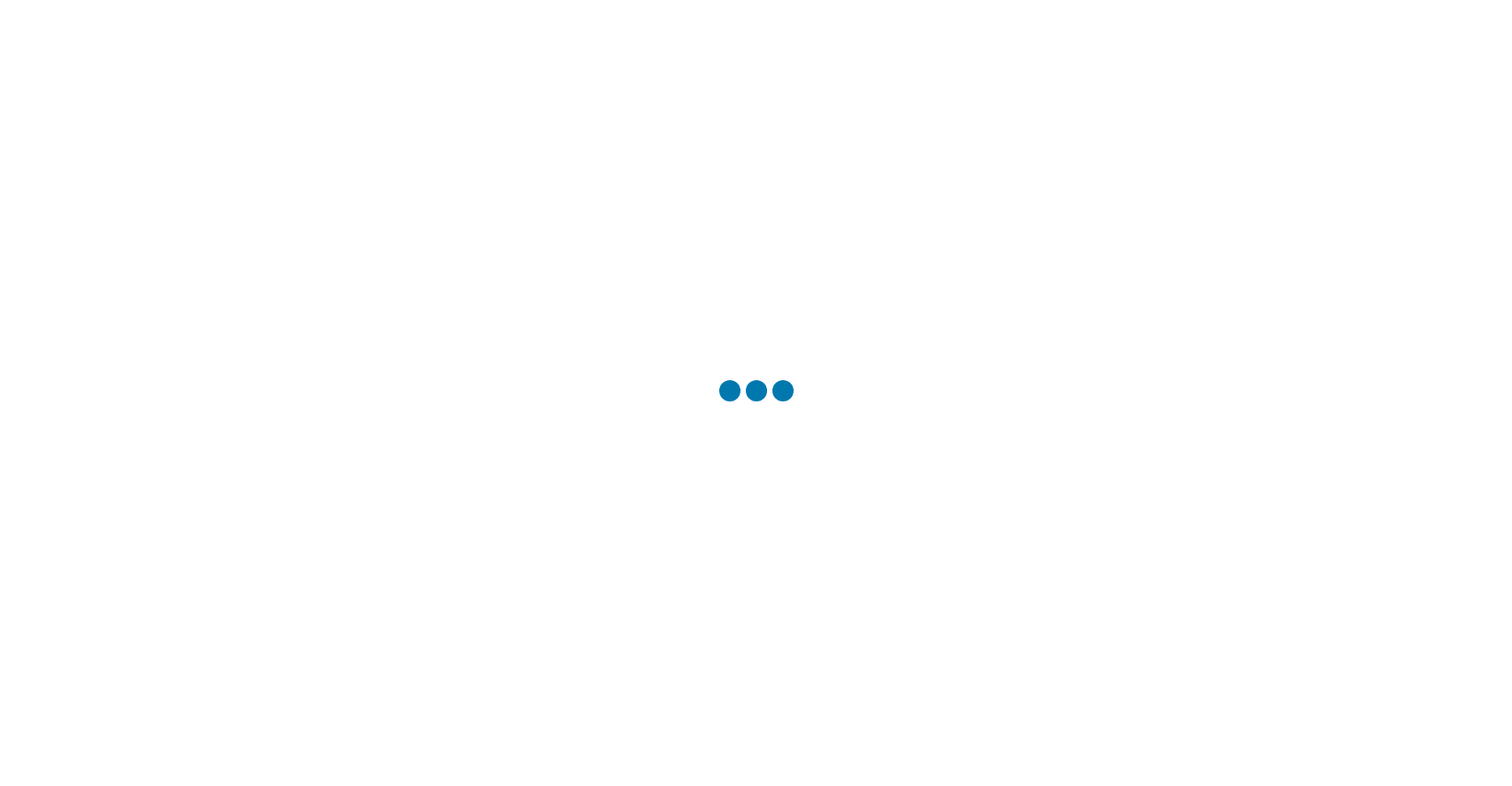 scroll, scrollTop: 0, scrollLeft: 0, axis: both 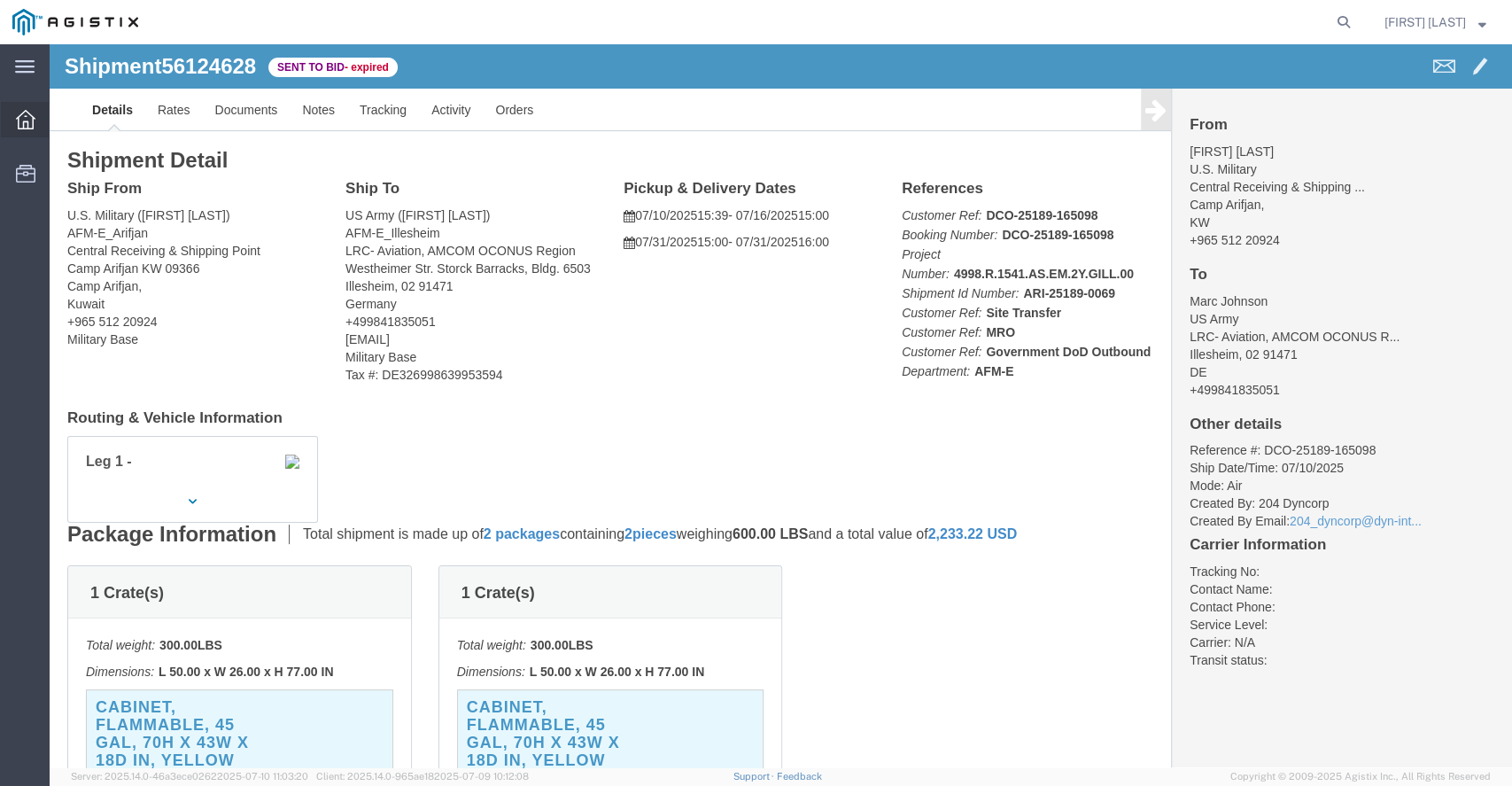click 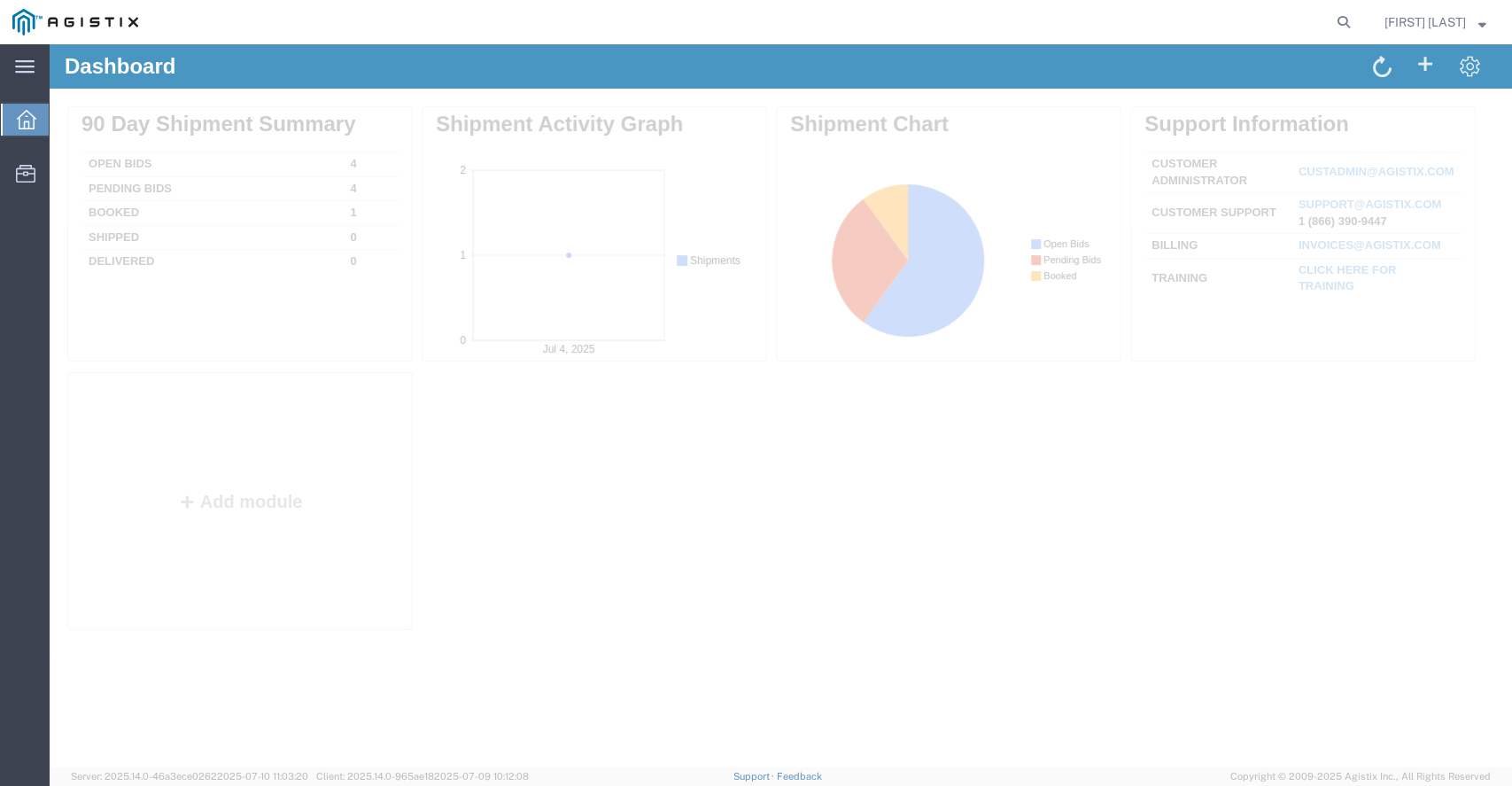 scroll, scrollTop: 0, scrollLeft: 0, axis: both 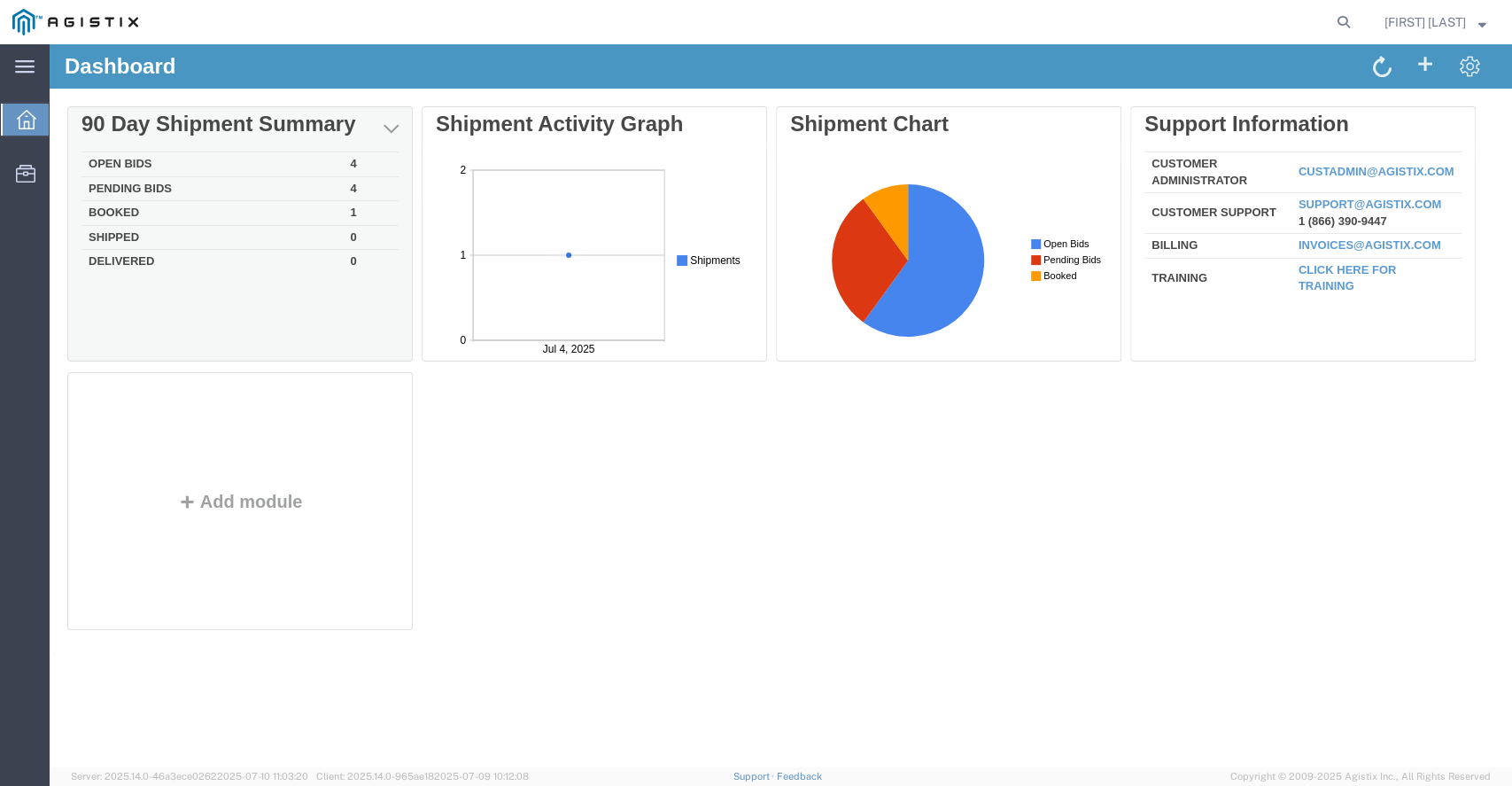 click on "Open Bids" at bounding box center [213, 165] 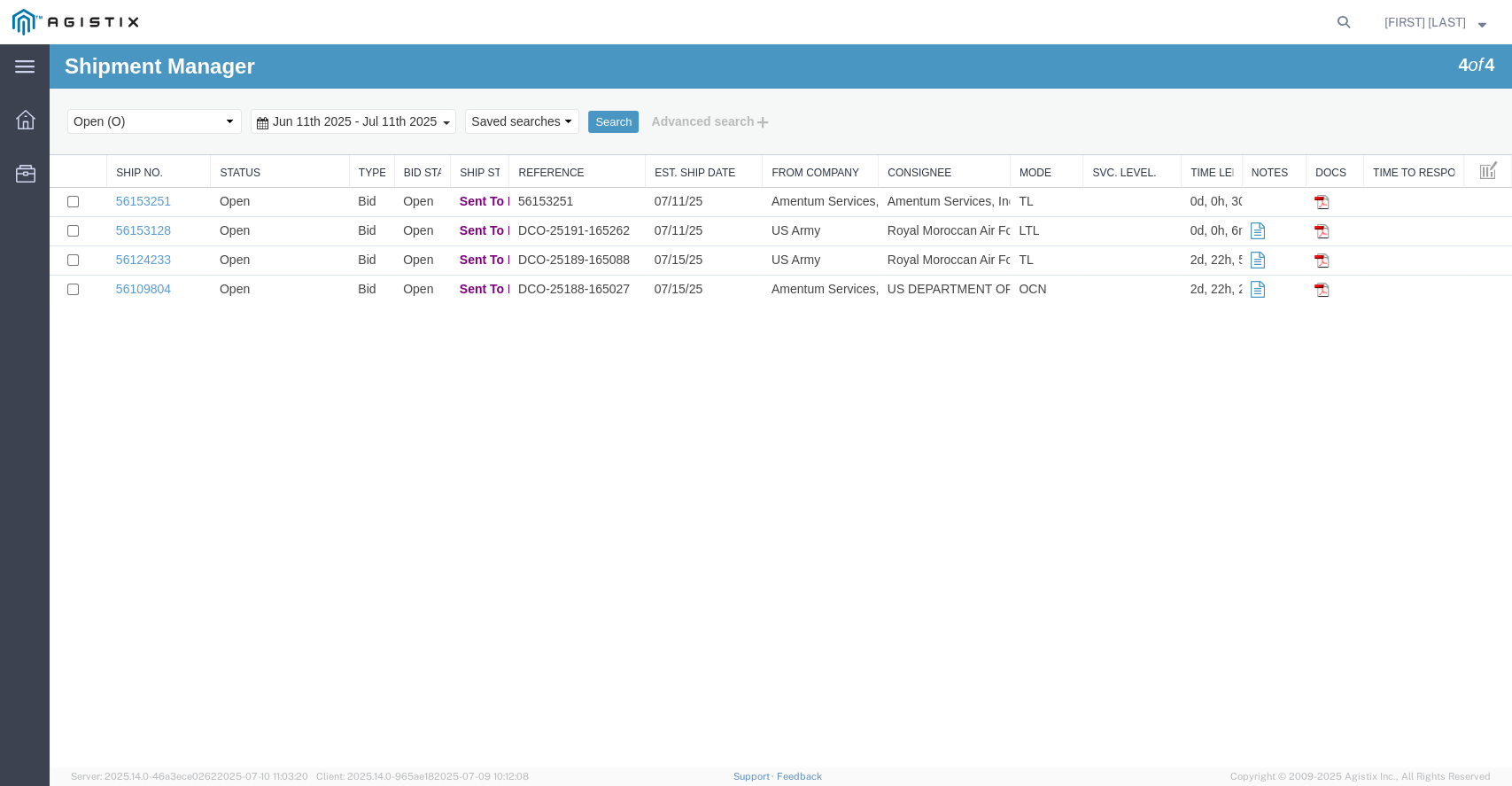 click on "[FIRST] [LAST]" 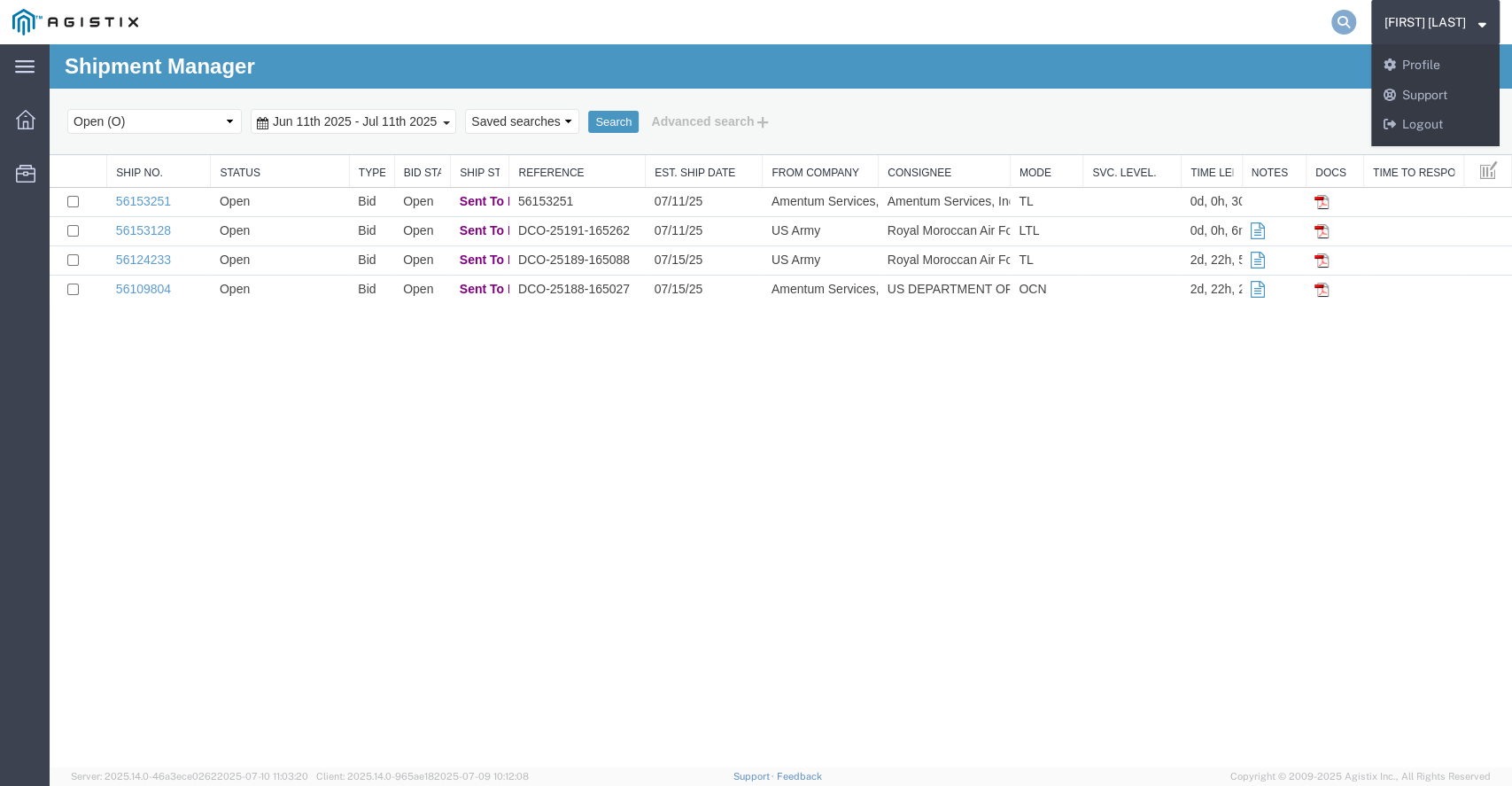click 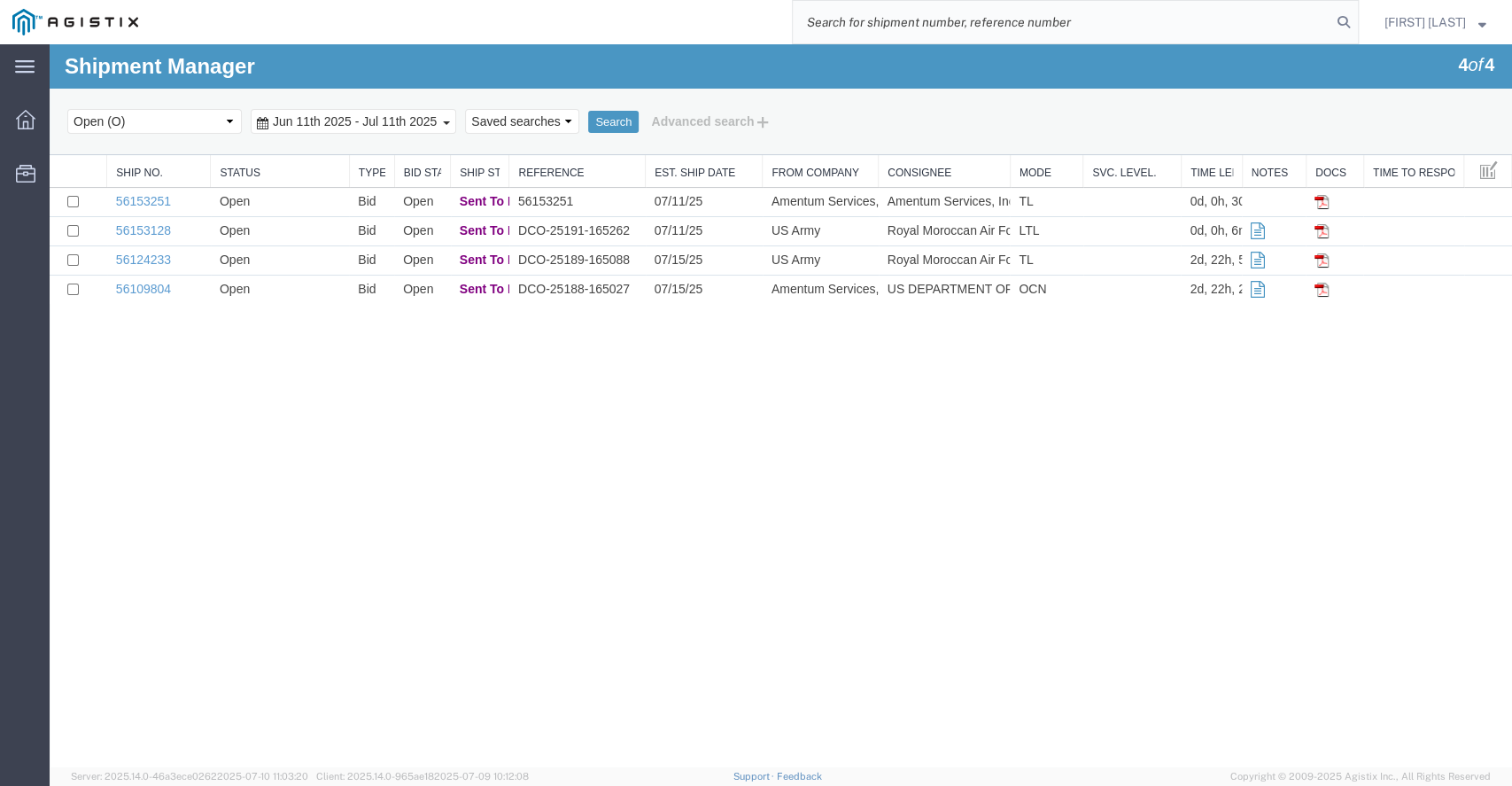 paste on "56124233" 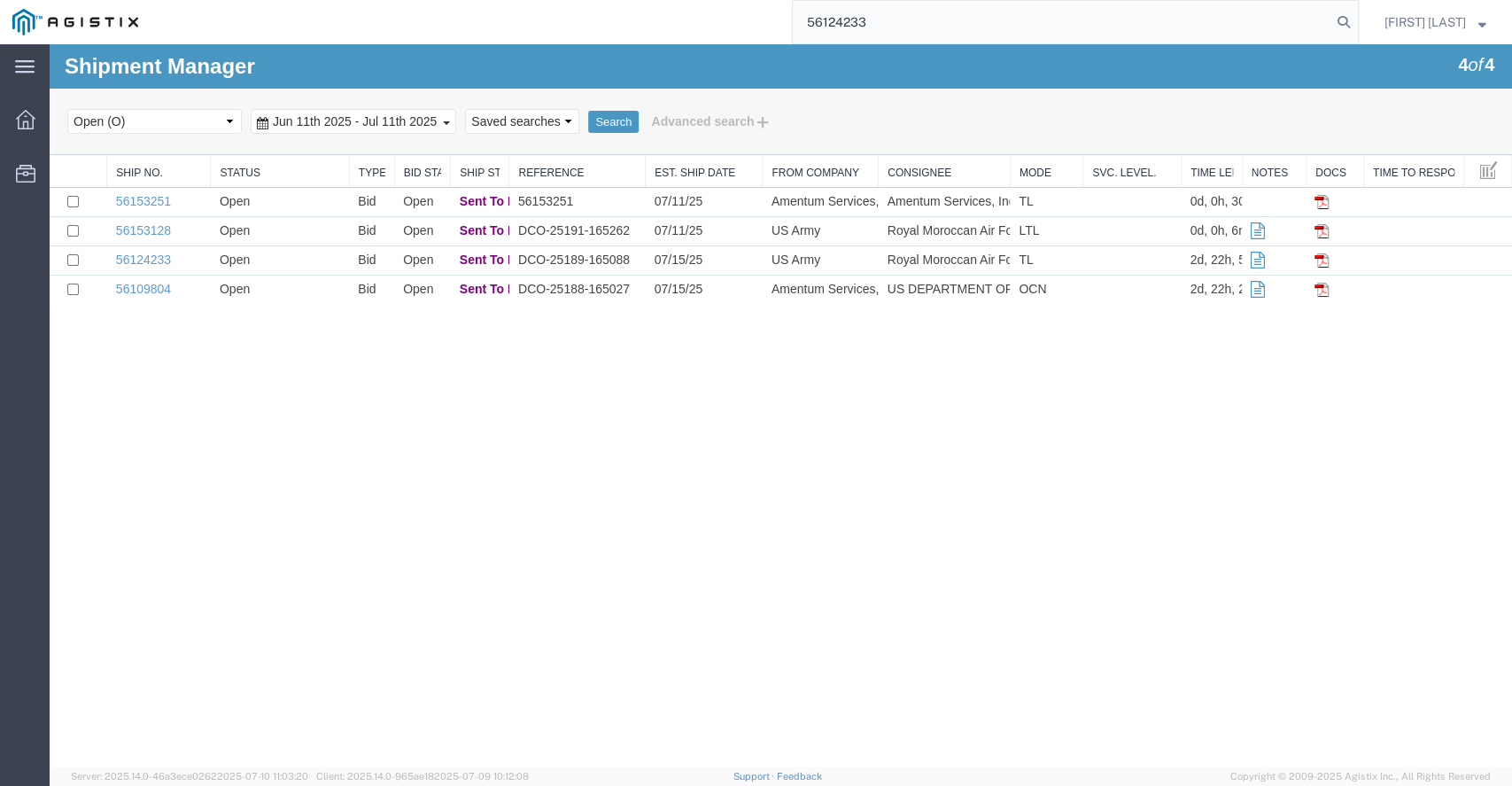 type on "56124233" 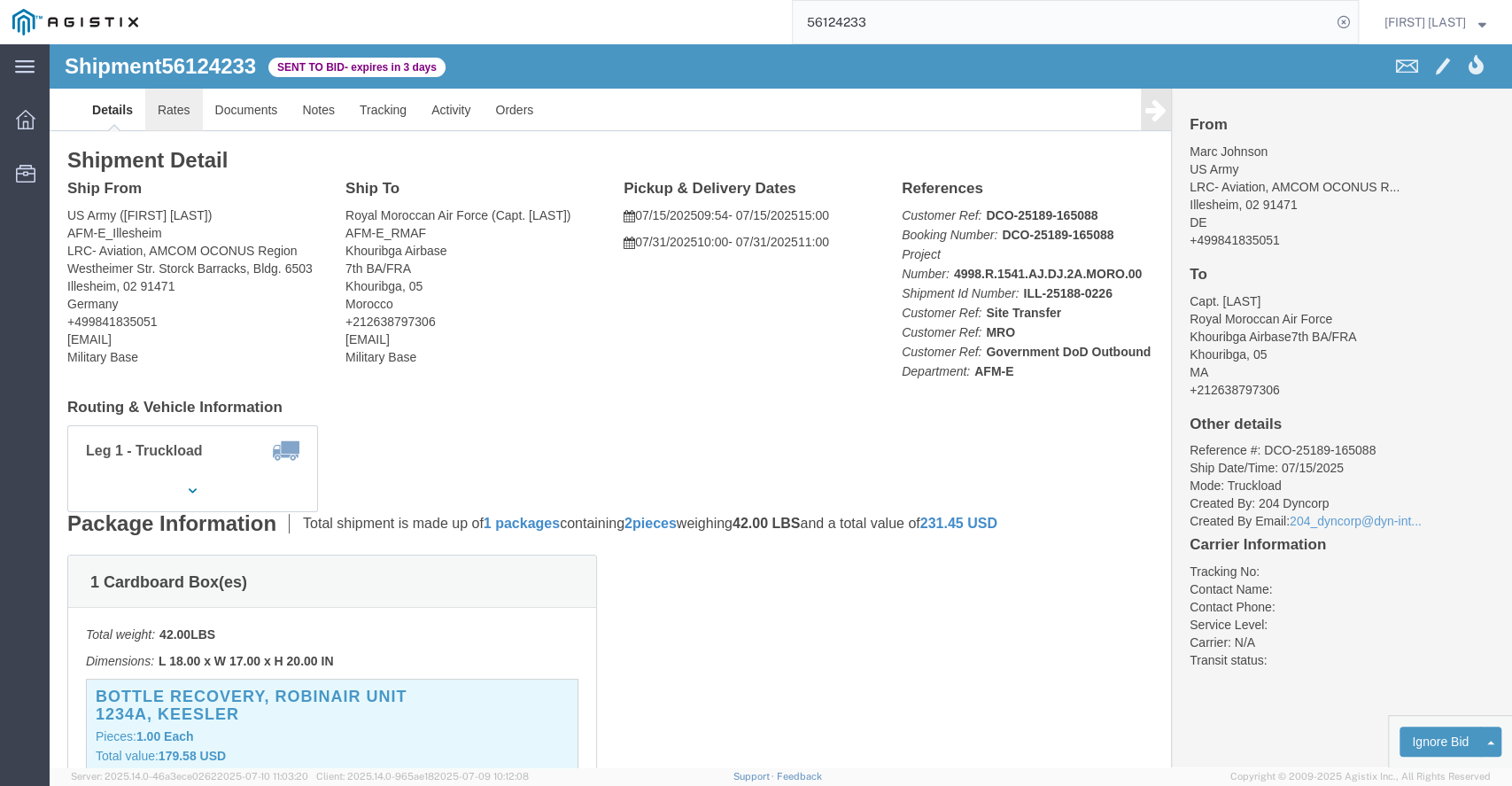 click on "Rates" 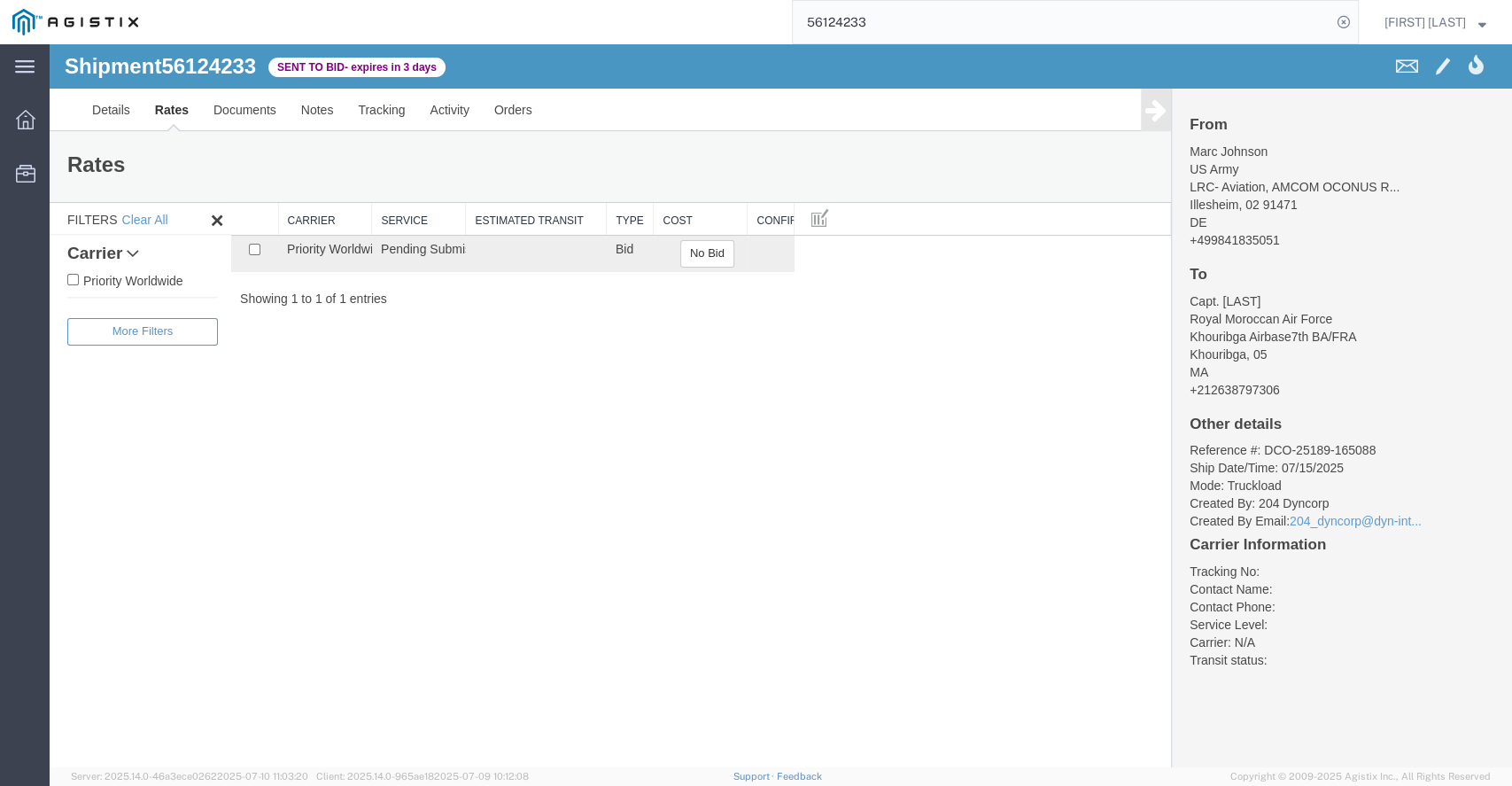 click on "Shipment  56124233 1
of
1   Sent to Bid  - expires in 3 days Details Rates Documents Notes Tracking Activity Orders From [FIRST] [LAST] US Army LRC- Aviation, AMCOM OCONUS R...
Illesheim, 02 91471 [COUNTRY] +499841835051 To Capt. [LAST] Royal Moroccan Air Force Khouribga Airbase7th BA/FRA Khouribga, 05  MA +212638797306 Other details Reference #: DCO-25189-165088 Ship Date/Time: 07/15/2025 Mode: Truckload Created By: 204 Dyncorp Created By Email:
204_dyncorp@dyn-int...
Carrier Information Tracking No:  Contact Name:  Contact Phone:  Service Level:  Carrier: N/A Transit status:  Please fix the following errors Rates Filter Filters Clear All Cost  -
Transit Days Carrier   Priority Worldwide Filters Type   Bid Service   Pending Submission Search: Carrier Service Estimated Transit Type Cost Confirm Priority Worldwide Pending Submission Bid
No Bid
Showing 1 to 1 of 1 entries To" at bounding box center [780, 406] 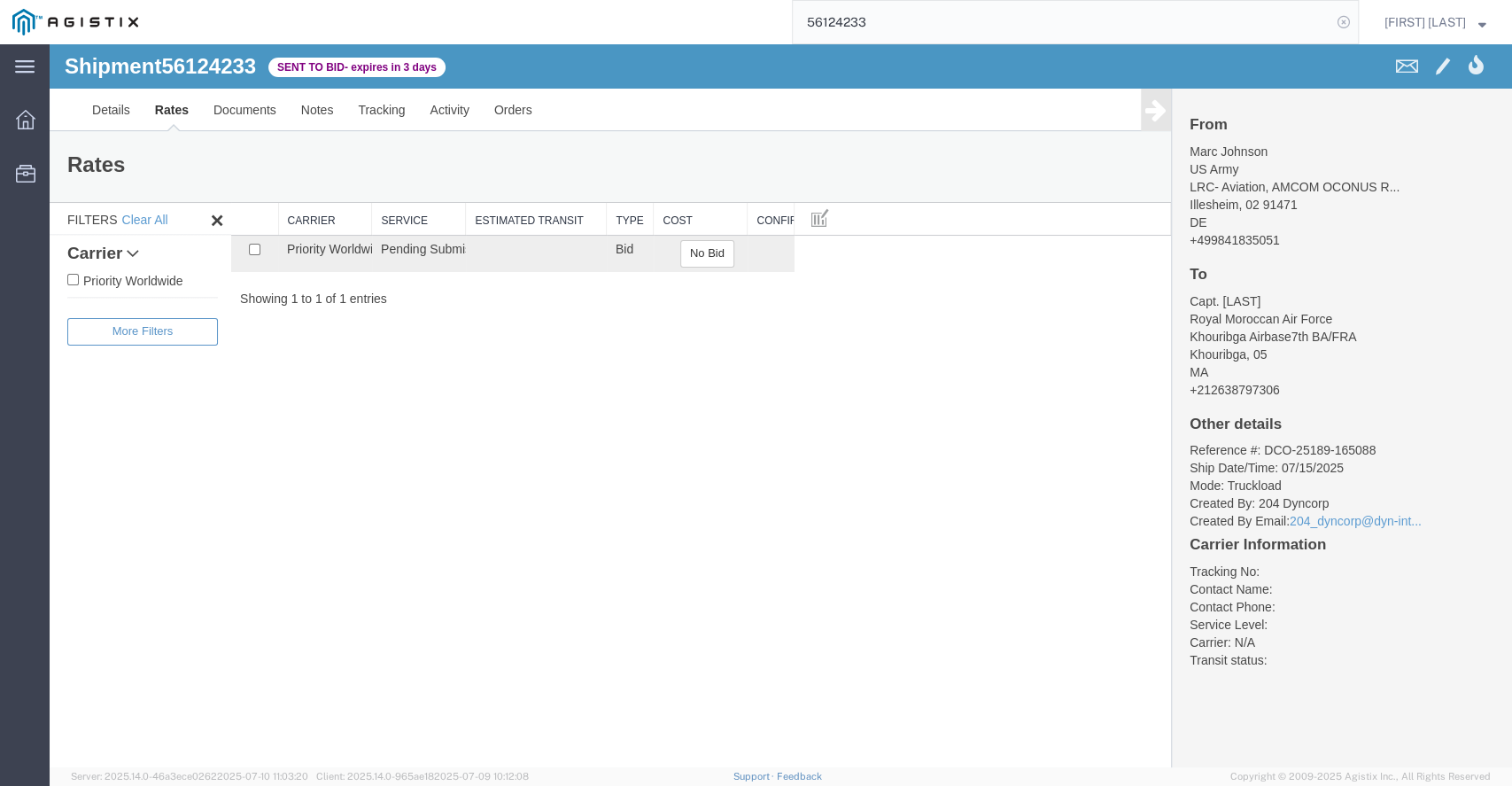 click 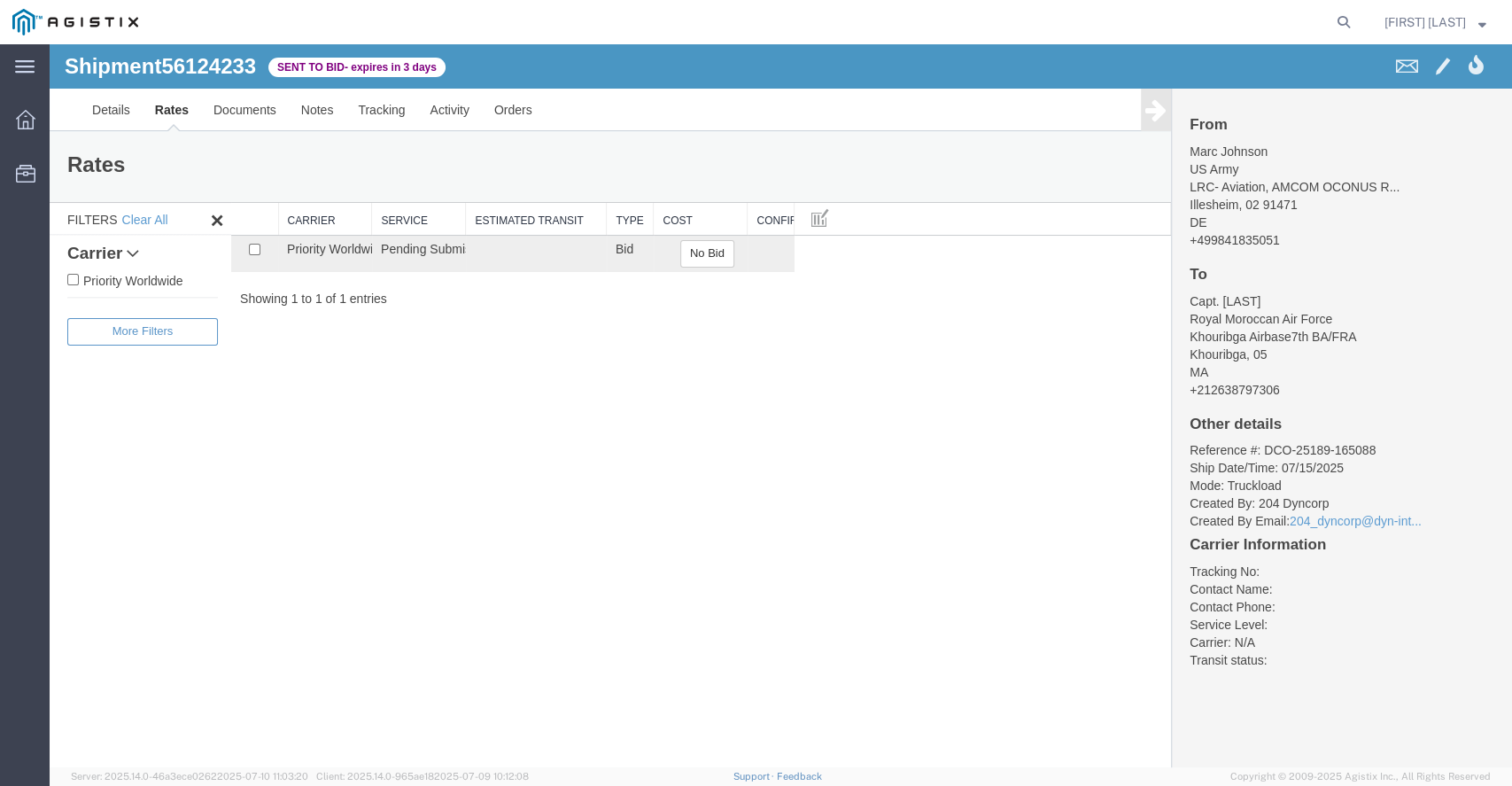 click 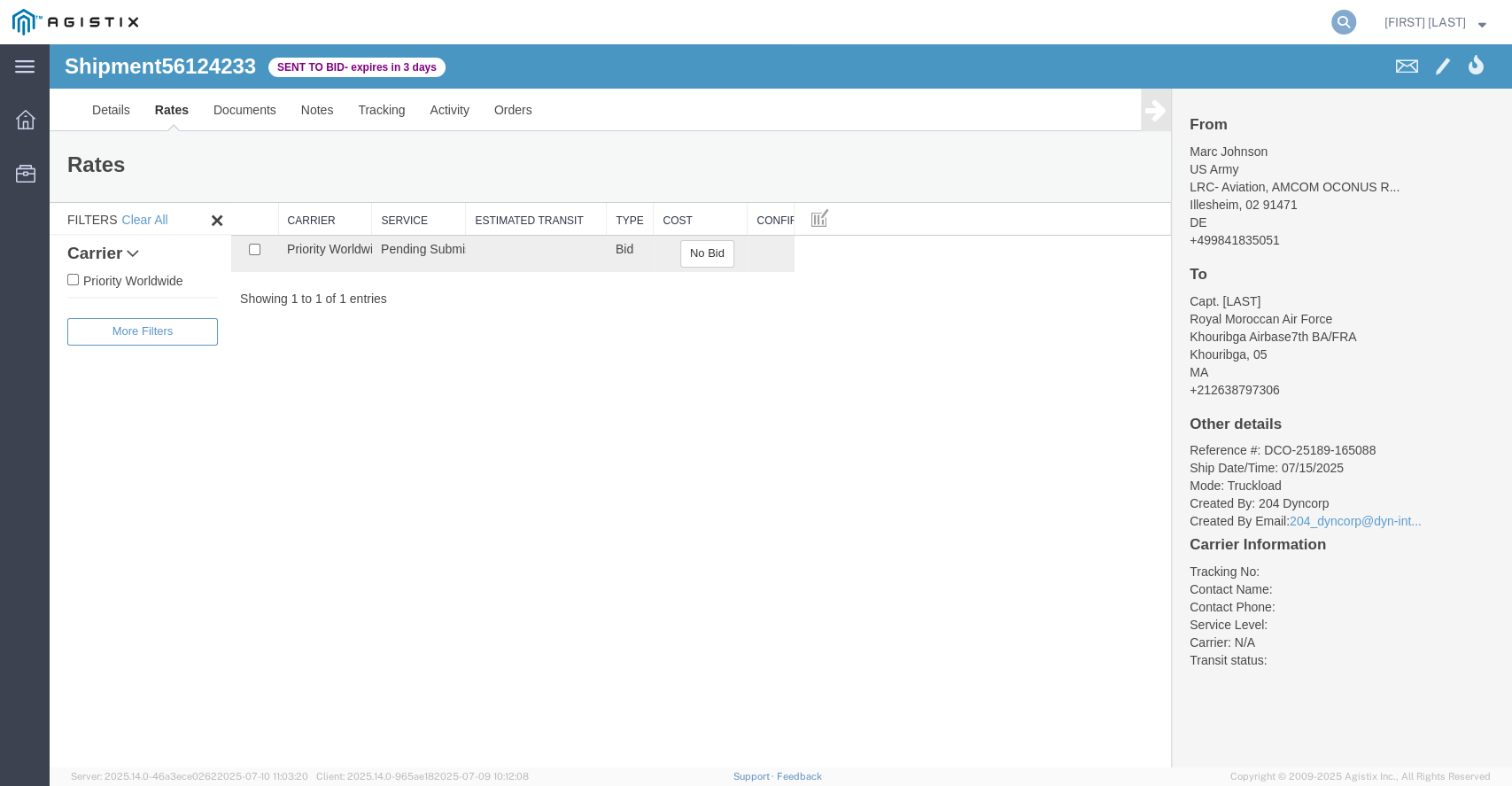 click 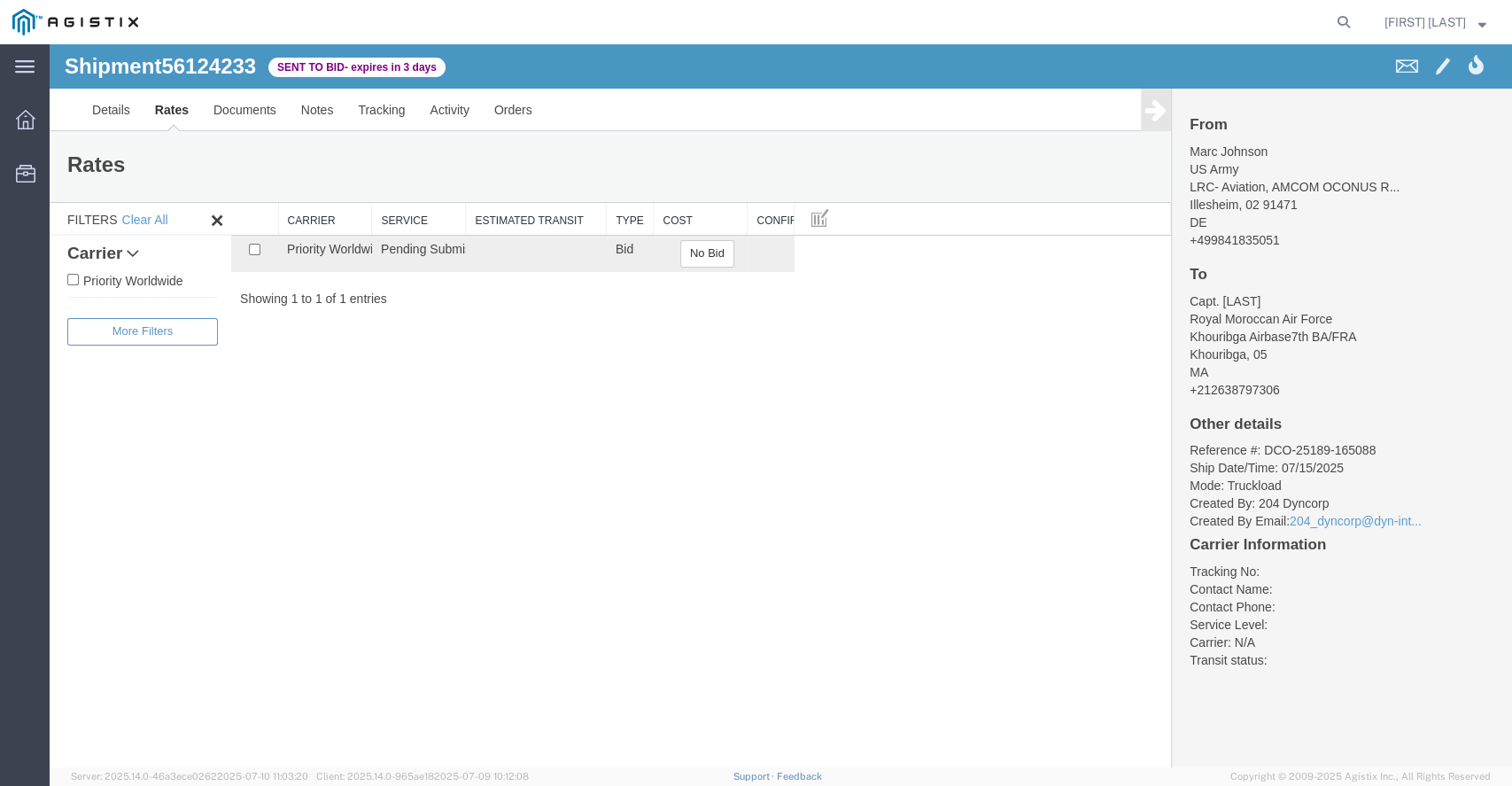 paste on "56163954" 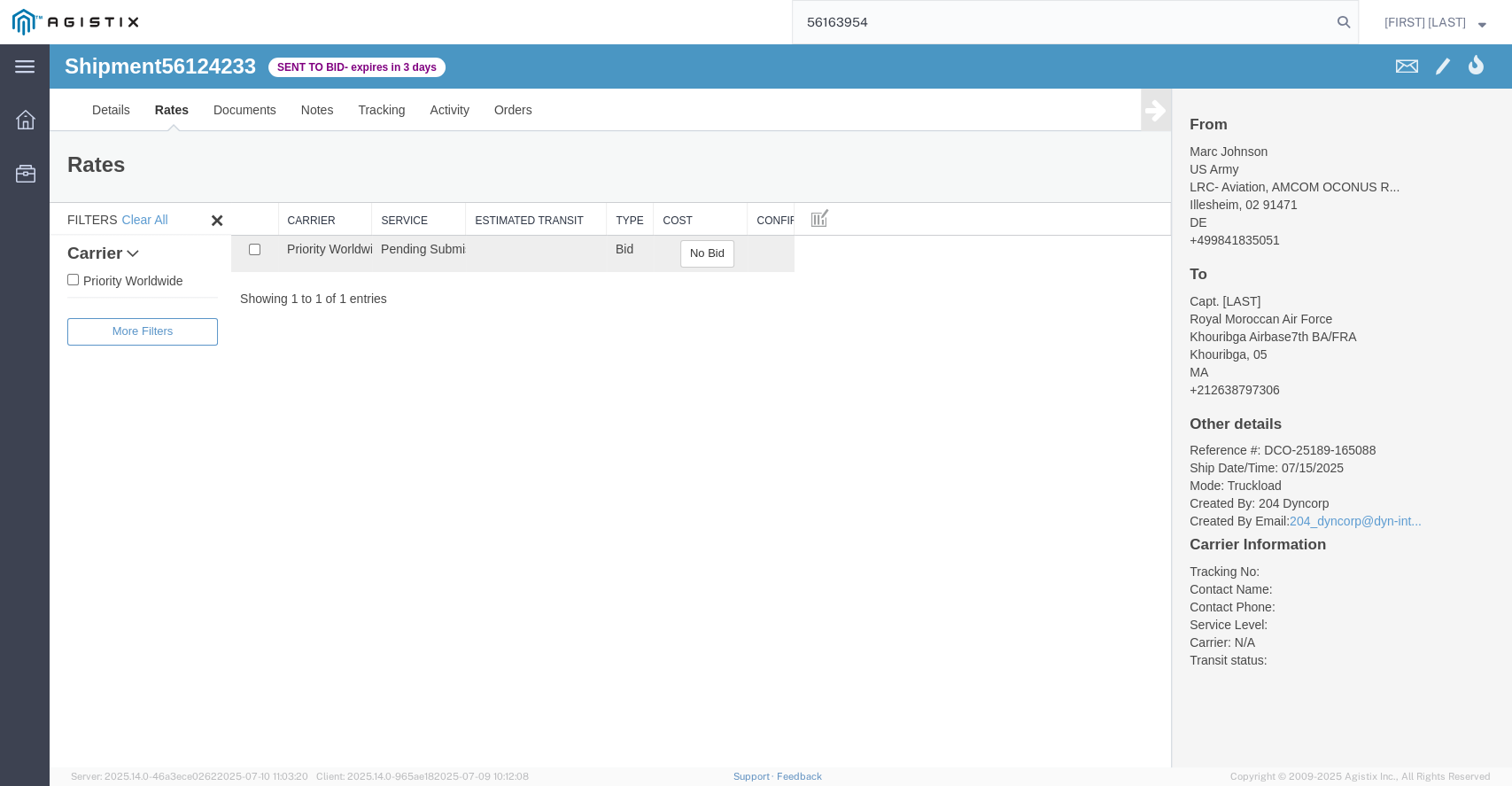 type on "56163954" 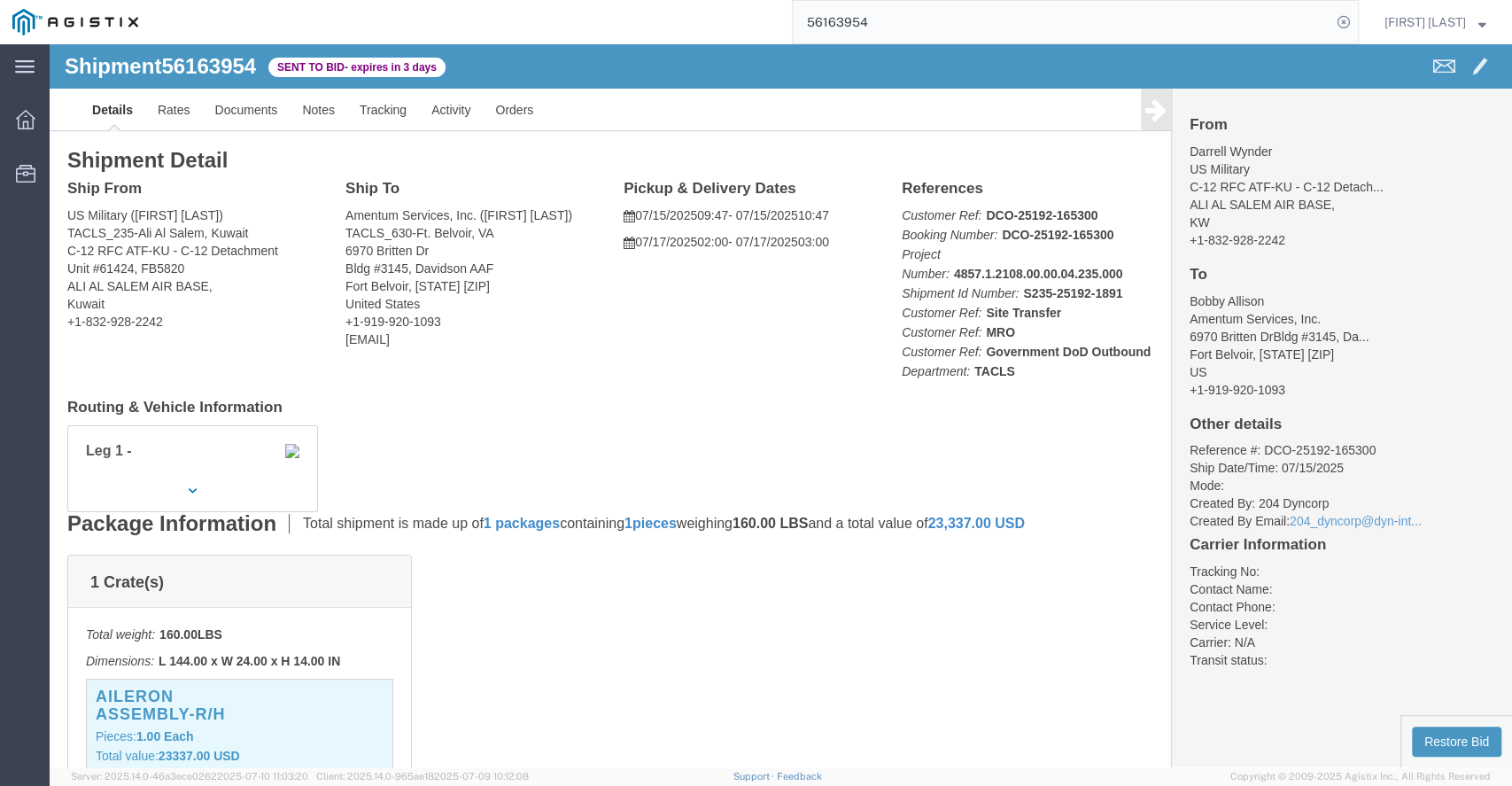 click on "Shipment Detail
Ship From US Military ([FIRST] [LAST]) TACLS_235-Ali Al Salem, Kuwait C-12 RFC ATF-KU - C-12 Detachment Unit #61424, FB5820 ALI AL SALEM AIR BASE,  Kuwait +1-832-928-2242 Ship To
Amentum Services, Inc. ([FIRST] [LAST]) TACLS_630-Ft. Belvoir, [STATE] [ZIP] 6970 Britten Dr Bldg #3145, Davidson AAF Fort Belvoir, [STATE] [ZIP] United States +1-919-920-1093 bobby.allison@amentum.com
Pickup & Delivery Dates
07/15/2025  09:47
-
07/15/2025  10:47  07/17/2025  02:00
-
07/17/2025  03:00 Edit Date and Time
Pickup Date:
Pickup Start Date Pickup Start Time Pickup Open Date and Time Jul 15 2025 9:47 AM Pickup Close Date Pickup Close Time
Pickup Close Date and Time
Jul 15 2025 10:47 AM
Delivery by Date
Delivery Start Date Delivery Start Time
Deliver Open Date and Time
Jul 17 2025 2:00 AM Deliver Close Date Deliver Close Time Jul 17 2025 3:00 AM" 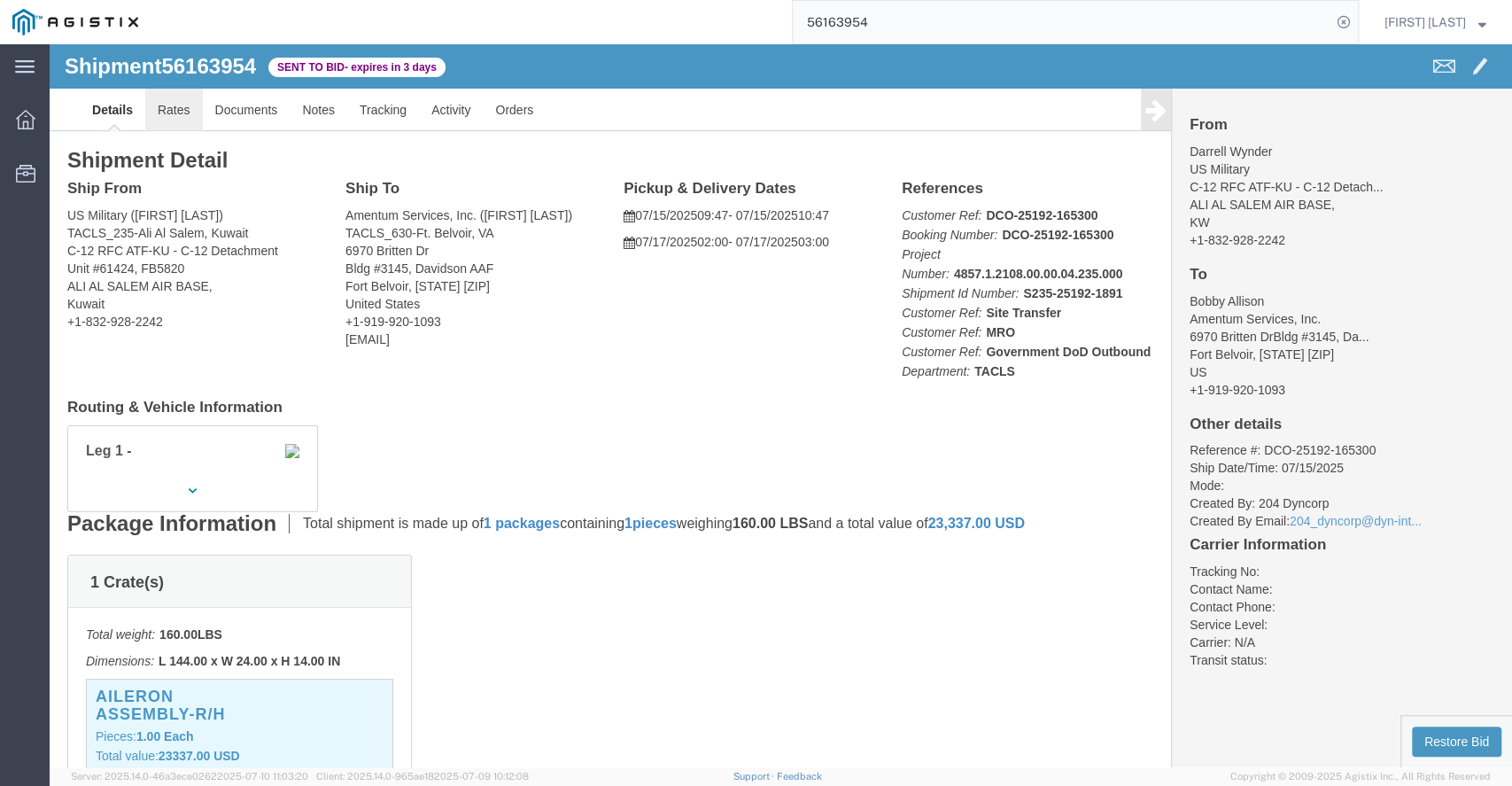 click on "Rates" 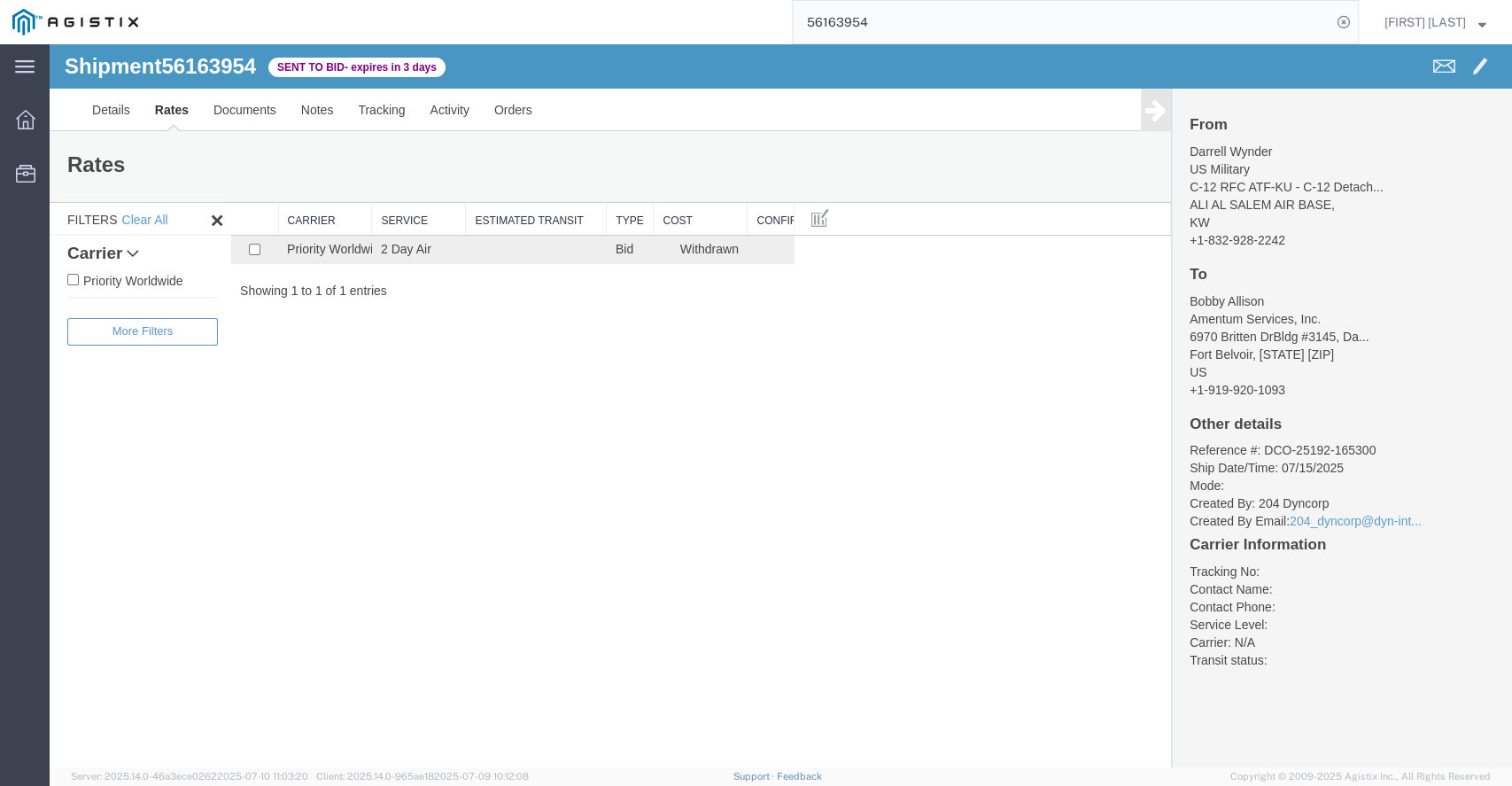 click on "Shipment  56163954 1
of
1   Sent to Bid  - expires in 3 days Details Rates Documents Notes Tracking Activity Orders From [FIRST] [LAST] US Military C-12 RFC ATF-KU - C-12 Detach...
ALI AL SALEM AIR BASE,   KW +1-832-928-2242 To [FIRST] [LAST] Amentum Services, Inc. 6970 Britten DrBldg #3145, Da...
Fort Belvoir, [STATE] [ZIP] US +1-919-920-1093 Other details Reference #: DCO-25192-165300 Ship Date/Time: 07/15/2025 Mode:  Created By: 204 Dyncorp Created By Email:
204_dyncorp@dyn-int...
Carrier Information Tracking No:  Contact Name:  Contact Phone:  Service Level:  Carrier: N/A Transit status:  Please fix the following errors Rates Filter Filters Clear All Cost  -
Transit Days Carrier   Priority Worldwide Filters Type   Bid Service   2 Day Air Search: Carrier Service Estimated Transit Type Cost Confirm Priority Worldwide 2 Day Air Bid Withdrawn Showing 1 to 1 of 1 entries Please fix the following errors To" at bounding box center [780, 406] 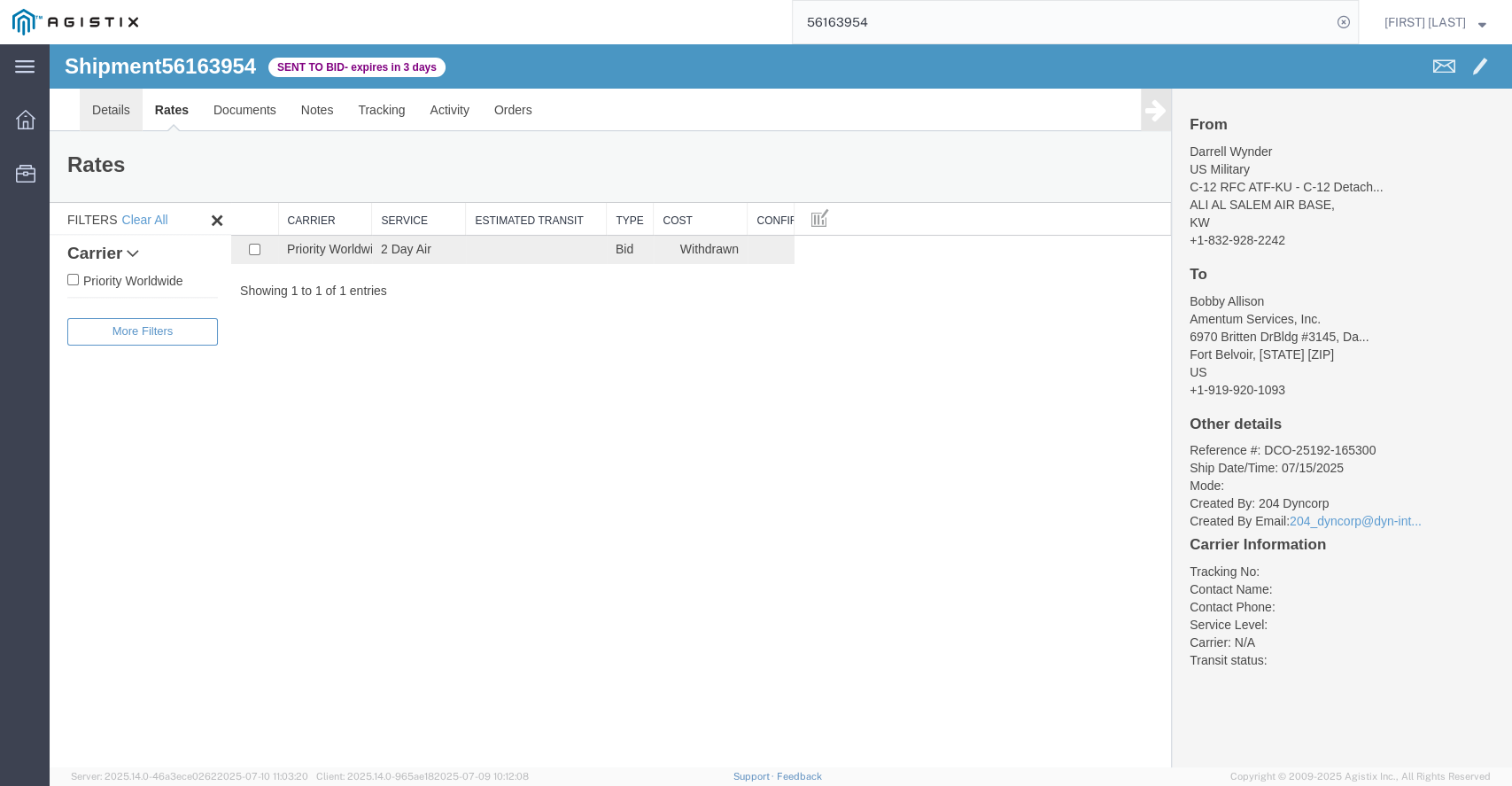 click on "Details" at bounding box center (111, 110) 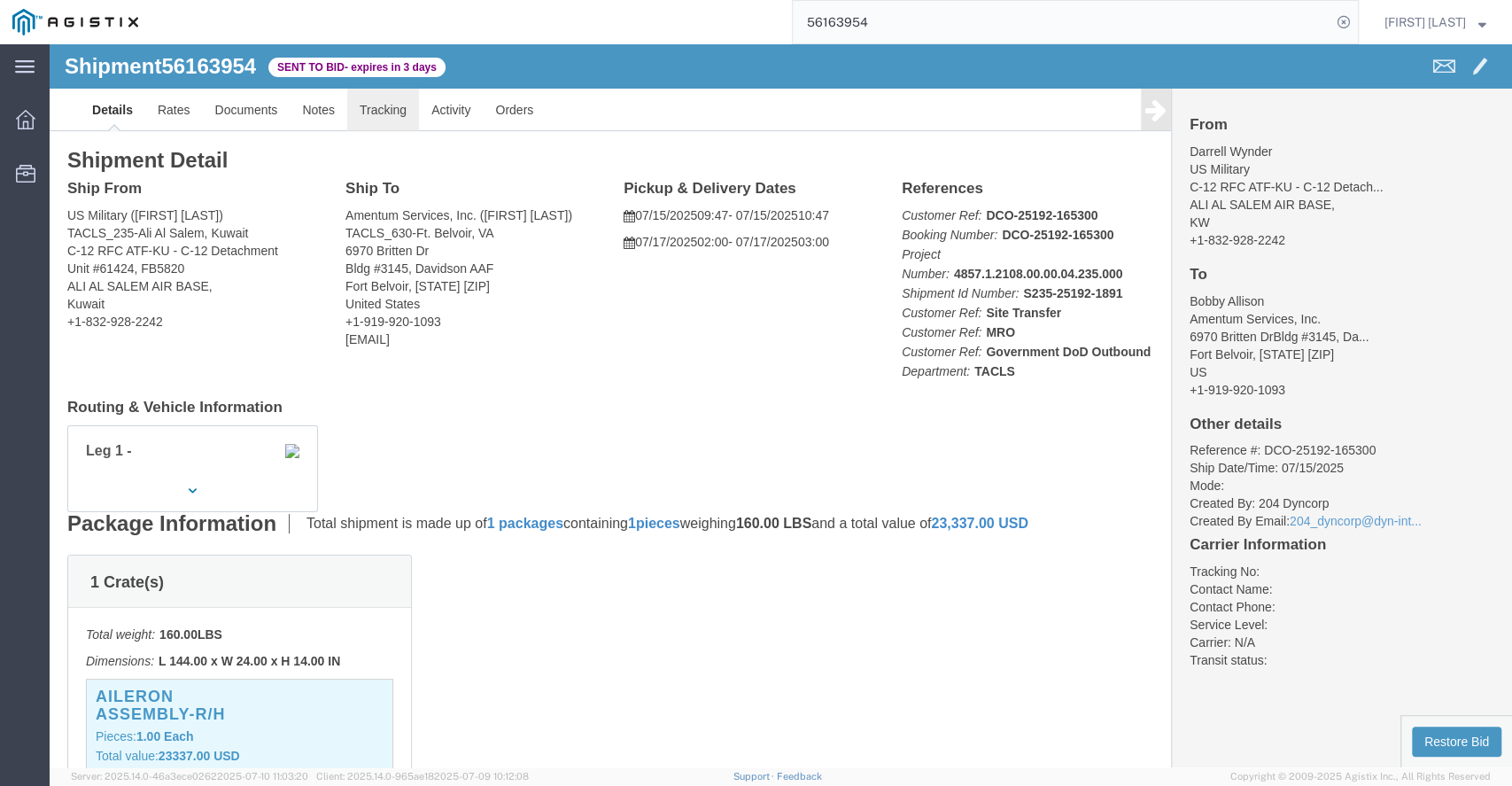 click on "Tracking" 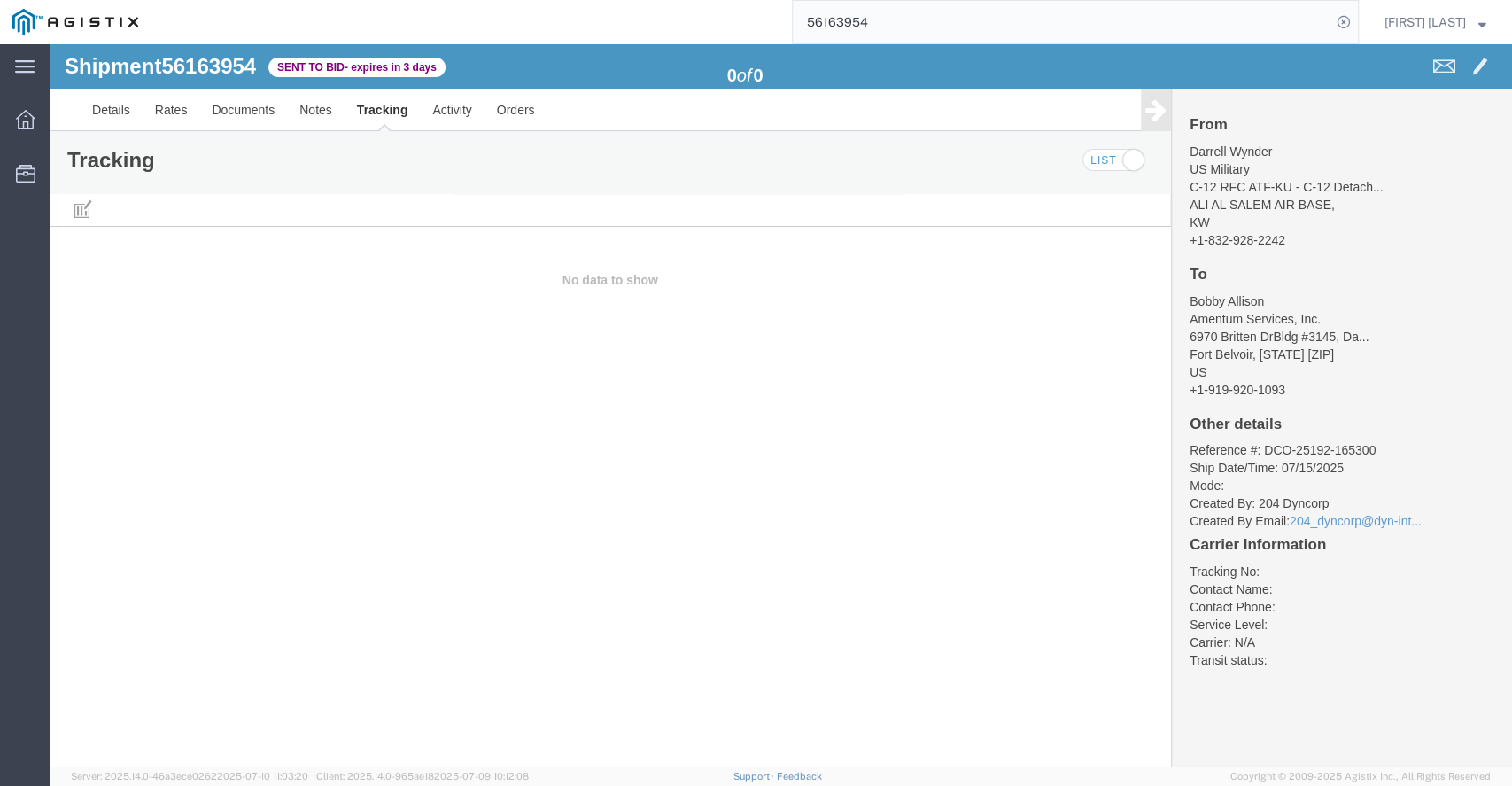 click on "Tracking" at bounding box center [383, 110] 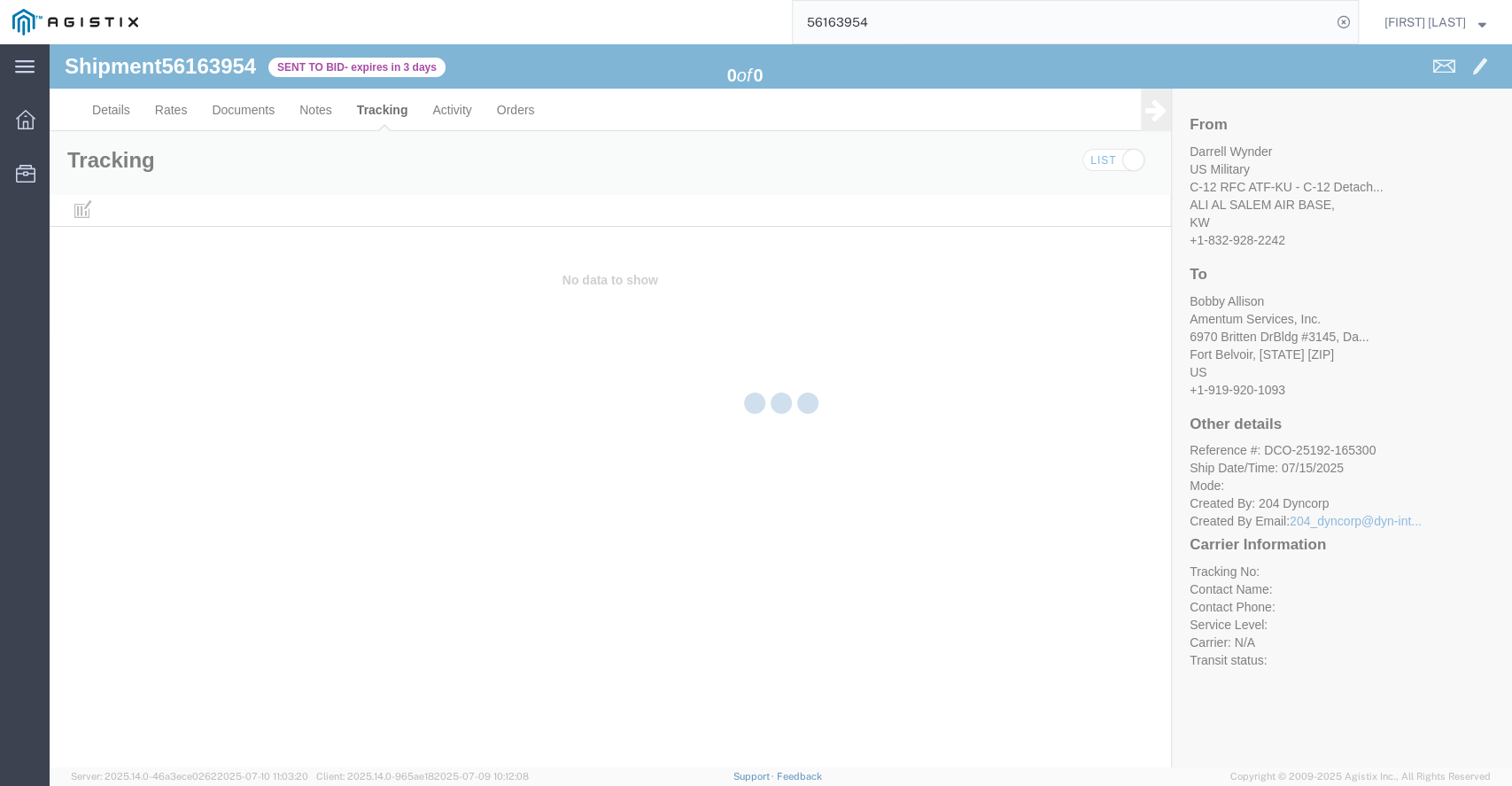 click 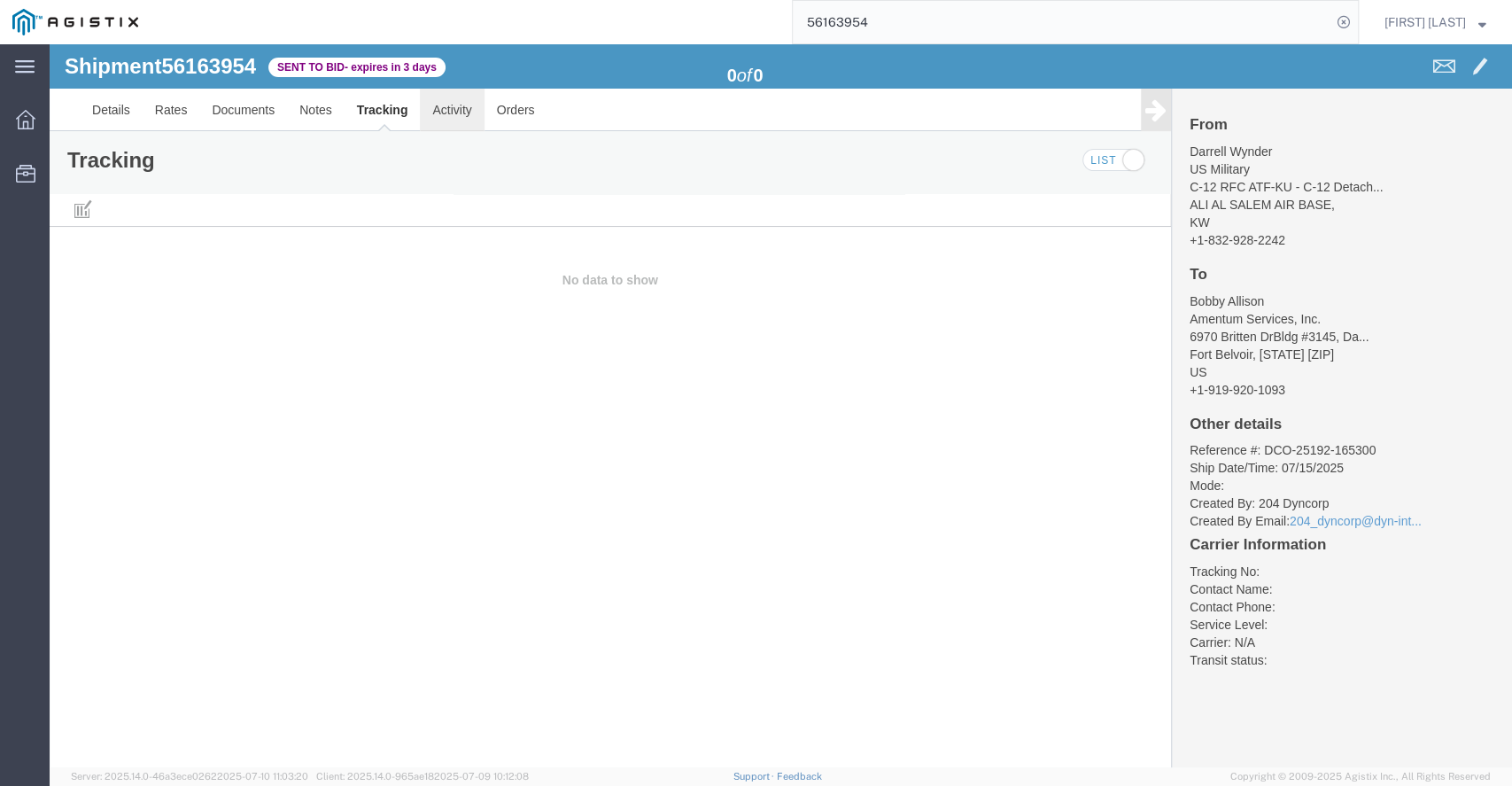 click on "Activity" at bounding box center (452, 110) 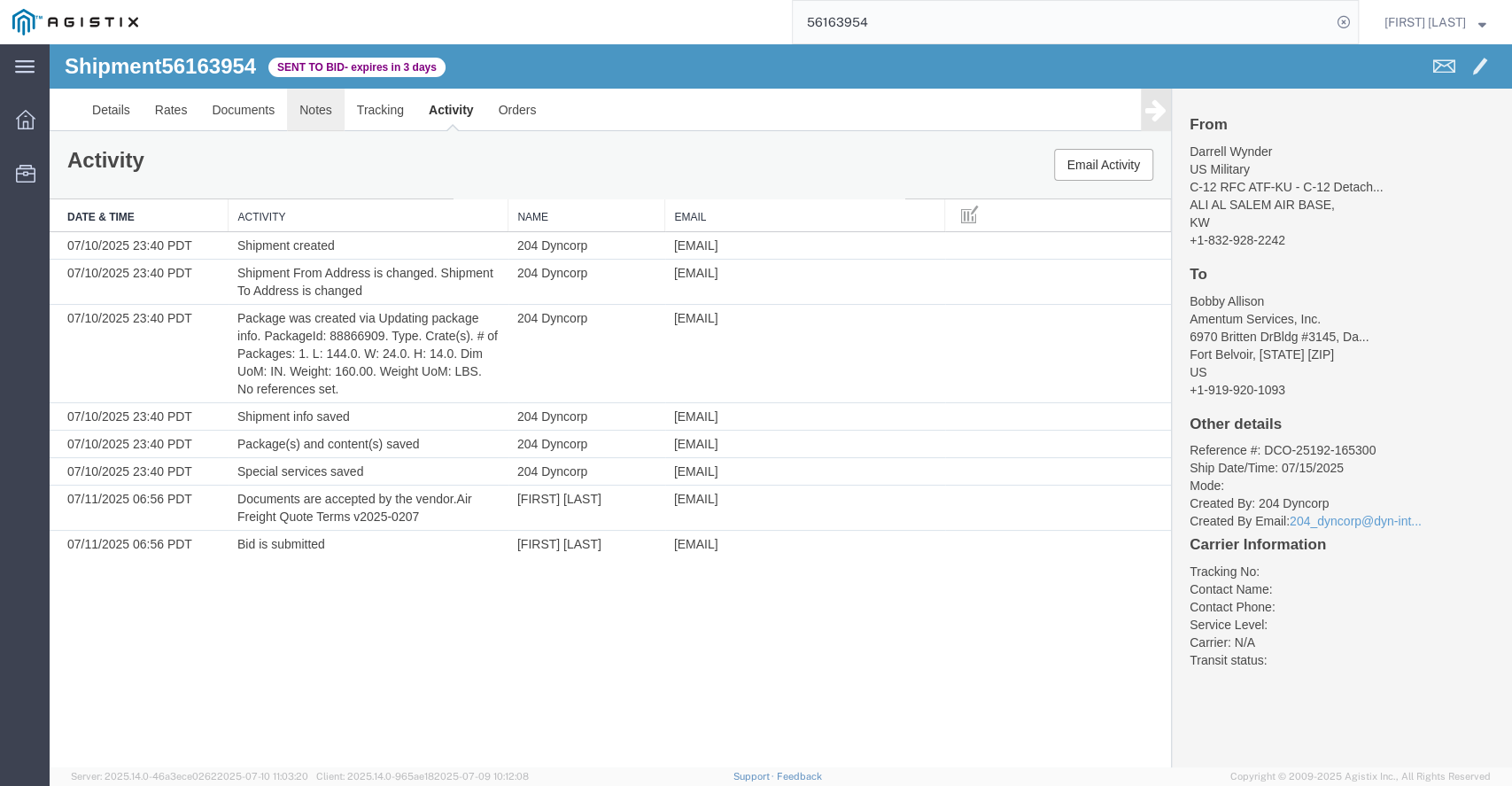 click on "Notes" at bounding box center (315, 110) 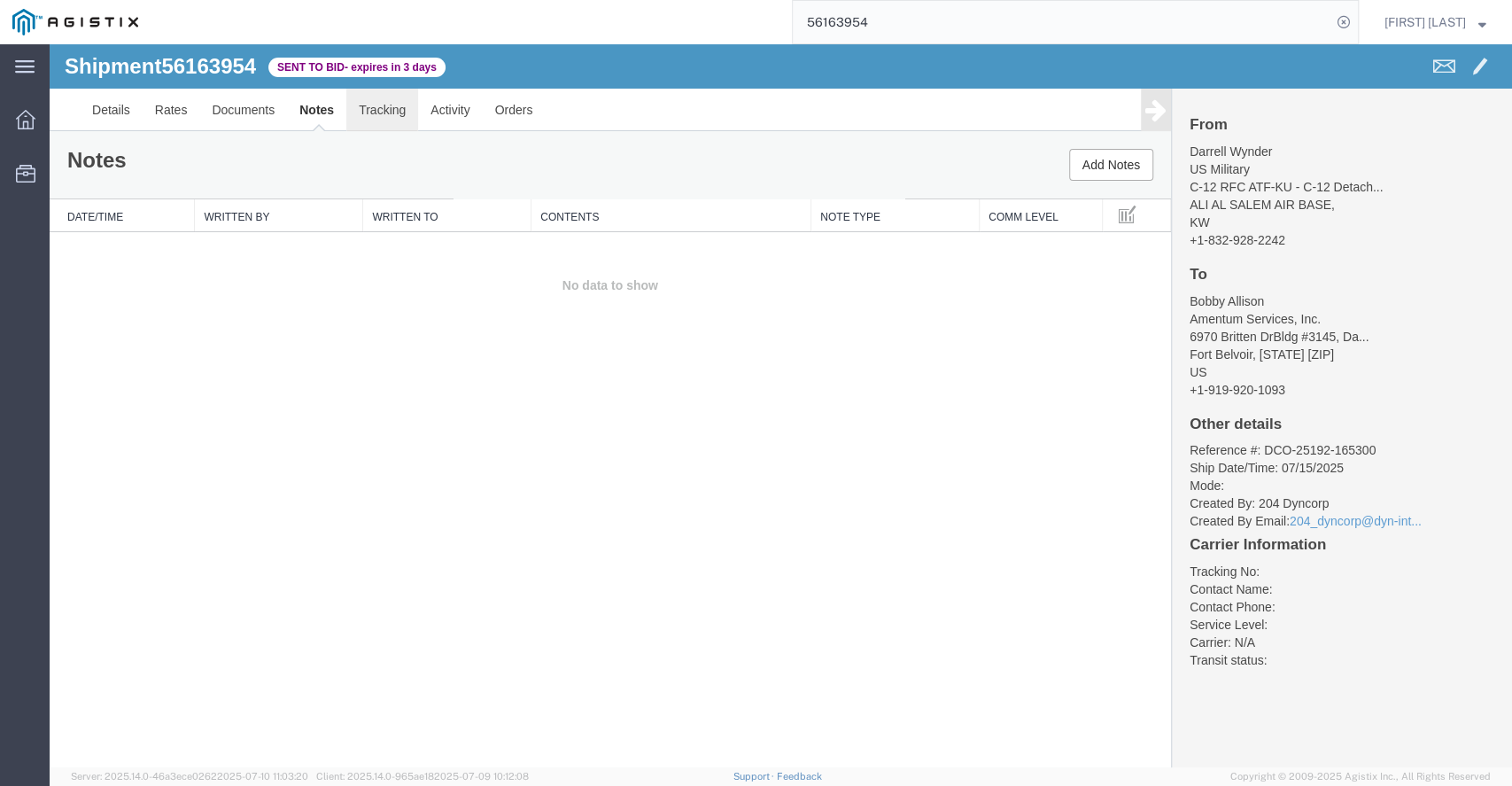 click on "Tracking" at bounding box center (382, 110) 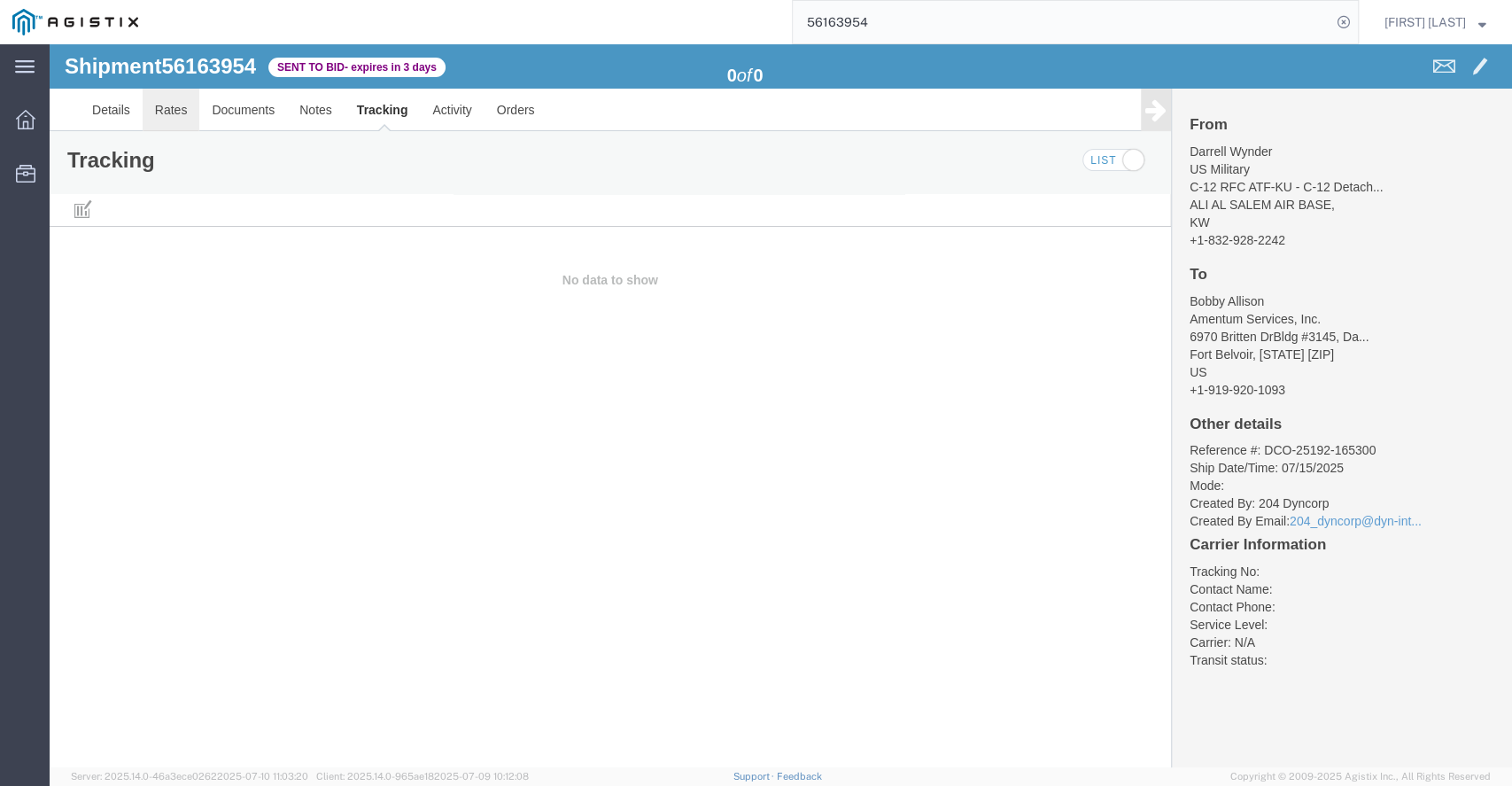 click on "Rates" at bounding box center [171, 110] 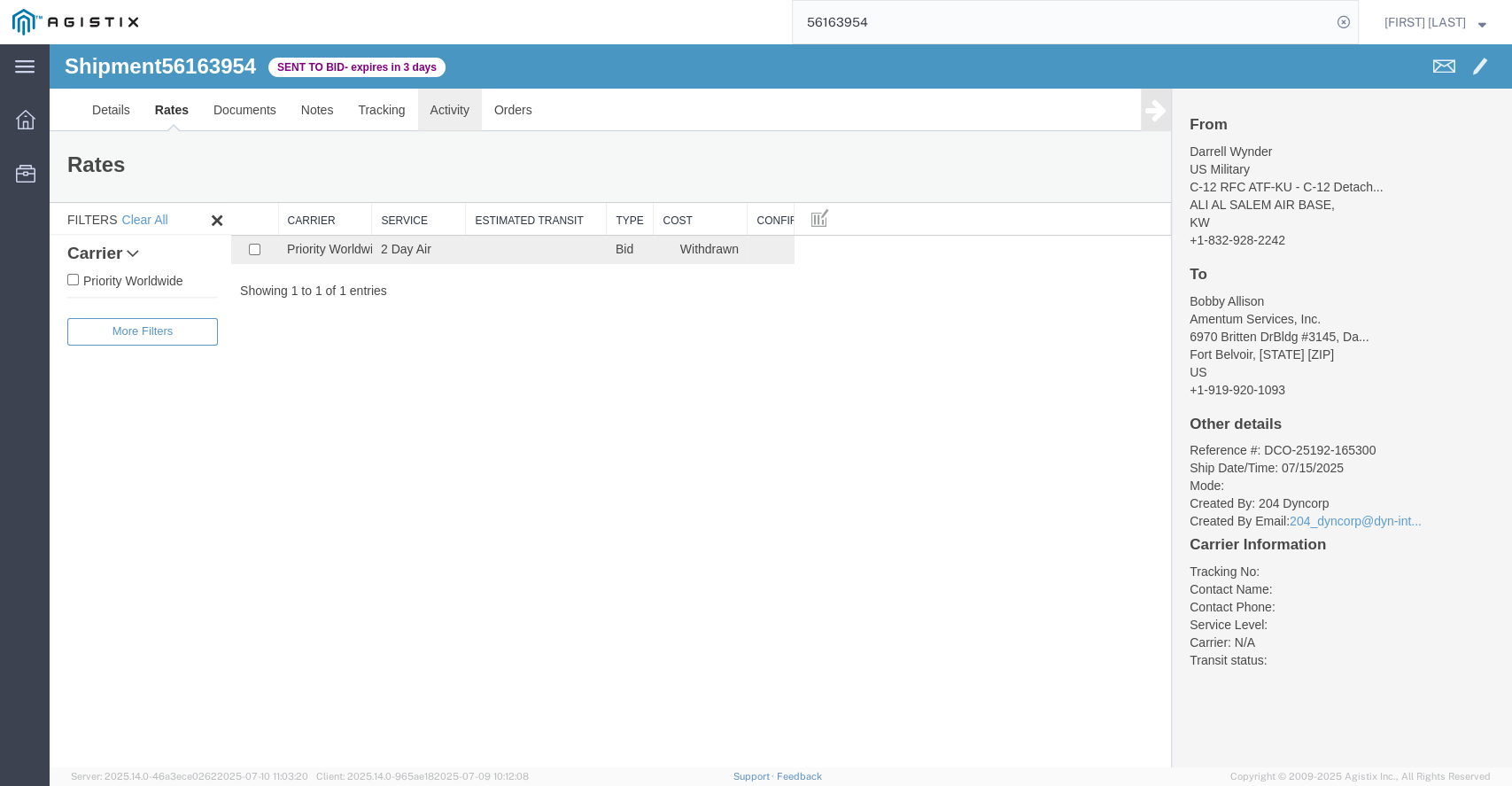 click on "Activity" at bounding box center (450, 110) 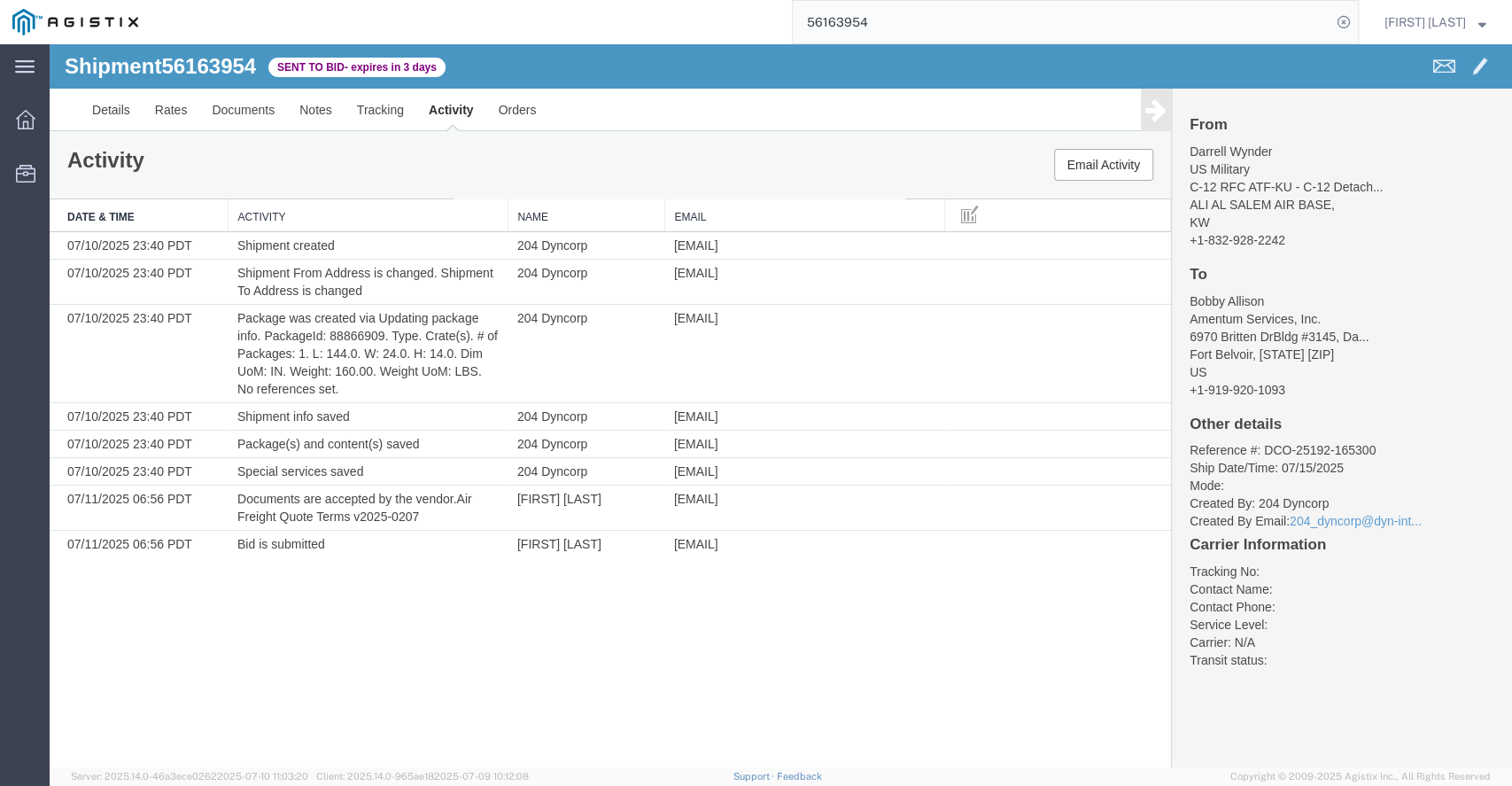 click on "56163954" at bounding box center (208, 66) 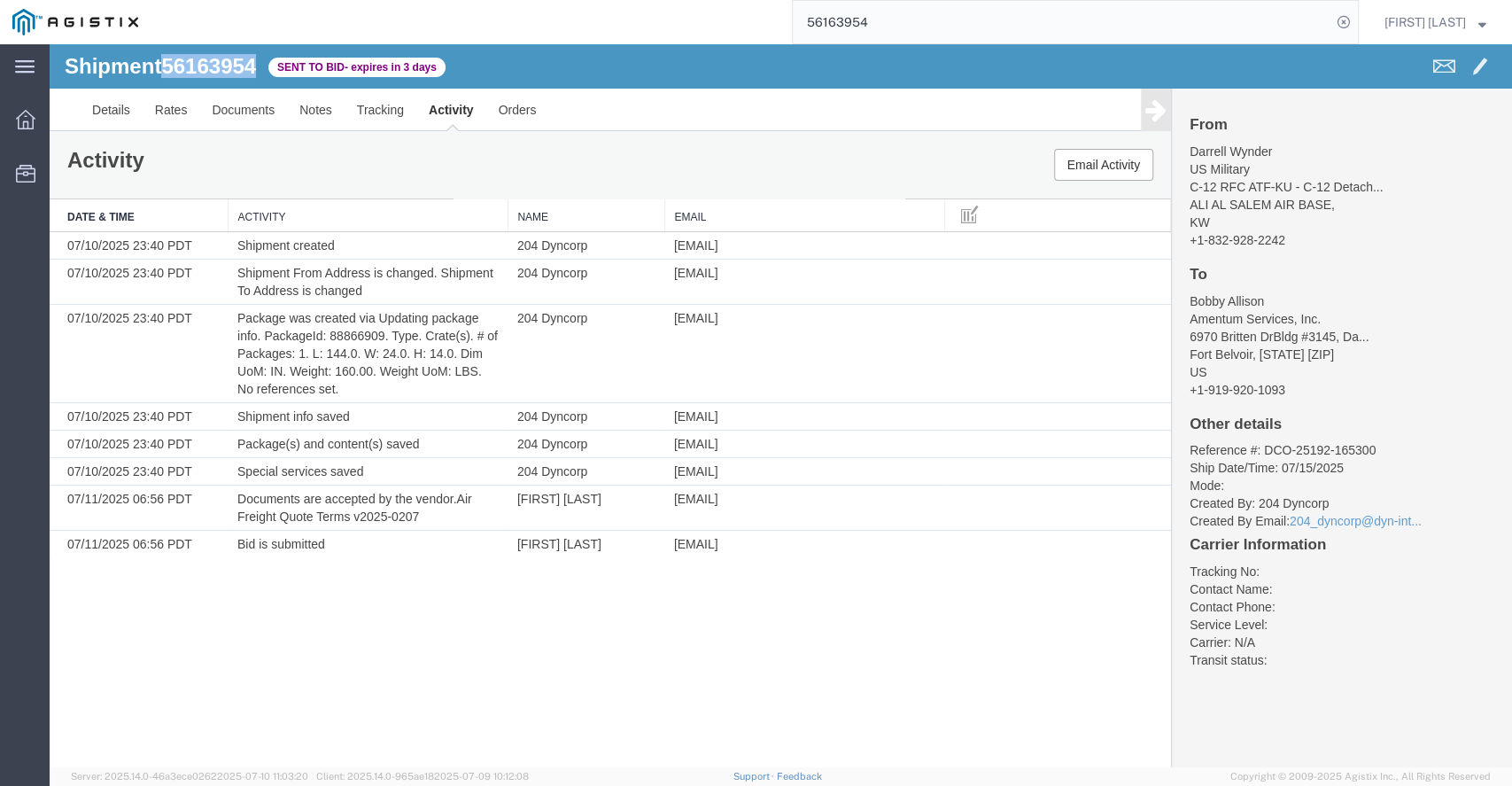 click on "56163954" at bounding box center (208, 66) 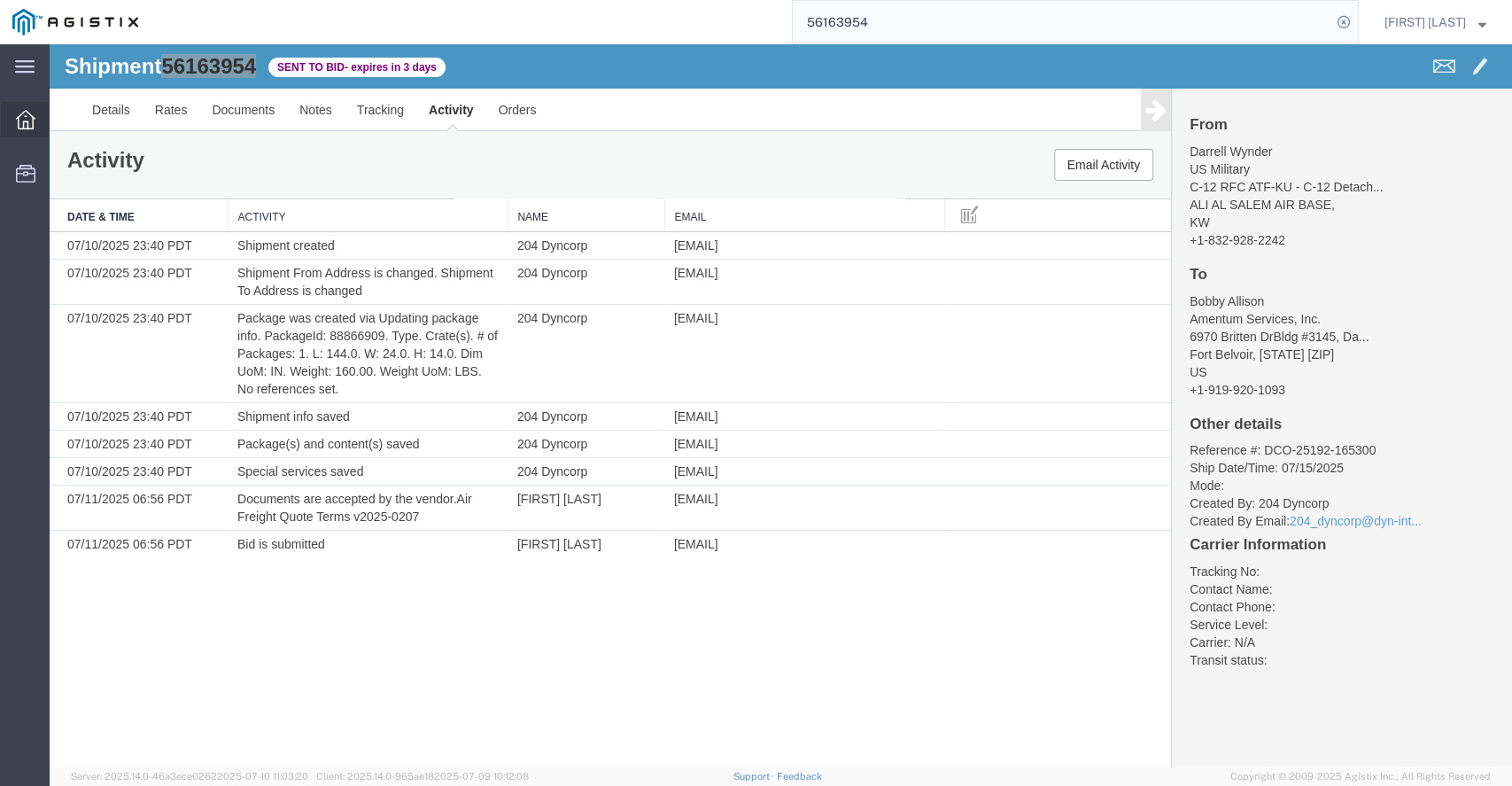 click 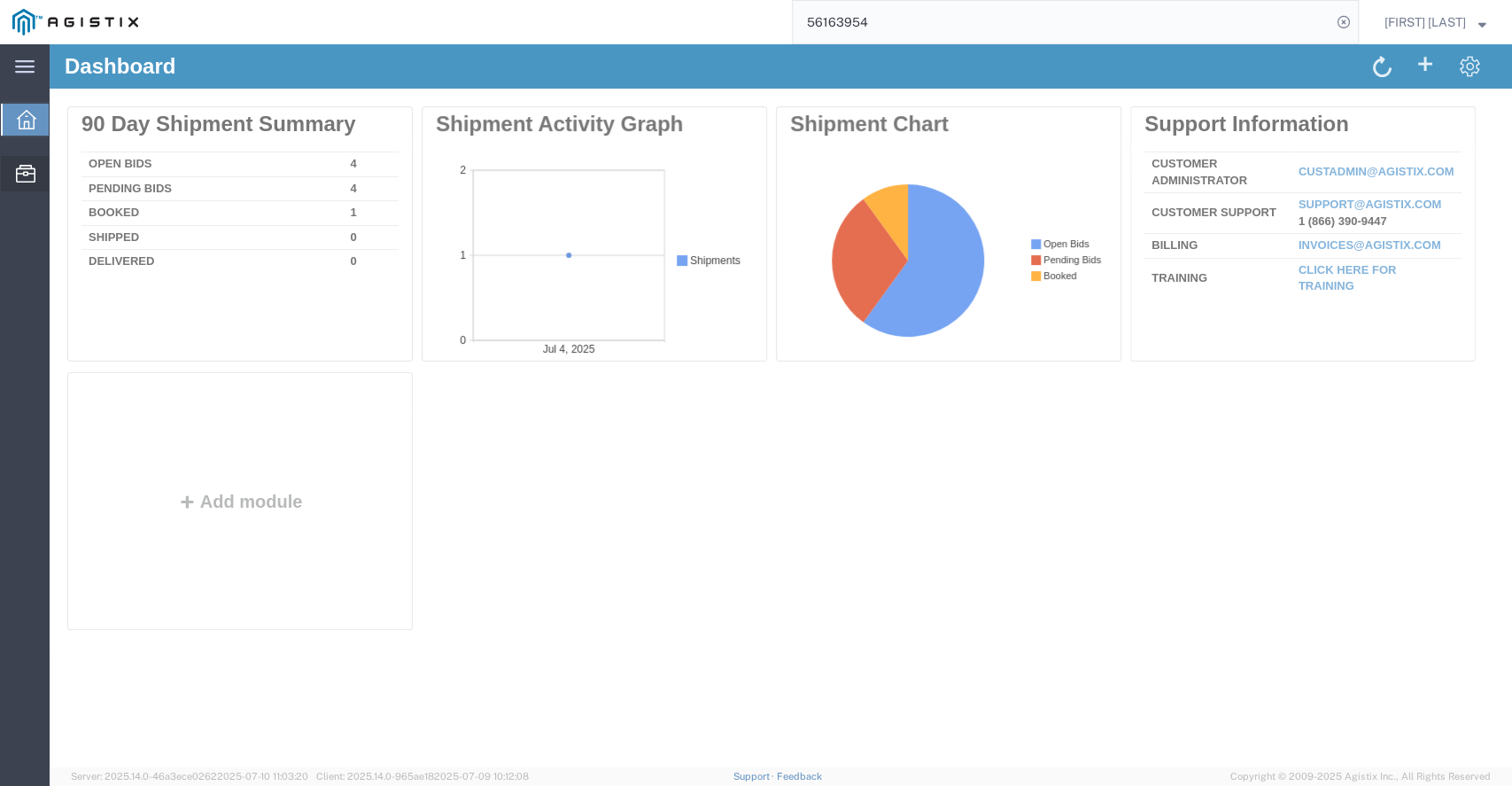 scroll, scrollTop: 0, scrollLeft: 0, axis: both 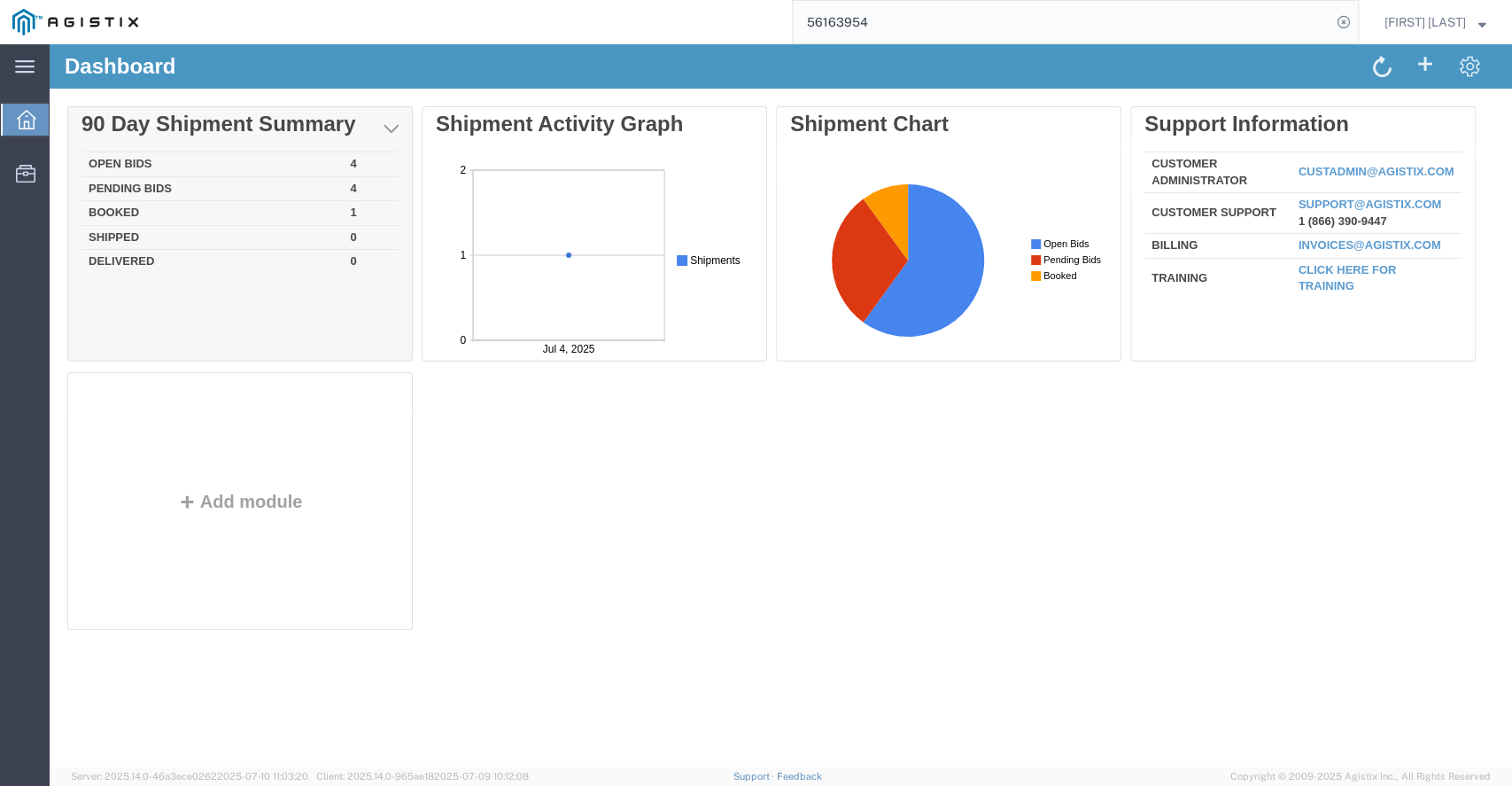click on "Pending Bids" at bounding box center [213, 189] 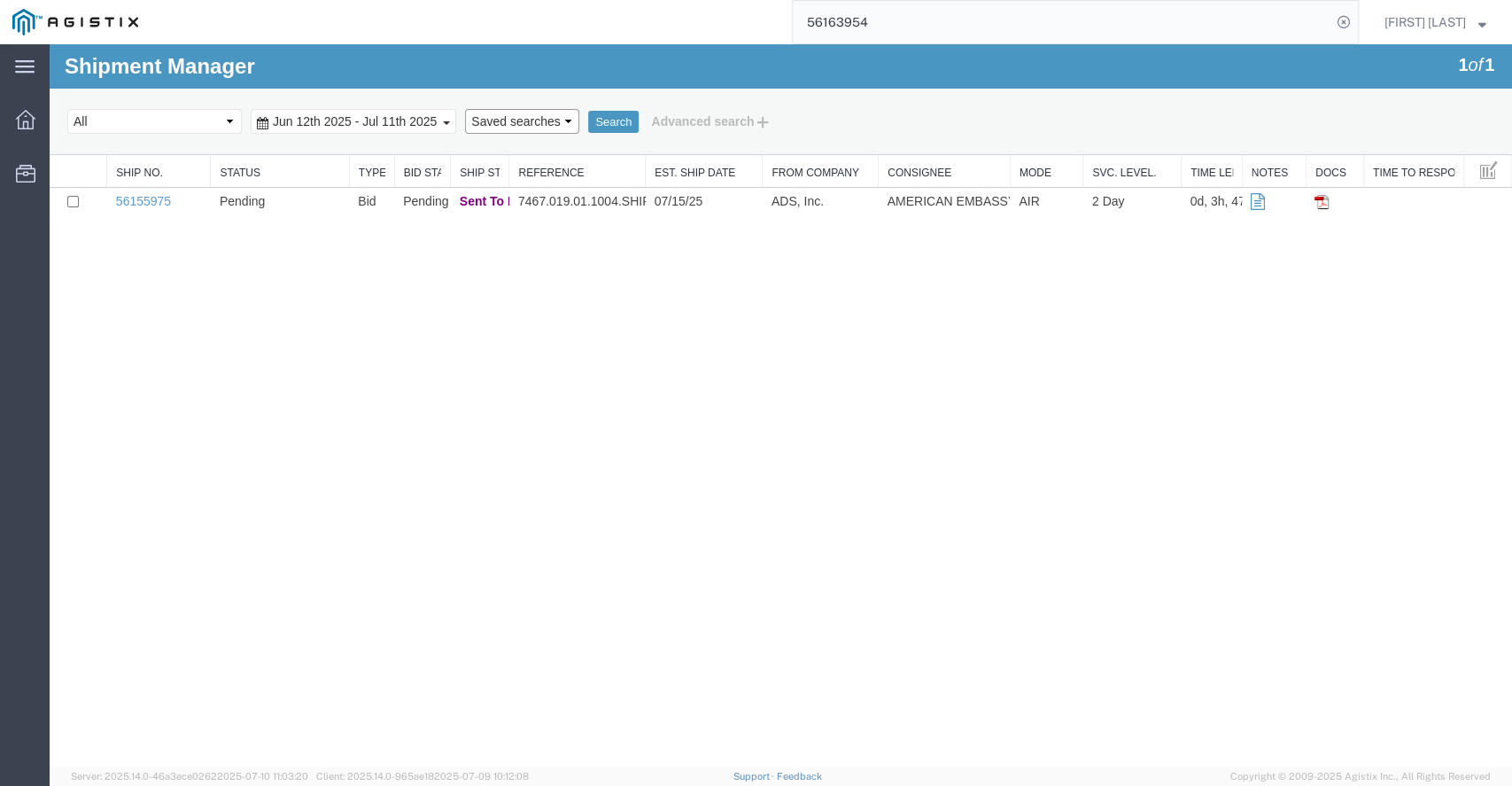 click on "Saved searches" at bounding box center [522, 121] 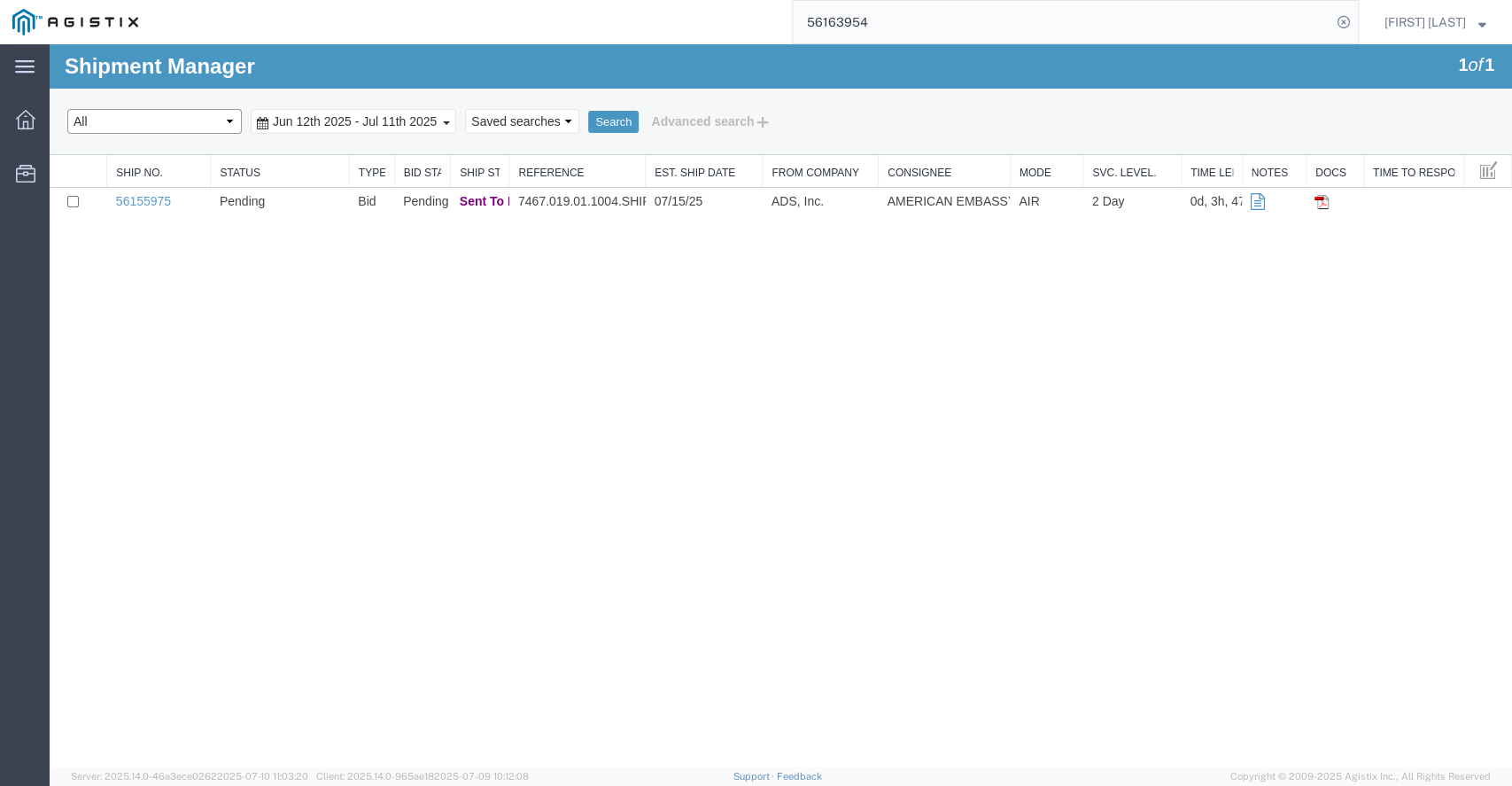 click on "Select status
Active (AC, O, P) All Approved Awaiting Confirmation (AC) Booked Canceled Closed Delivered Denied Expired Ignored Lost On Hold Open (O) Partial Delivery Pending (P) Shipped Withdrawn" at bounding box center [154, 121] 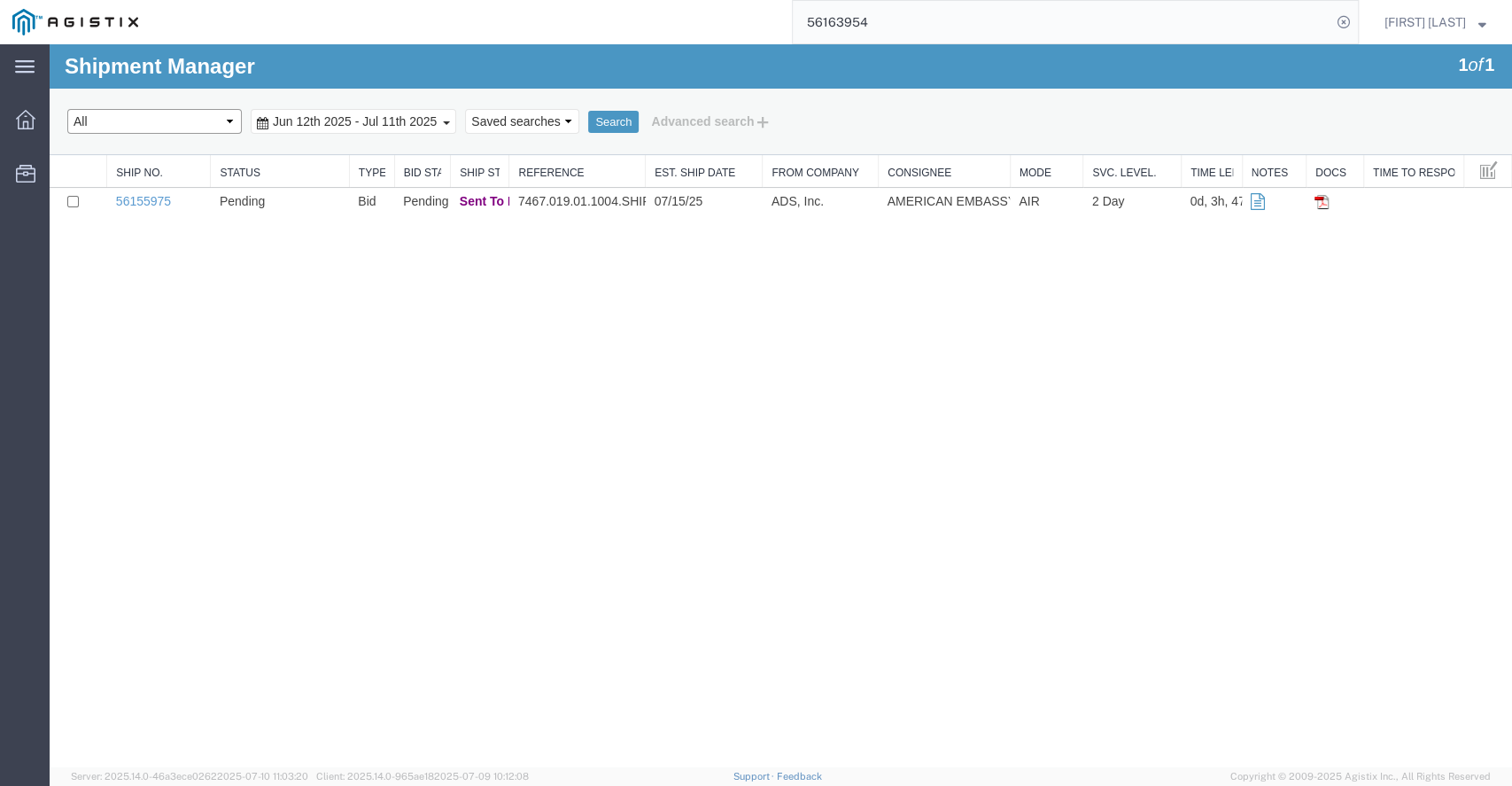 select 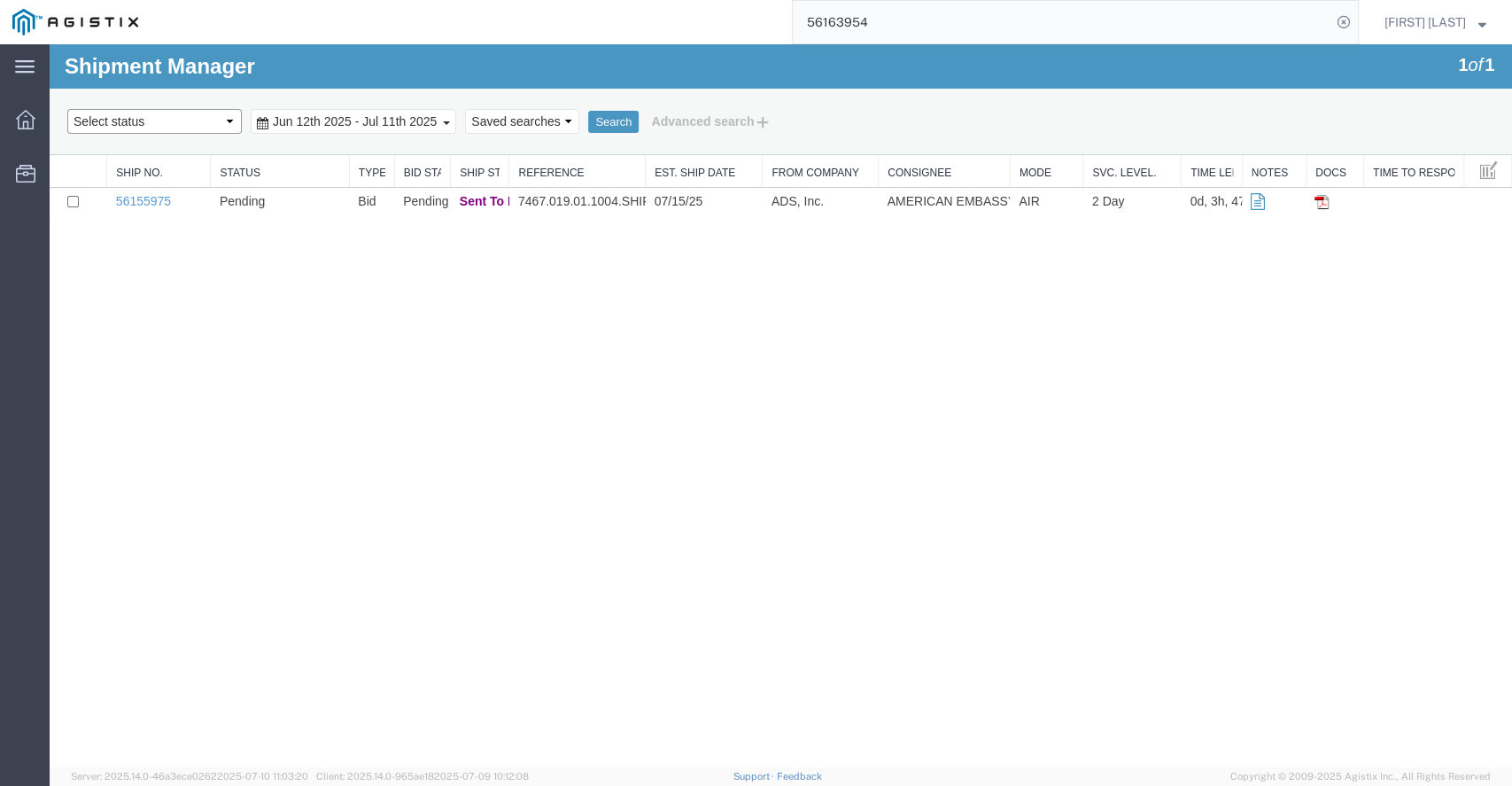 click on "Select status
Active (AC, O, P) All Approved Awaiting Confirmation (AC) Booked Canceled Closed Delivered Denied Expired Ignored Lost On Hold Open (O) Partial Delivery Pending (P) Shipped Withdrawn" at bounding box center (154, 121) 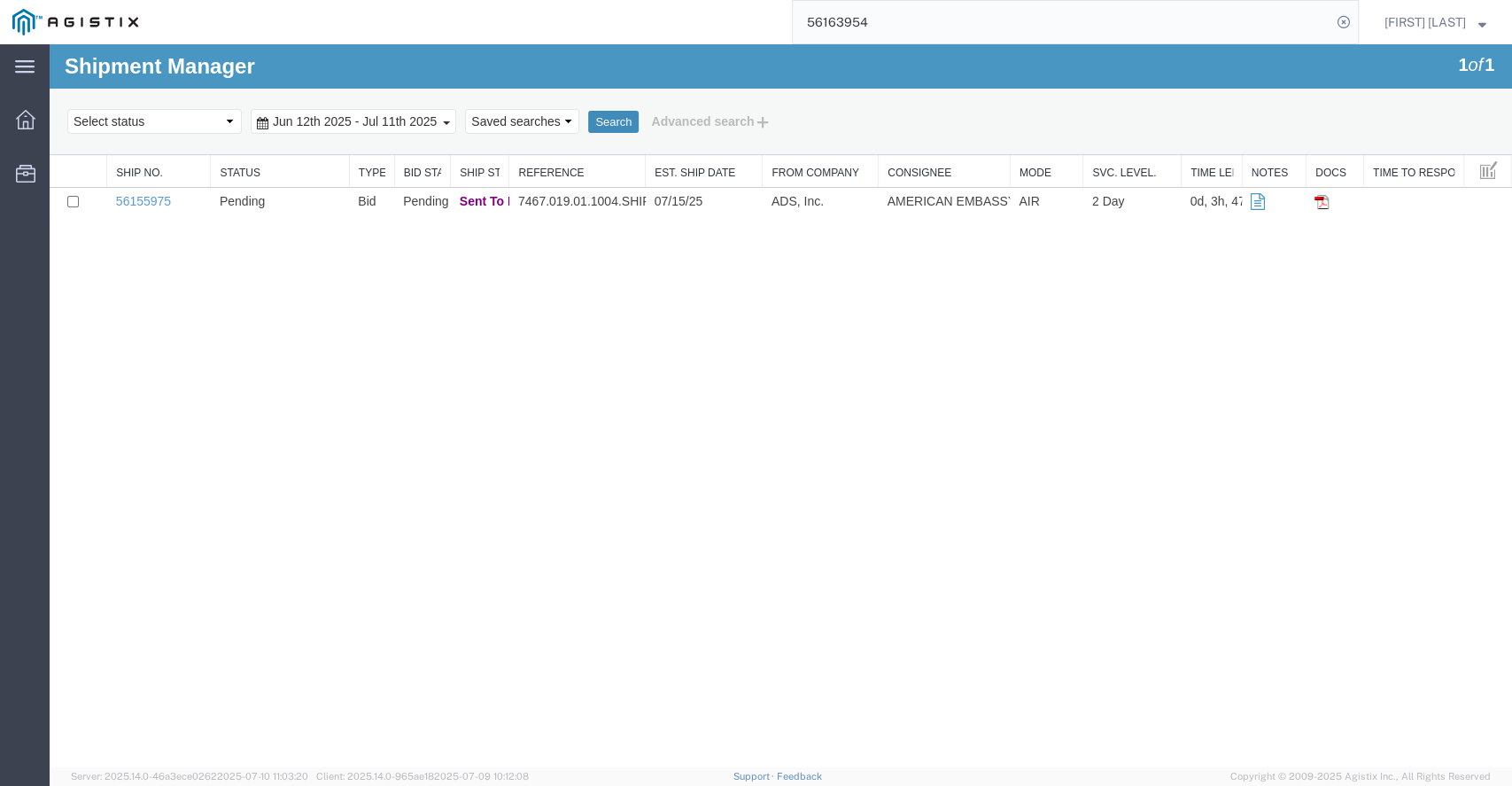 click on "Search" at bounding box center (613, 122) 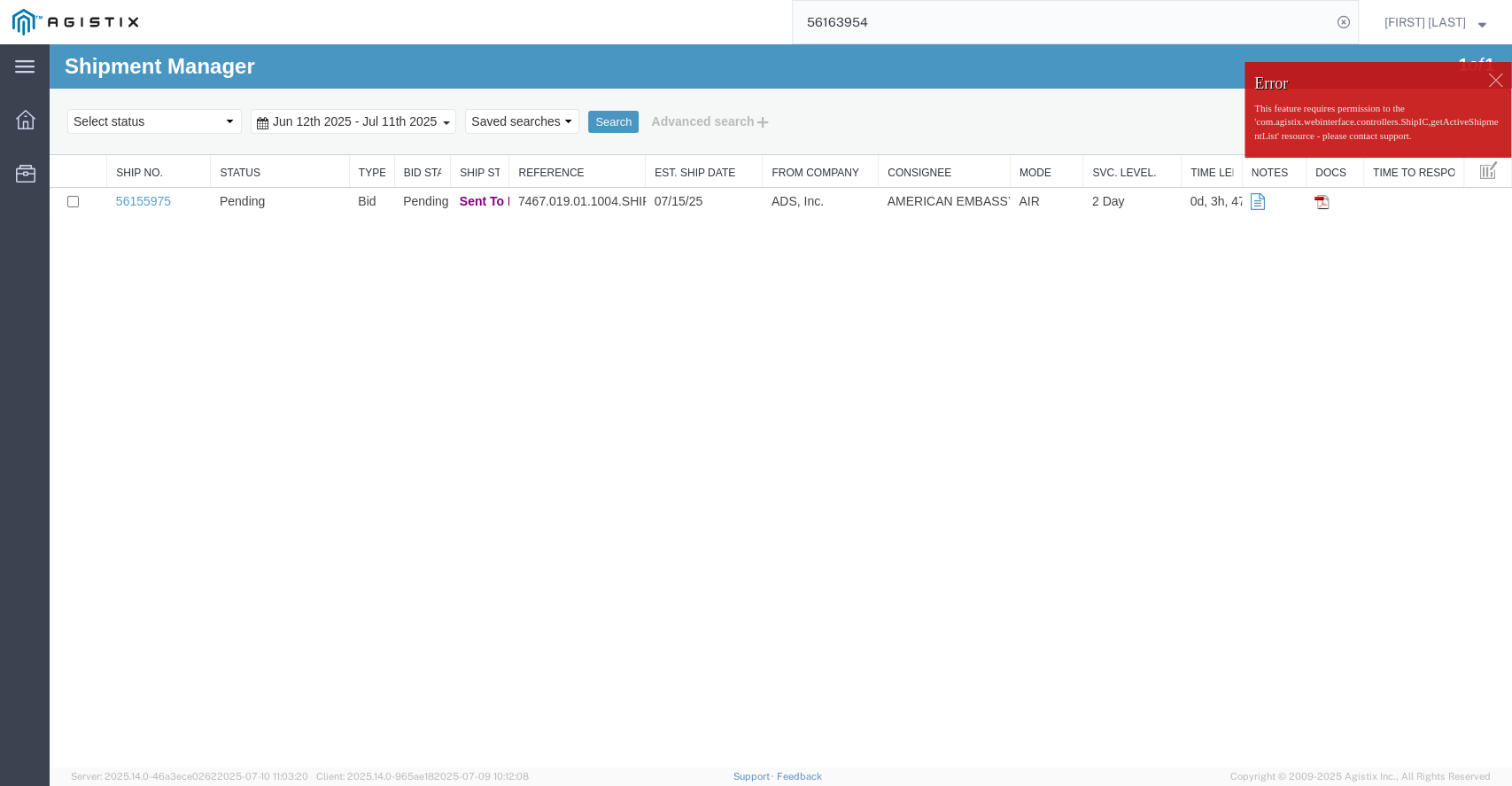 click at bounding box center (1495, 80) 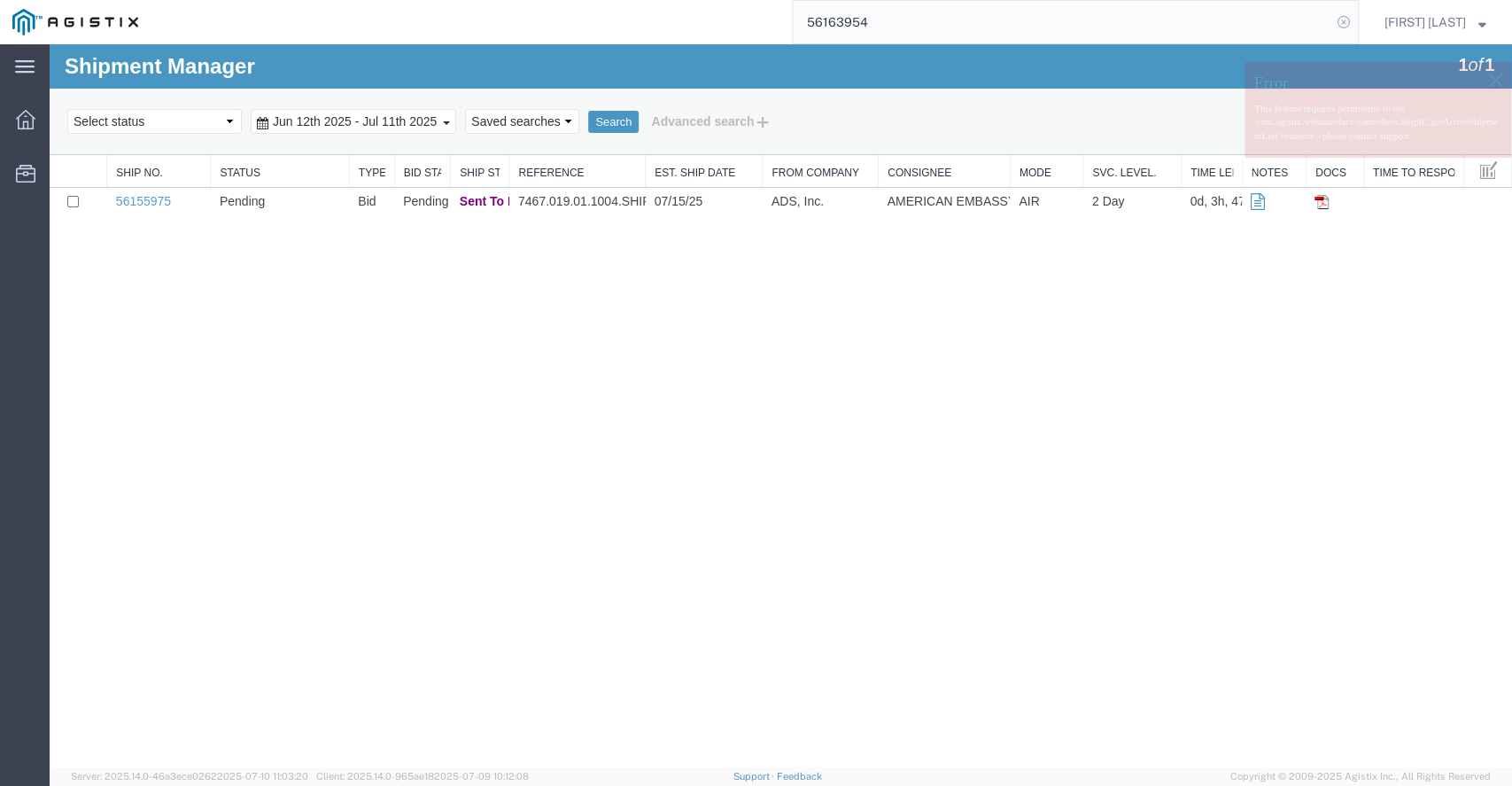 click 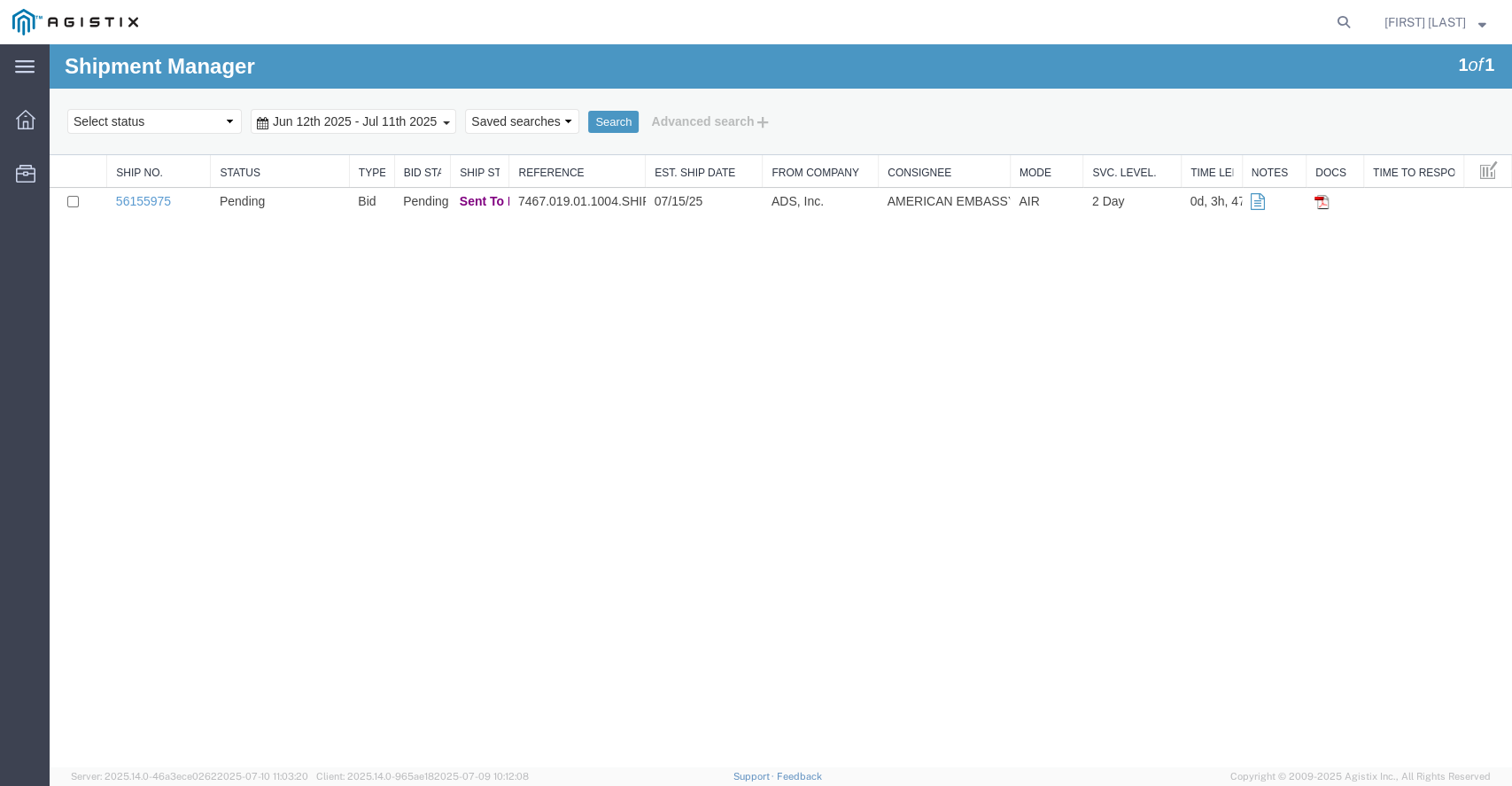 click 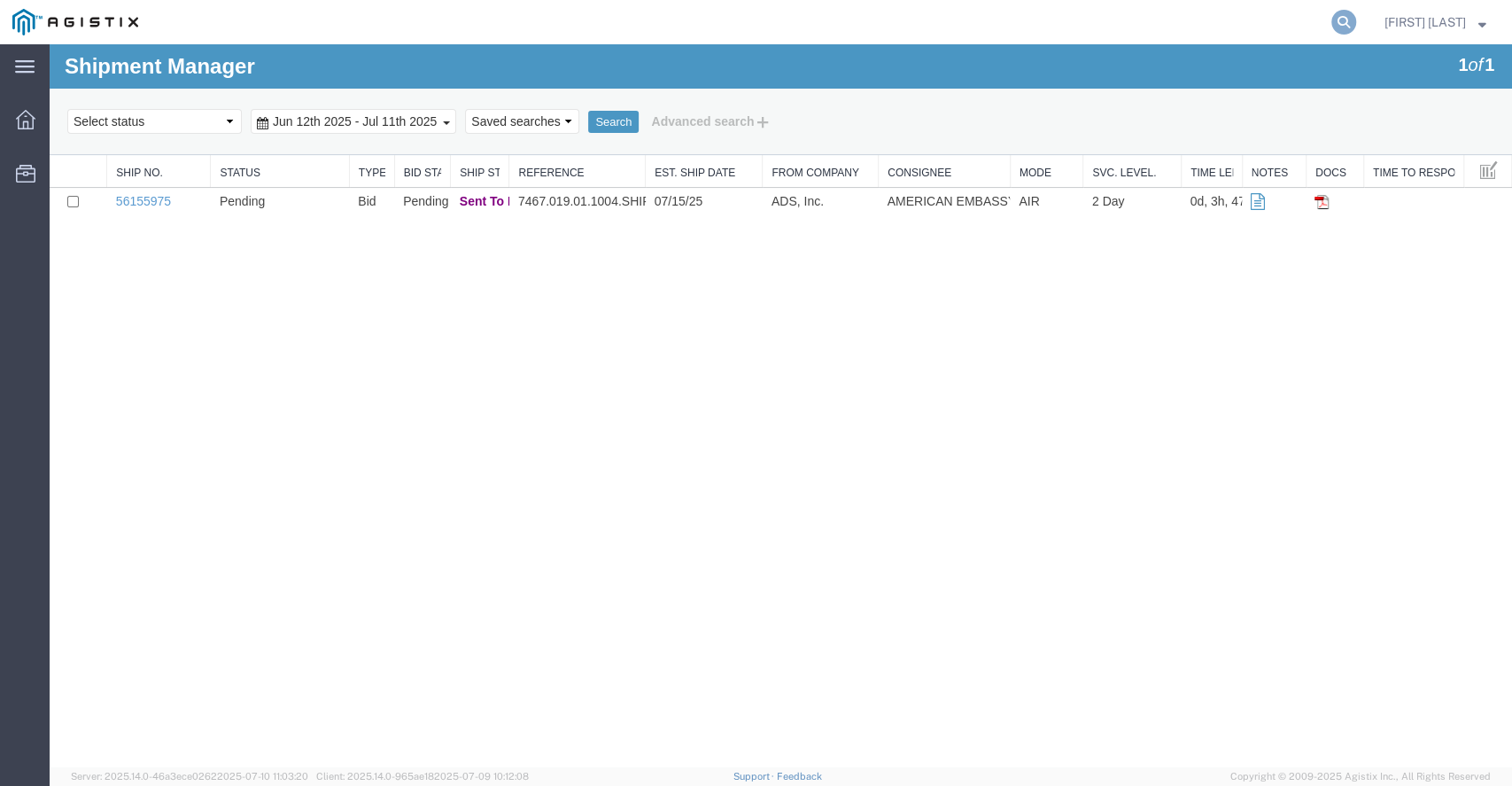 click 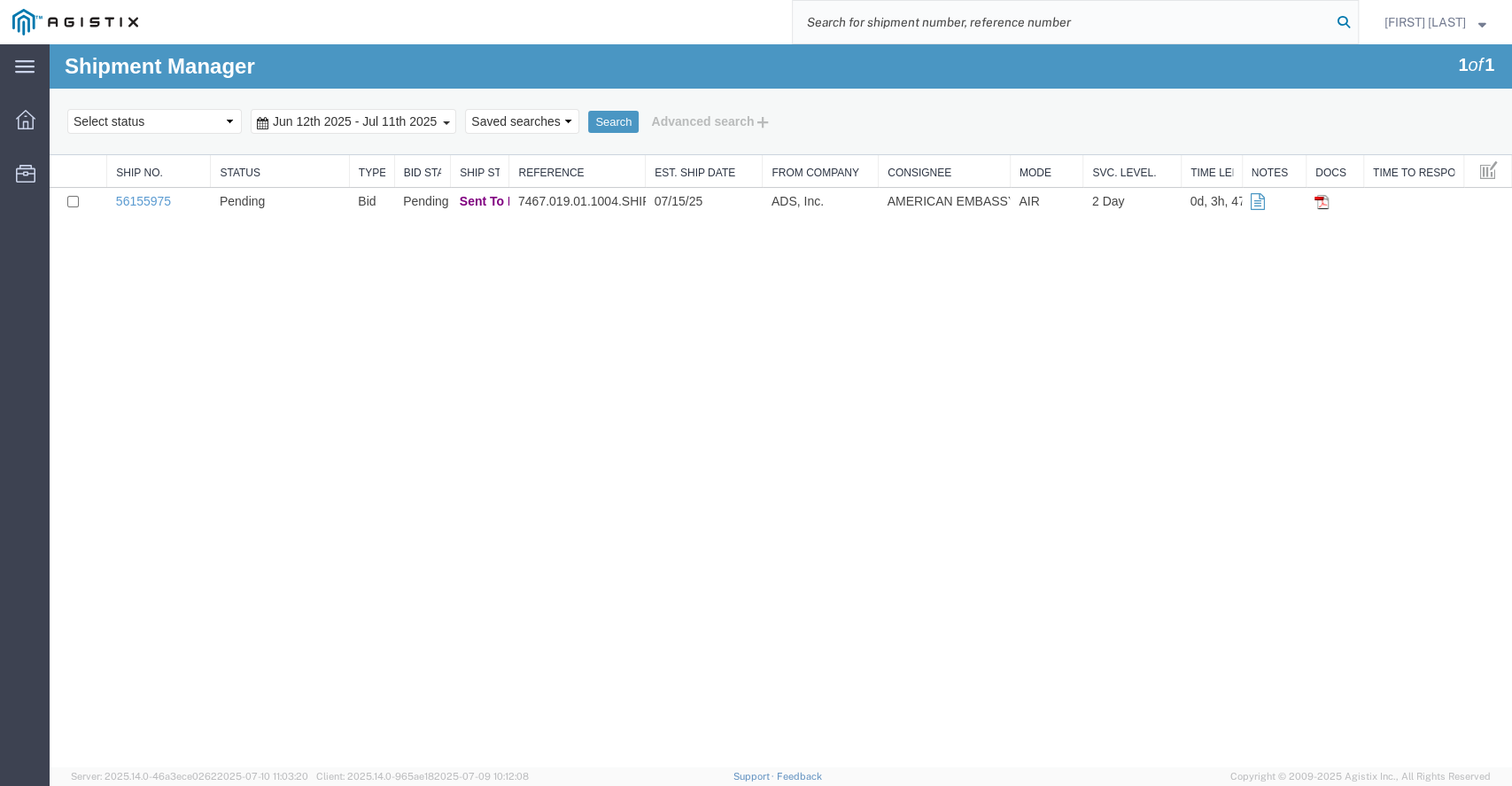 paste on "56163954" 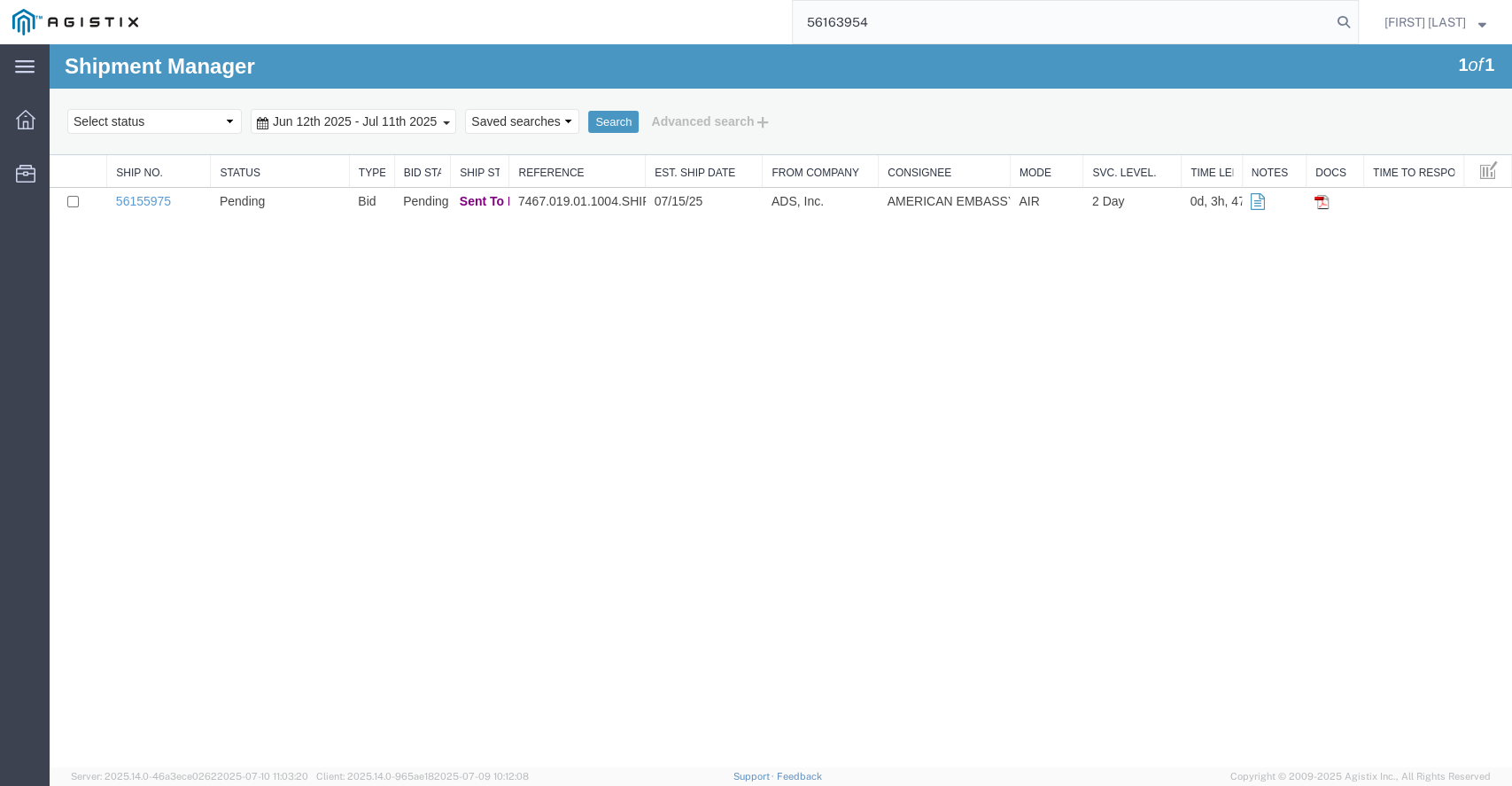 type on "56163954" 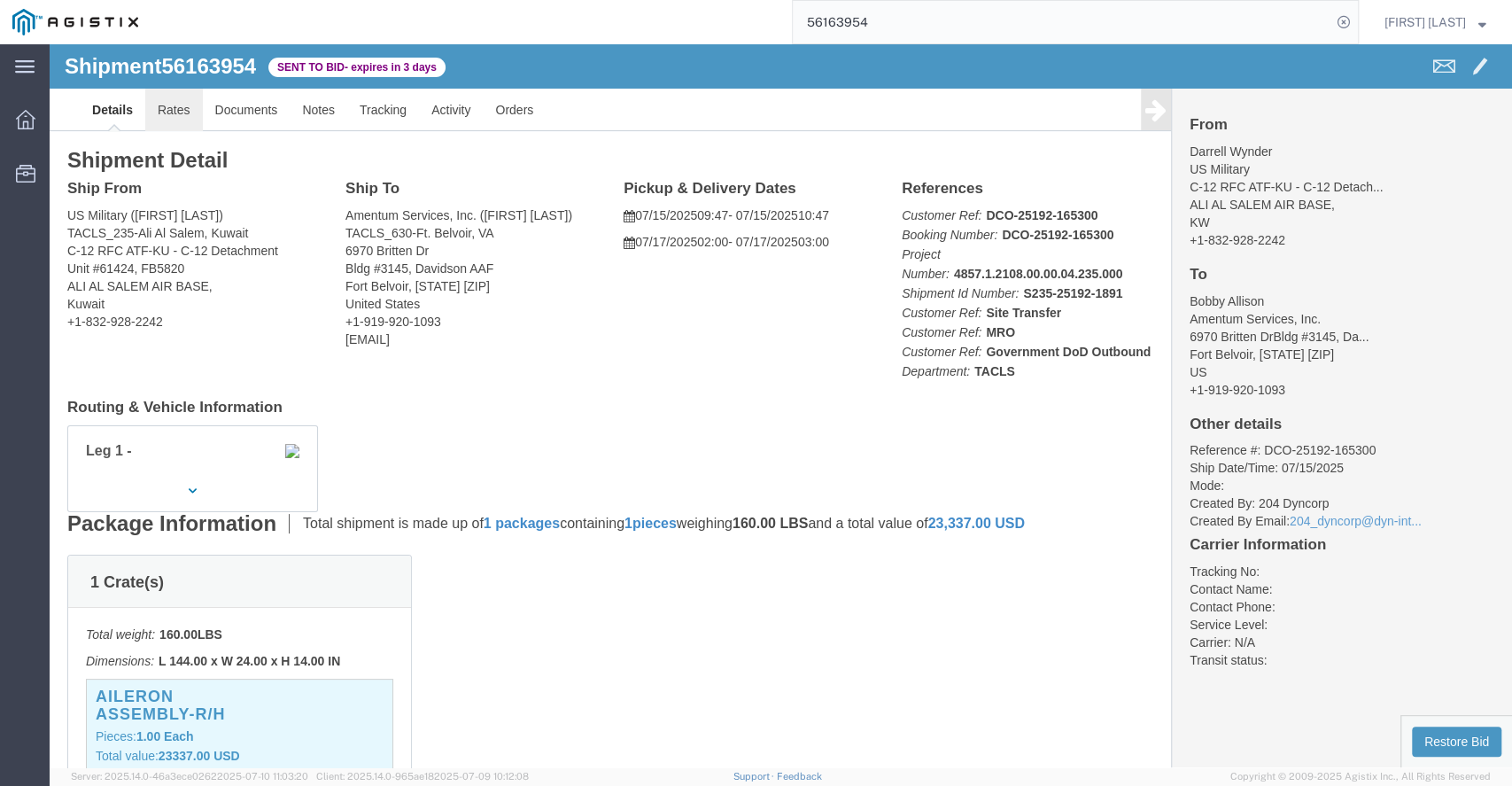 click on "Rates" 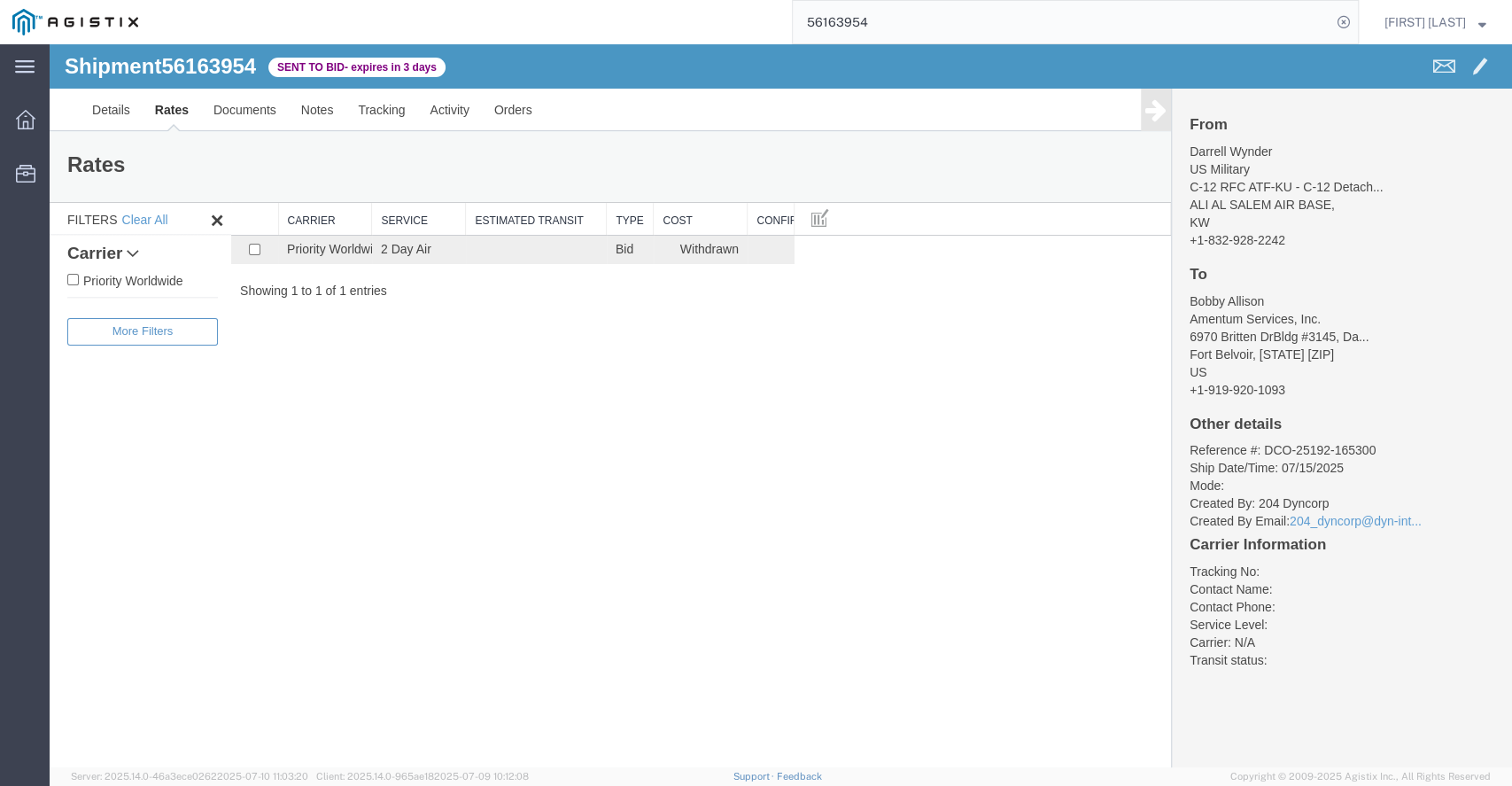 drag, startPoint x: 624, startPoint y: 465, endPoint x: 808, endPoint y: 691, distance: 291.43095 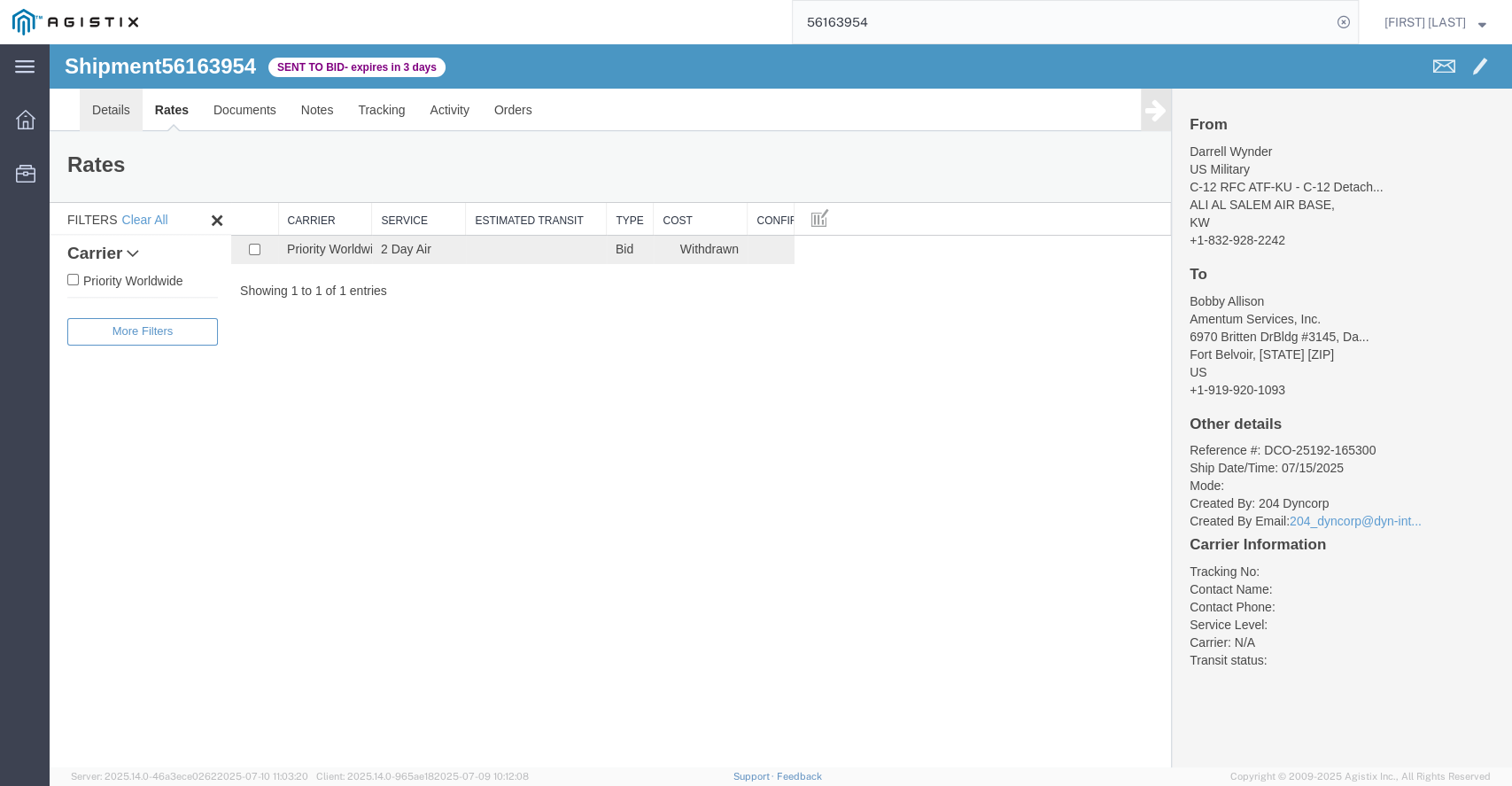 click on "Details" at bounding box center (111, 110) 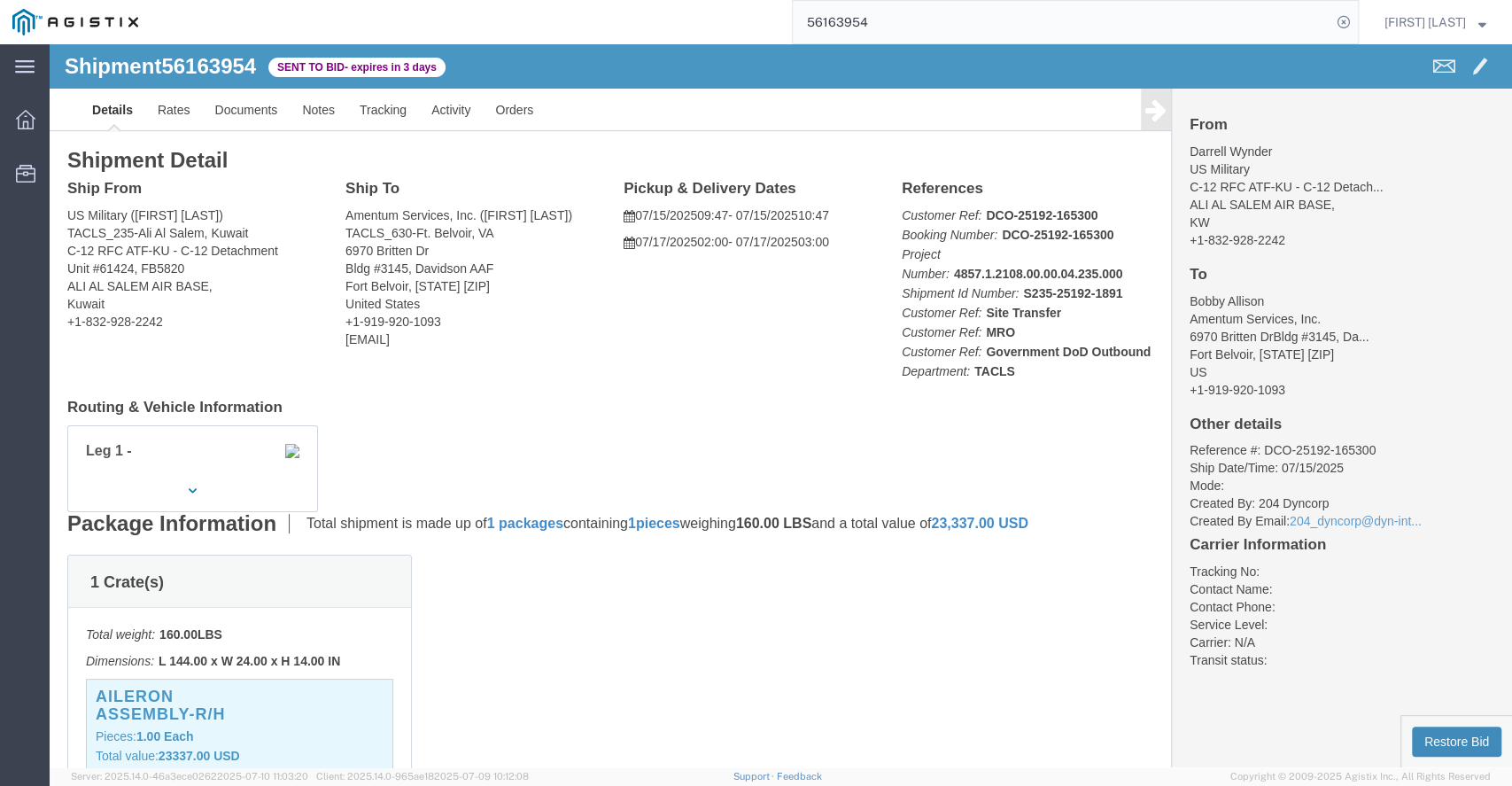click on "Restore Bid" 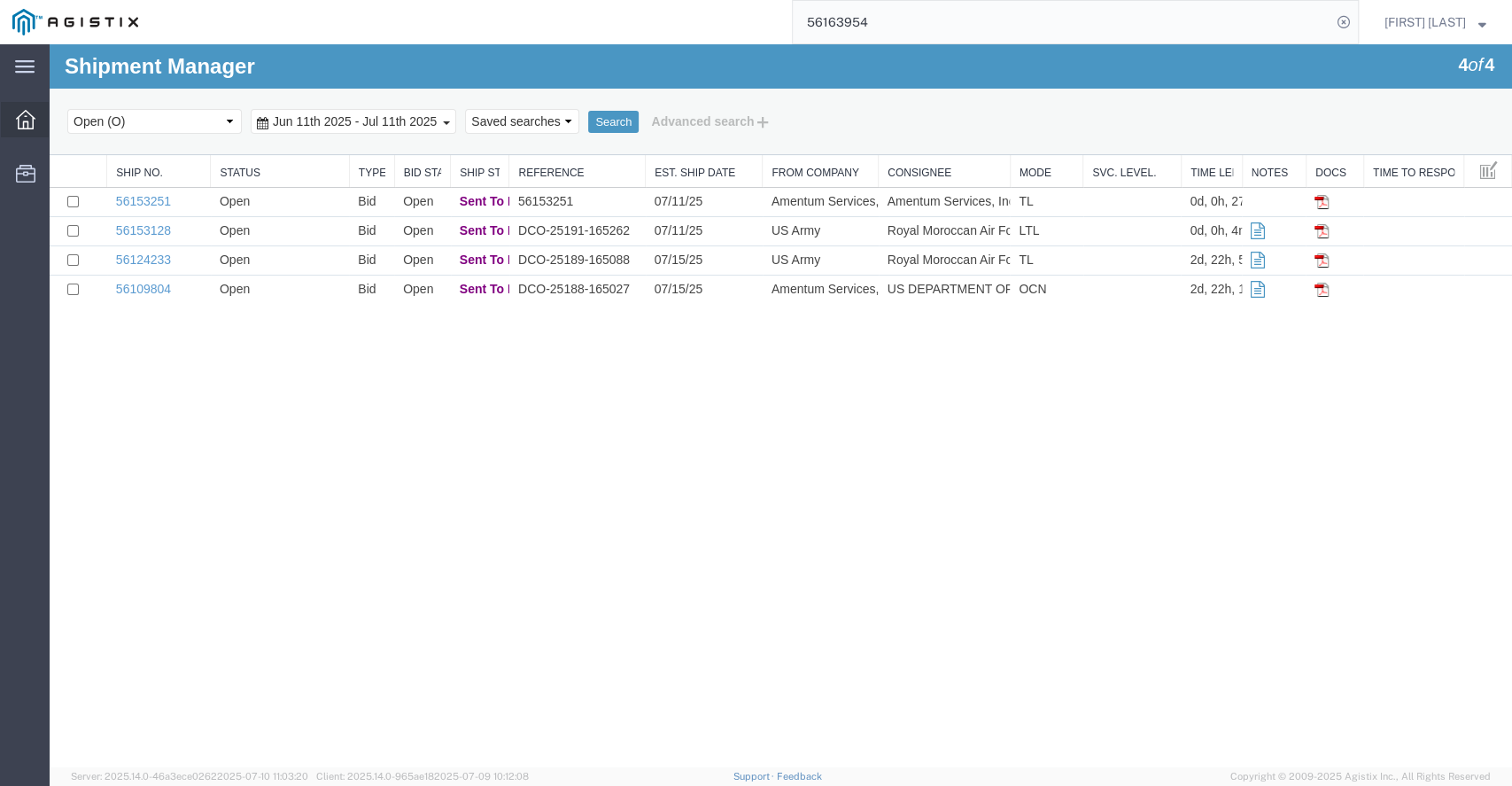 click 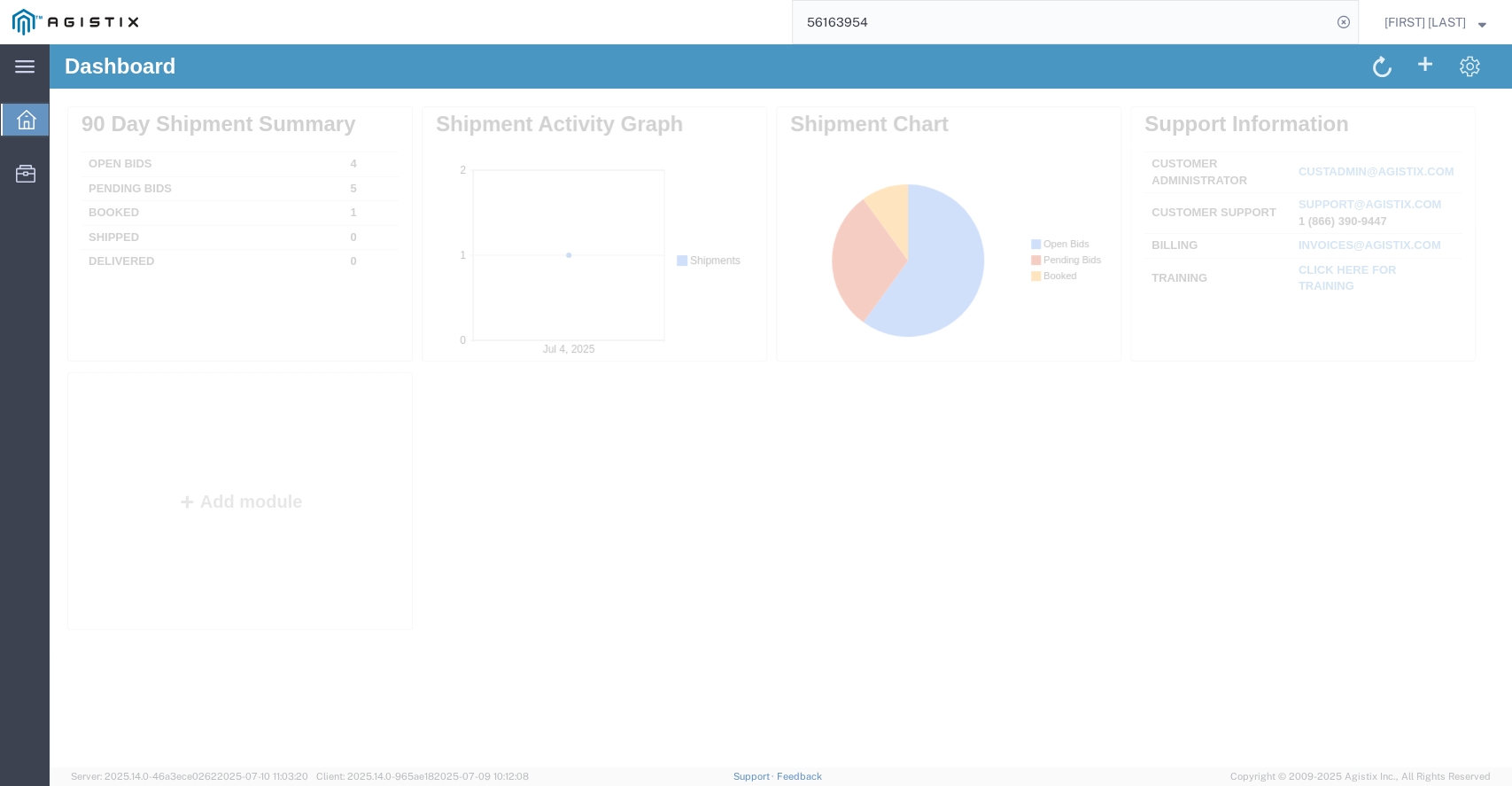 scroll, scrollTop: 0, scrollLeft: 0, axis: both 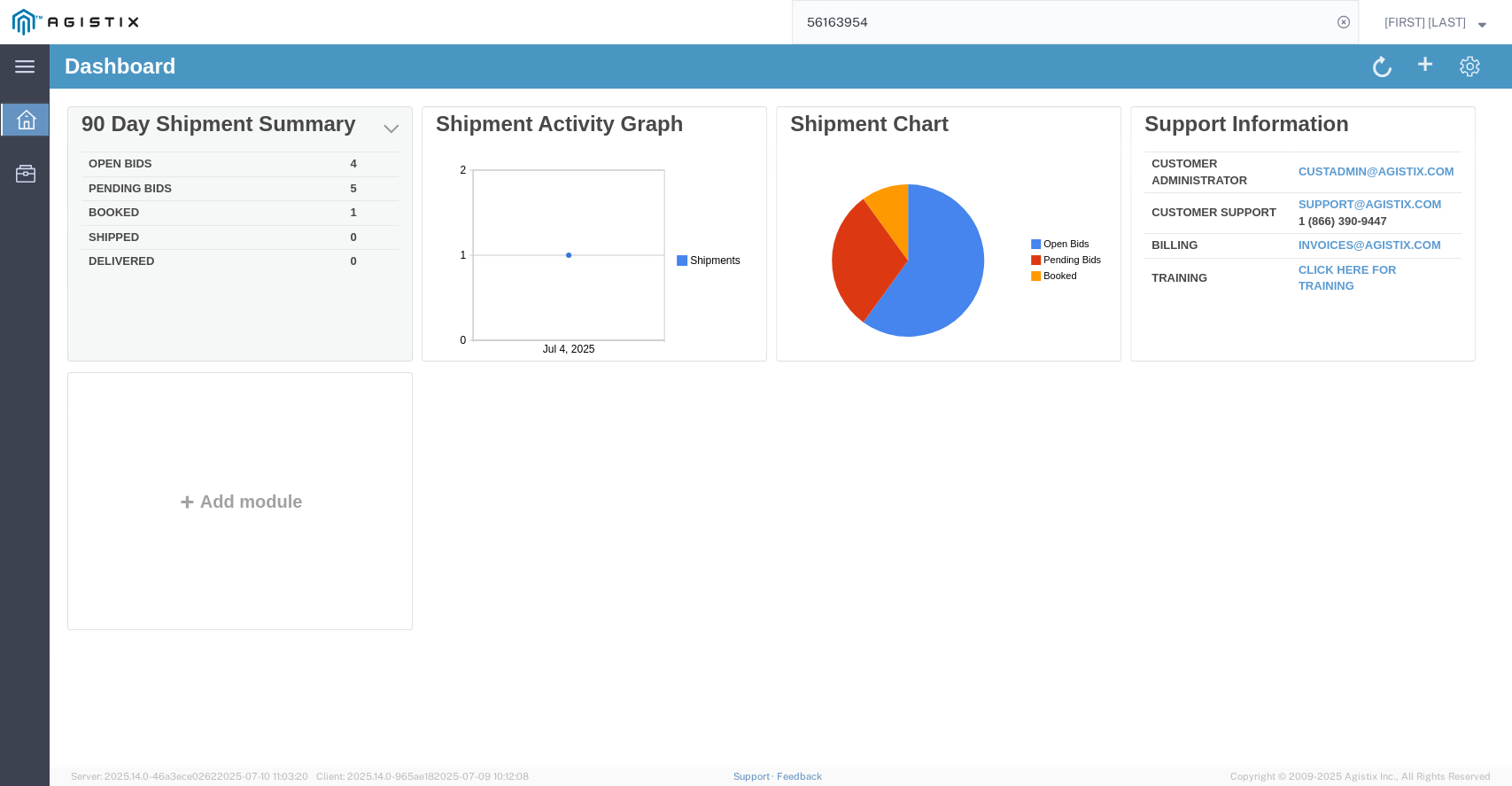 click on "Delete
90 Day Shipment Summary
Open Bids 4 Pending Bids 5 Booked 1 Shipped 0 Delivered 0
Delete
Shipment Activity Graph
Delete
Shipment Chart
Delete
Support Information Customer Administrator custadmin@agistix.com Customer Support support@agistix.com
1 (866) 390-9447
Billing invoices@agistix.com Training Click here for training
Add module" at bounding box center [780, 372] 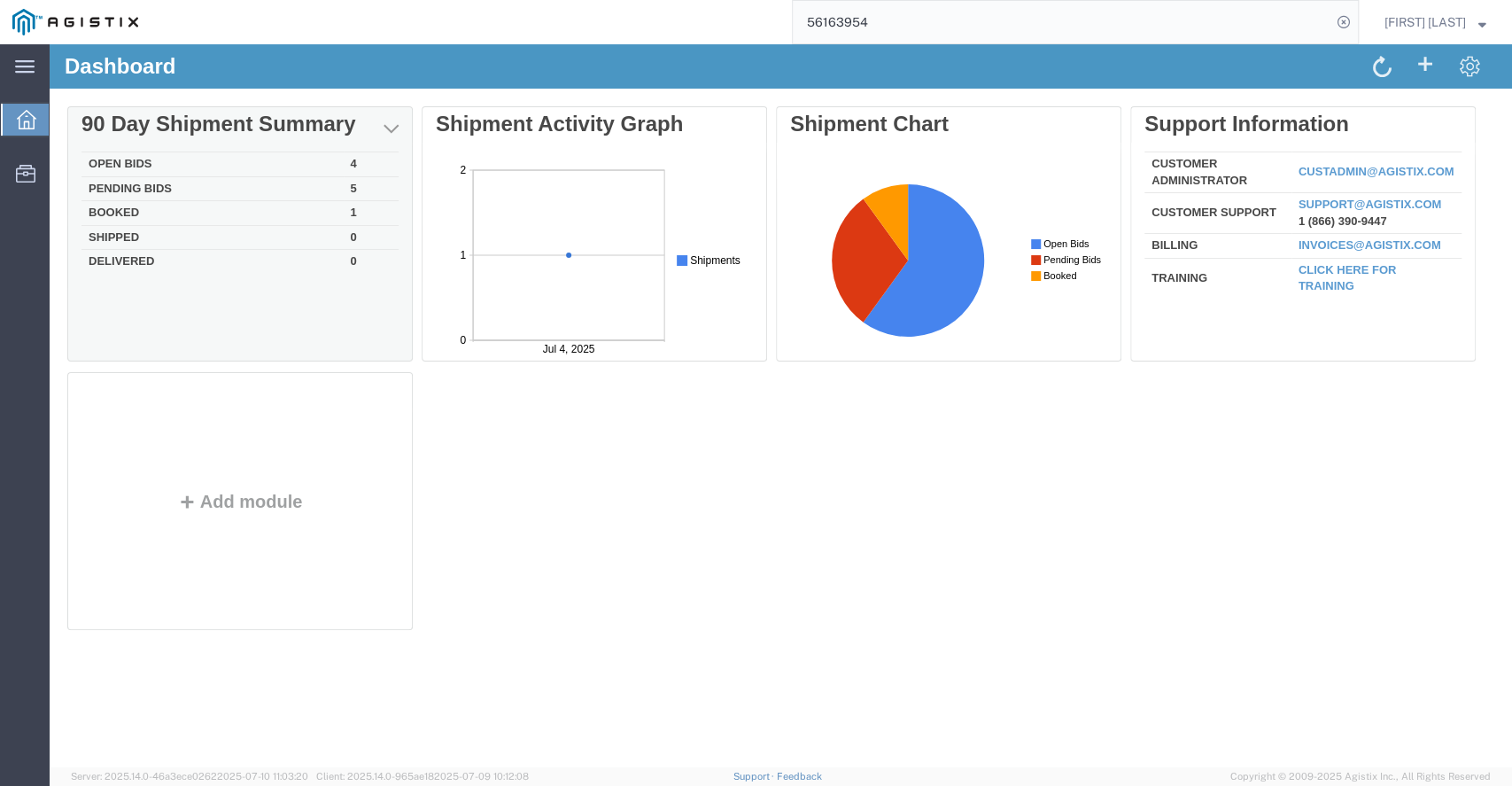 click on "Pending Bids" at bounding box center (213, 189) 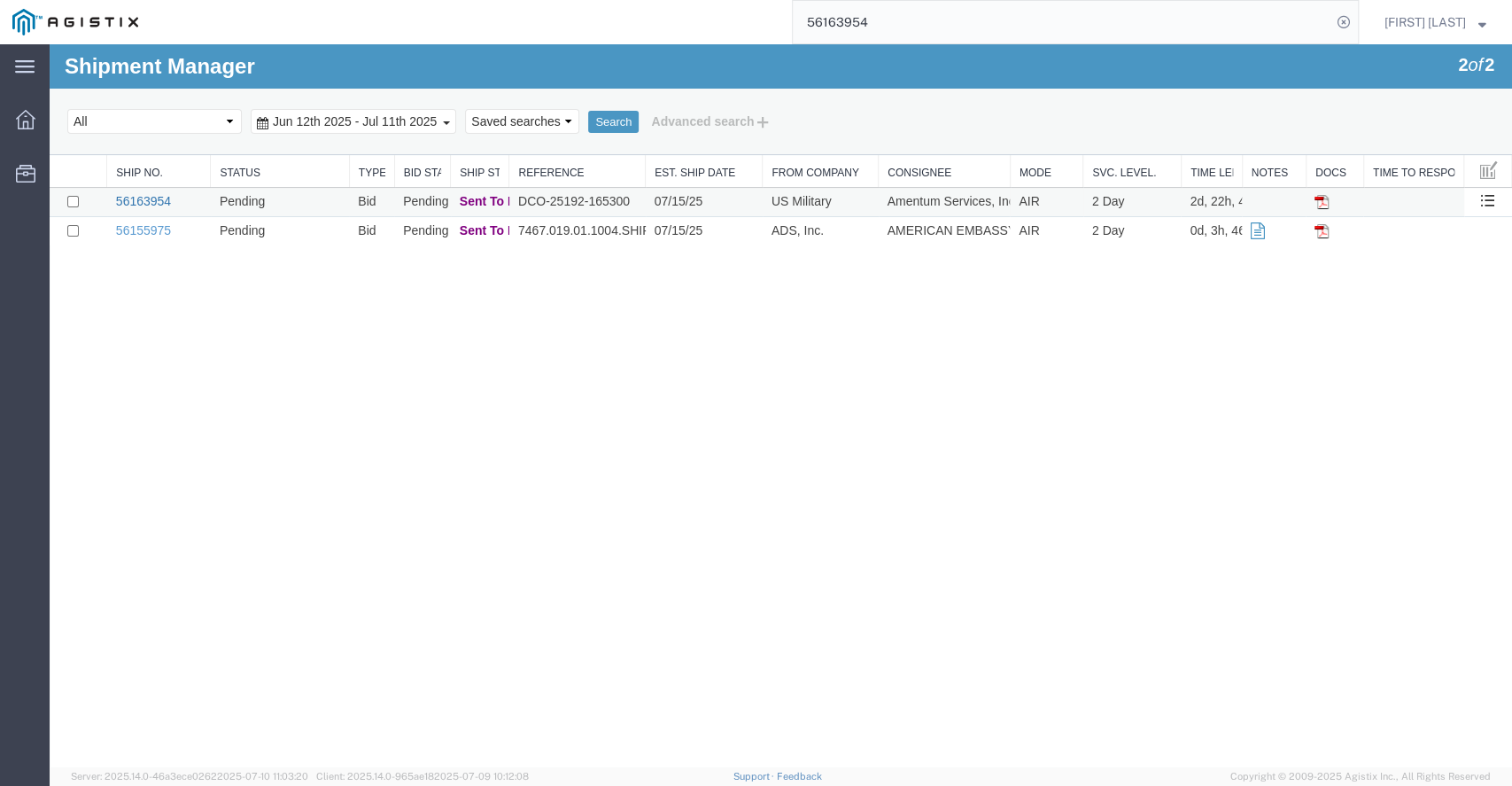 click on "56163954" at bounding box center (143, 201) 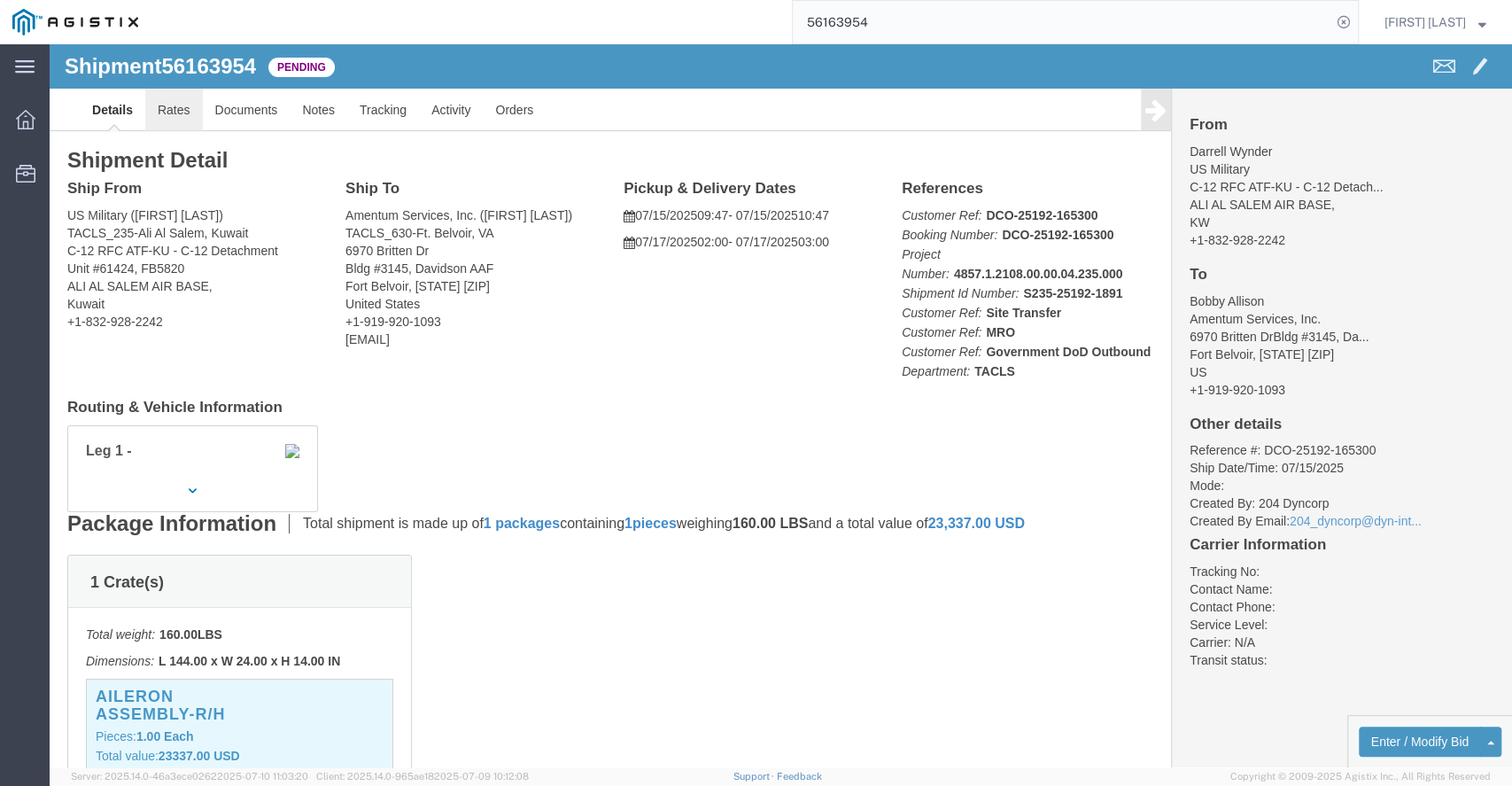 click on "Rates" 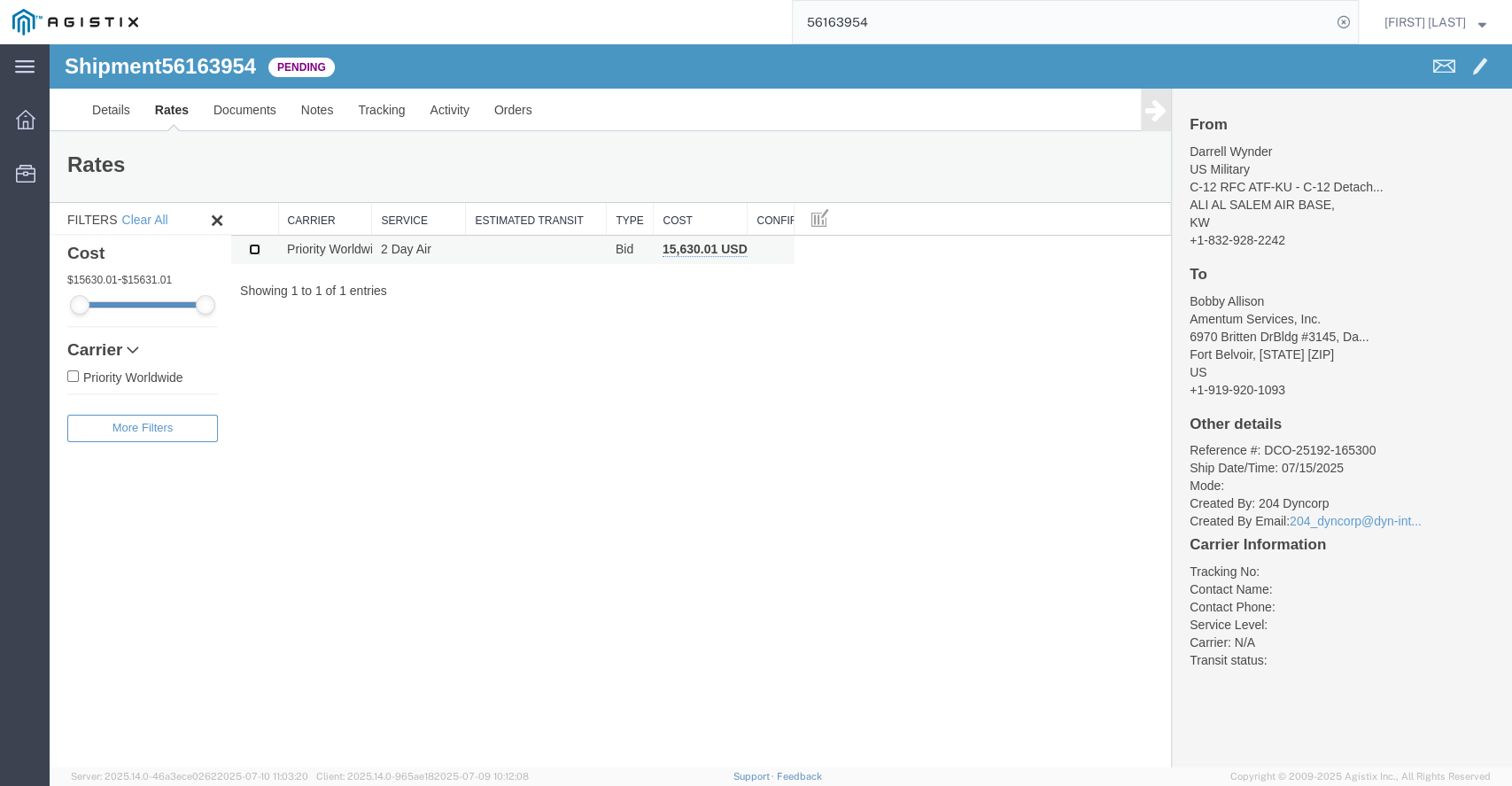 click at bounding box center (254, 249) 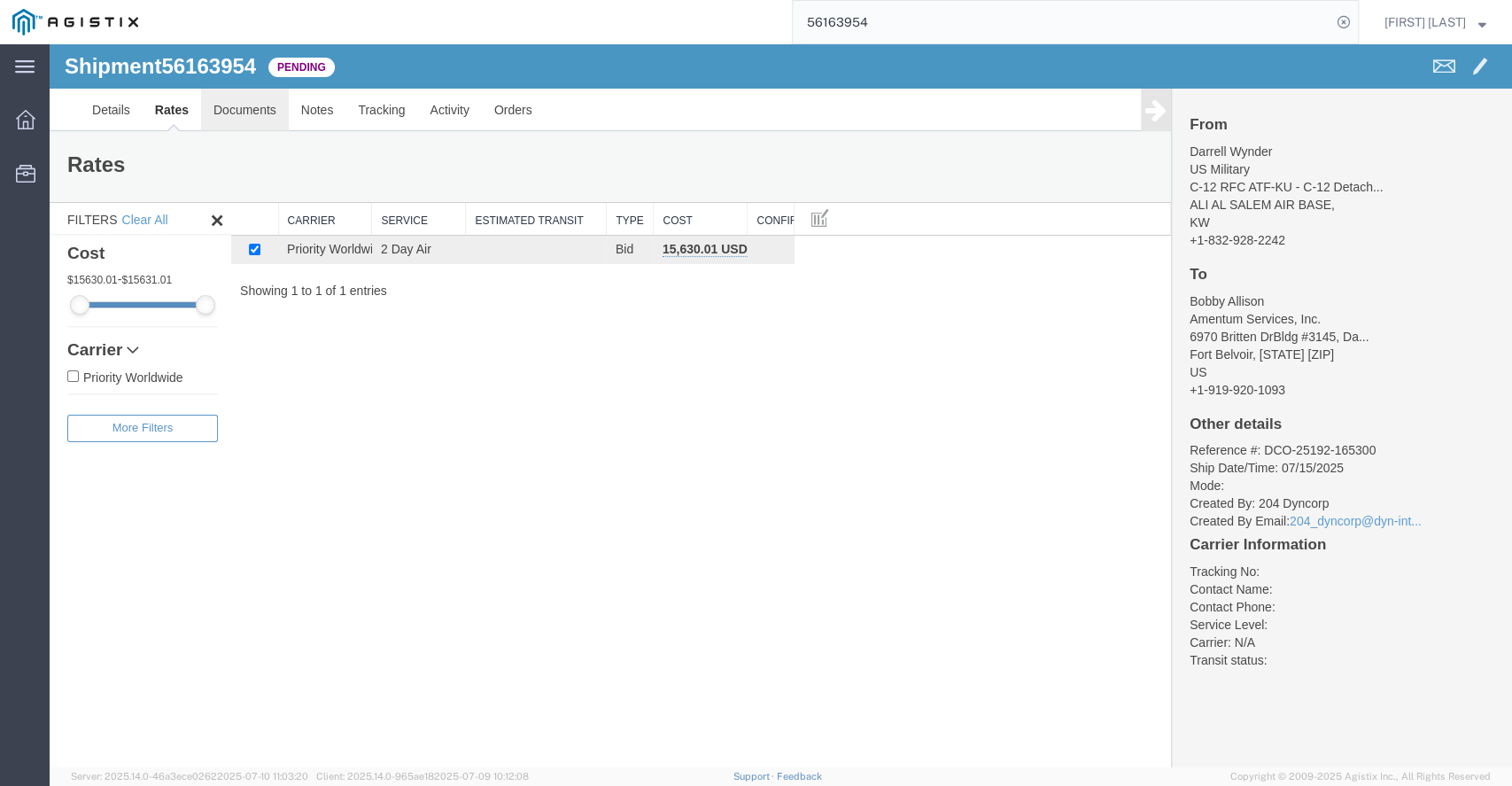 click on "Documents" at bounding box center [244, 110] 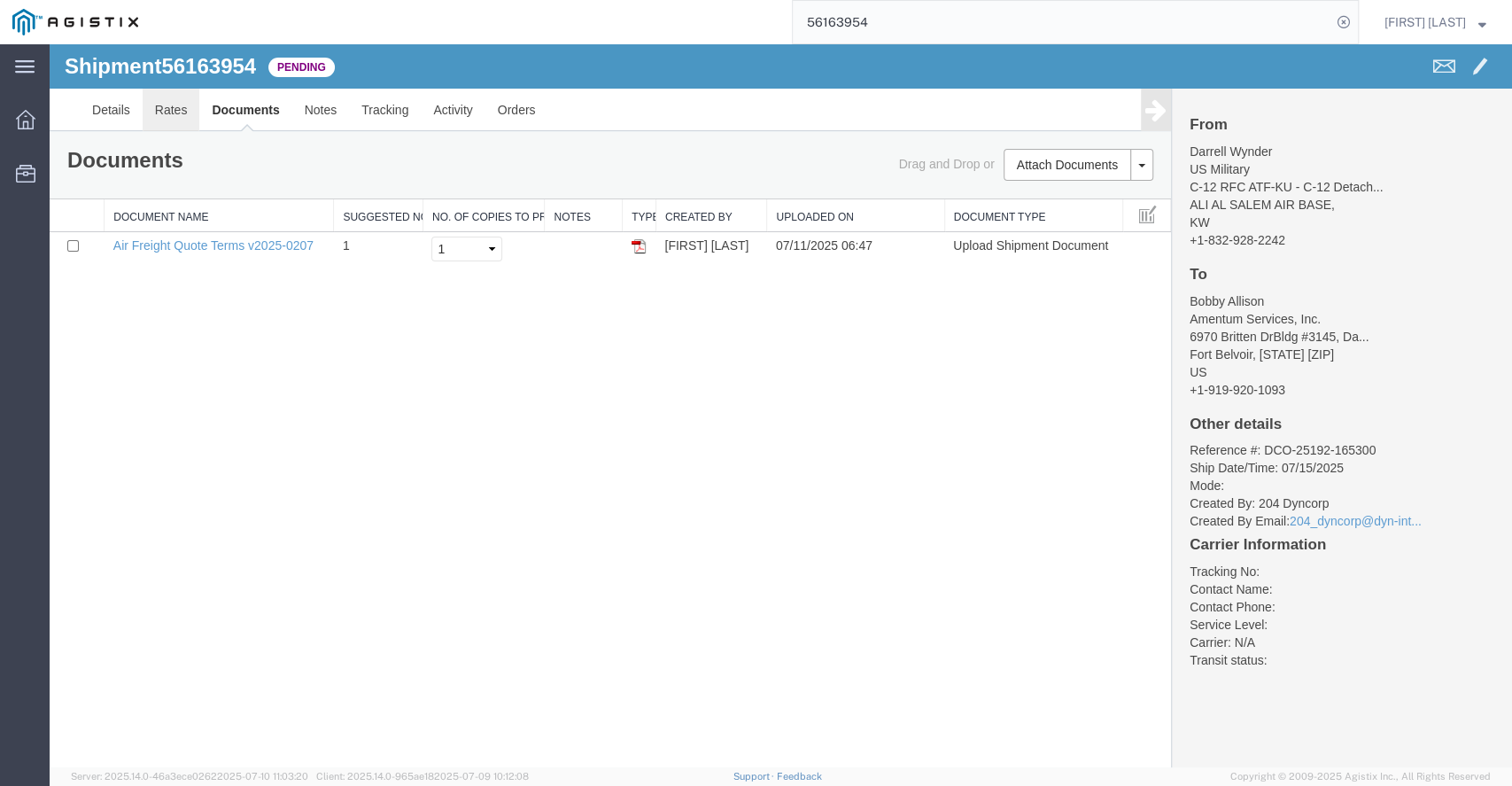 click on "Rates" at bounding box center (171, 110) 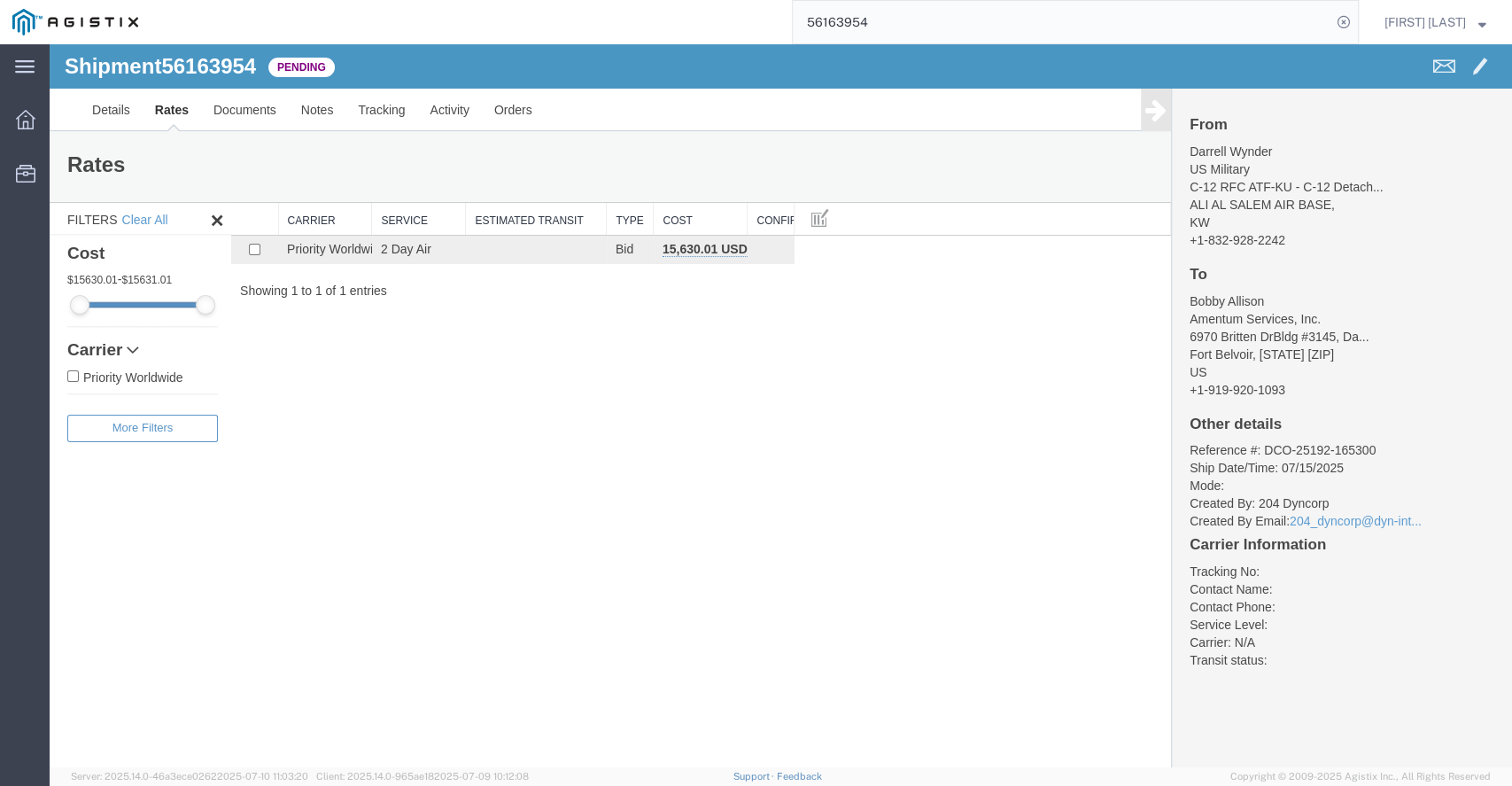 click on "Shipment  56163954 1
of
1   Pending Details Rates Documents Notes Tracking Activity Orders From [FIRST] [LAST] US Military C-12 RFC ATF-KU - C-12 Detachment...
ALI AL SALEM AIR BASE,   KW +1-832-928-2242 To [FIRST] [LAST] Amentum Services, Inc. 6970 Britten DrBldg #3145, Da...
Fort Belvoir, [STATE] [ZIP] US +1-919-920-1093 Other details Reference #: DCO-25192-165300 Ship Date/Time: 07/15/2025 Mode:  Created By: 204 Dyncorp Created By Email:
204_dyncorp@dyn-int...
Carrier Information Tracking No:  Contact Name:  Contact Phone:  Service Level:  Carrier: N/A Transit status:  Please fix the following errors Rates Filter Filters Clear All Cost 15630.01  -
15631.01 Transit Days Carrier   Priority Worldwide Filters Type   Bid Service   2 Day Air Search: Carrier Service Estimated Transit Type Cost Confirm Priority Worldwide 2 Day Air Bid 15,630.01 USD Showing 1 to 1 of 1 entries Please fix the following errors To" at bounding box center (780, 406) 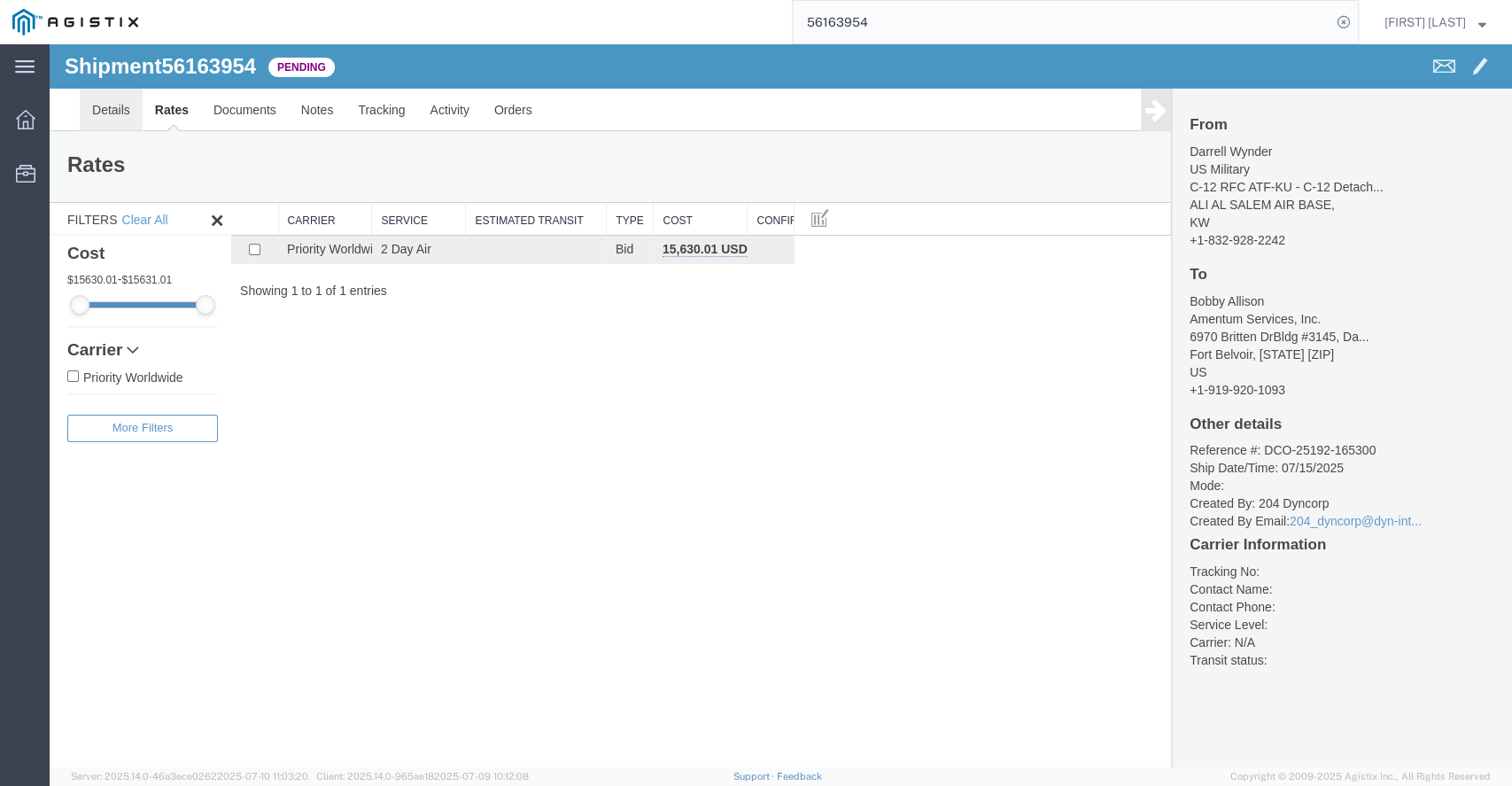 click on "Details" at bounding box center (111, 110) 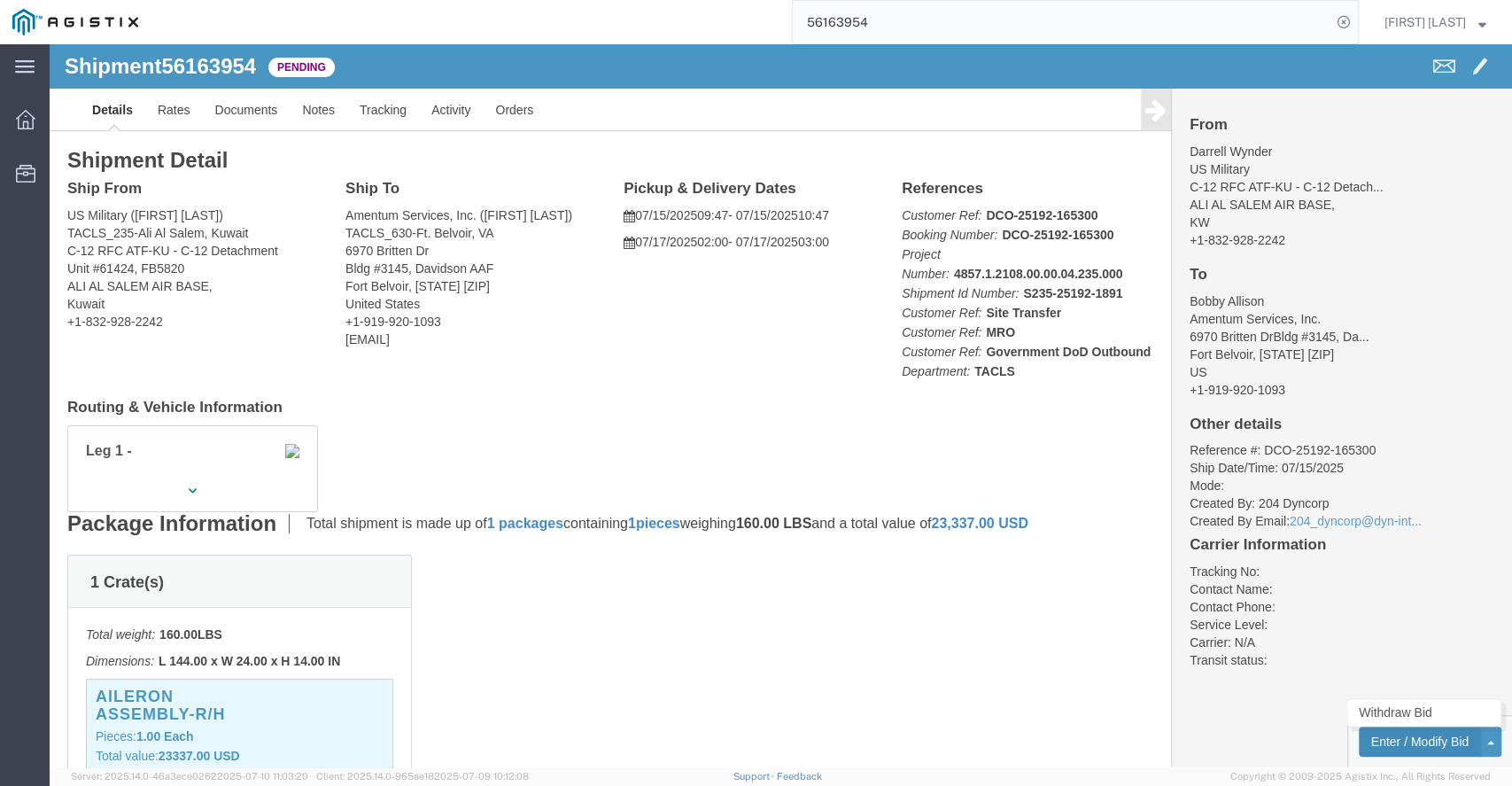 click on "Enter / Modify Bid" 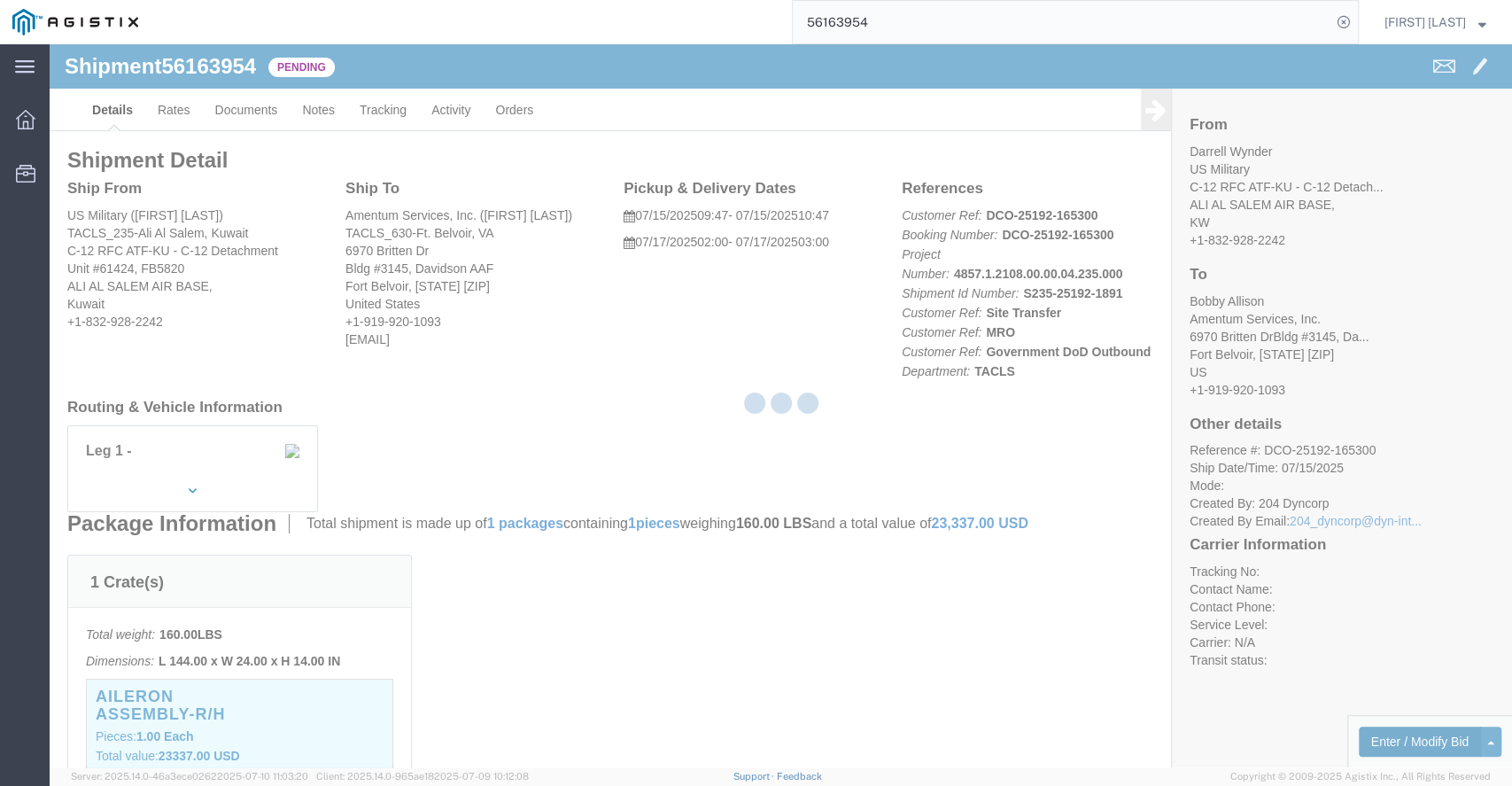select on "14439" 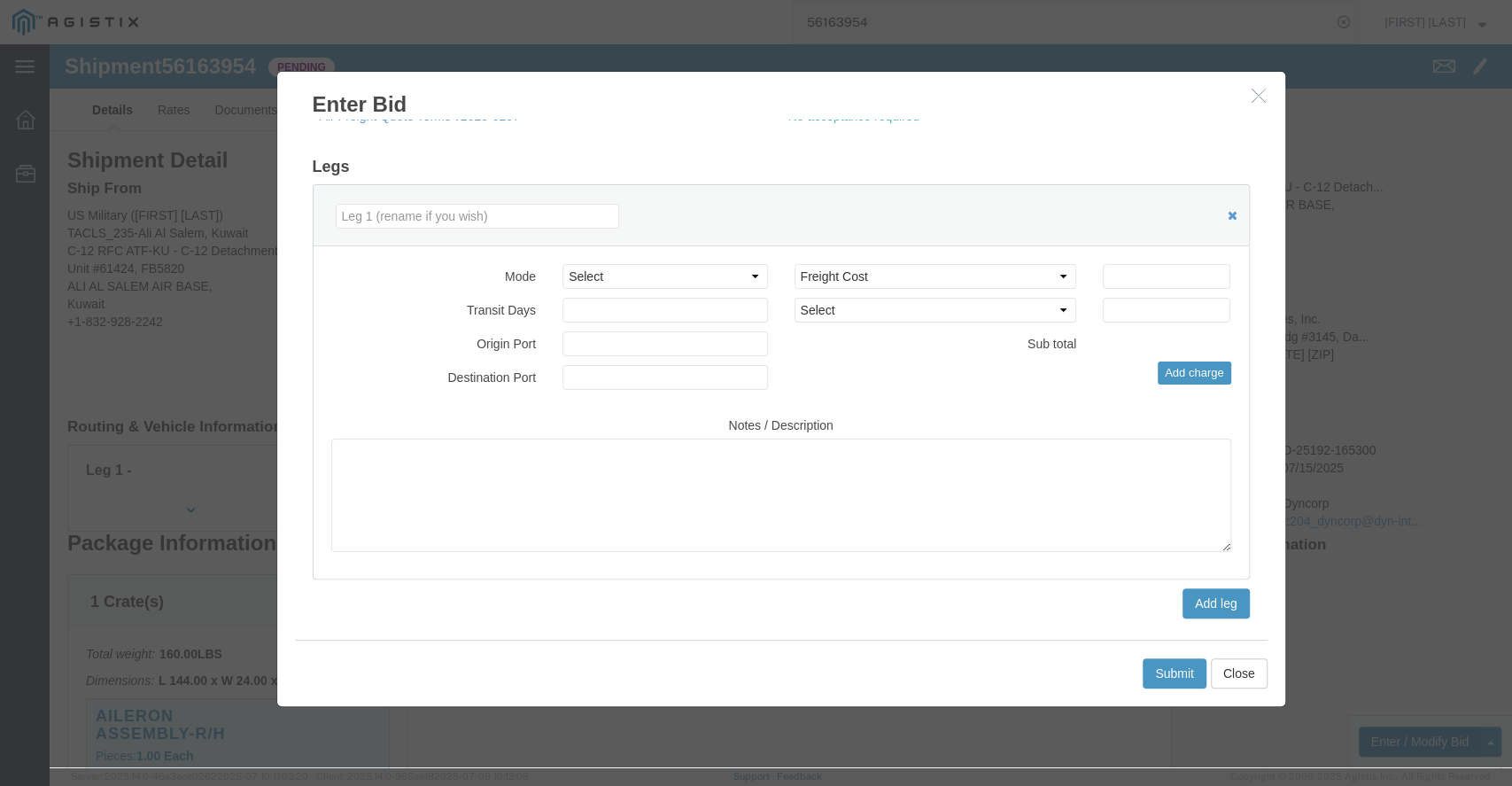 scroll, scrollTop: 0, scrollLeft: 0, axis: both 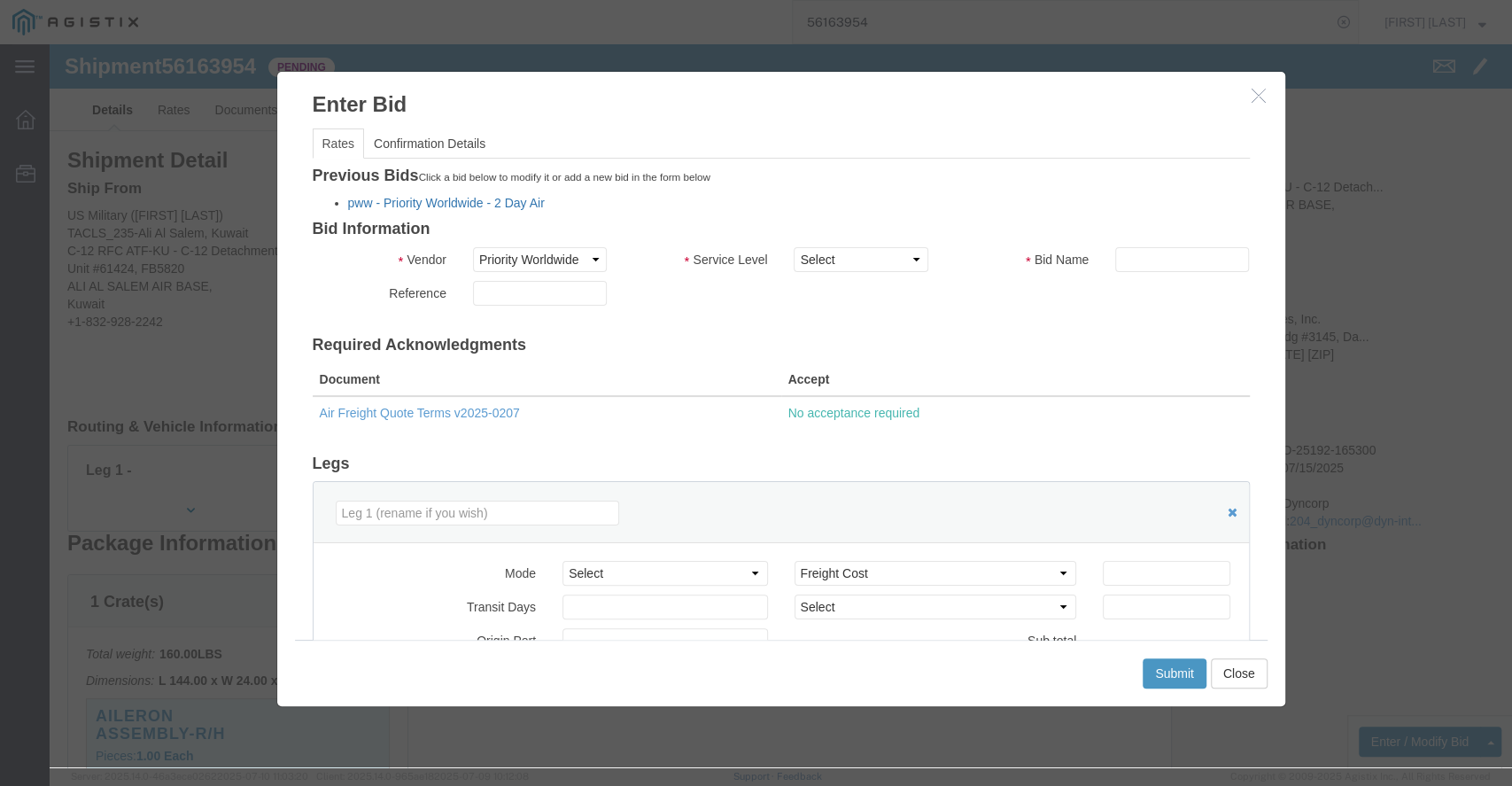 click on "pww -
Priority Worldwide -
2 Day Air" 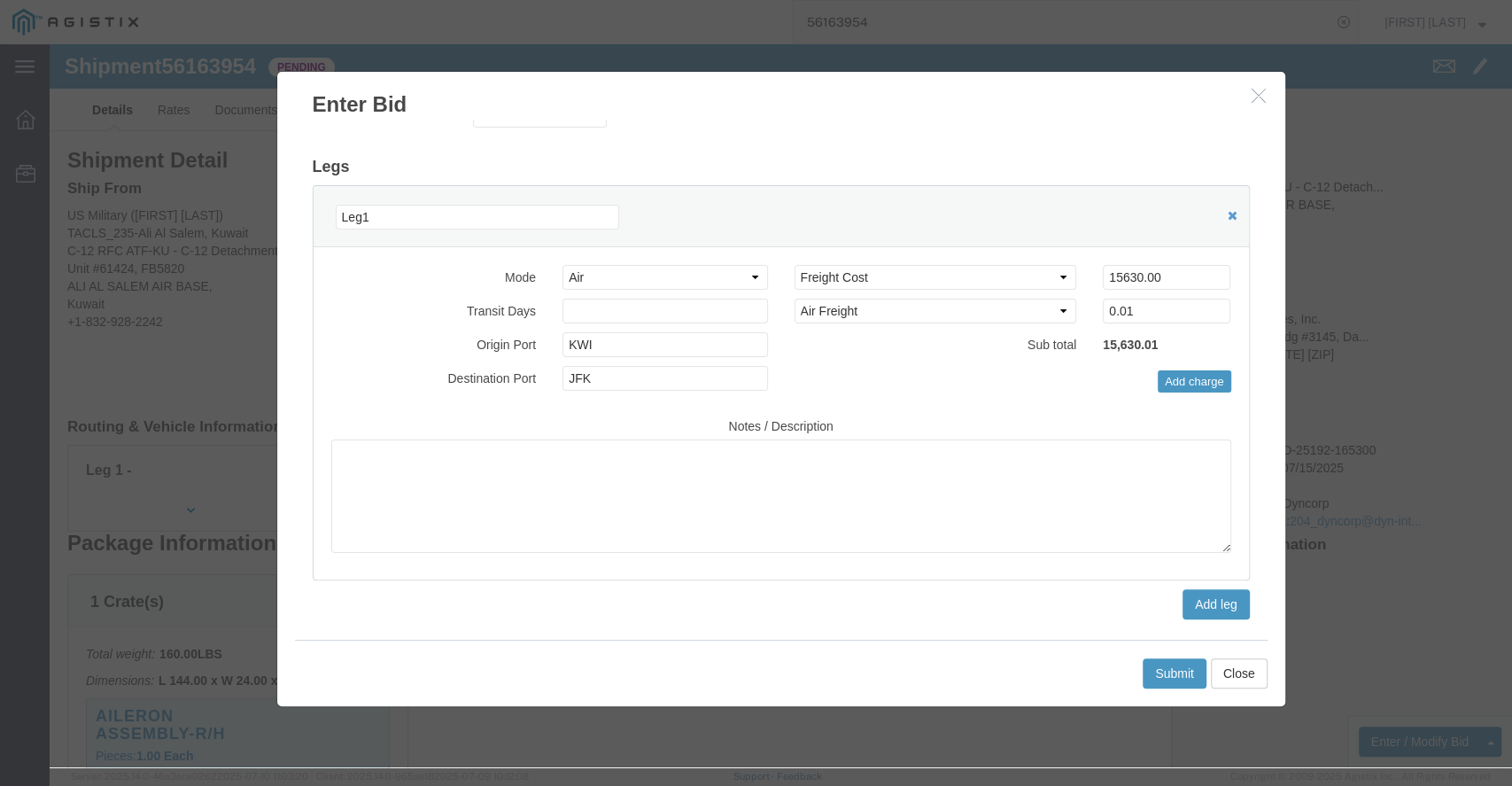 scroll, scrollTop: 0, scrollLeft: 0, axis: both 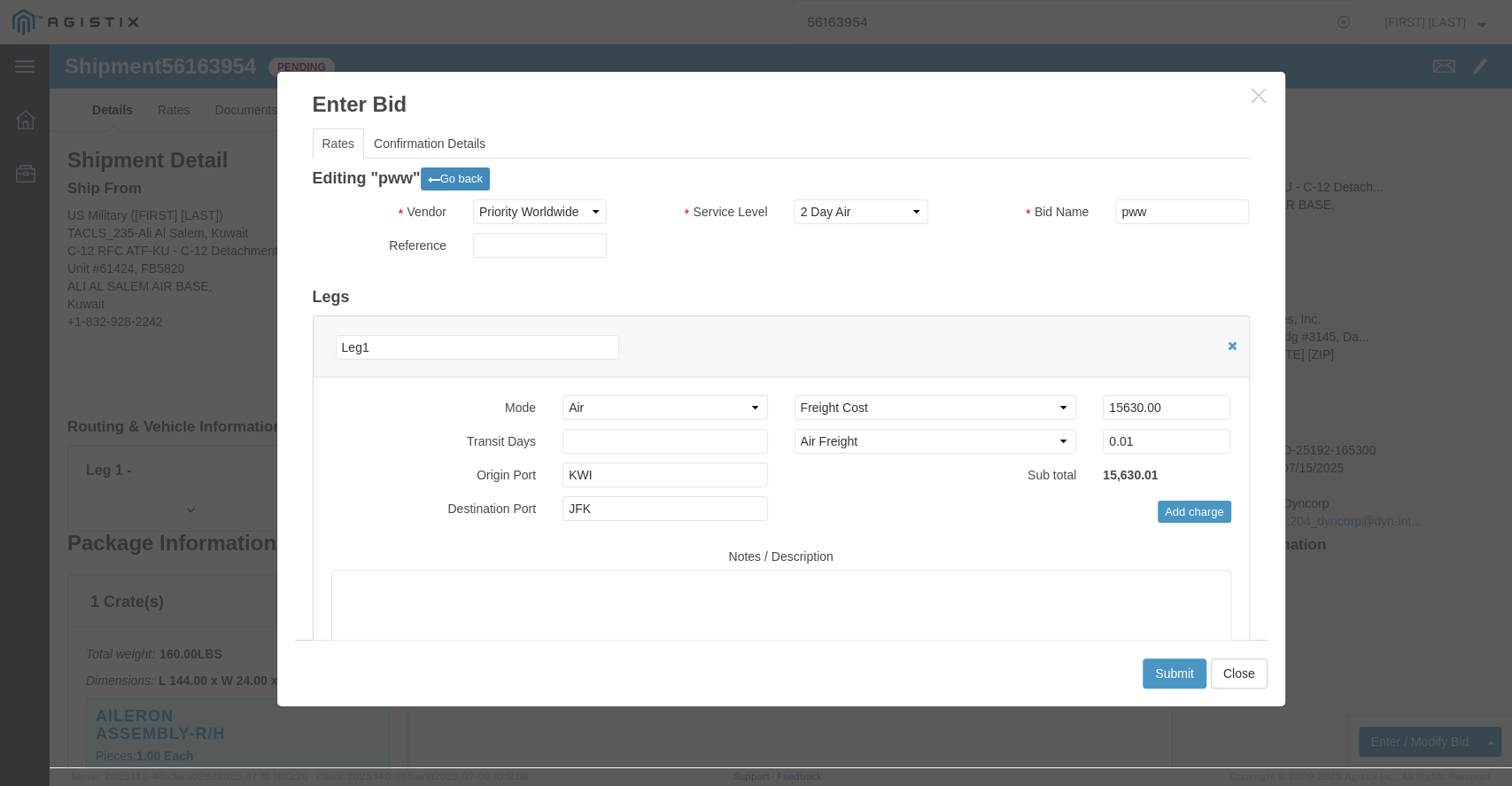 click on "Go back" 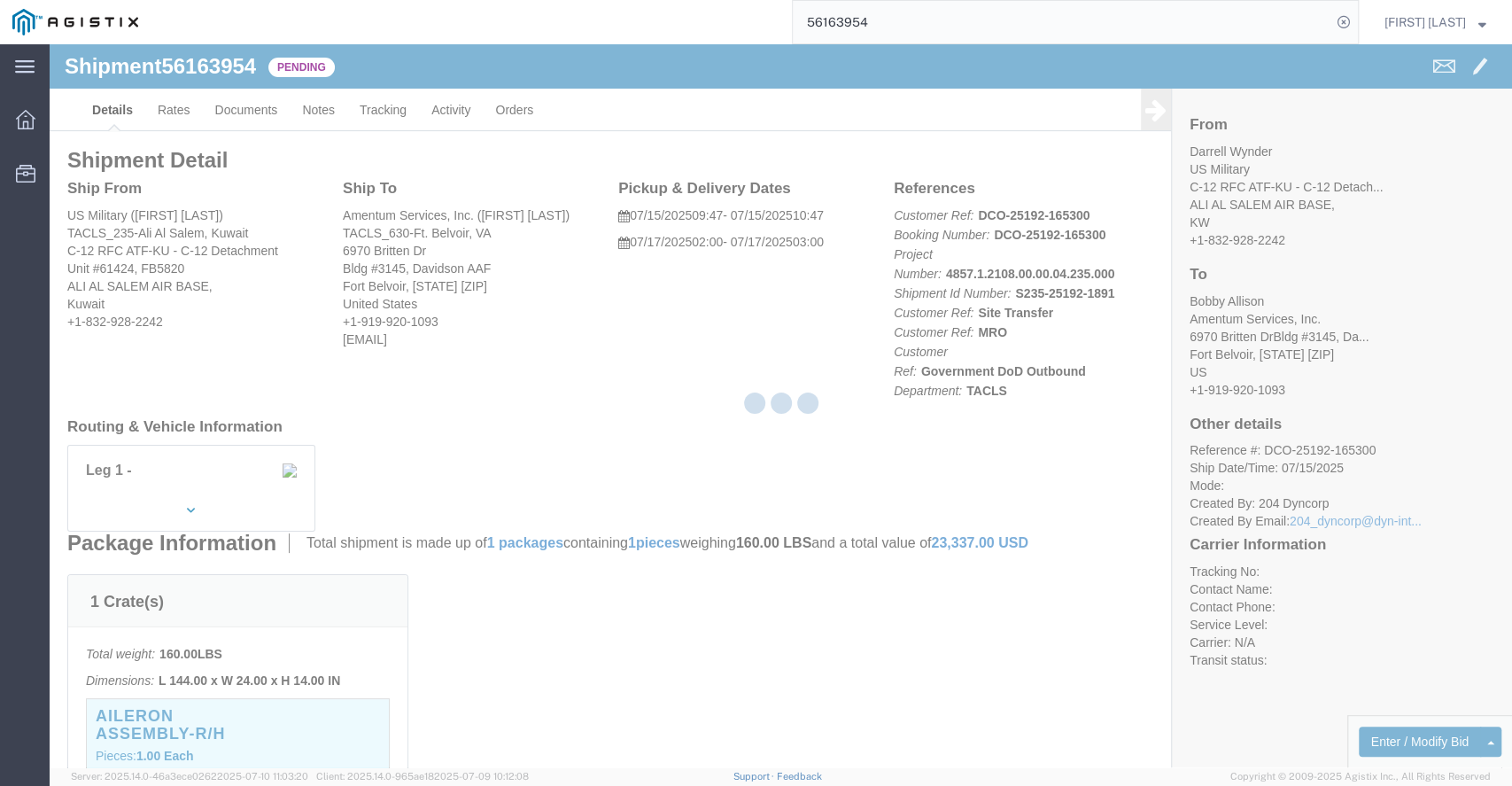 select on "14439" 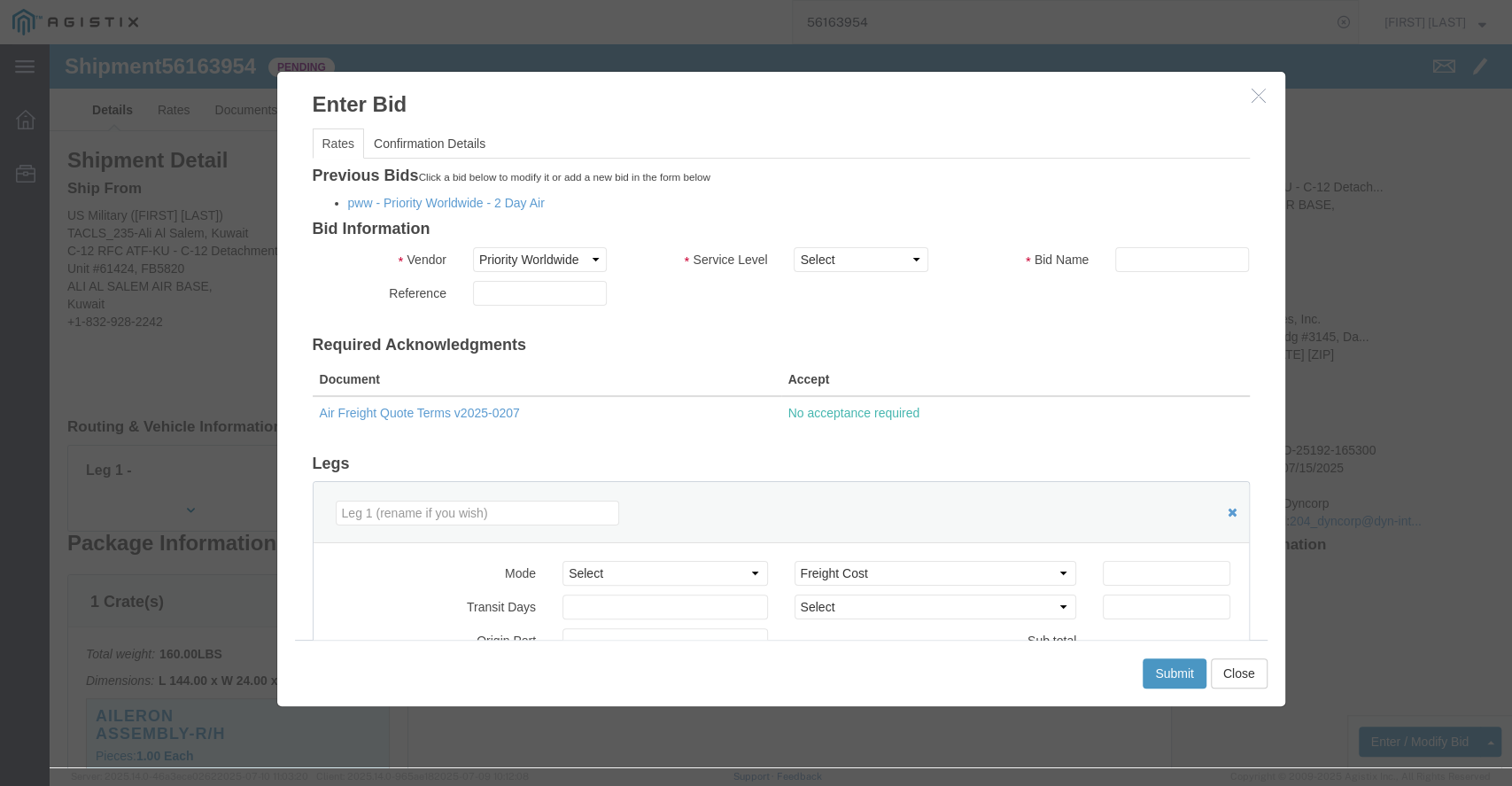 drag, startPoint x: 342, startPoint y: 158, endPoint x: 322, endPoint y: 236, distance: 80.52329 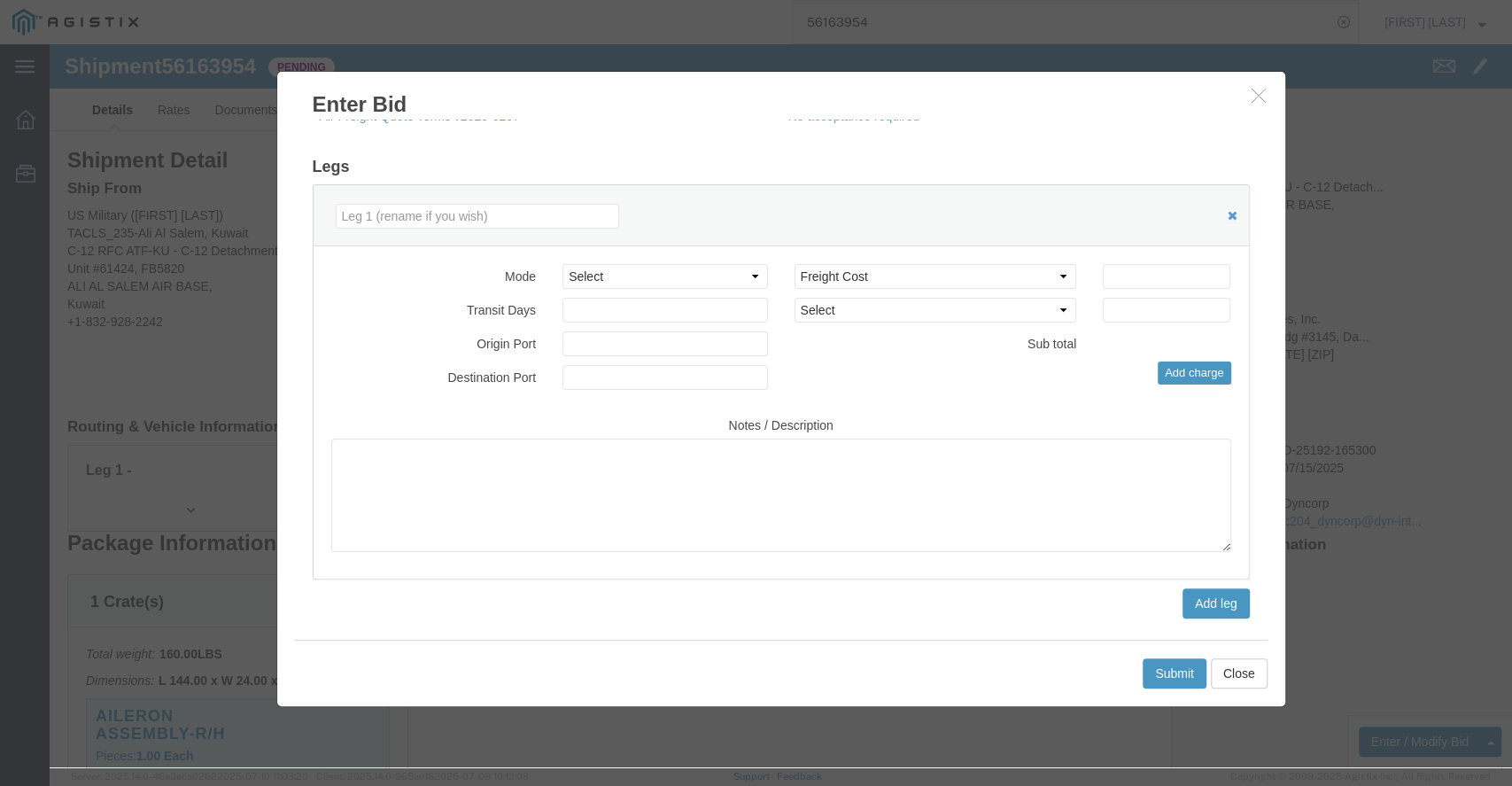 scroll, scrollTop: 0, scrollLeft: 0, axis: both 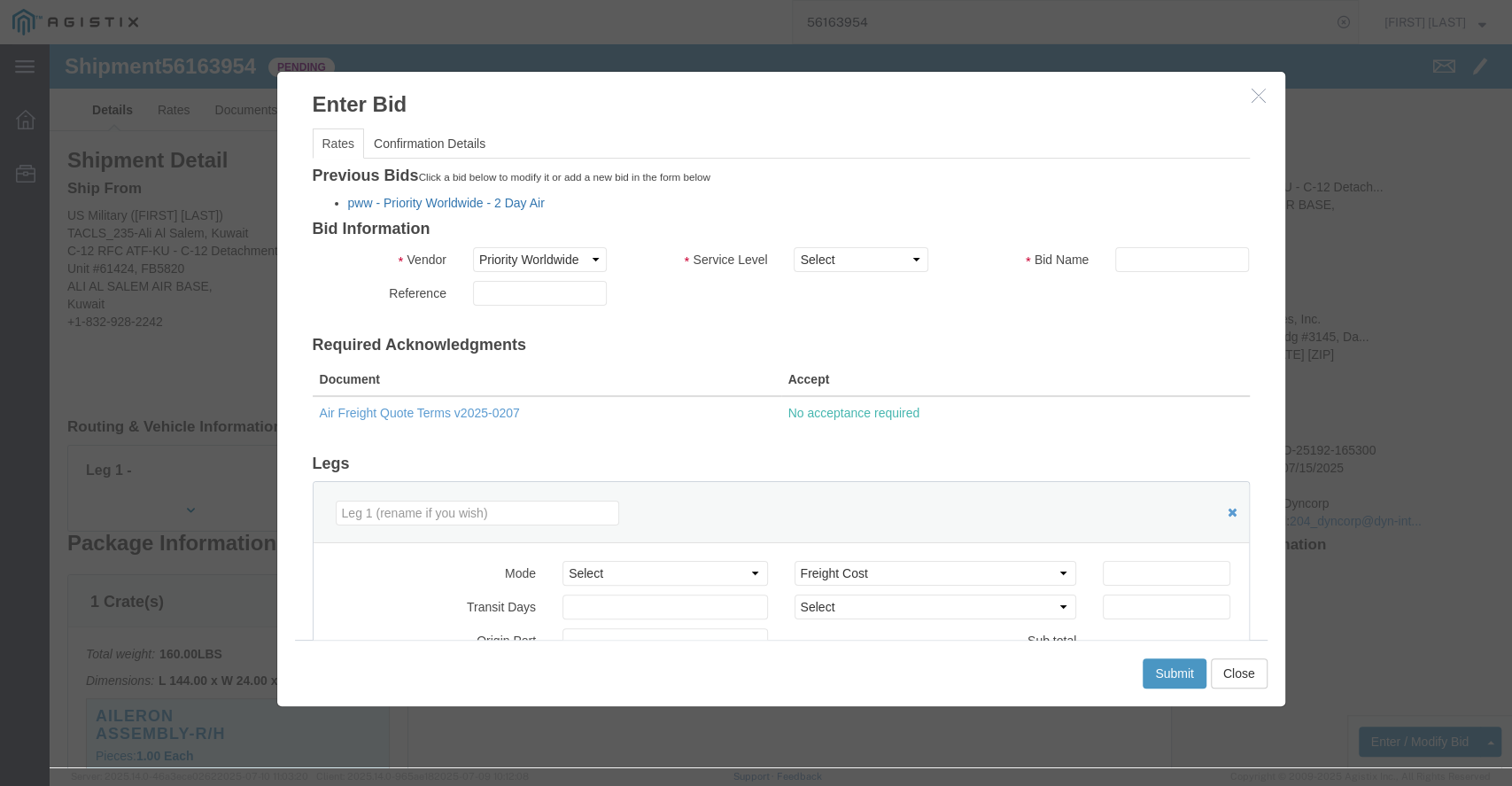 click on "pww -
Priority Worldwide -
2 Day Air" 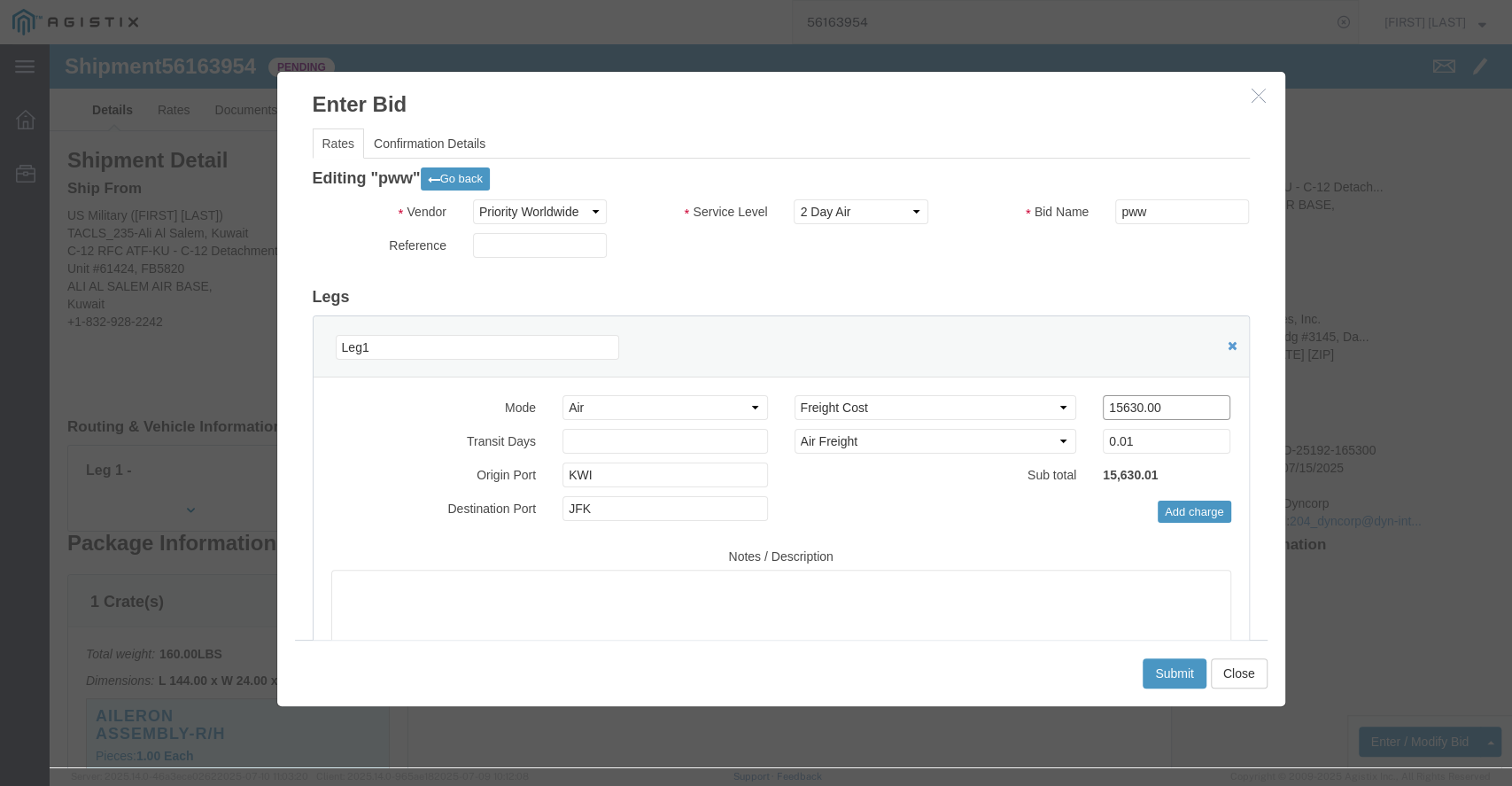 drag, startPoint x: 1135, startPoint y: 371, endPoint x: 978, endPoint y: 358, distance: 157.5373 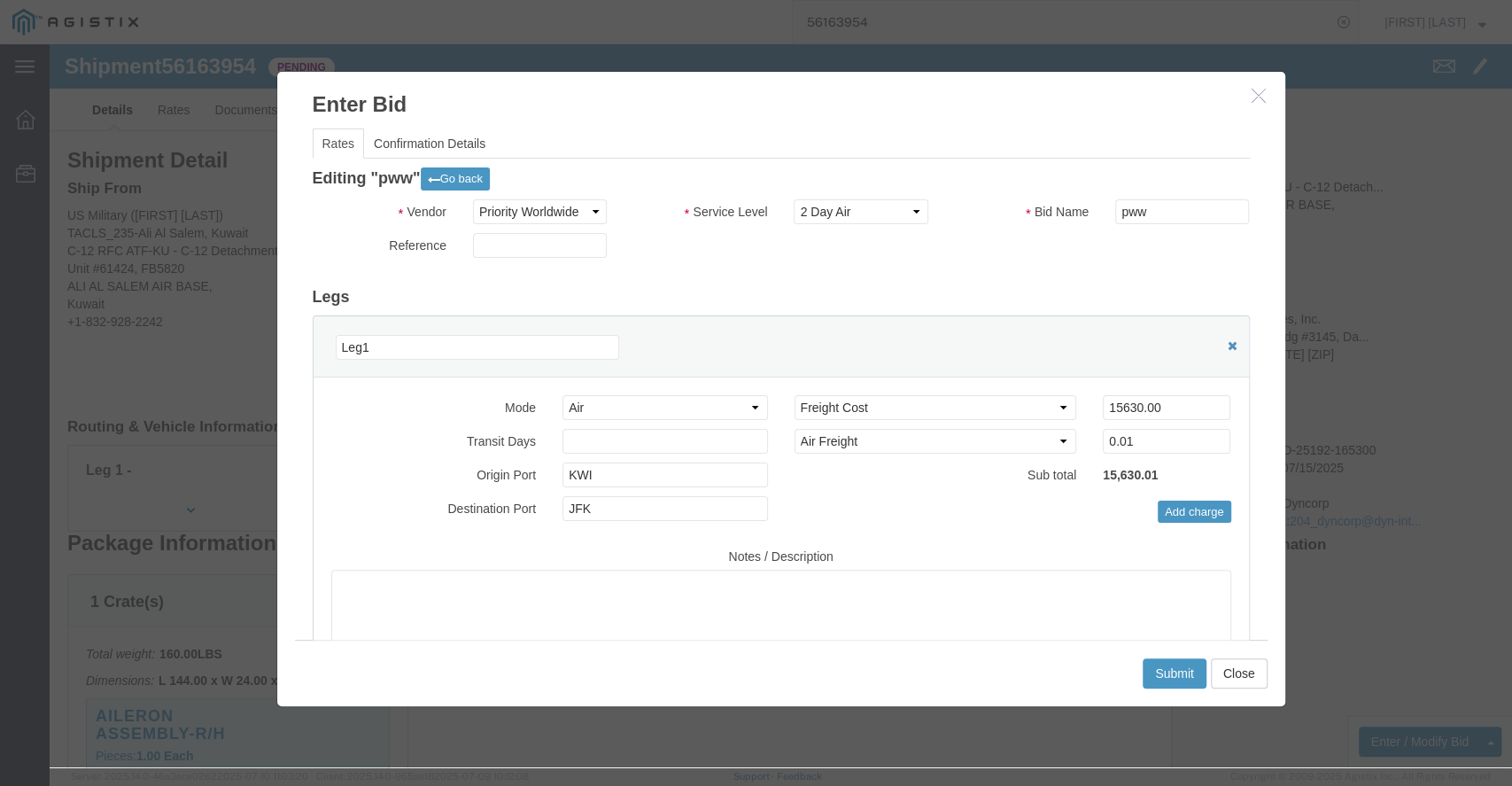 click 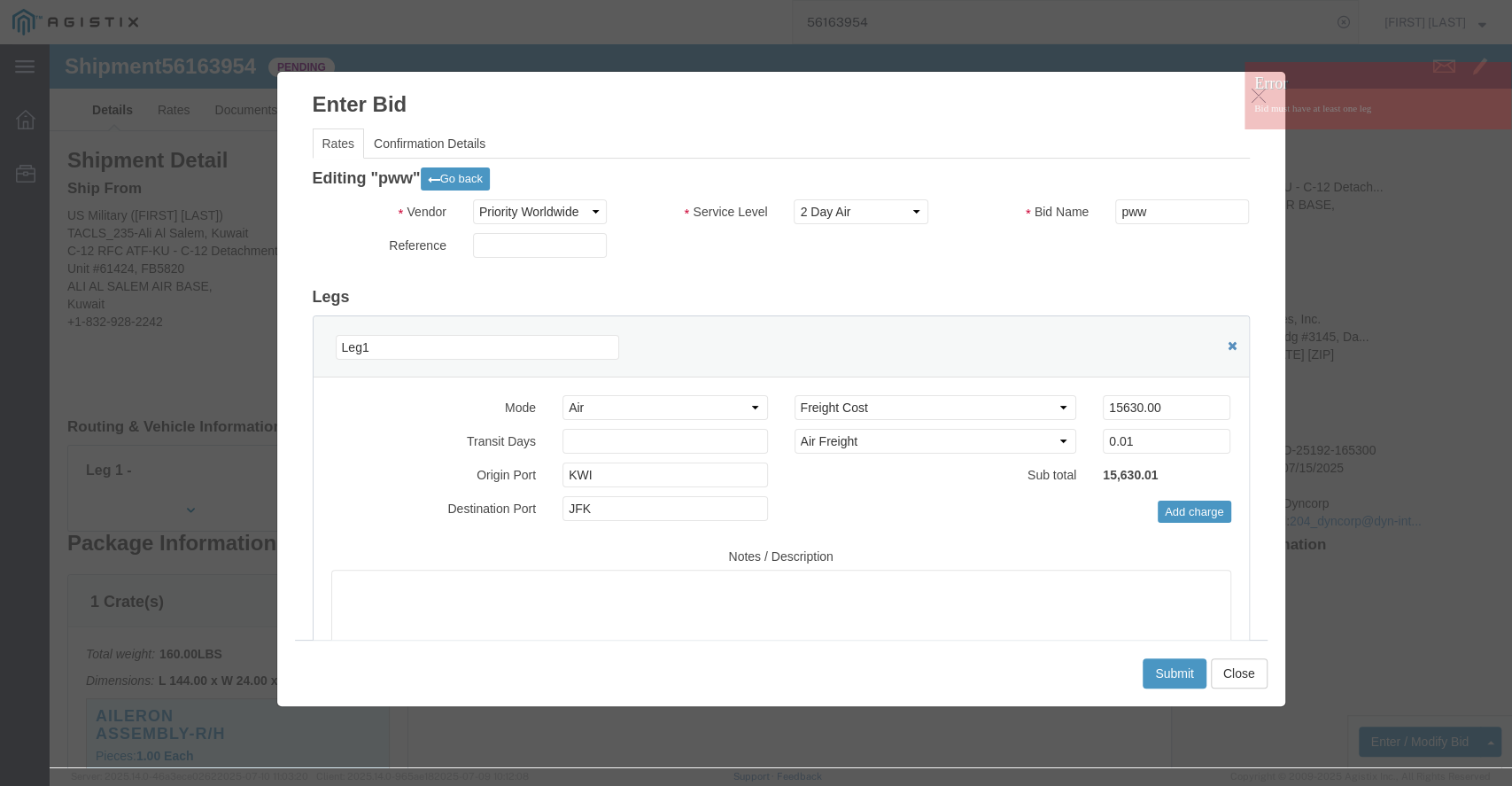 click 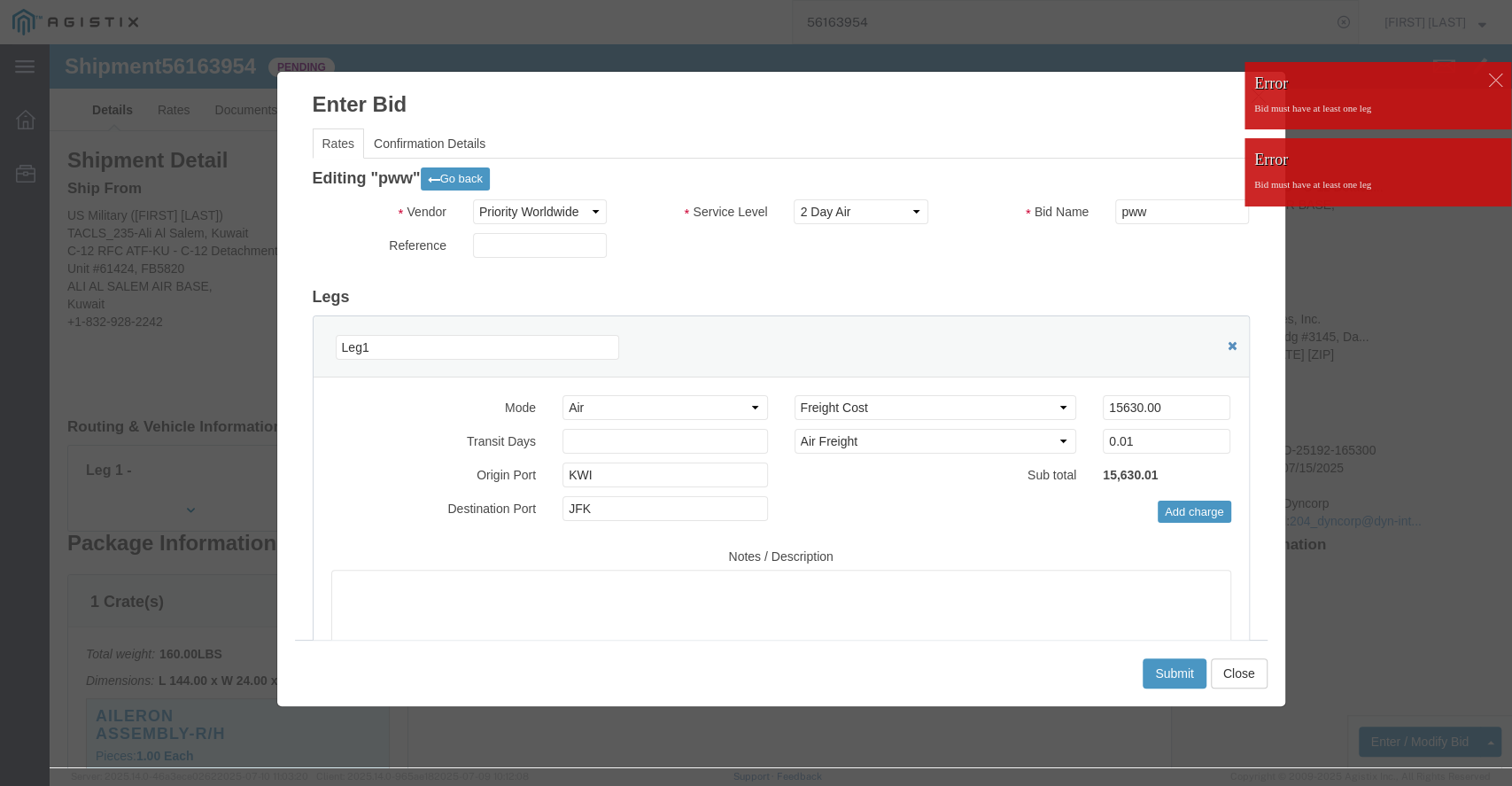 click 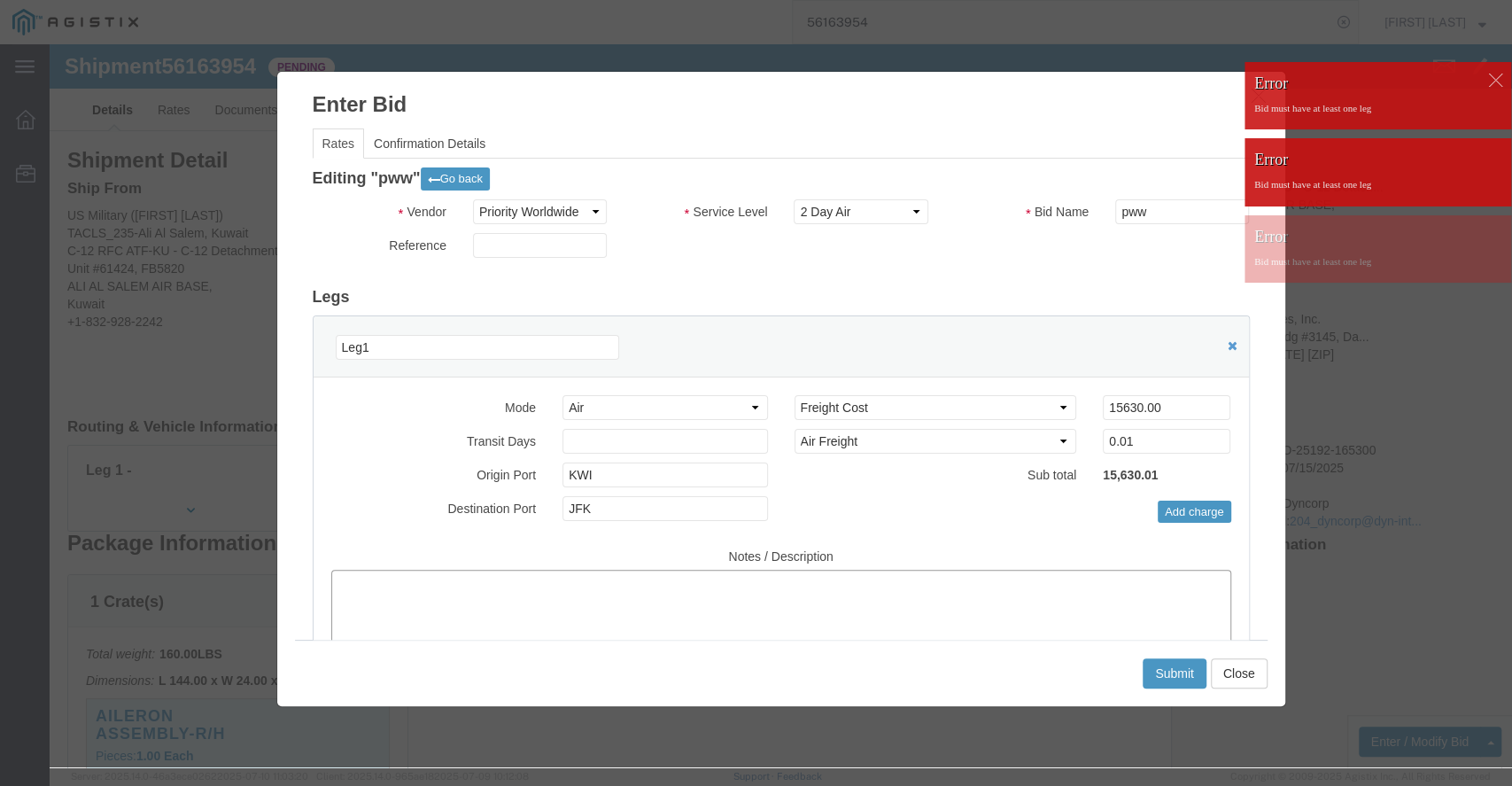 click 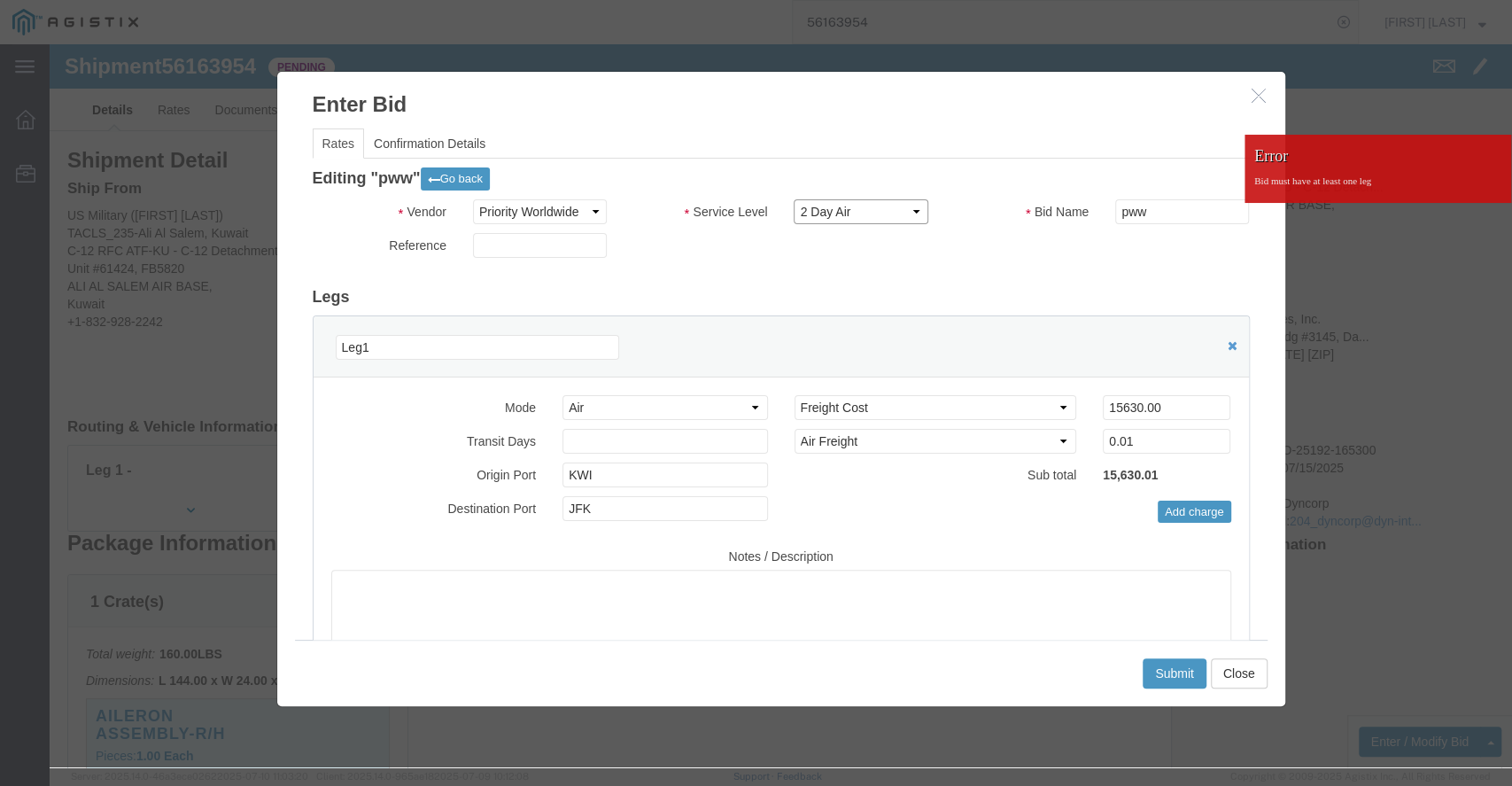 click on "Select 2 Day Air" 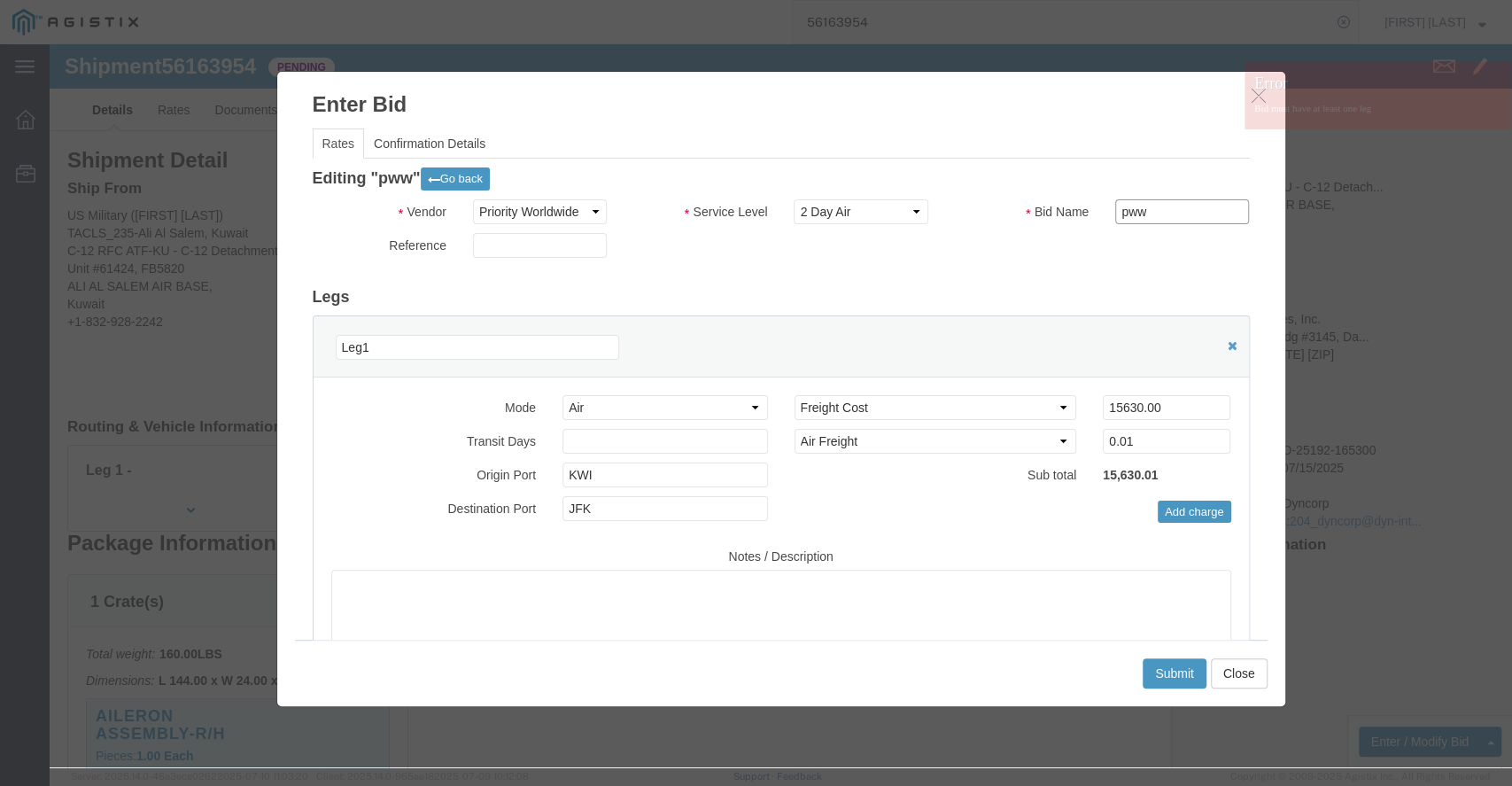 click on "pww" 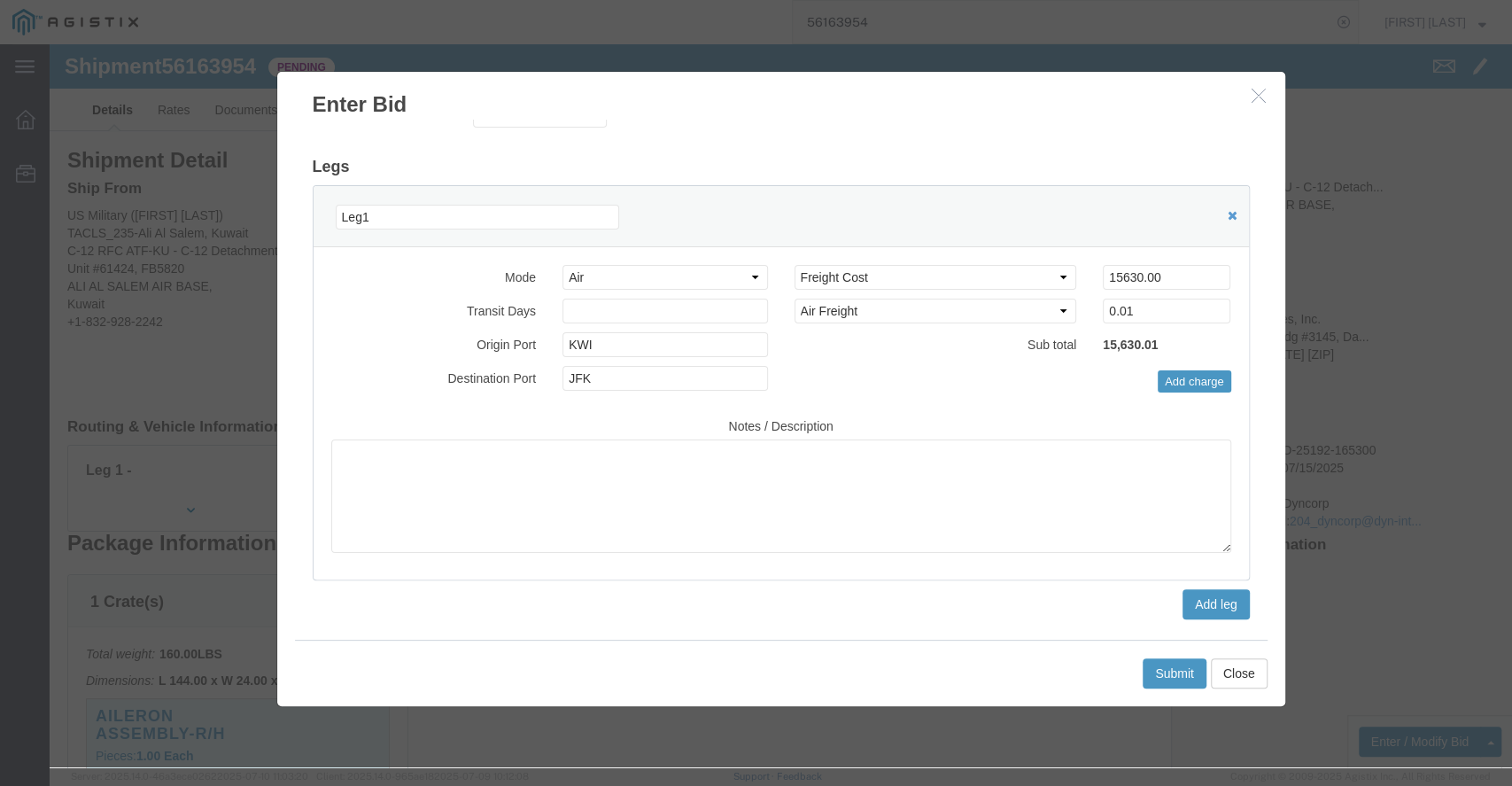 scroll, scrollTop: 0, scrollLeft: 0, axis: both 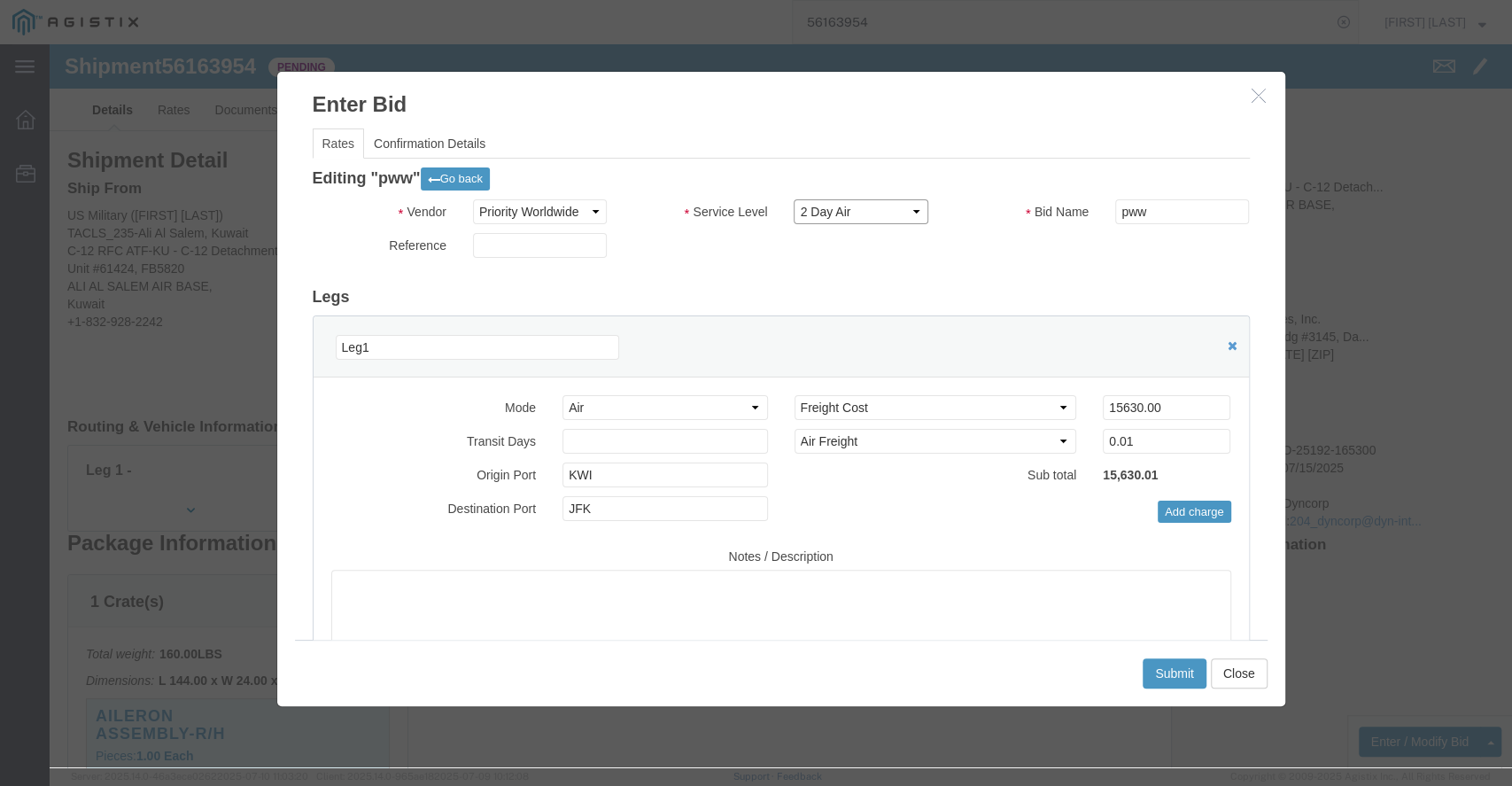 click on "Select 2 Day Air" 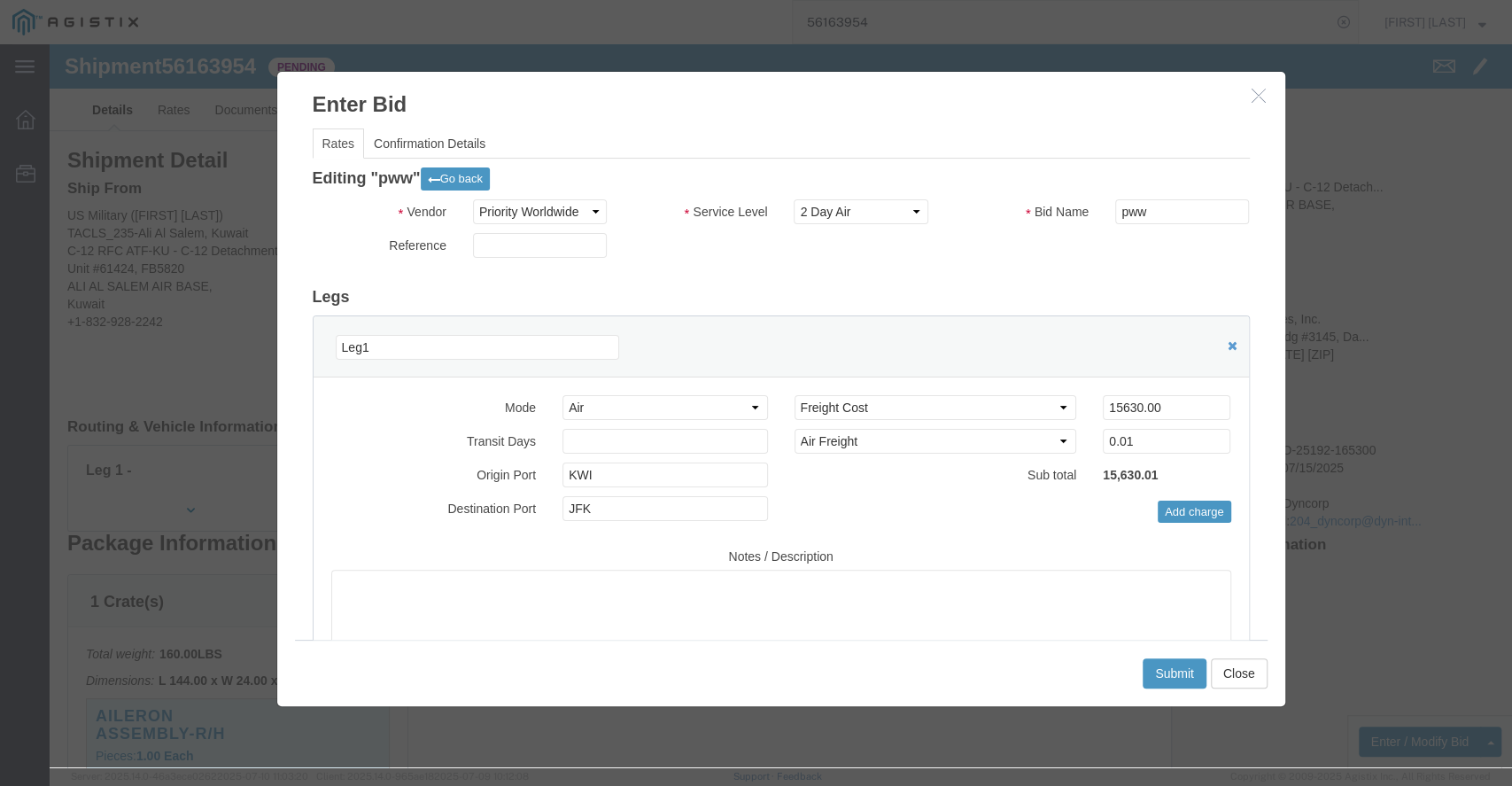 click on "Editing "pww"   Go back" 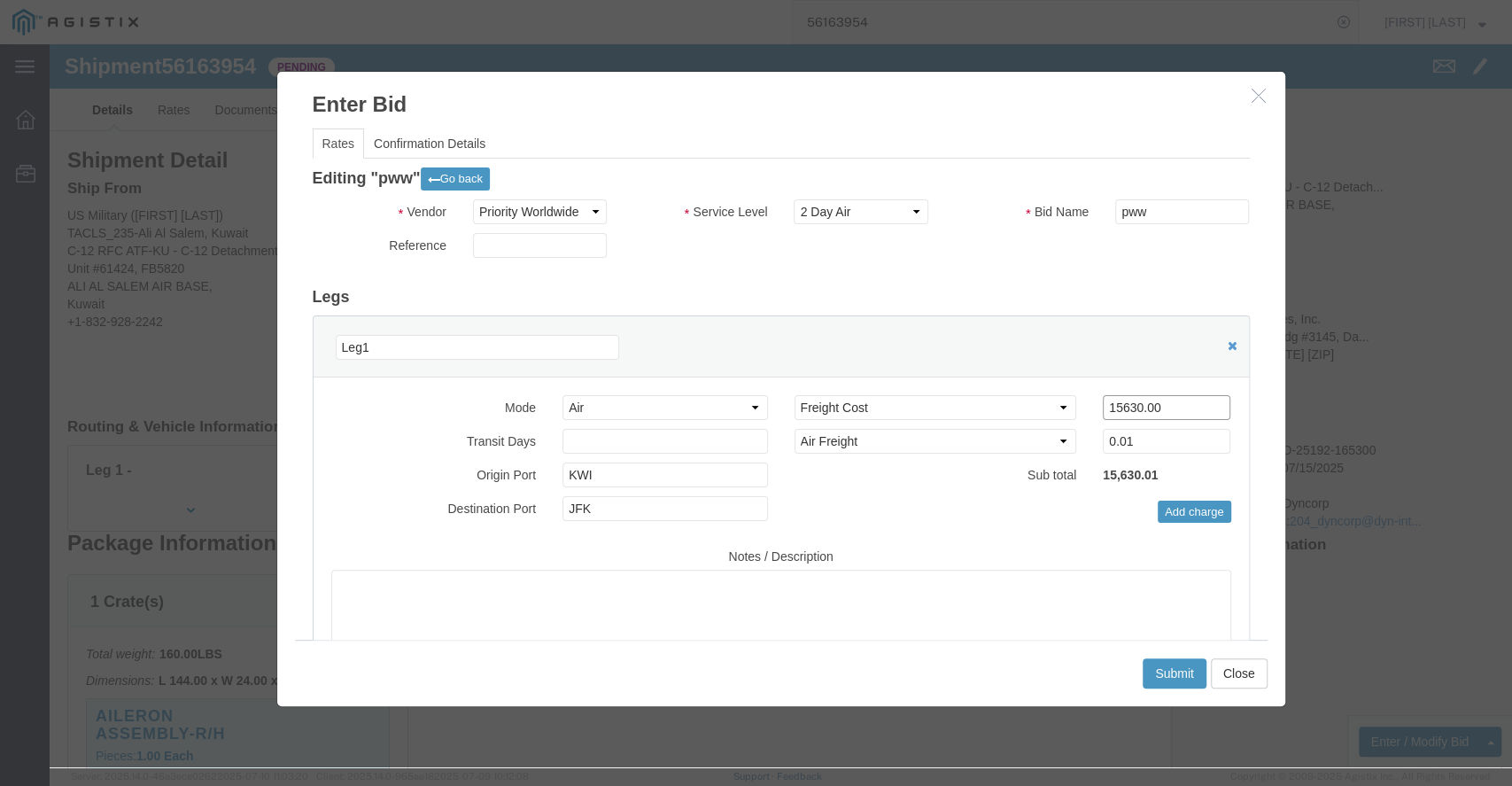 drag, startPoint x: 1112, startPoint y: 366, endPoint x: 942, endPoint y: 350, distance: 170.7513 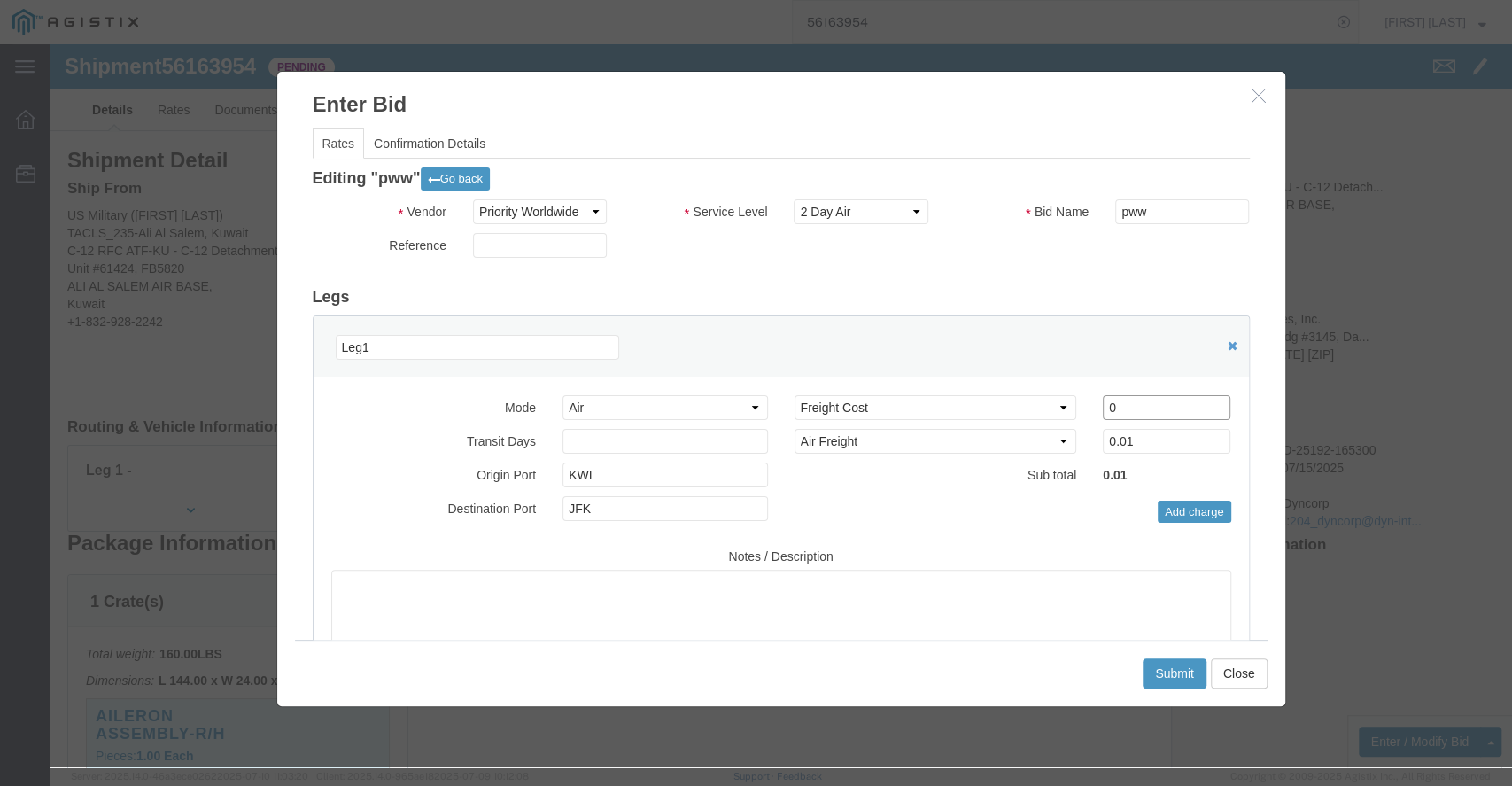 type on "0" 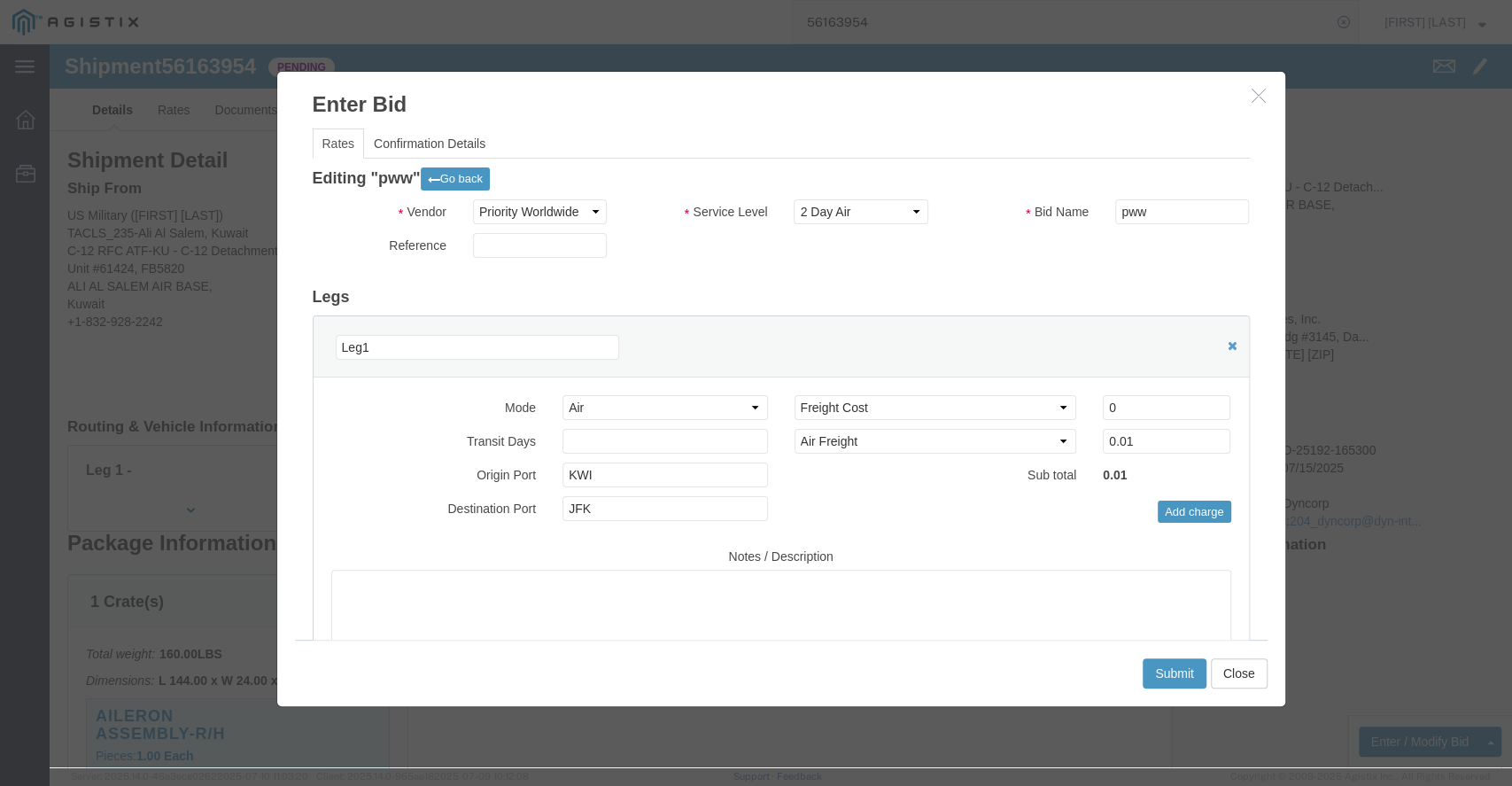 click on "Editing "pww"   Go back
Vendor
Select Priority Worldwide
Service Level
Select 2 Day Air
Bid Name
pww
Reference
Legs
Leg1
Mode
Select Air Less than Truckload Multi-Leg Ocean Freight Rail Small Parcel Truckload
Transit Days
Origin Port
KWI
Destination Port
JFK
Select 2 Day Service 3 Axle Winch Truck 3 to 5 Day Service 96L Domestic Flat Rate 96L International Flat Rate Accessible Dangerous Goods Accessorial Delivery Charge Accessorial Pickup Charge Additional Classifications Additional Delivery To Pen Fee Additional Fuel Additional Handling Additional Handling Additional Invoice Details Additional Mileage Additional Mileage Address Change Admin Changes Admin Charges Advance Advance Fee Load AES Filing After Hours Delivery After hours Delivery Area D tariff for weight 1001-5000 lbs After hours Delivery Area D tariff for weight 1-200 lbs Air Freight CAO" 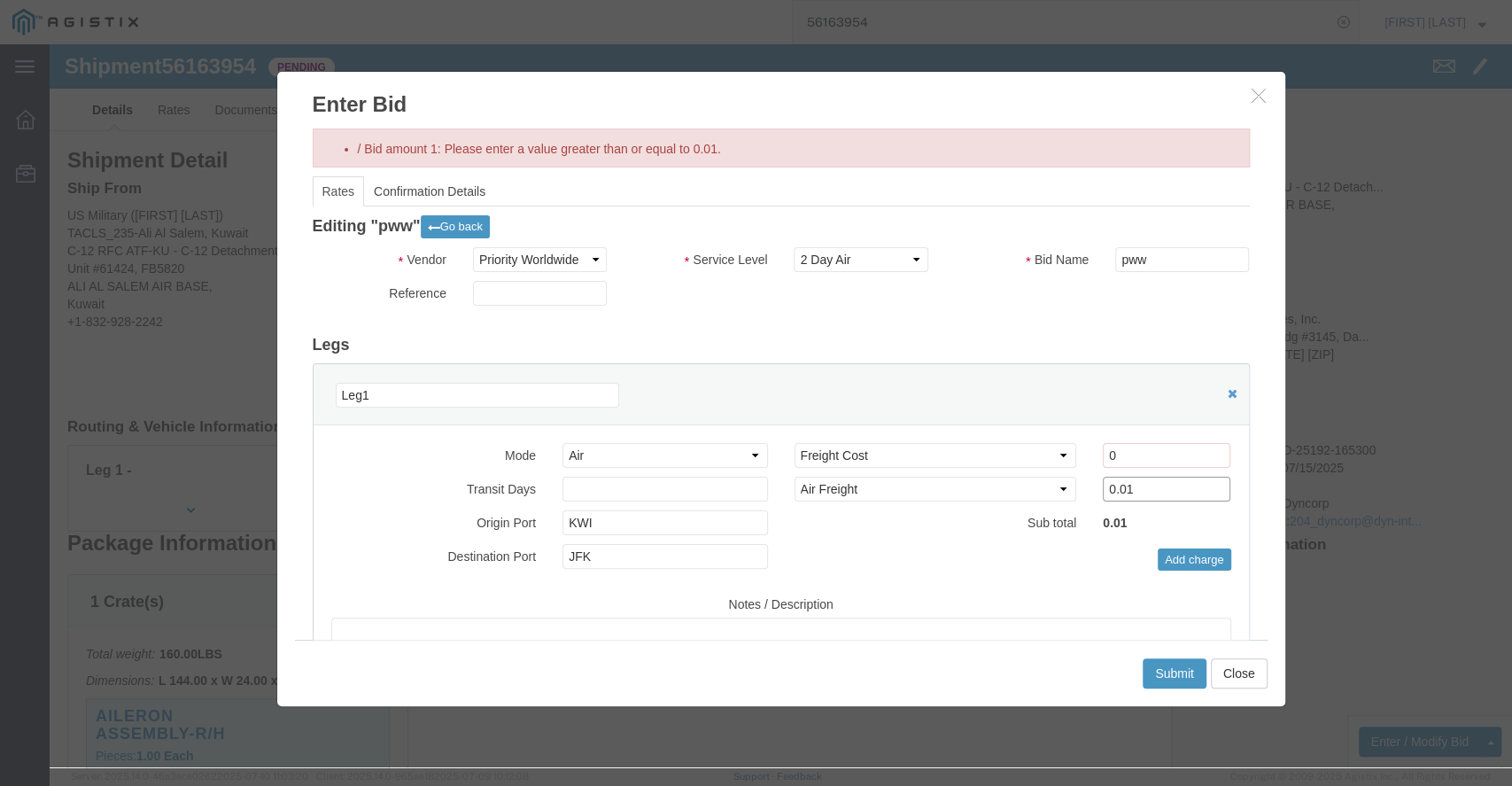 drag, startPoint x: 989, startPoint y: 424, endPoint x: 892, endPoint y: 311, distance: 148.9228 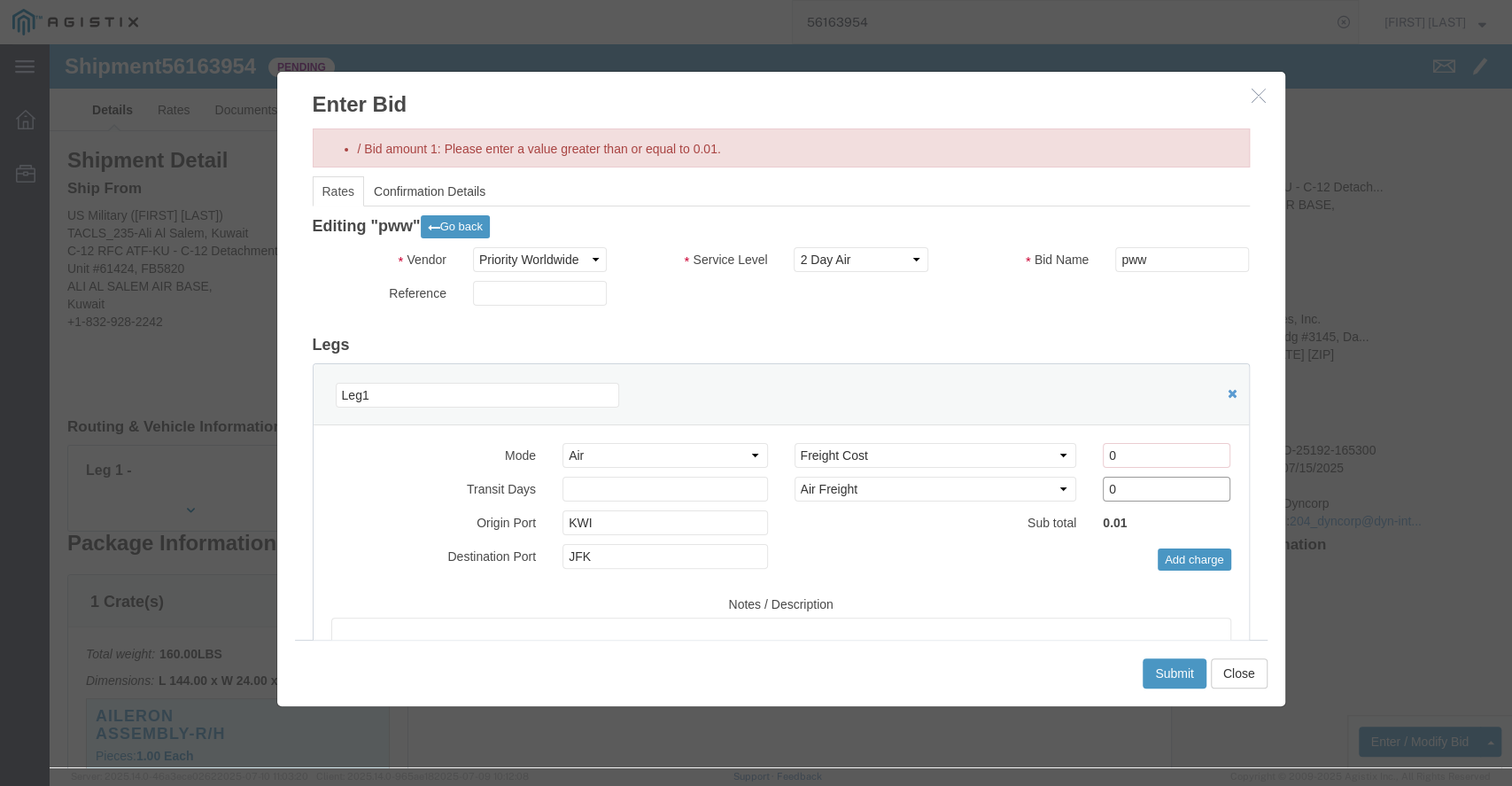 type on "0" 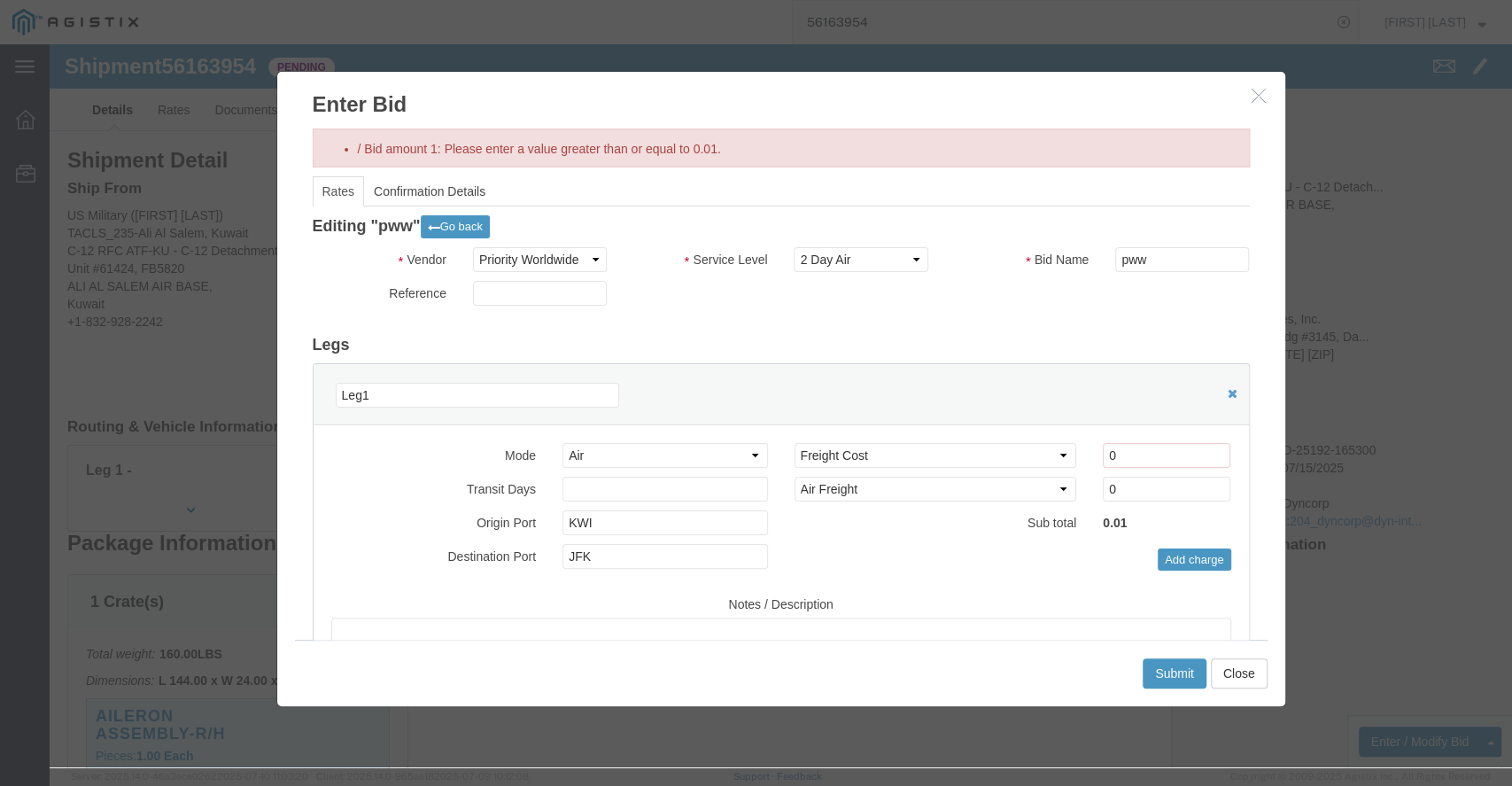 click on "Editing "pww"   Go back
Vendor
Select Priority Worldwide
Service Level
Select 2 Day Air
Bid Name
pww
Reference
Legs
Leg1
Mode
Select Air Less than Truckload Multi-Leg Ocean Freight Rail Small Parcel Truckload
Transit Days
Origin Port
KWI
Destination Port
JFK
Select 2 Day Service 3 Axle Winch Truck 3 to 5 Day Service 96L Domestic Flat Rate 96L International Flat Rate Accessible Dangerous Goods Accessorial Delivery Charge Accessorial Pickup Charge Additional Classifications Additional Delivery To Pen Fee Additional Fuel Additional Handling Additional Handling Additional Invoice Details Additional Mileage Additional Mileage Address Change Admin Changes Admin Charges Advance Advance Fee Load AES Filing After Hours Delivery After hours Delivery Area D tariff for weight 1001-5000 lbs After hours Delivery Area D tariff for weight 1-200 lbs Air Freight CAO" 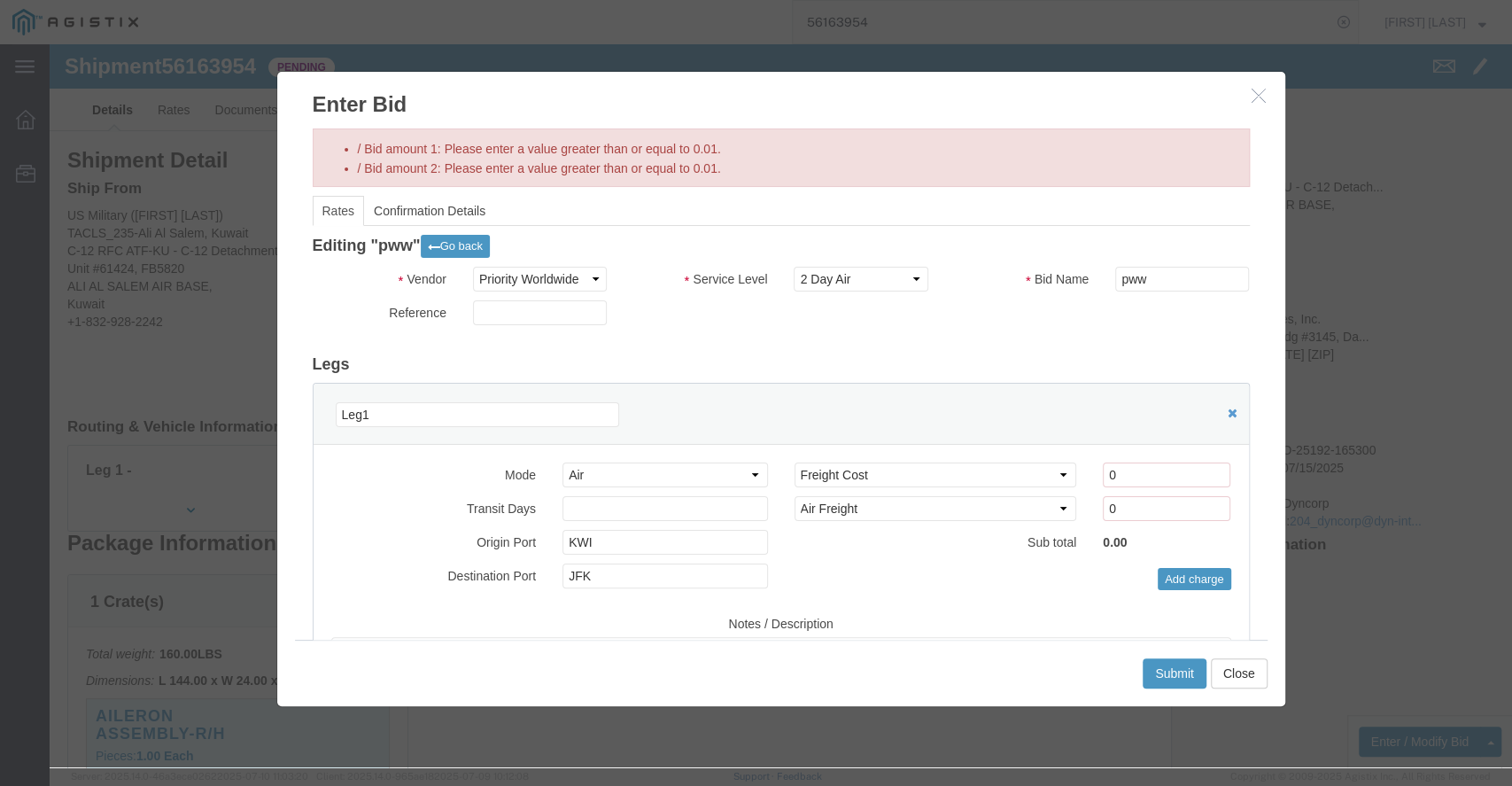 click on "Legs" 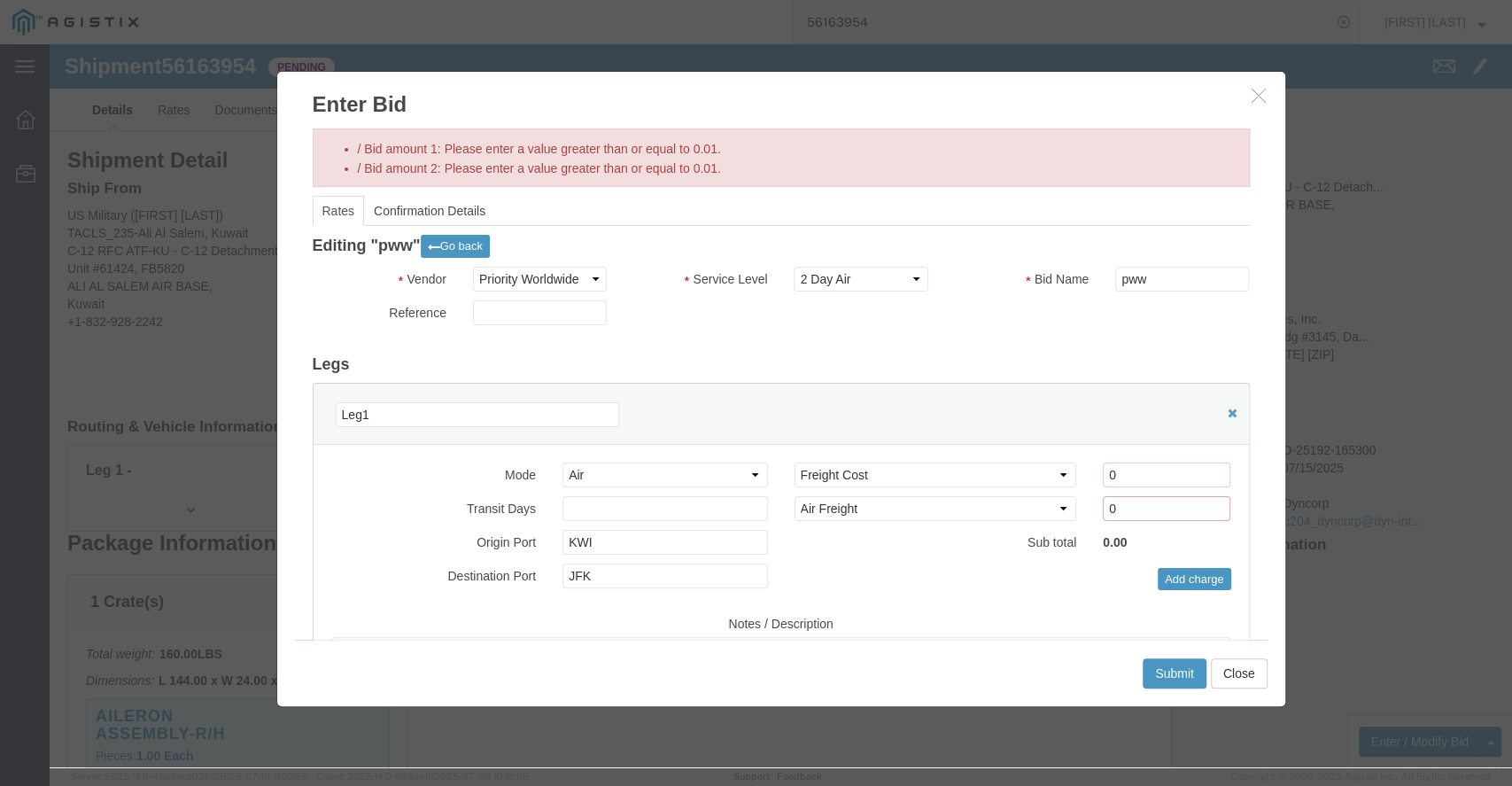 click on "0" 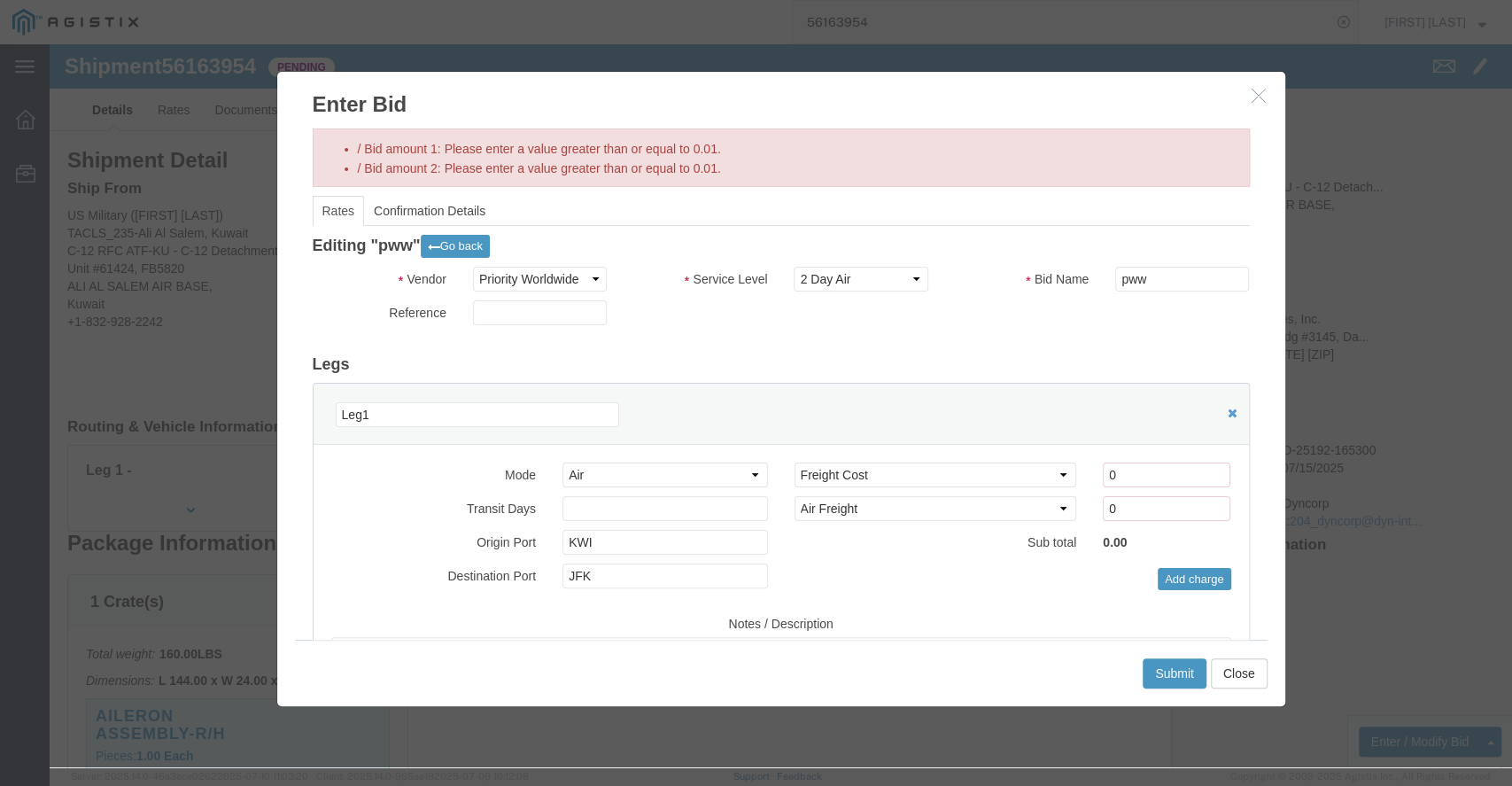 click on "Editing "pww"   Go back
Vendor
Select Priority Worldwide
Service Level
Select 2 Day Air
Bid Name
pww
Reference
Legs
Leg1
Mode
Select Air Less than Truckload Multi-Leg Ocean Freight Rail Small Parcel Truckload
Transit Days
Origin Port
KWI
Destination Port
JFK
Select 2 Day Service 3 Axle Winch Truck 3 to 5 Day Service 96L Domestic Flat Rate 96L International Flat Rate Accessible Dangerous Goods Accessorial Delivery Charge Accessorial Pickup Charge Additional Classifications Additional Delivery To Pen Fee Additional Fuel Additional Handling Additional Handling Additional Invoice Details Additional Mileage Additional Mileage Address Change Admin Changes Admin Charges Advance Advance Fee Load AES Filing After Hours Delivery After hours Delivery Area D tariff for weight 1001-5000 lbs After hours Delivery Area D tariff for weight 1-200 lbs Air Freight CAO" 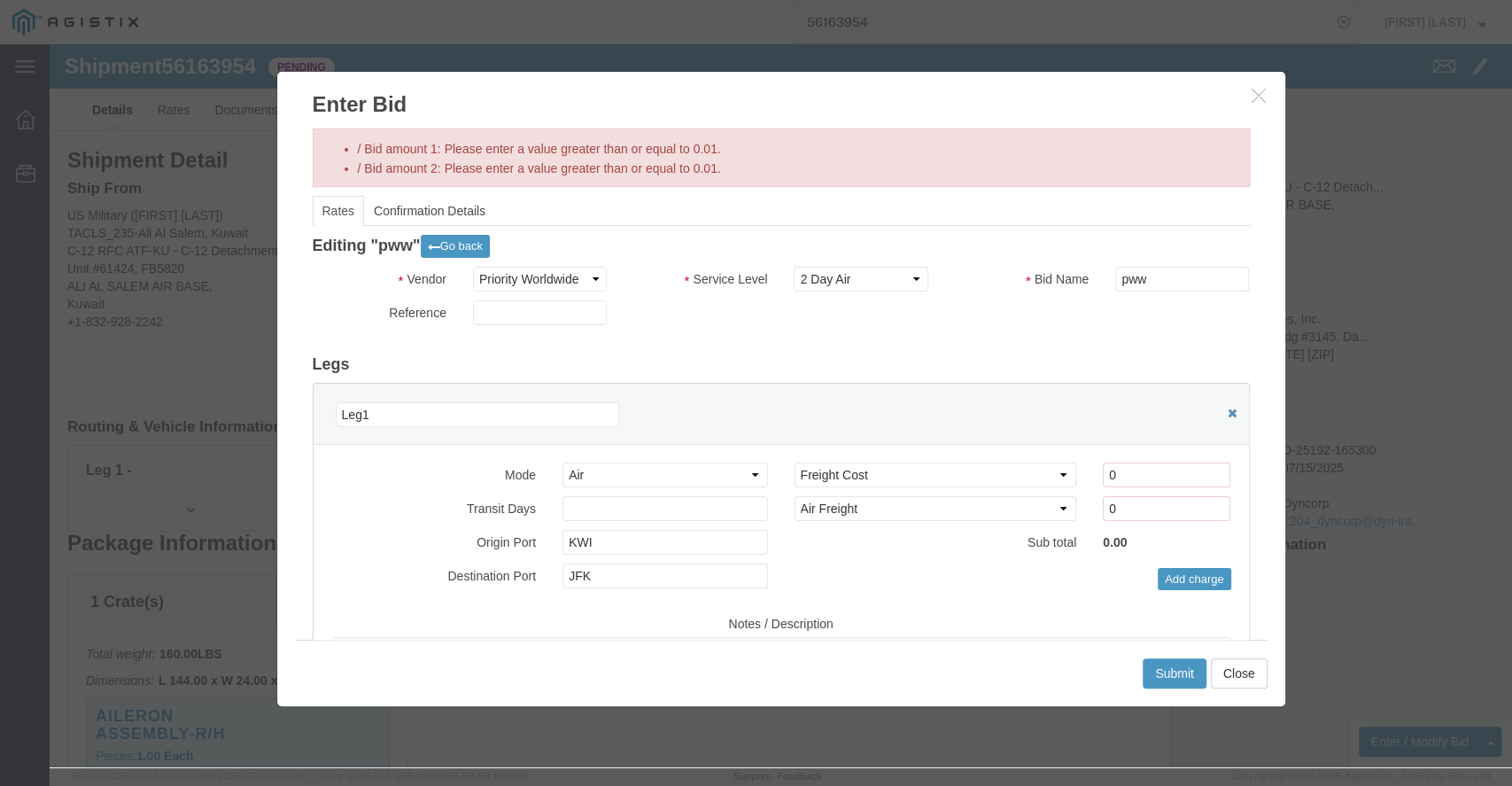 click 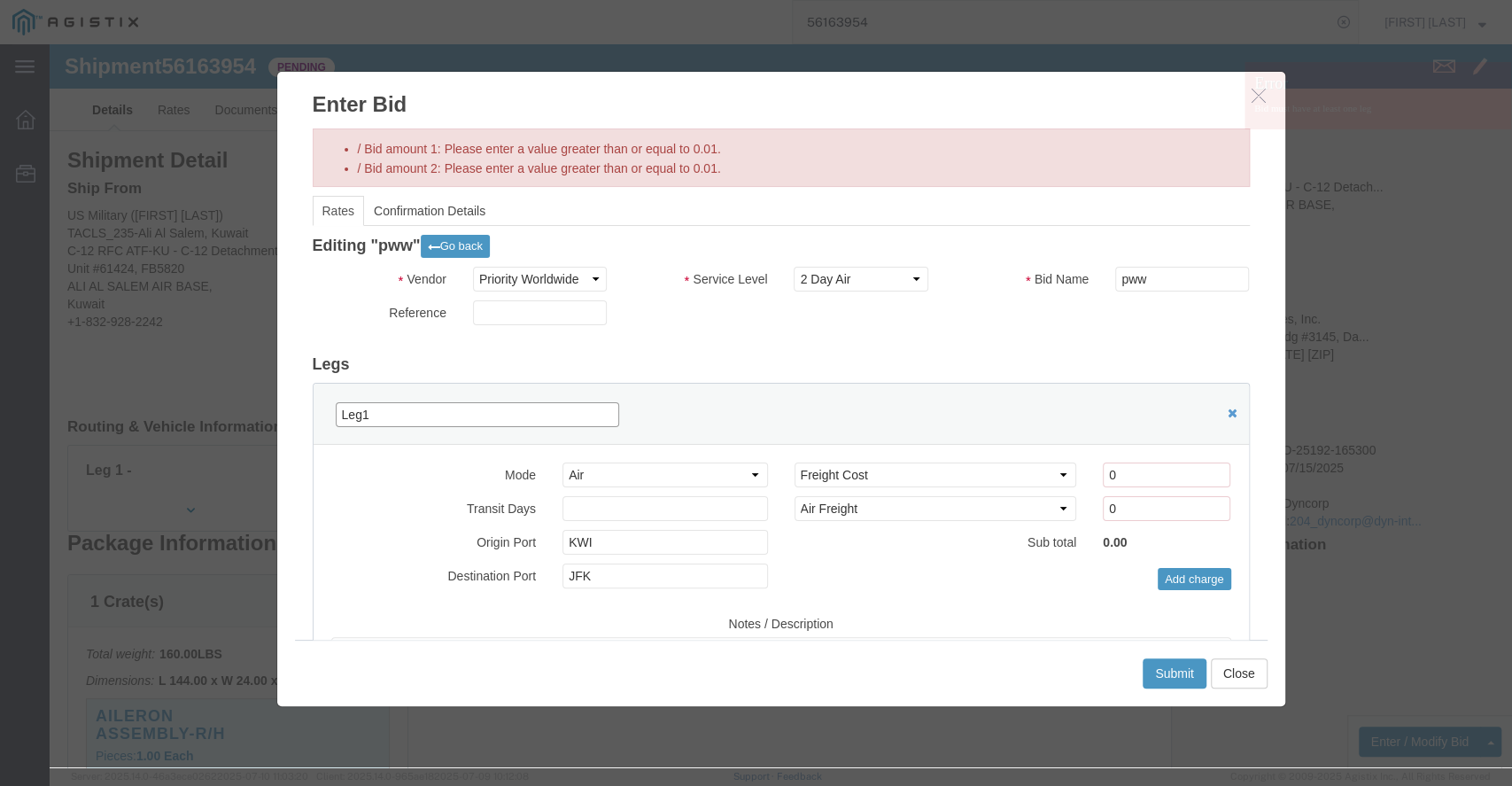 click on "Enter Bid
/ Bid amount 1: Please enter a value greater than or equal to 0.01.
/ Bid amount 2: Please enter a value greater than or equal to 0.01.
Rates
Confirmation Details
Editing "pww"   Go back
Vendor
Select Priority Worldwide
Service Level
Select 2 Day Air
Bid Name
pww
Reference
Legs
Leg1
Mode
Select Air Less than Truckload Multi-Leg Ocean Freight Rail Small Parcel Truckload
Transit Days
Origin Port
KWI
Destination Port
JFK
Select 2 Day Service 3 Axle Winch Truck 3 to 5 Day Service 96L Domestic Flat Rate 96L International Flat Rate Accessible Dangerous Goods Accessorial Delivery Charge Accessorial Pickup Charge Additional Classifications Additional Delivery To Pen Fee Additional Fuel Additional Handling Additional Handling Additional Invoice Details Additional Mileage Additional Mileage Address Change Admin Changes" 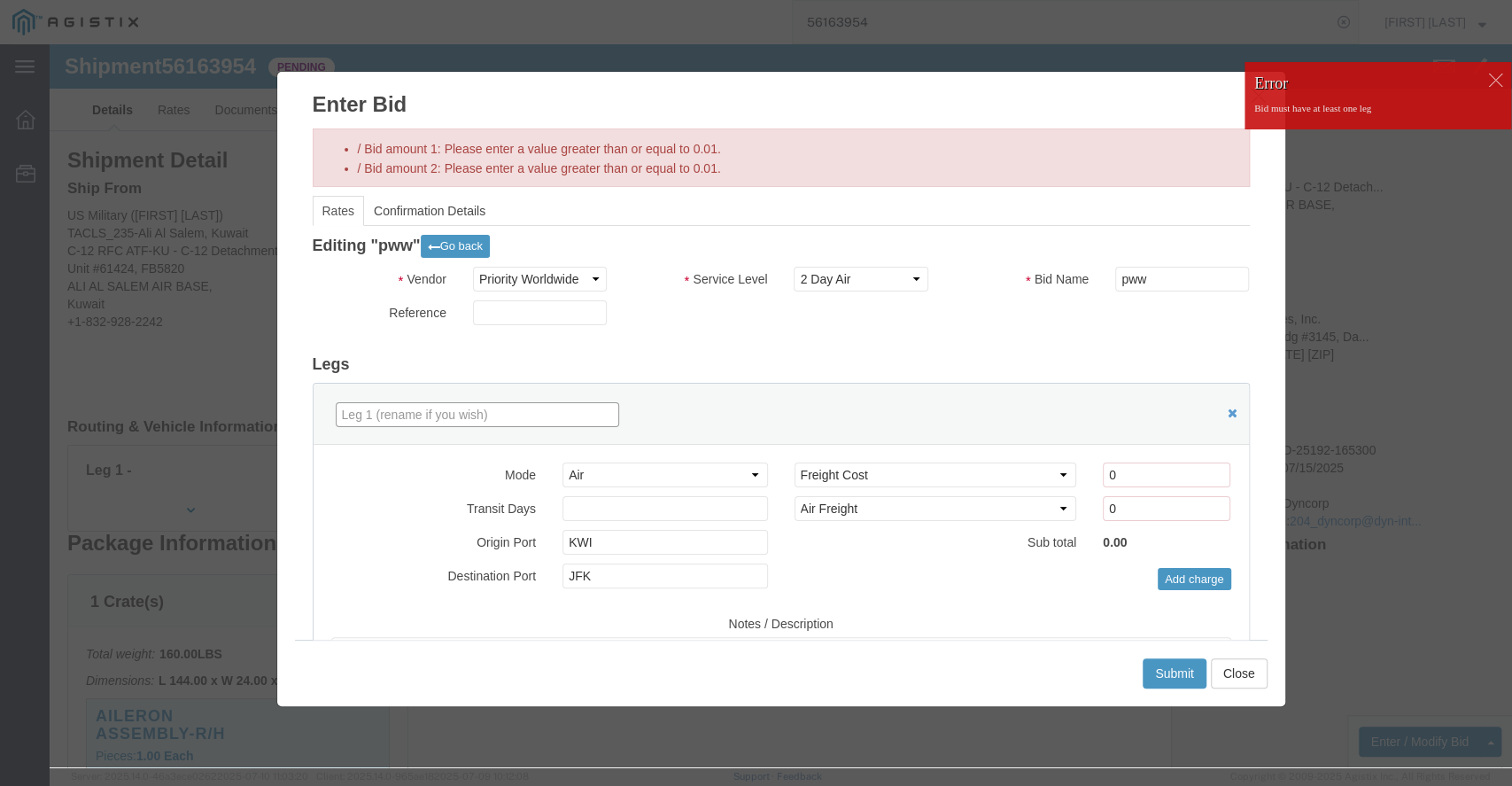 type 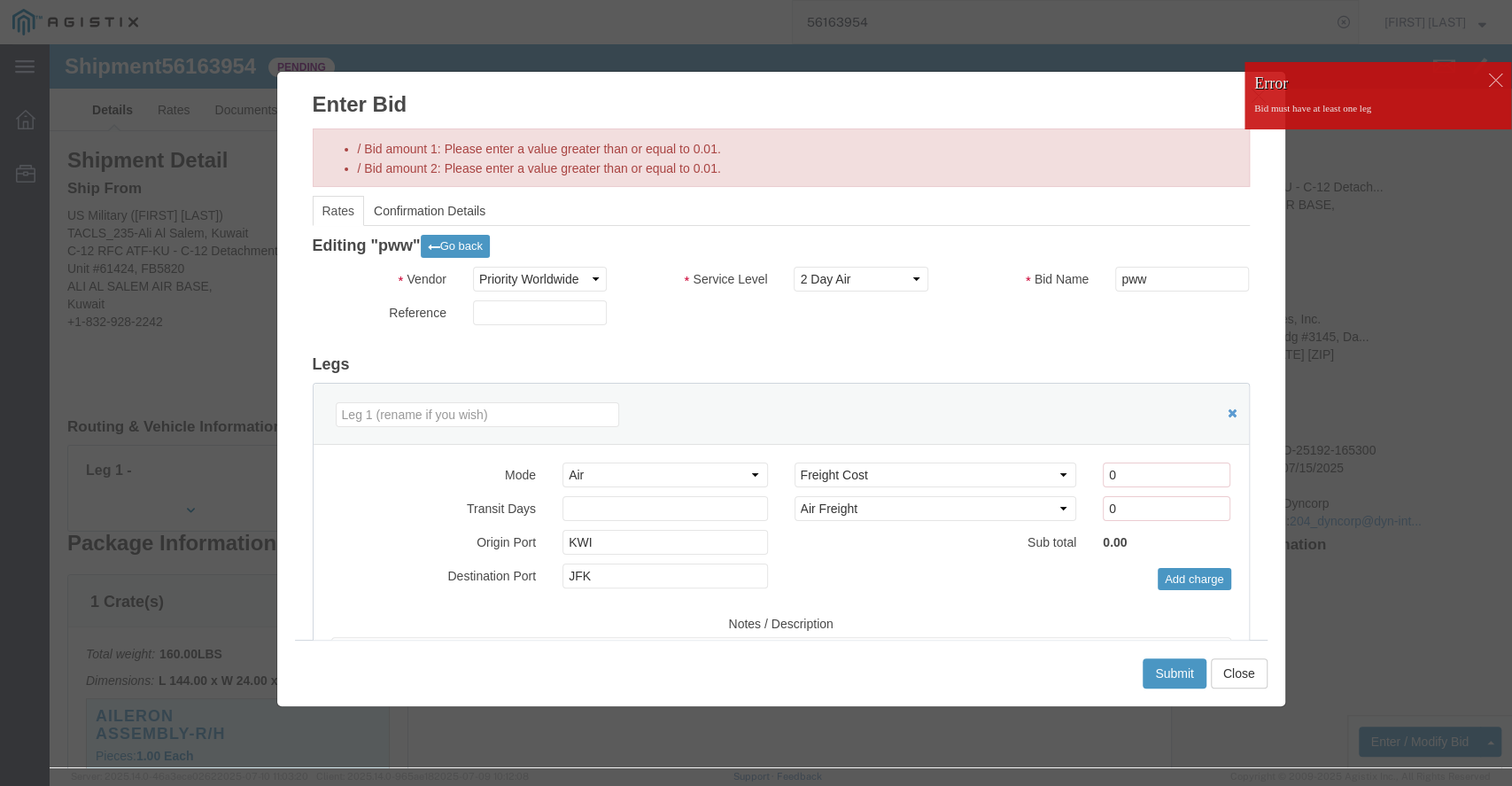 click on "Legs" 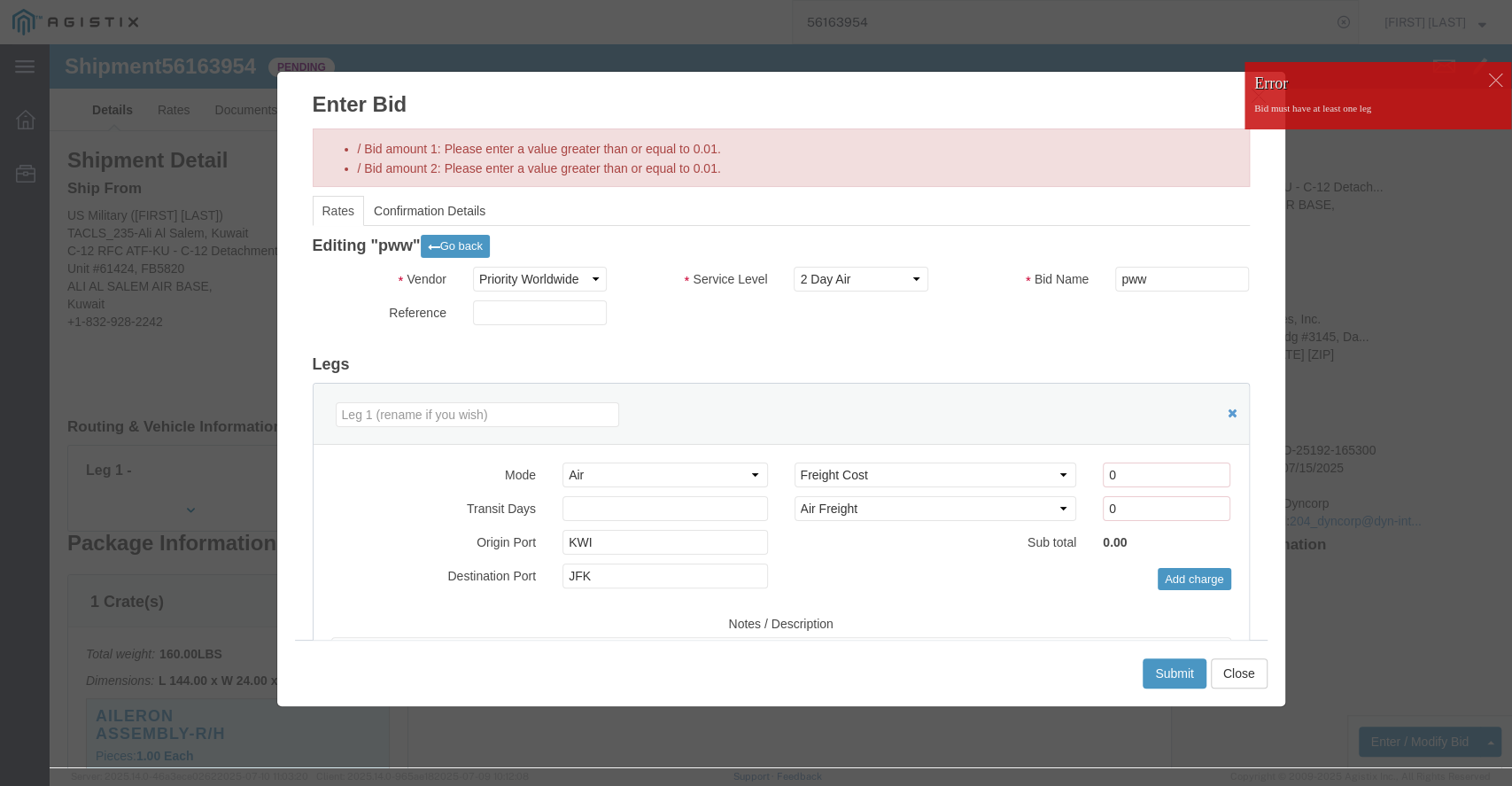 click on "Legs" 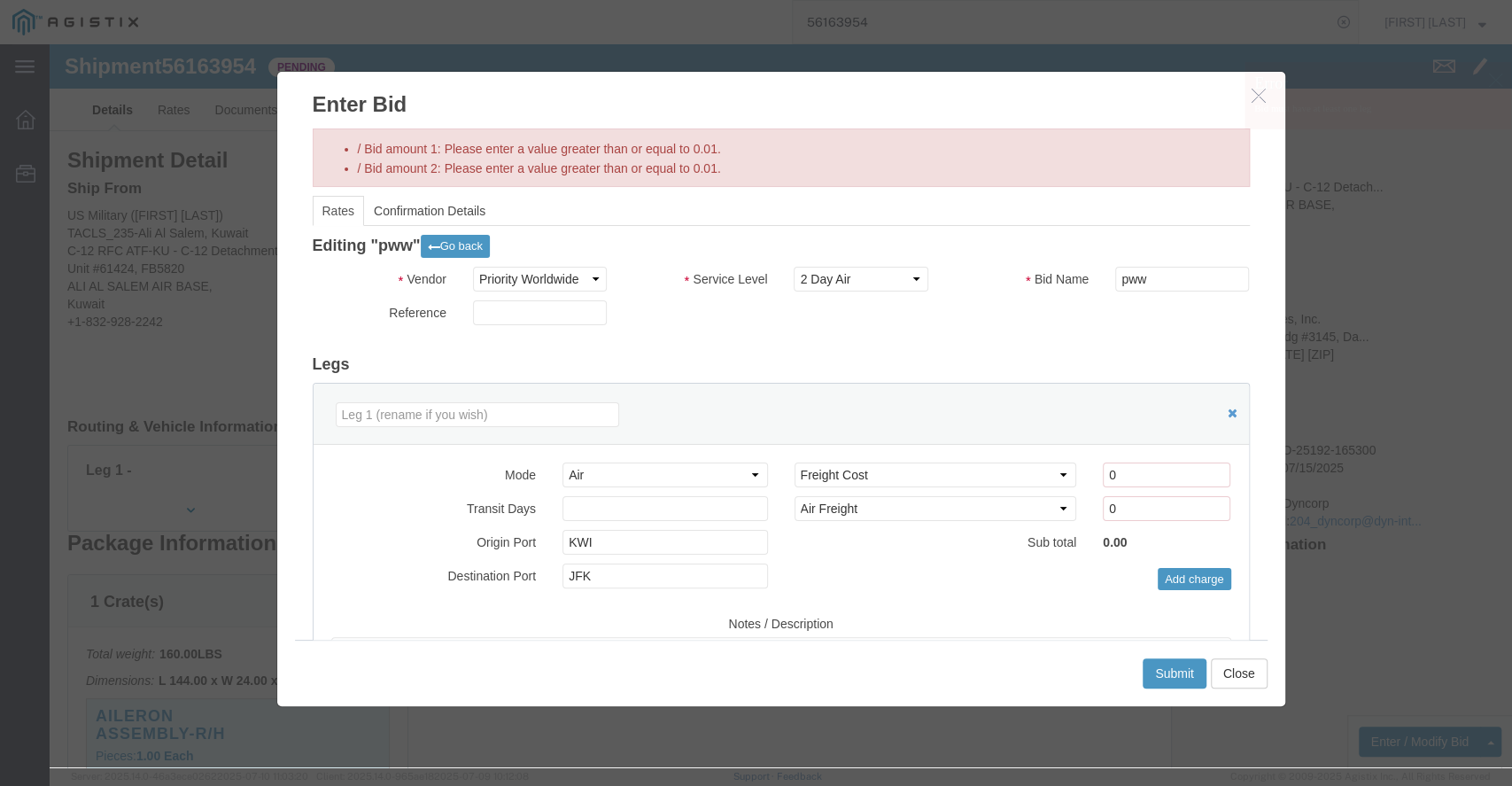 drag, startPoint x: 1159, startPoint y: 365, endPoint x: 966, endPoint y: 97, distance: 330.26202 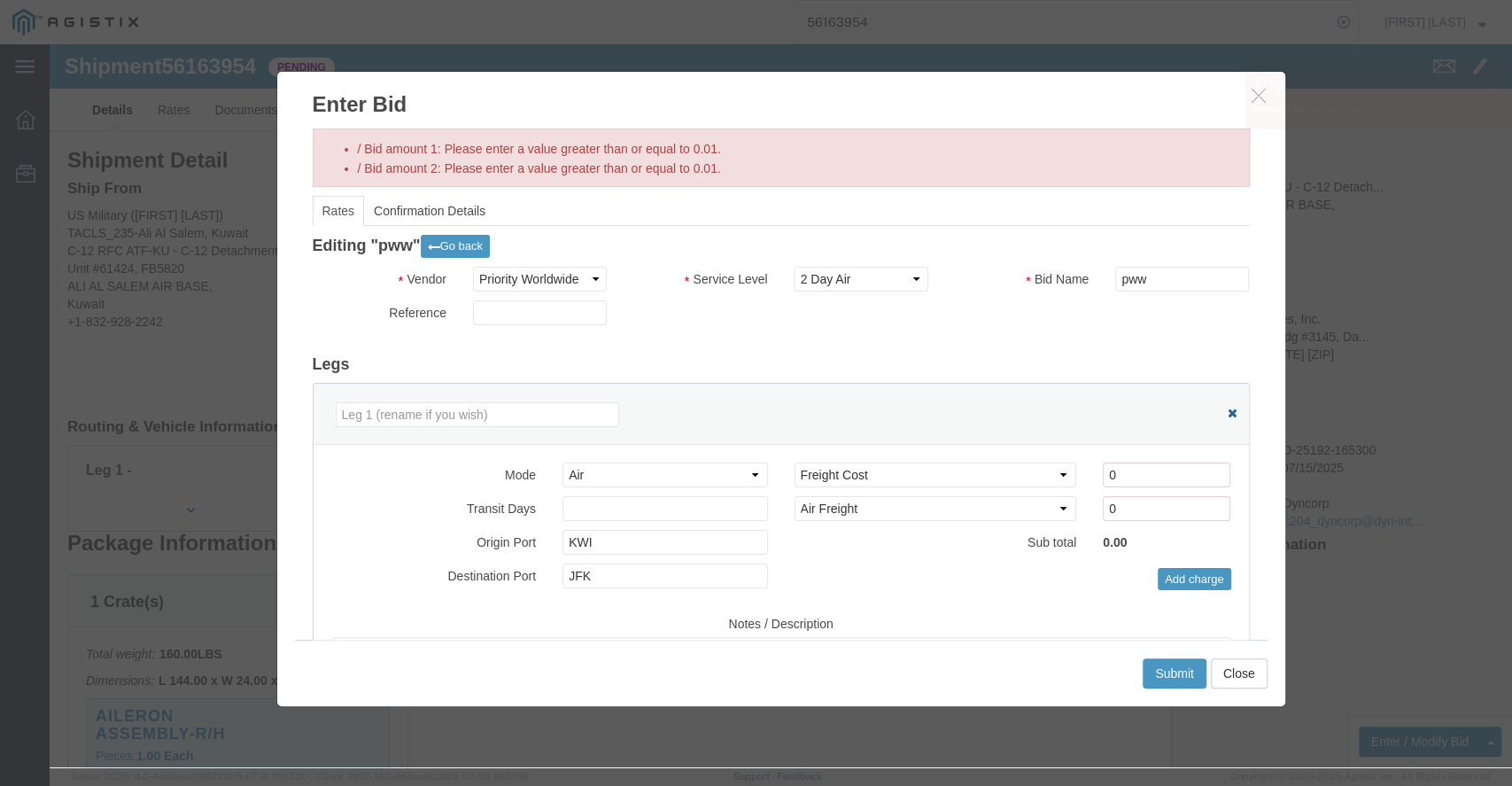 click 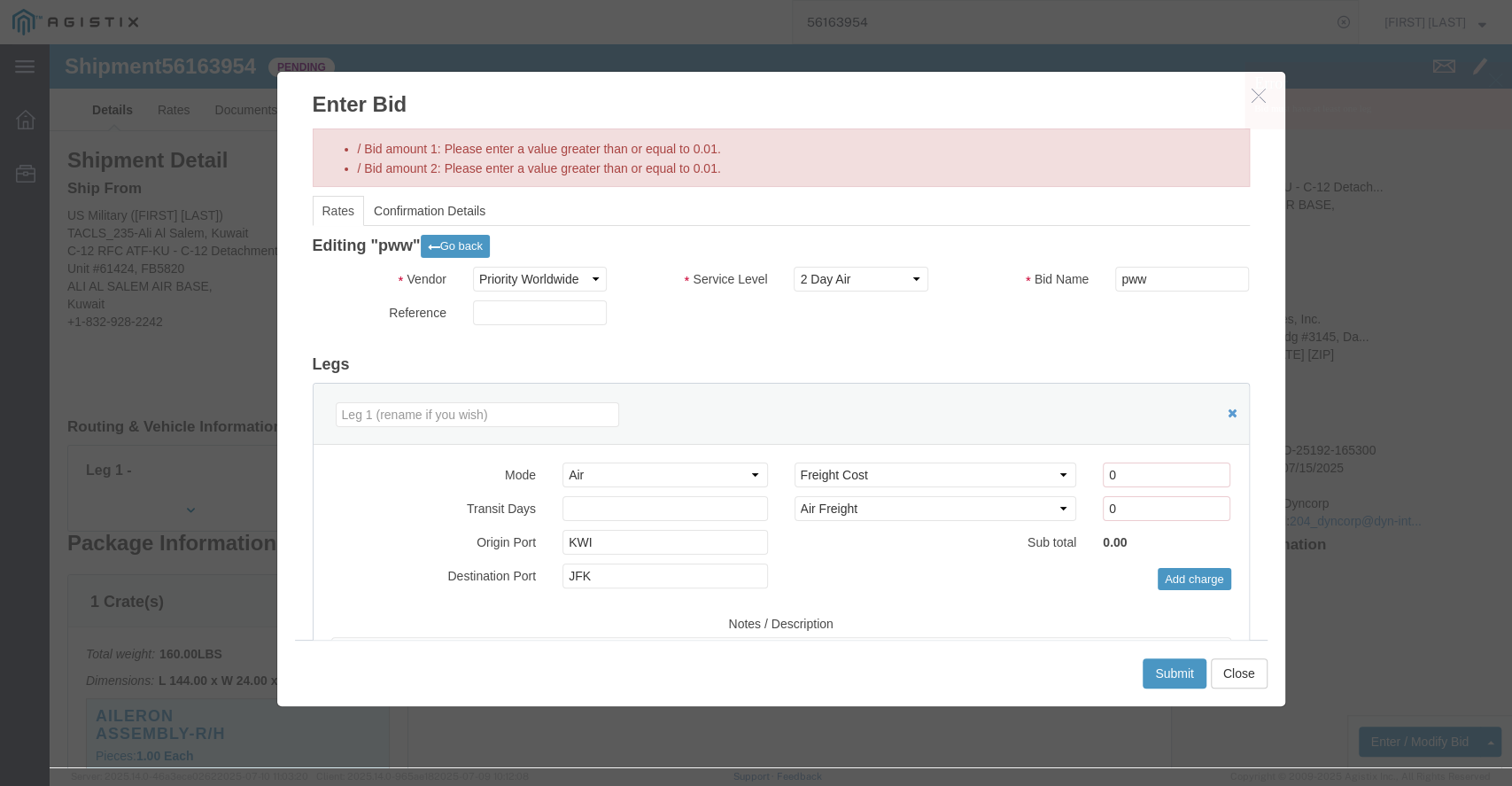click on "Reference" 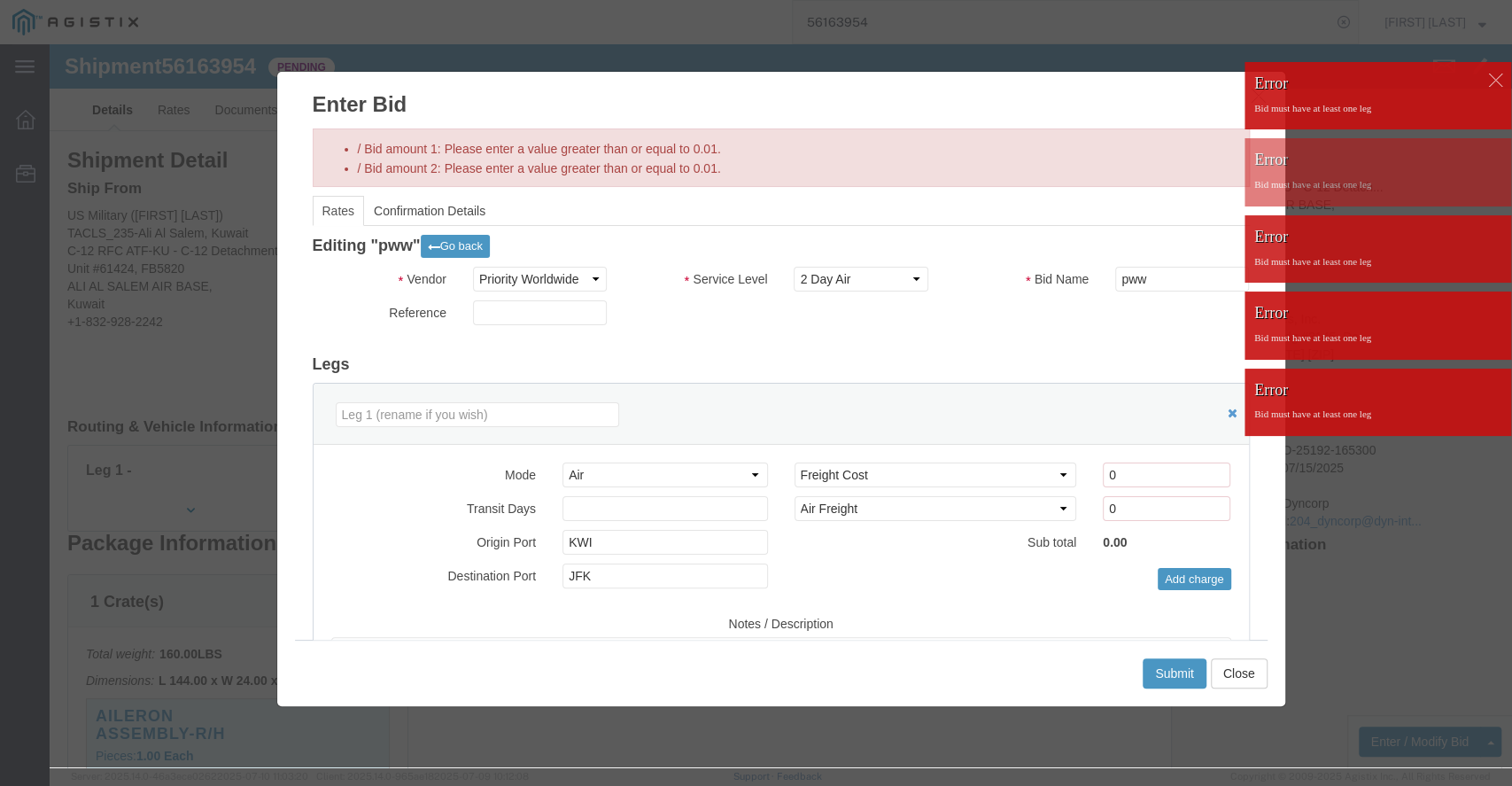 click 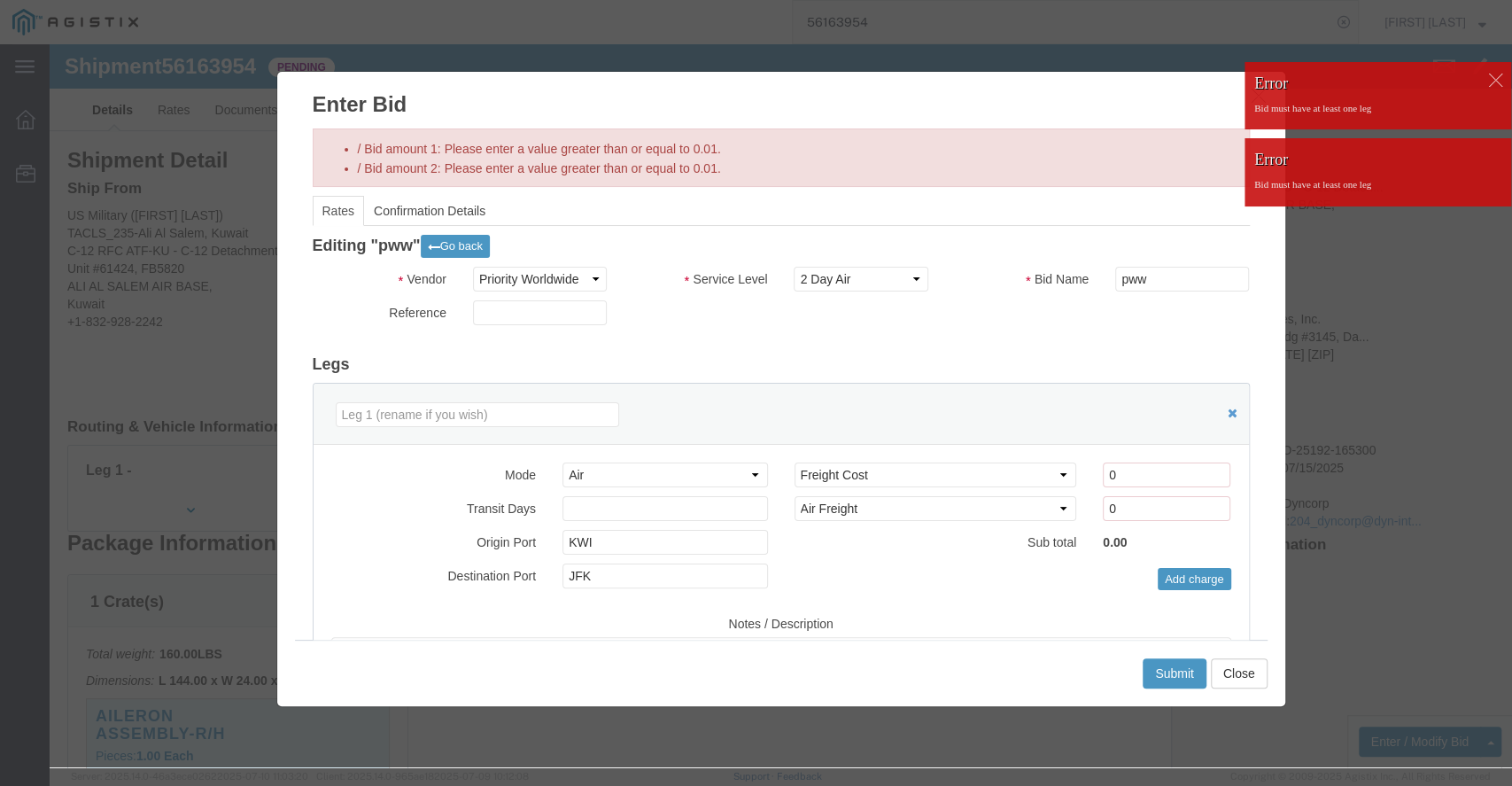 click 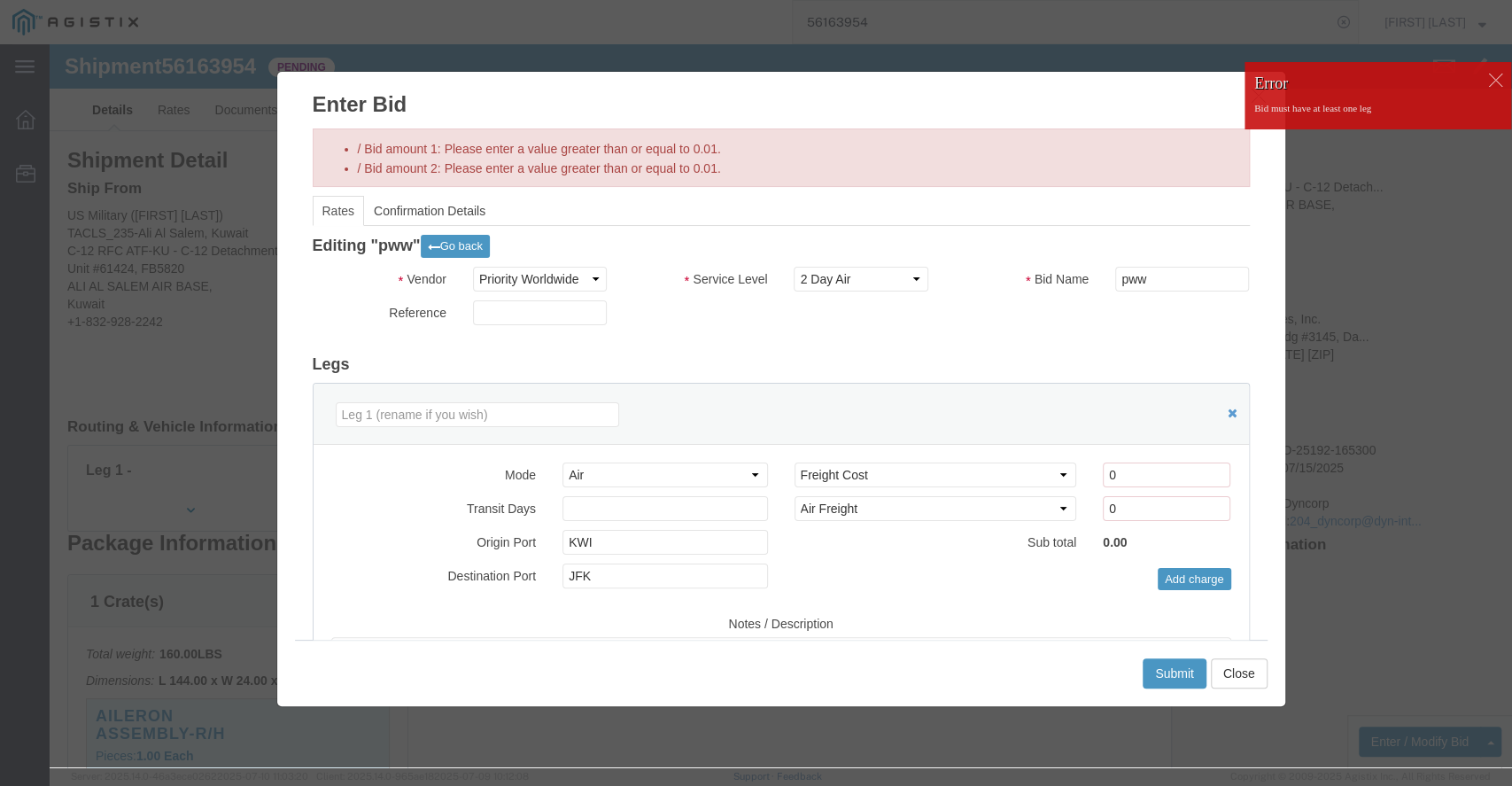 click 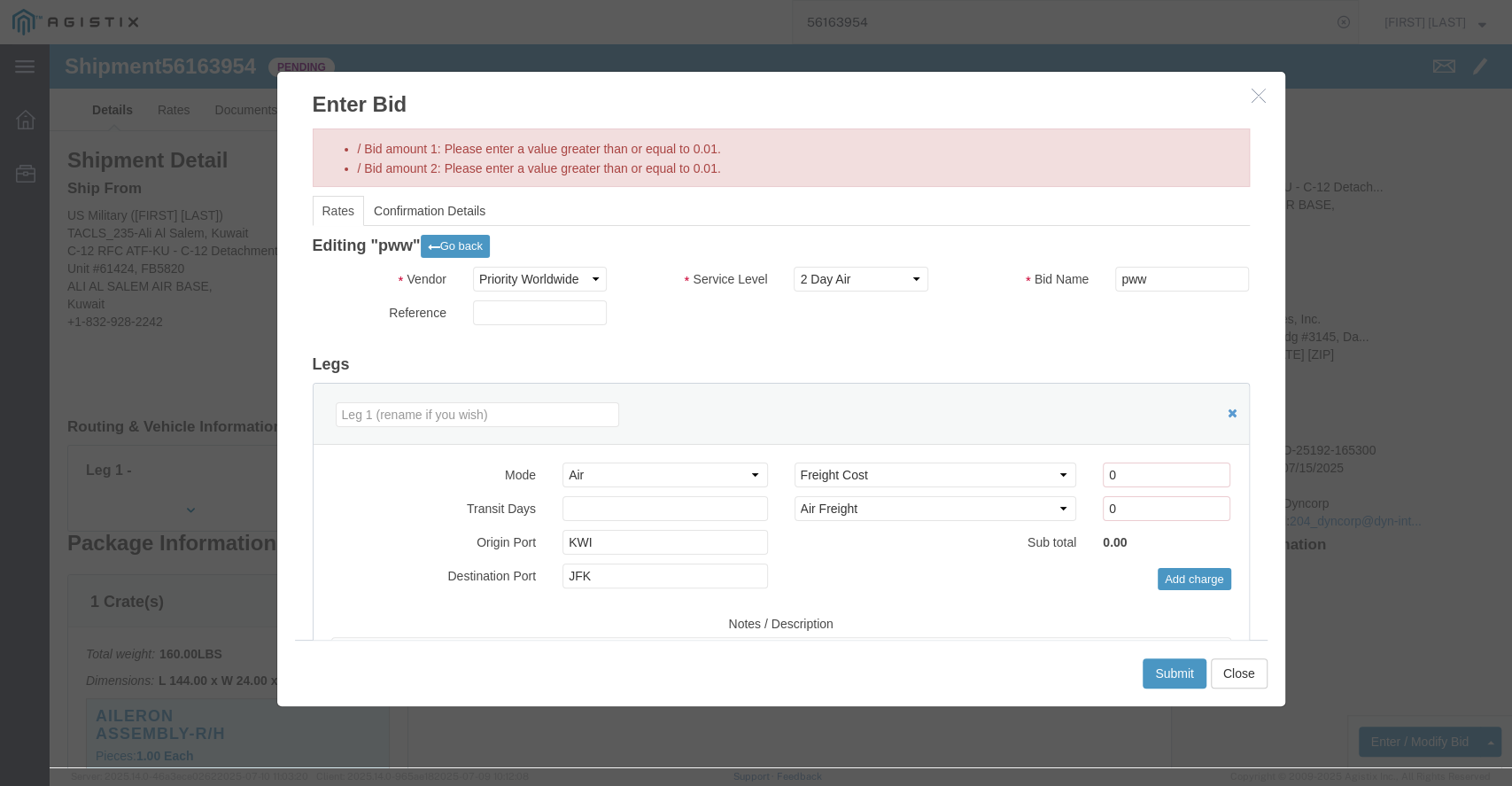 click 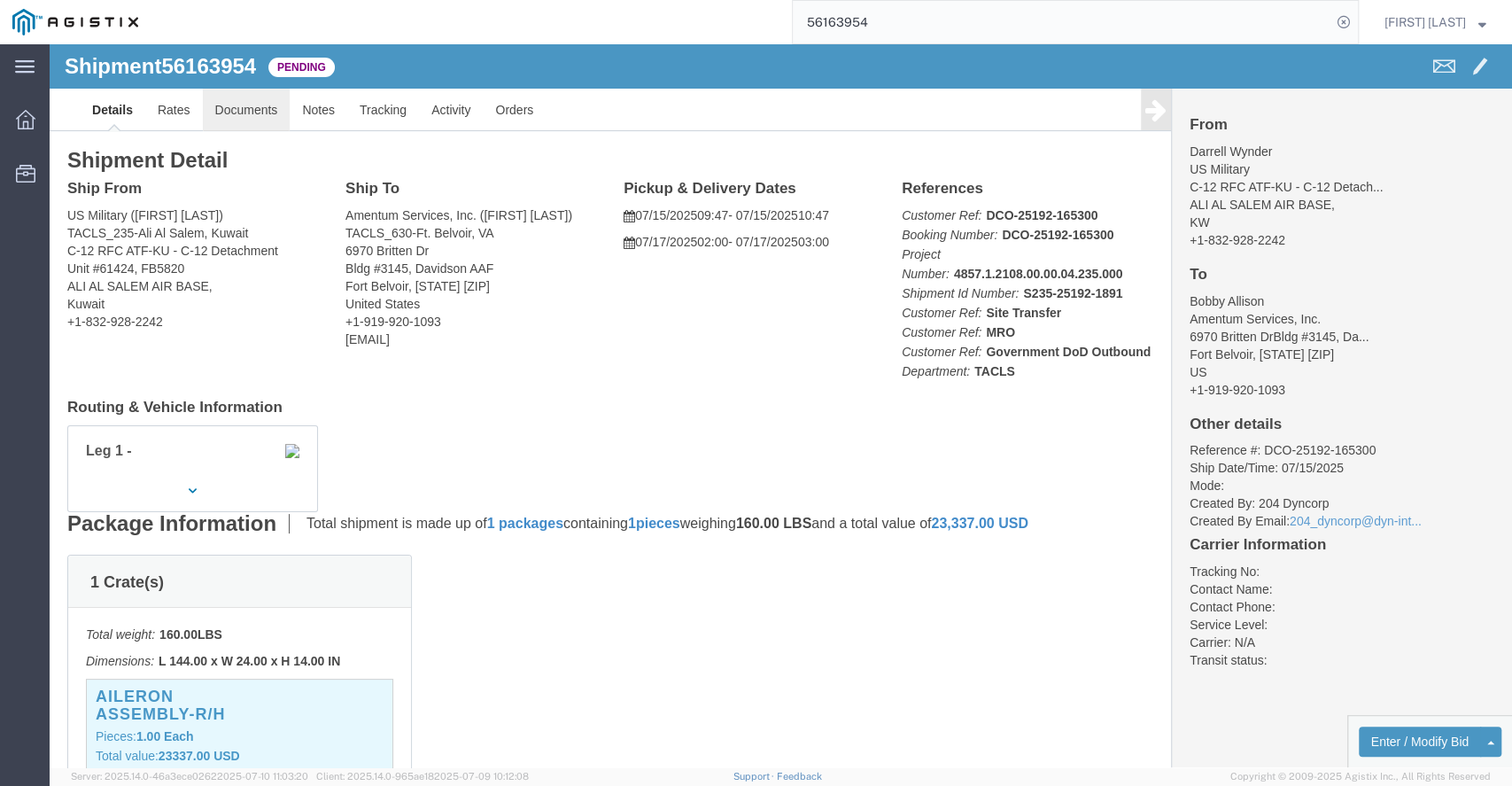 click on "Documents" 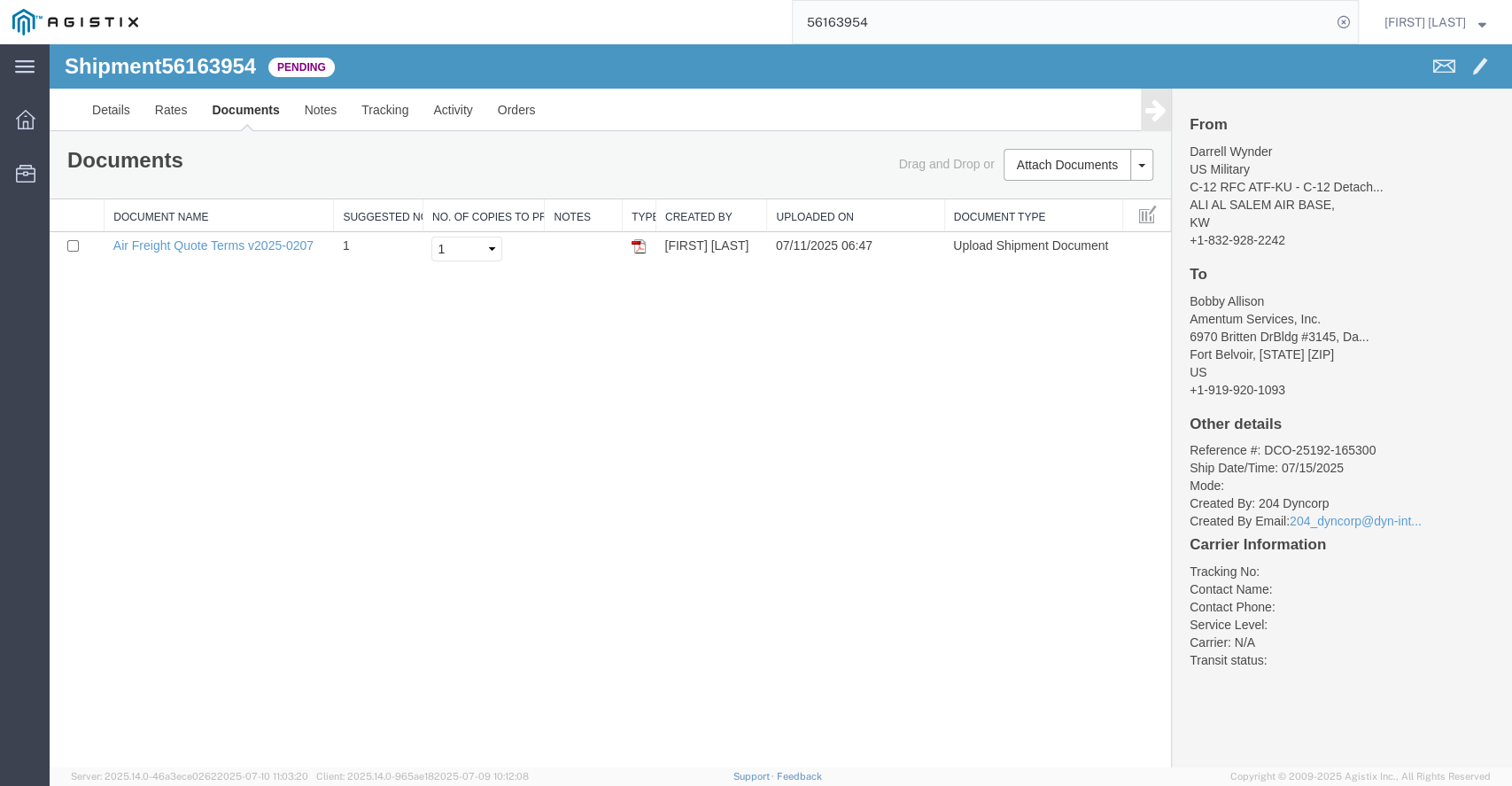 click on "Shipment  56163954 1
of
1   Pending Details Rates Documents Notes Tracking Activity Orders From [FIRST] [LAST] US Military C-12 RFC ATF-KU - C-12 Detach...
ALI AL SALEM AIR BASE,   KW +1-832-928-2242 To [FIRST] [LAST] Amentum Services, Inc. 6970 Britten DrBldg #3145, Da...
Fort Belvoir, [STATE] [ZIP] US +1-919-920-1093 Other details Reference #: DCO-25192-165300 Ship Date/Time: 07/15/2025 Mode:  Created By: 204 Dyncorp Created By Email:
204_dyncorp@dyn-int...
Carrier Information Tracking No:  Contact Name:  Contact Phone:  Service Level:  Carrier: N/A Transit status:  Please fix the following errors Documents
Ship Label Format:
Plain
Thermal
Drag and Drop or Attach Documents Print Documents Email Documents Remove Documents Regenerate Documents Print All Labels Document Name Suggested No. of Copies No. of Copies to Print Notes Type Created by Uploaded On Document Type" at bounding box center [780, 406] 